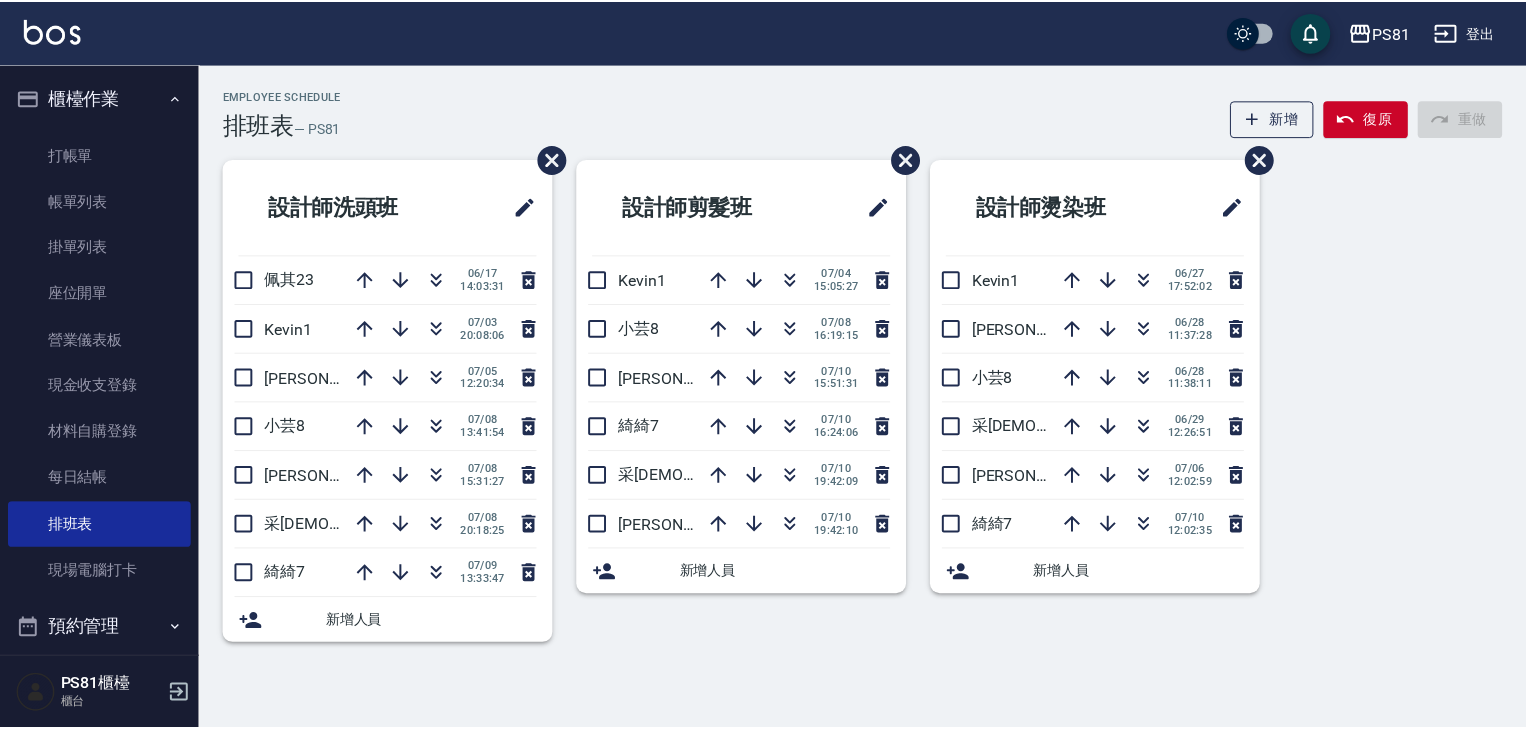 scroll, scrollTop: 0, scrollLeft: 0, axis: both 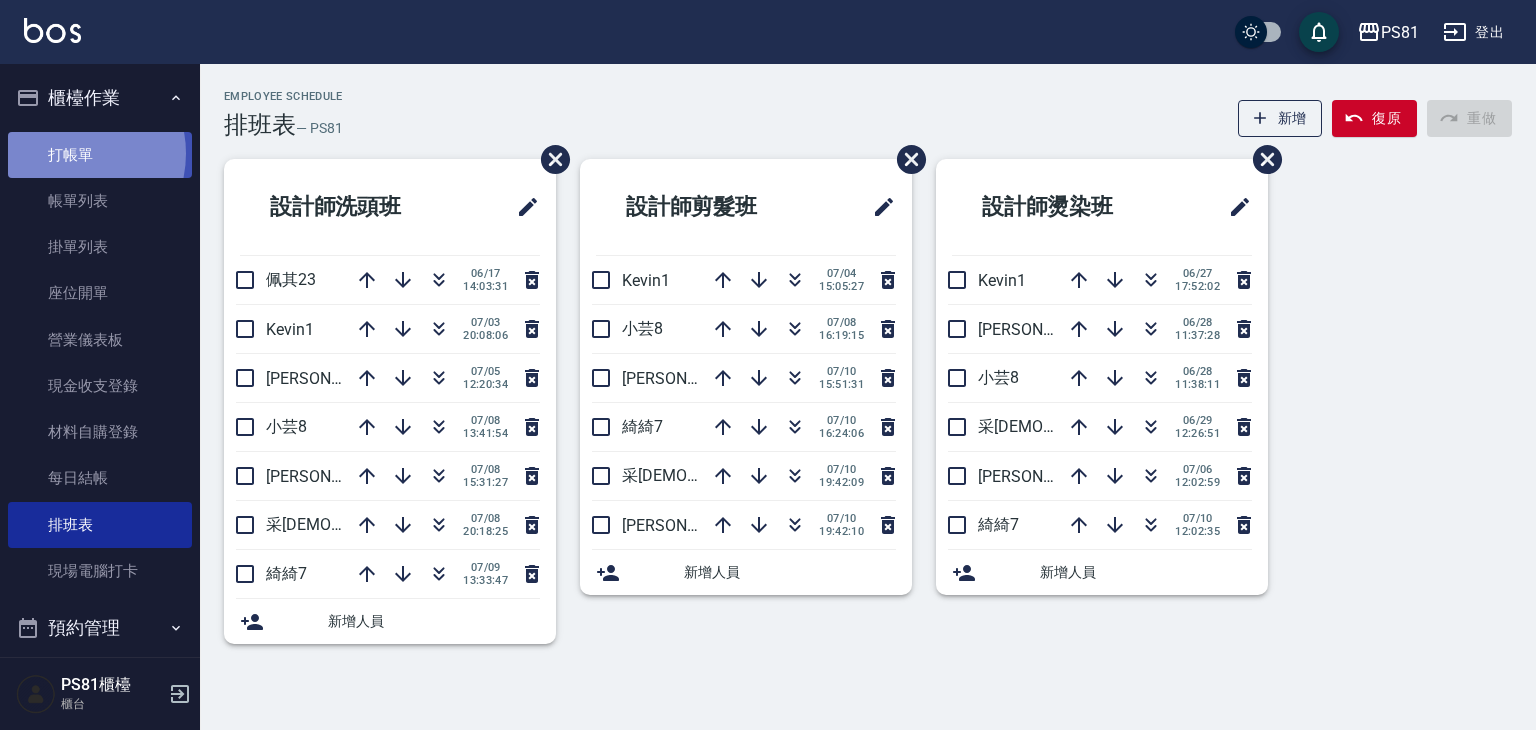 click on "打帳單" at bounding box center [100, 155] 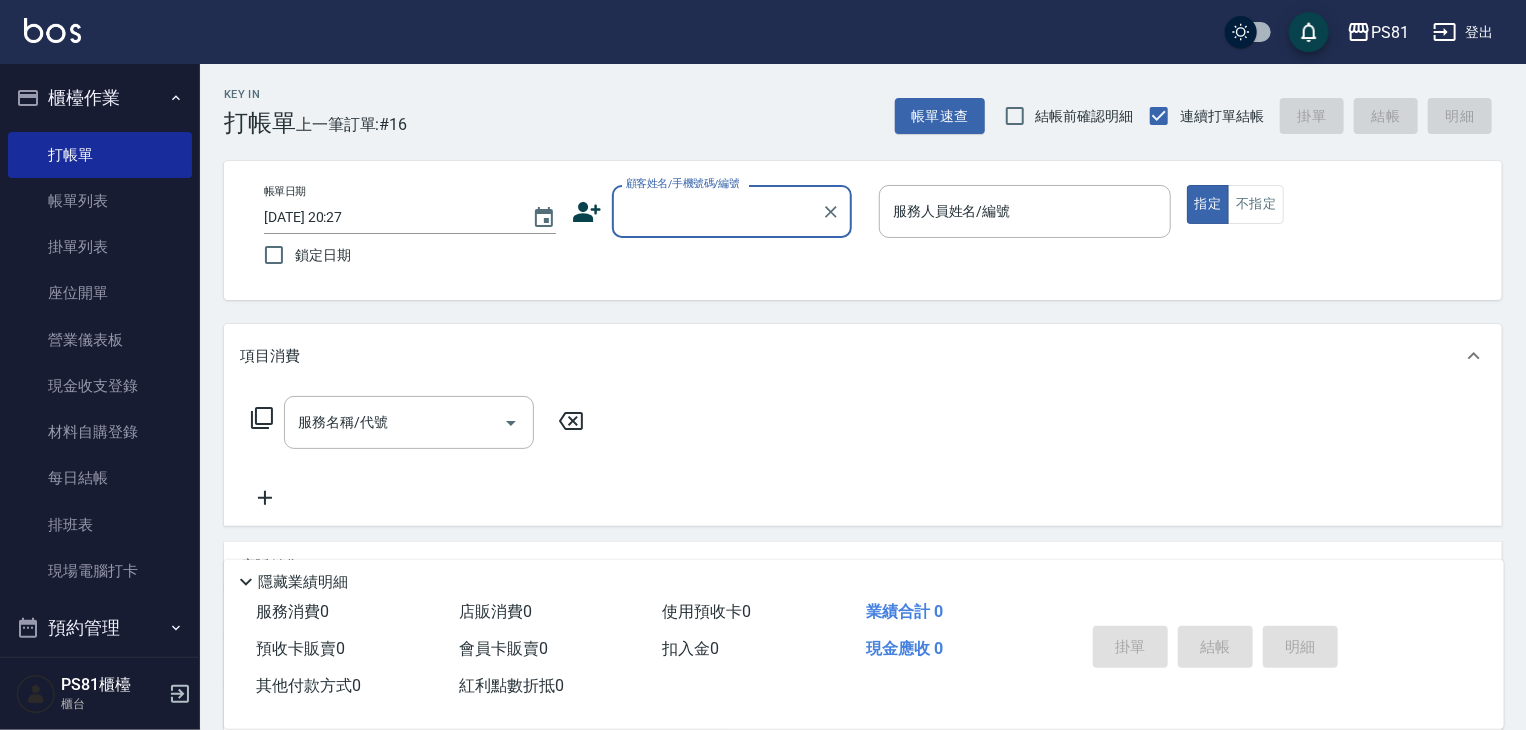 click on "顧客姓名/手機號碼/編號" at bounding box center [717, 211] 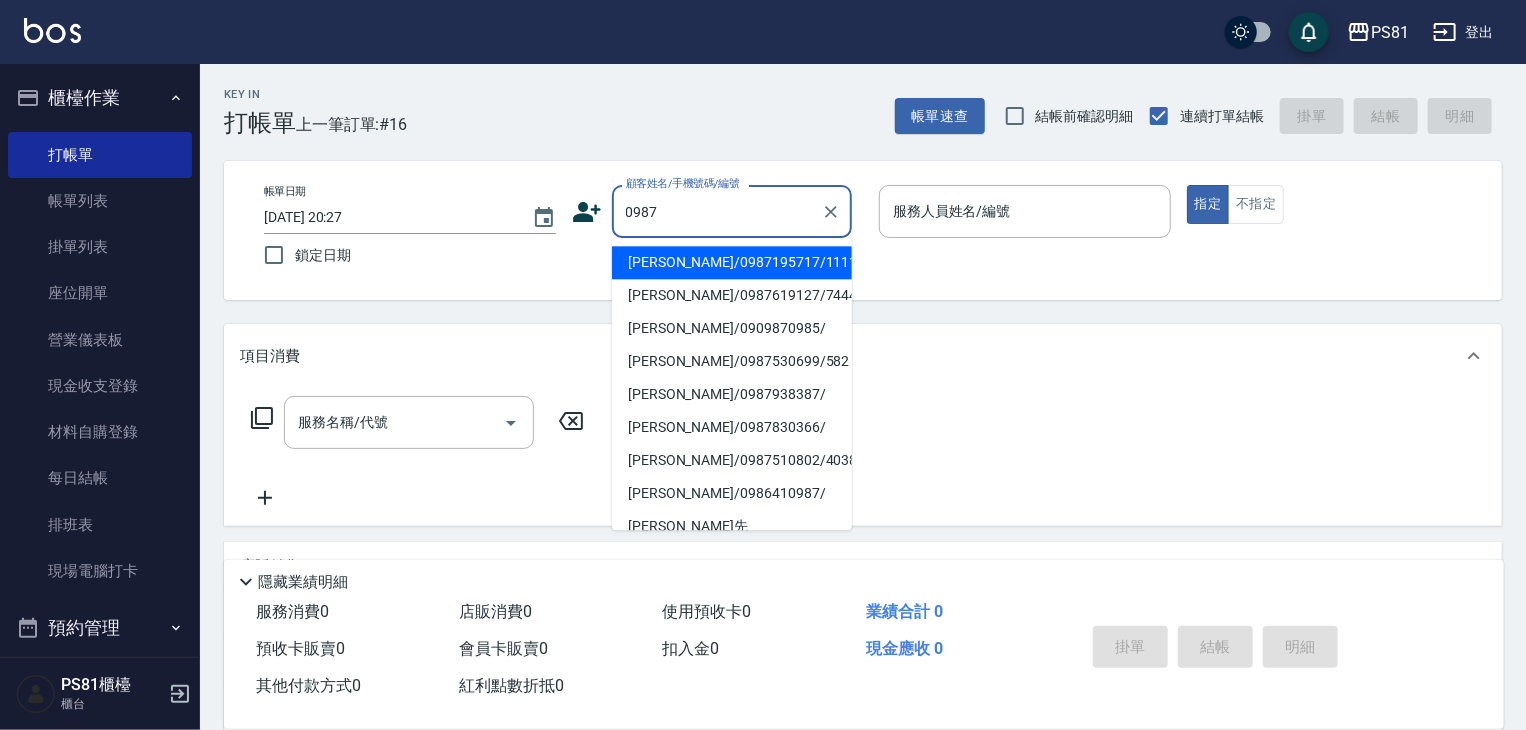 drag, startPoint x: 699, startPoint y: 266, endPoint x: 1048, endPoint y: 285, distance: 349.5168 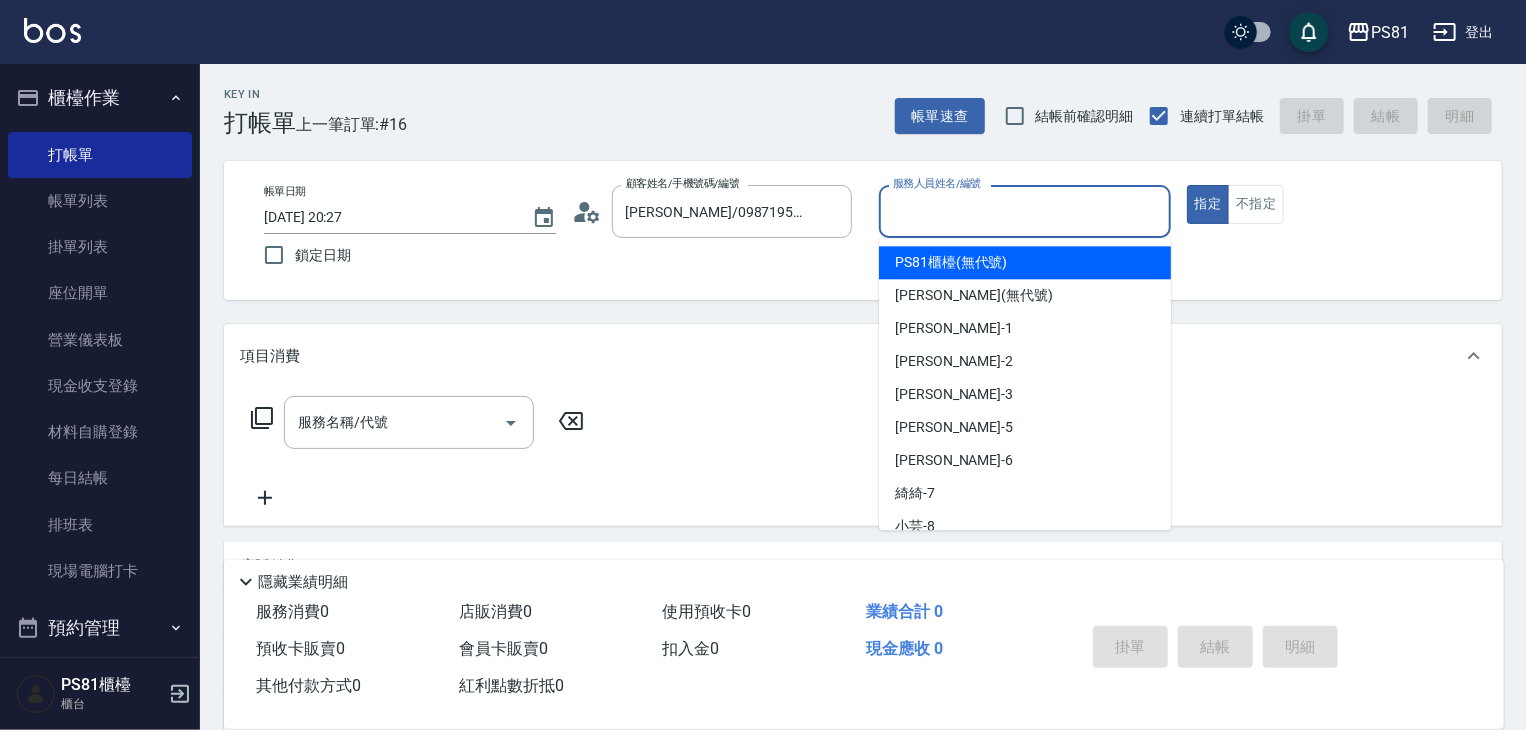 drag, startPoint x: 1007, startPoint y: 197, endPoint x: 993, endPoint y: 249, distance: 53.851646 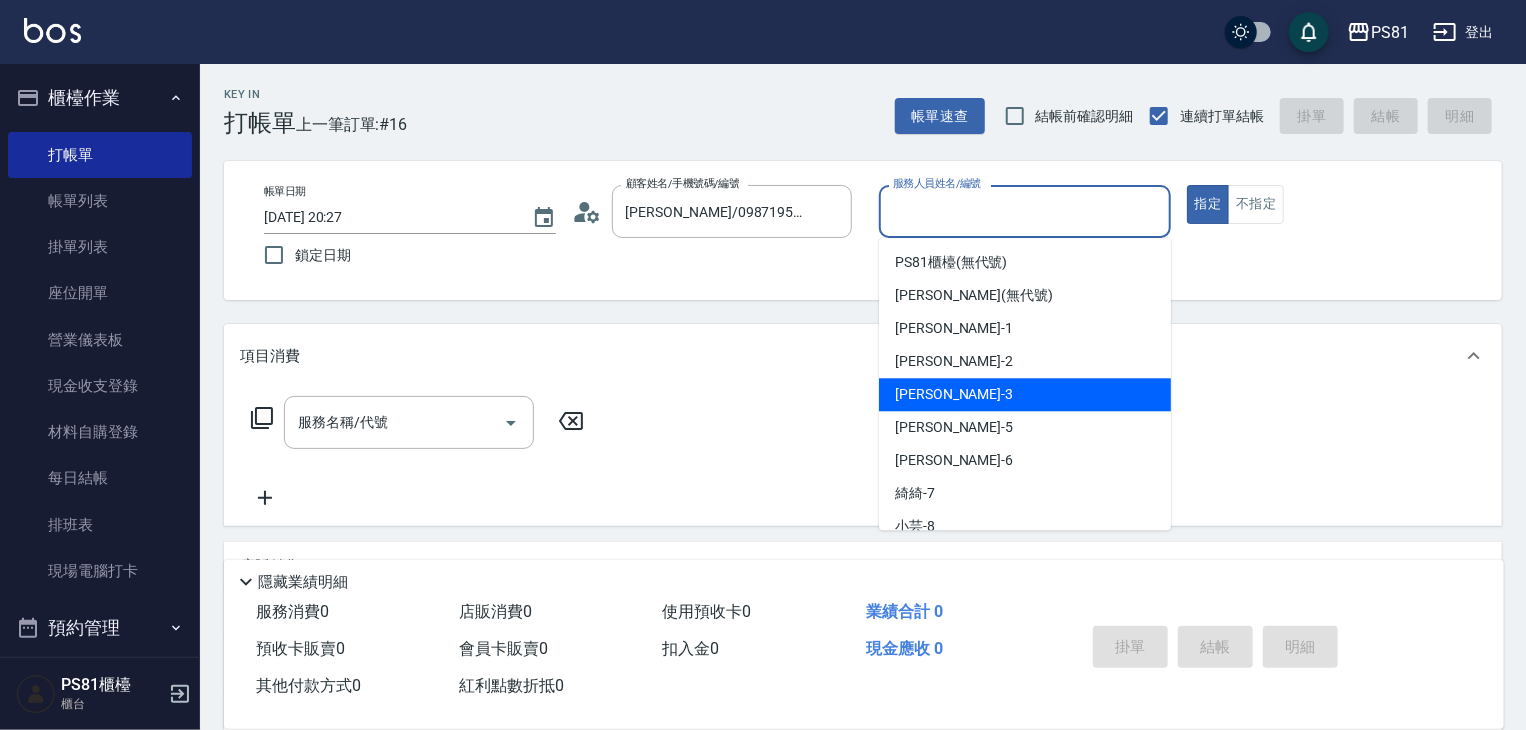 click on "[PERSON_NAME] -3" at bounding box center (1025, 394) 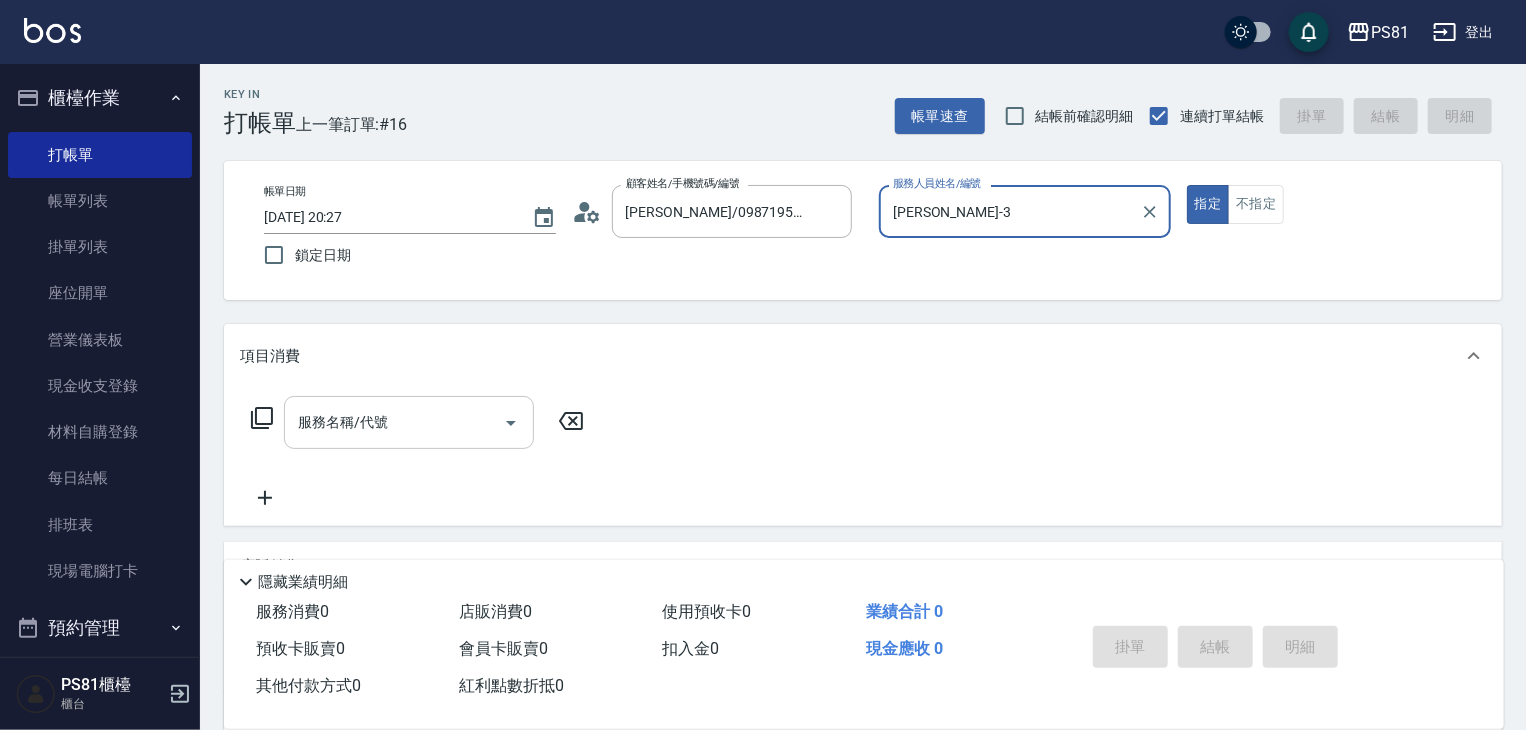 click on "服務名稱/代號" at bounding box center (409, 422) 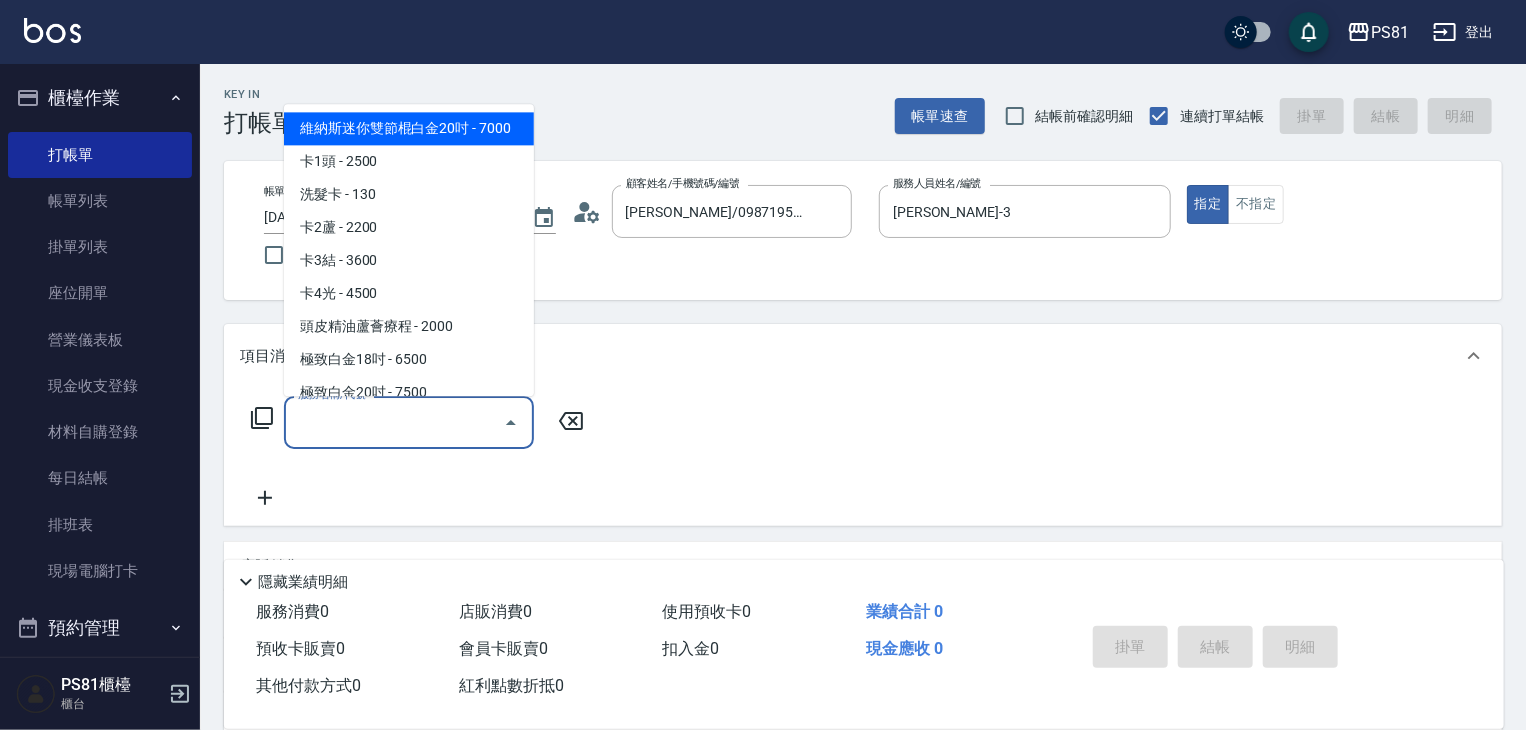 click on "服務名稱/代號" at bounding box center (409, 422) 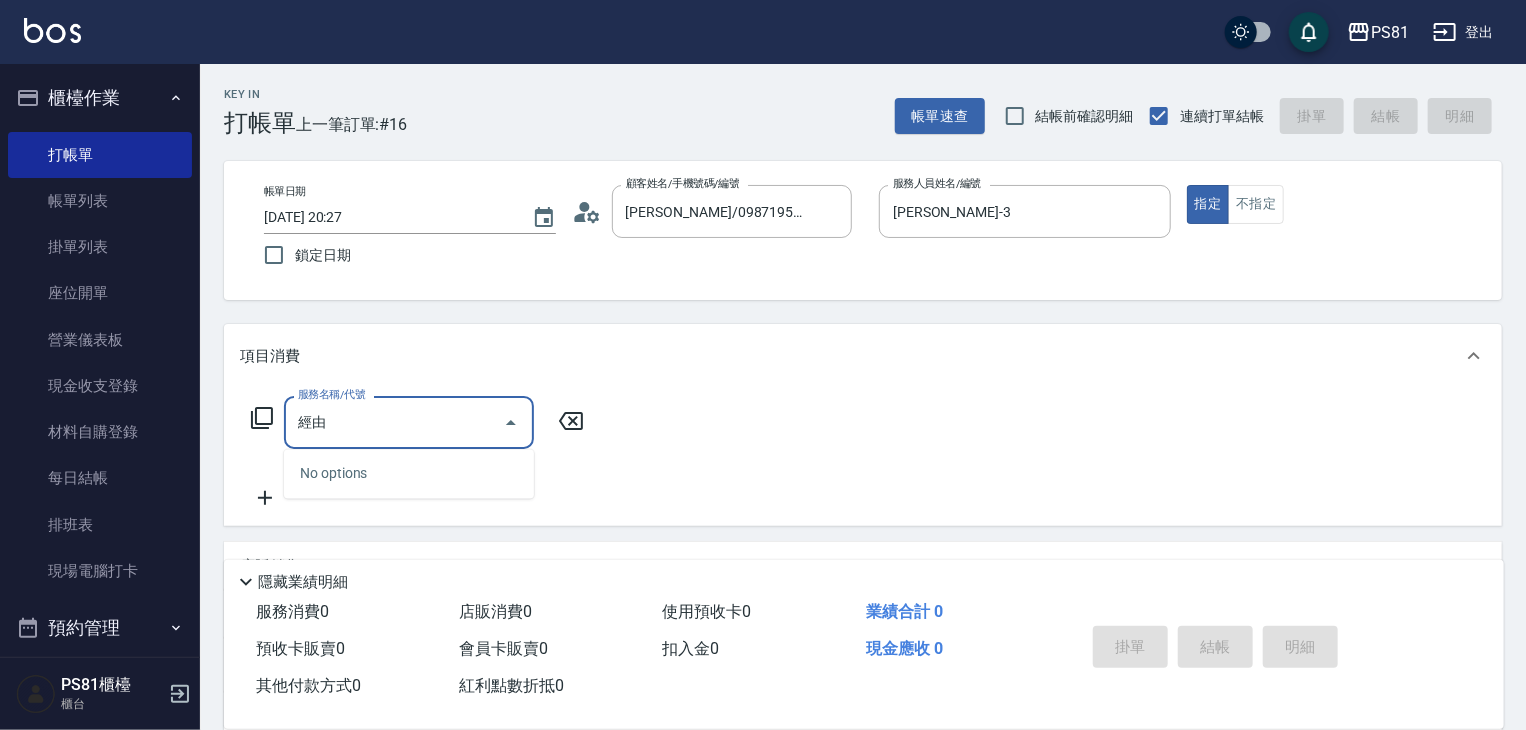 type on "經" 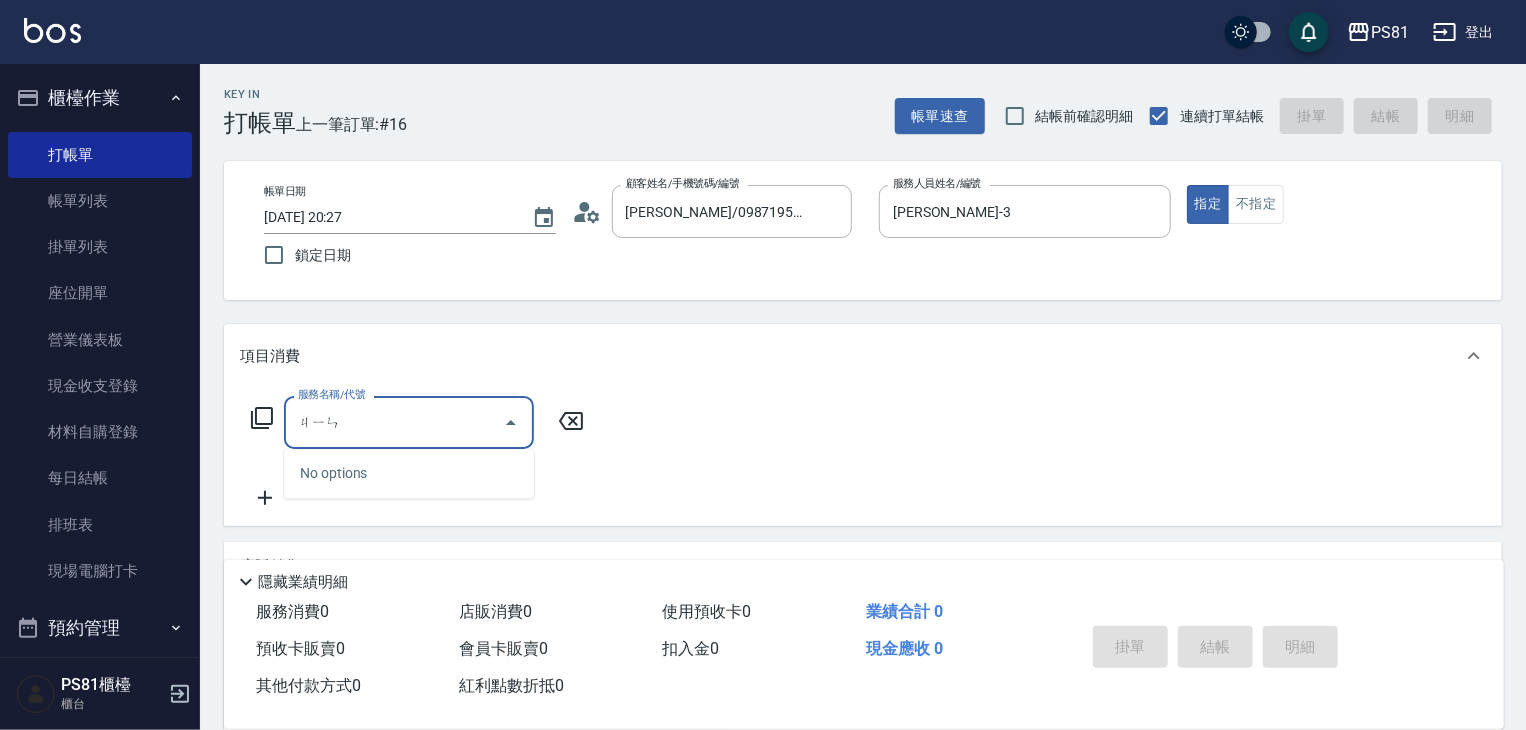 type on "[PERSON_NAME]" 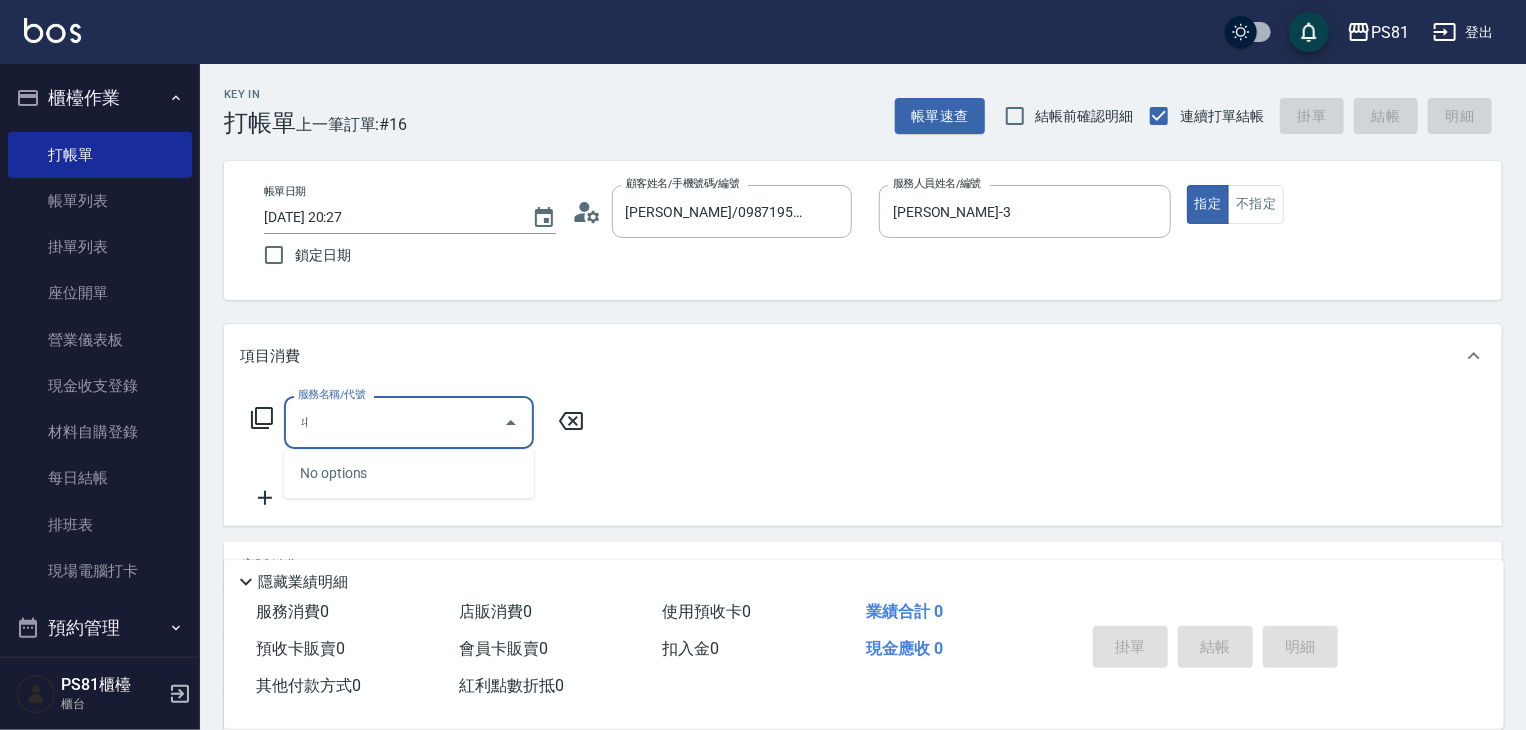 type on "ㄗ" 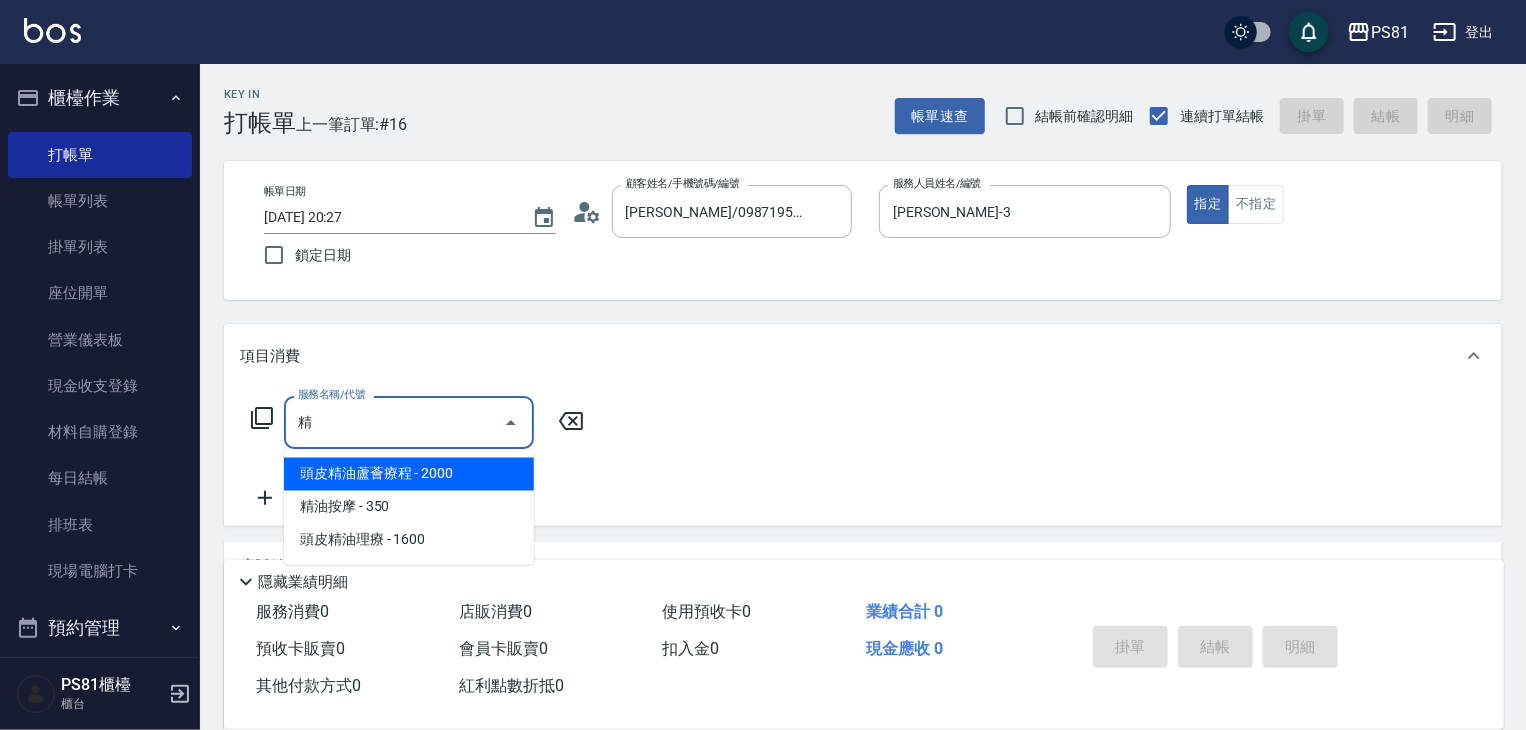click on "精油按摩 - 350" at bounding box center (409, 507) 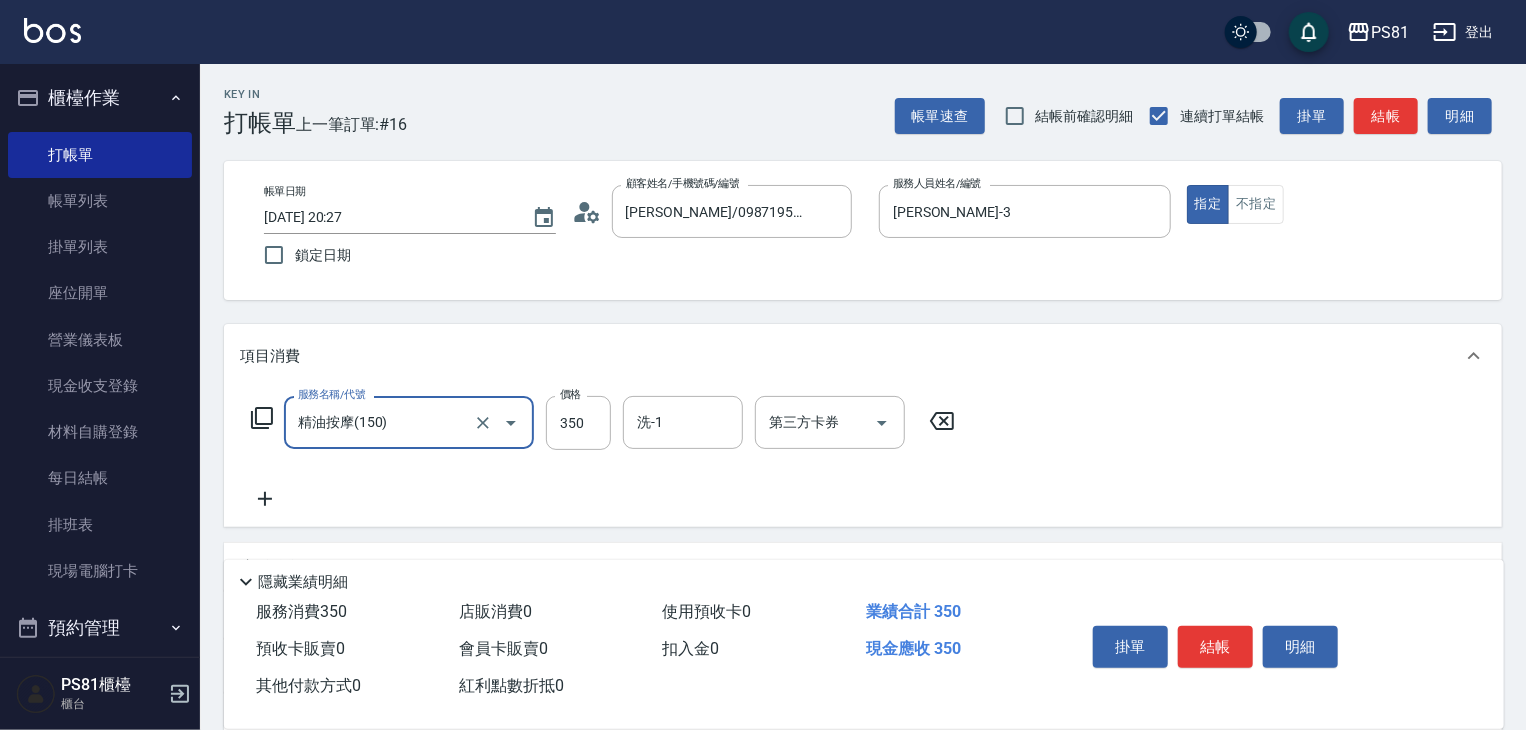 type on "精油按摩(150)" 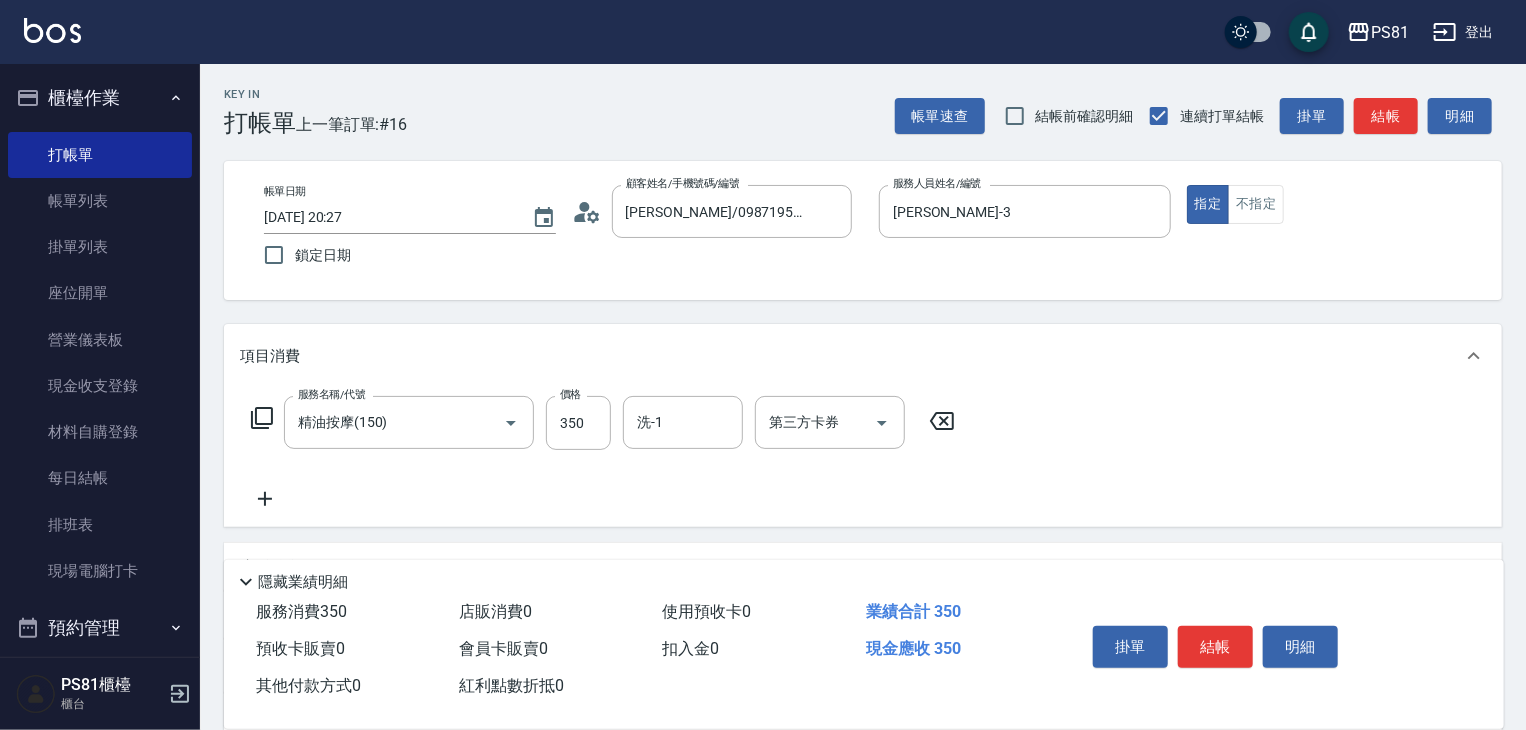 click 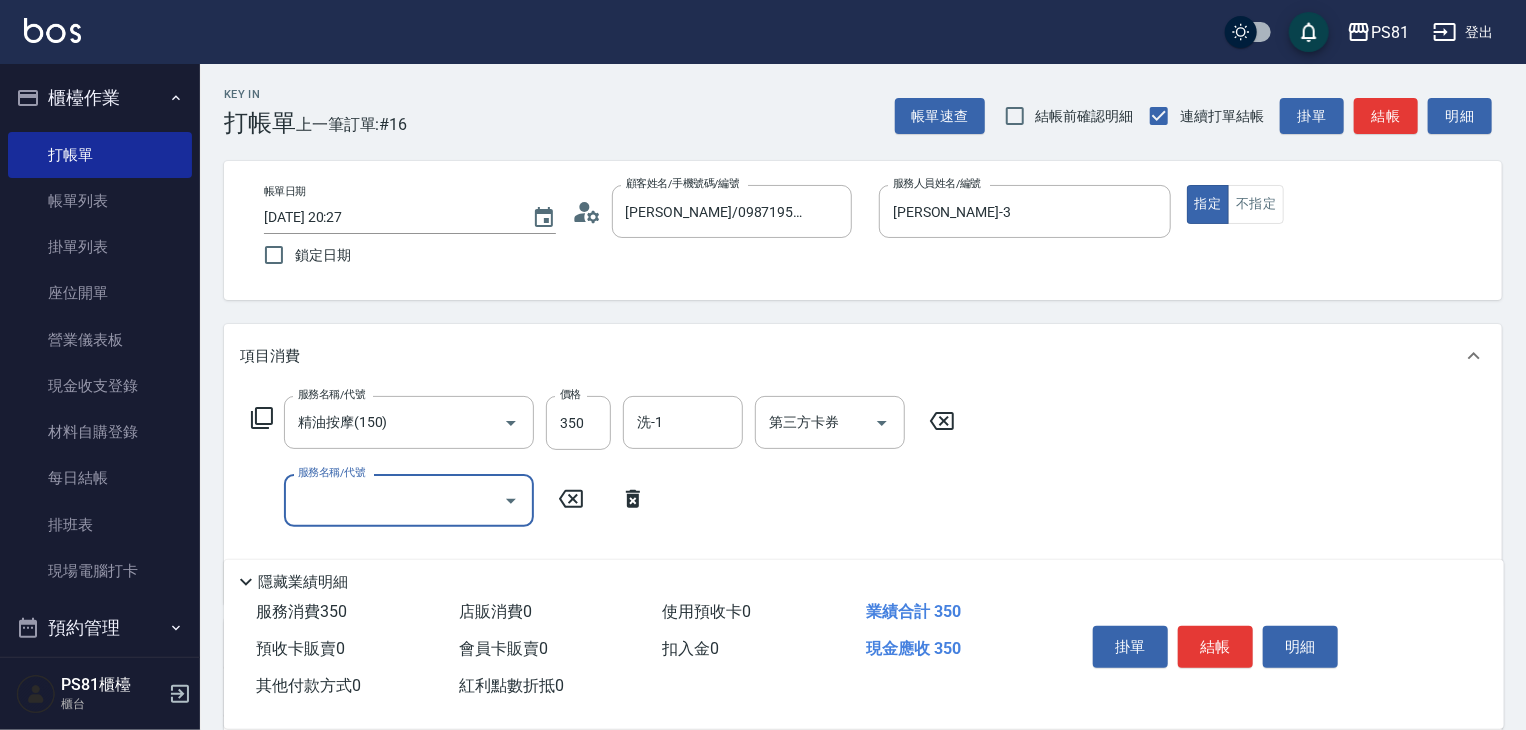 click on "服務名稱/代號" at bounding box center (394, 500) 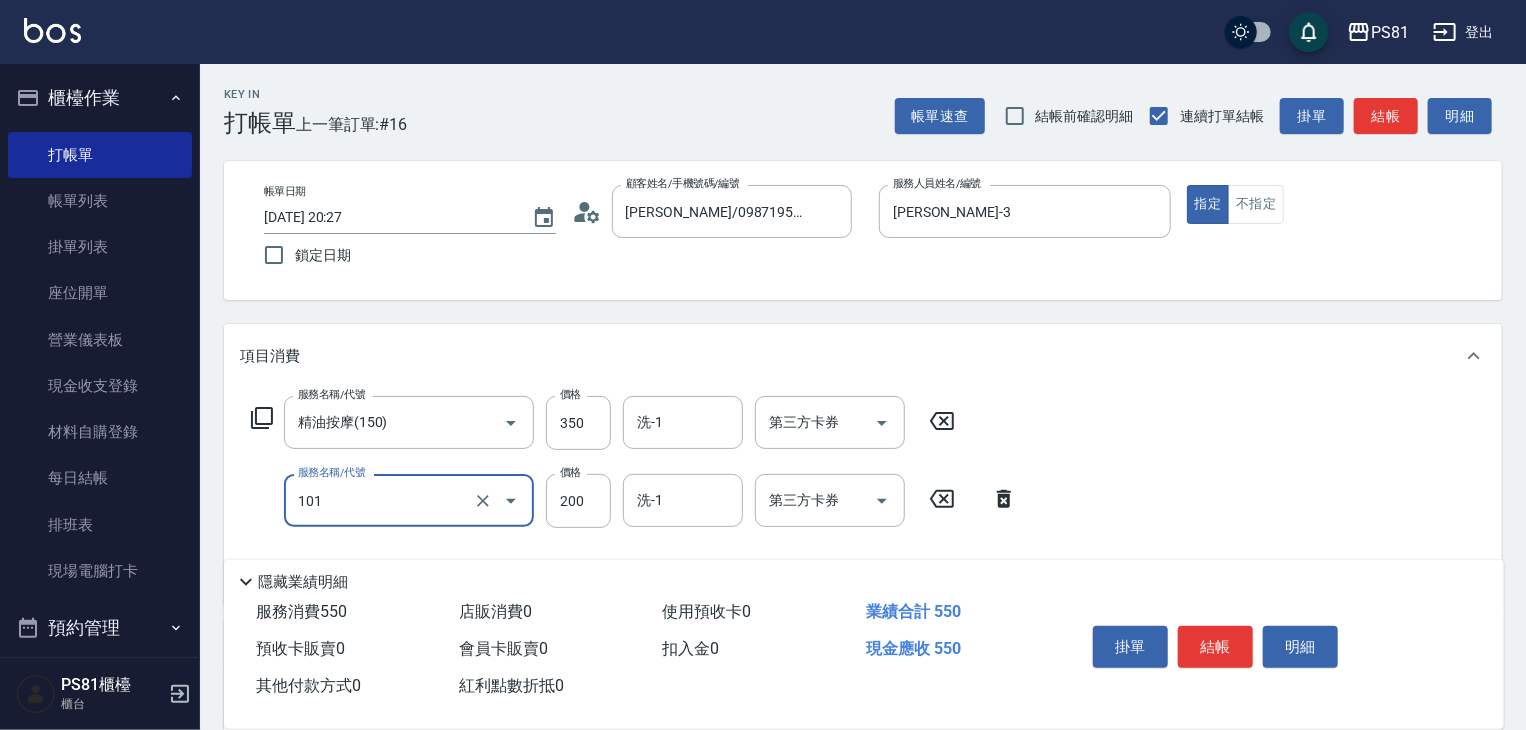 scroll, scrollTop: 300, scrollLeft: 0, axis: vertical 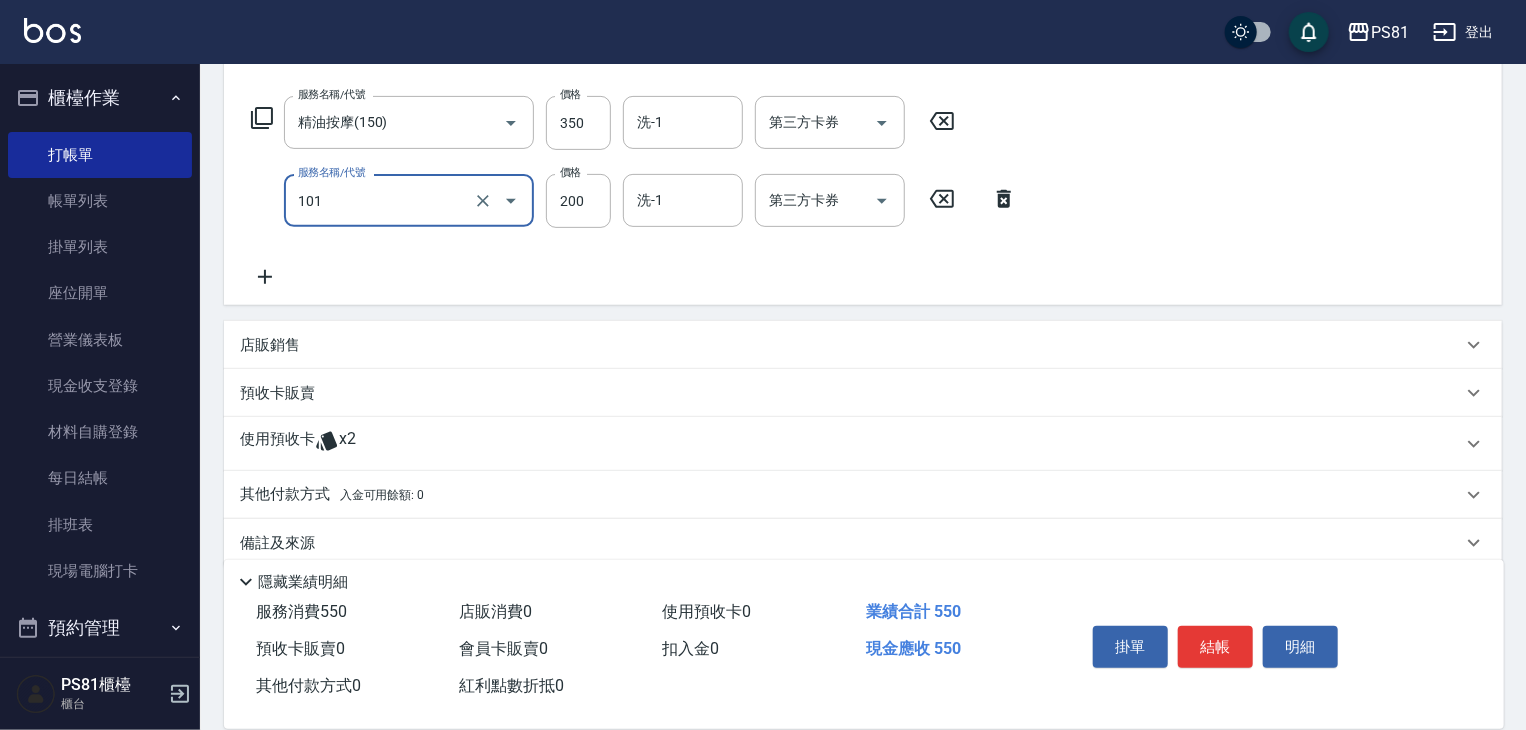 type on "一般洗髮(101)" 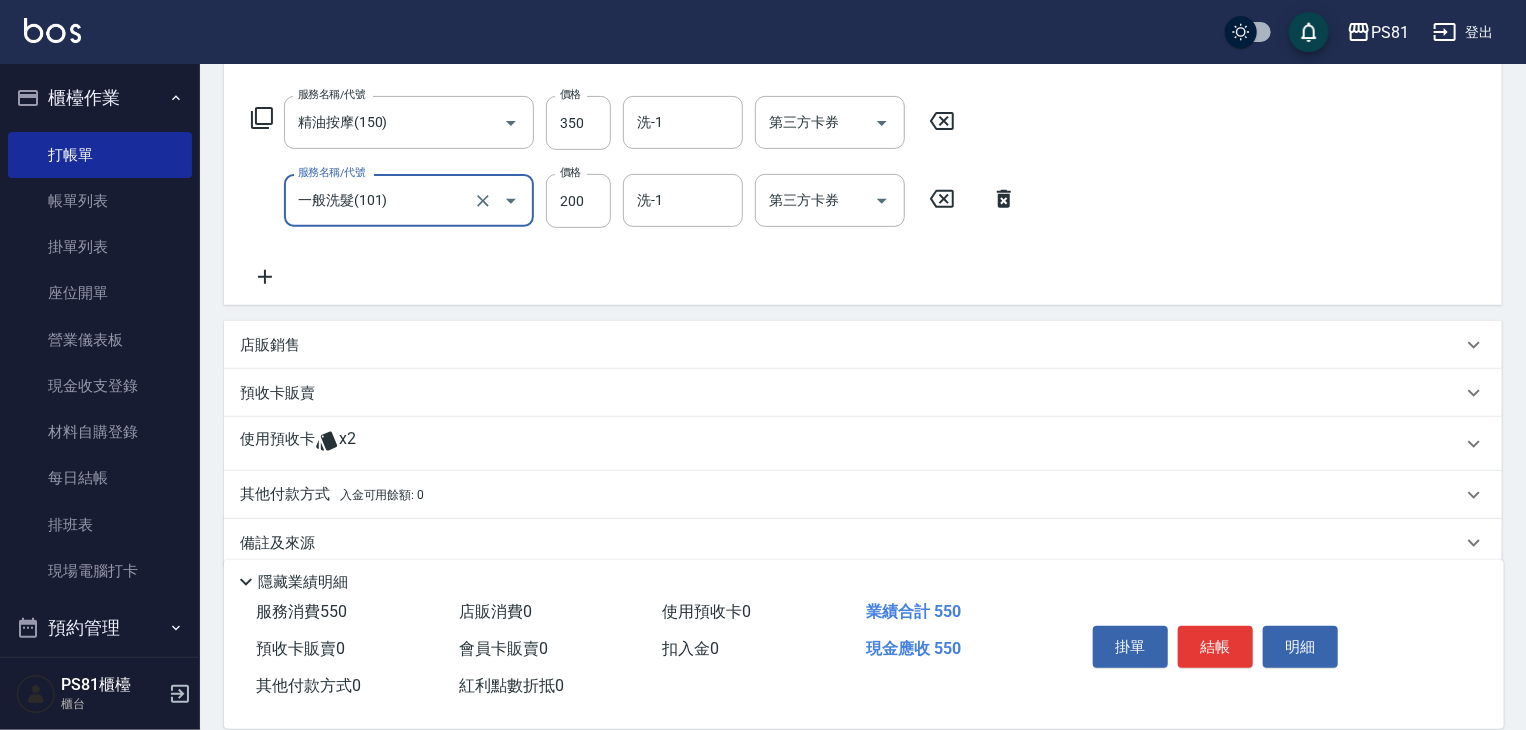 click 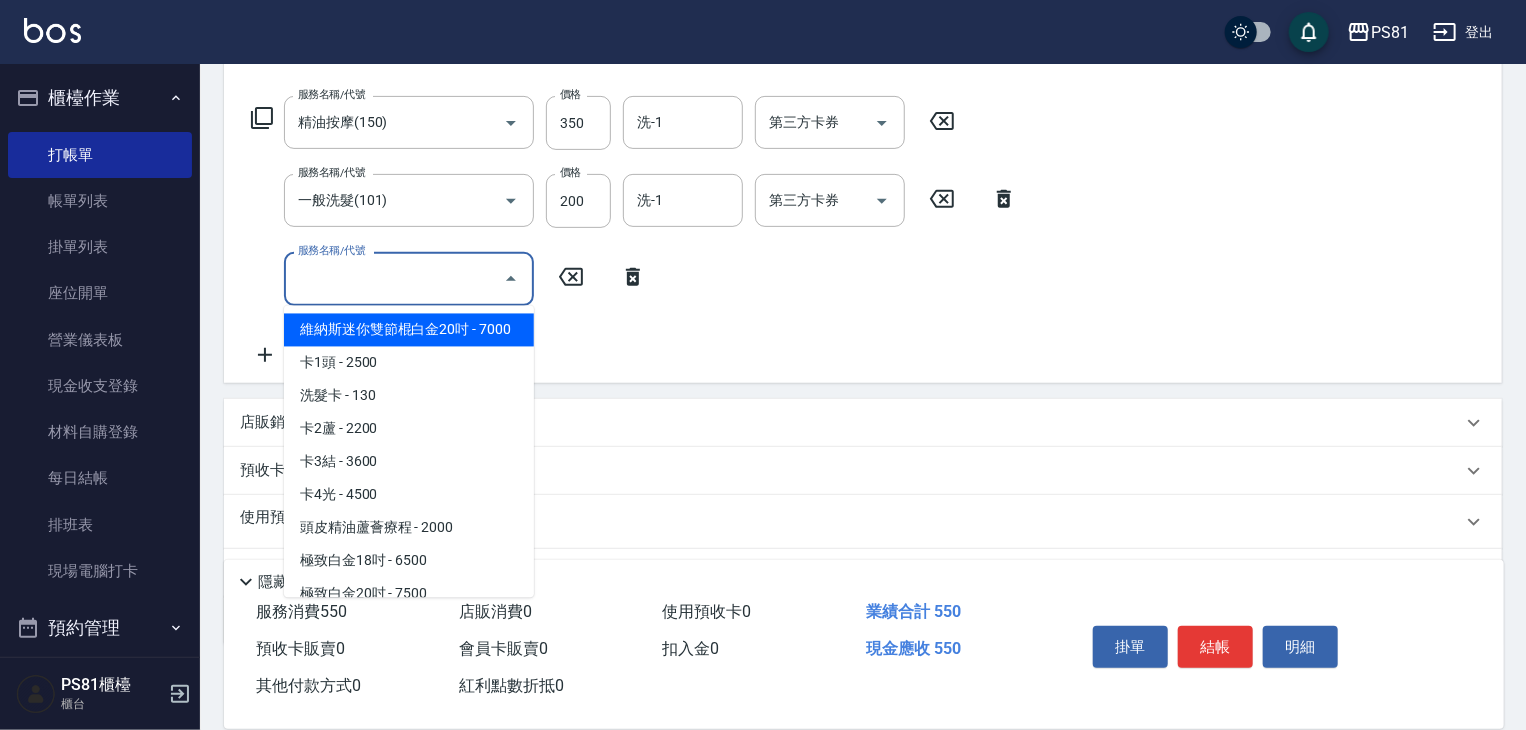 click on "服務名稱/代號" at bounding box center [394, 278] 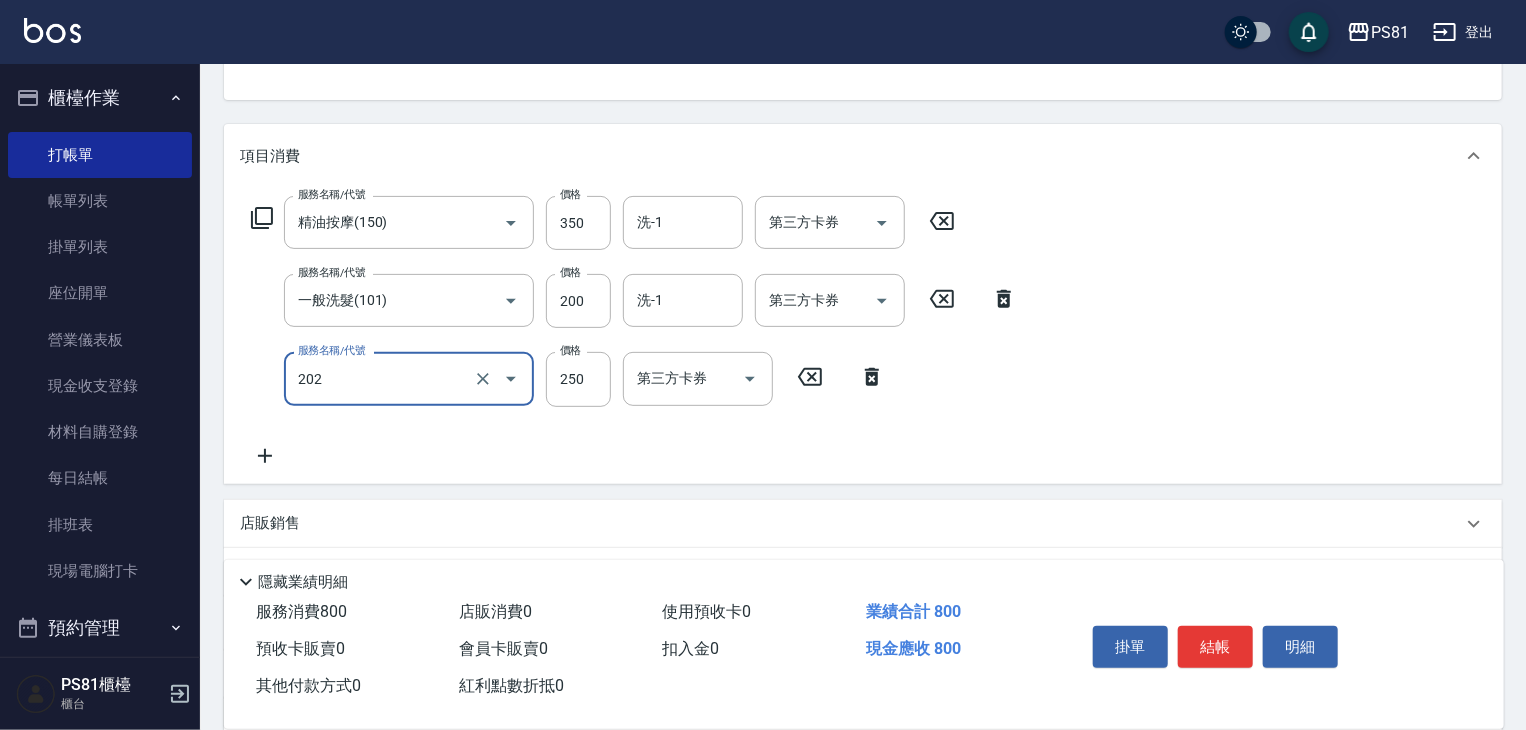 scroll, scrollTop: 200, scrollLeft: 0, axis: vertical 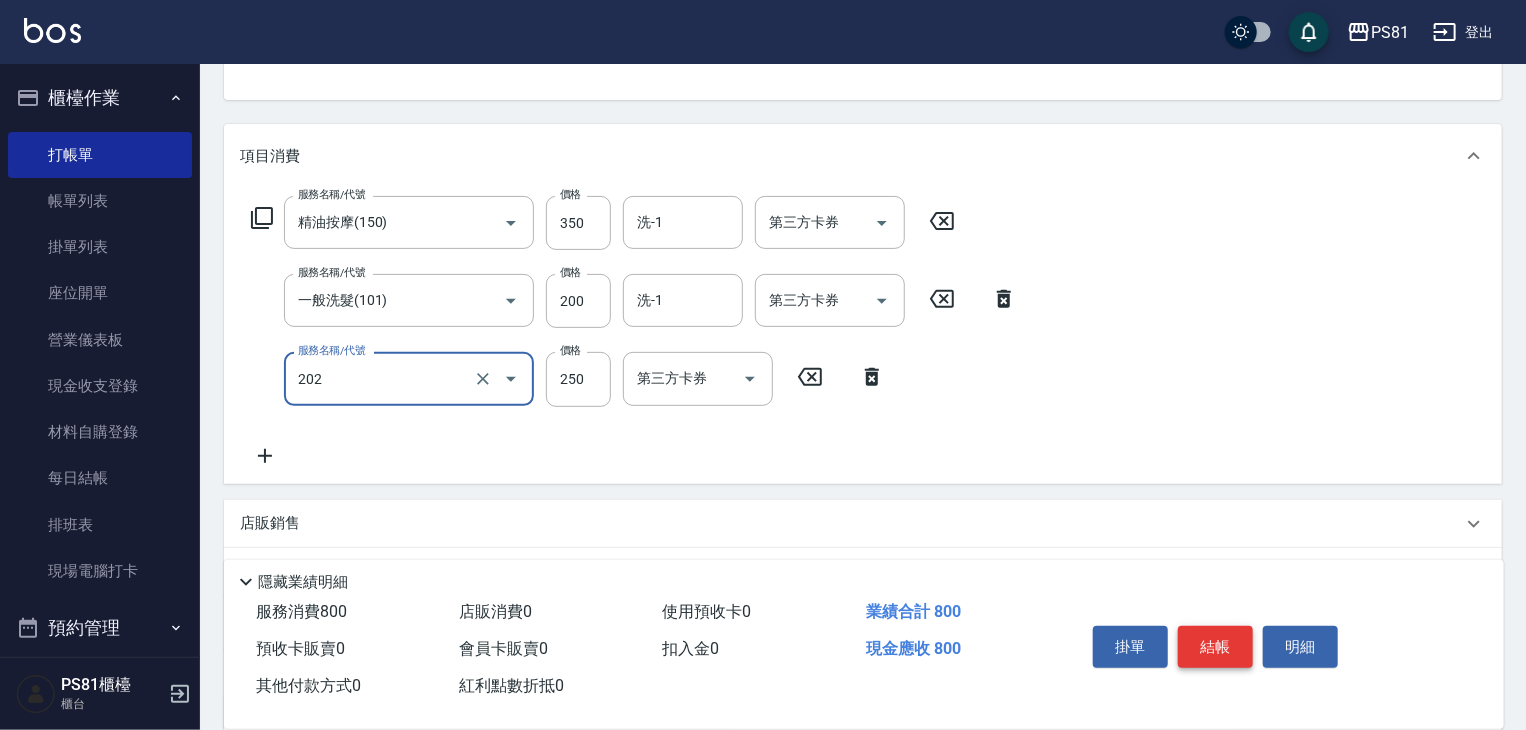 type on "單剪250(202)" 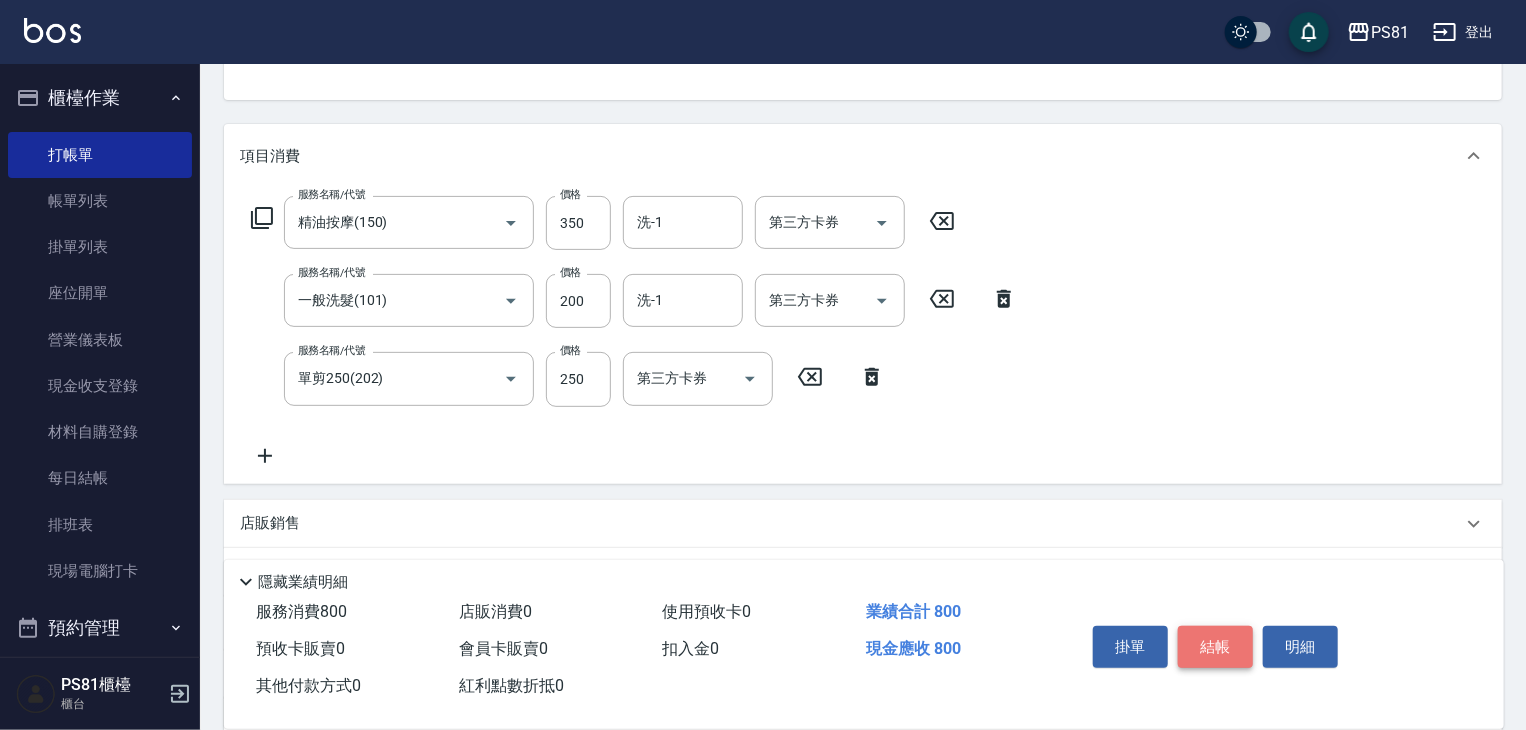 click on "結帳" at bounding box center (1215, 647) 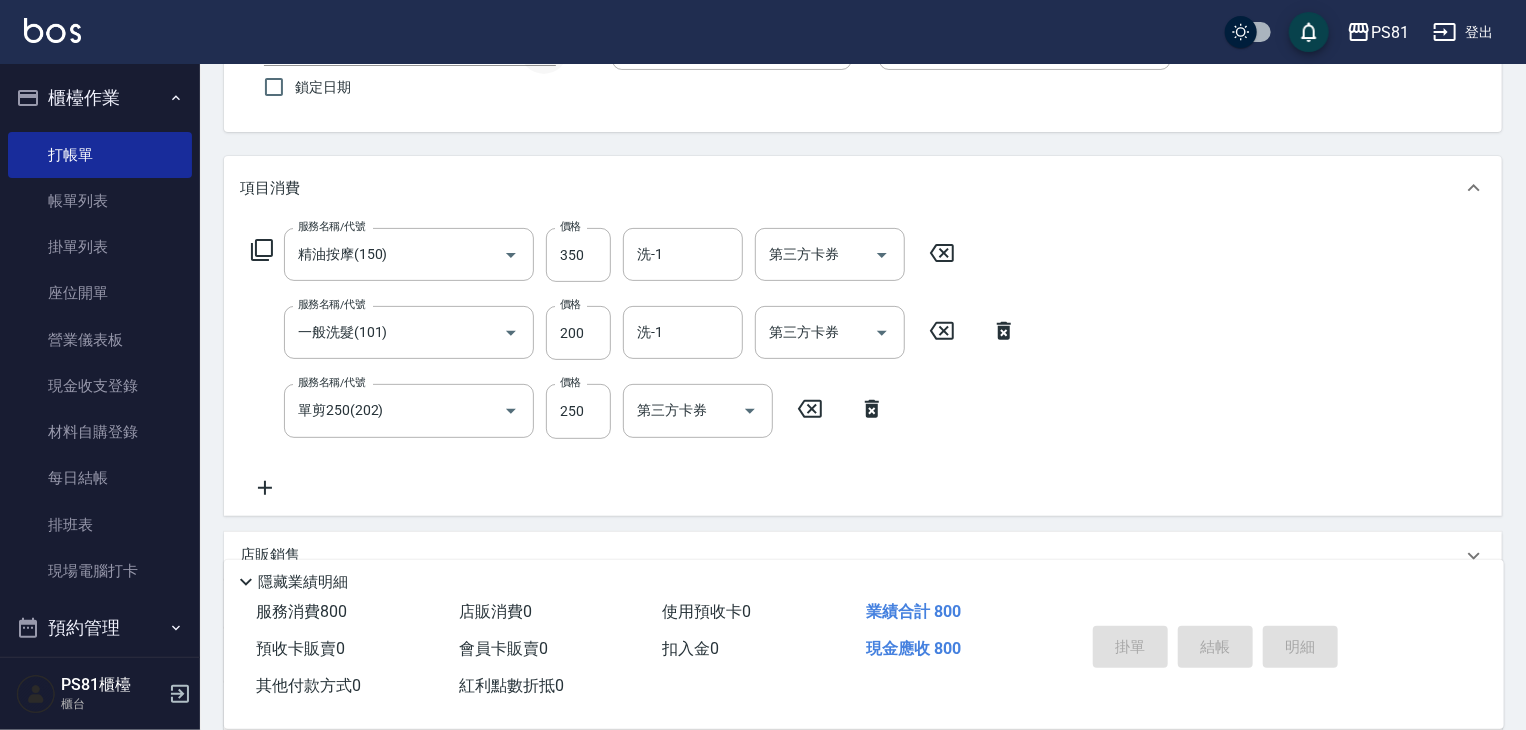 scroll, scrollTop: 0, scrollLeft: 0, axis: both 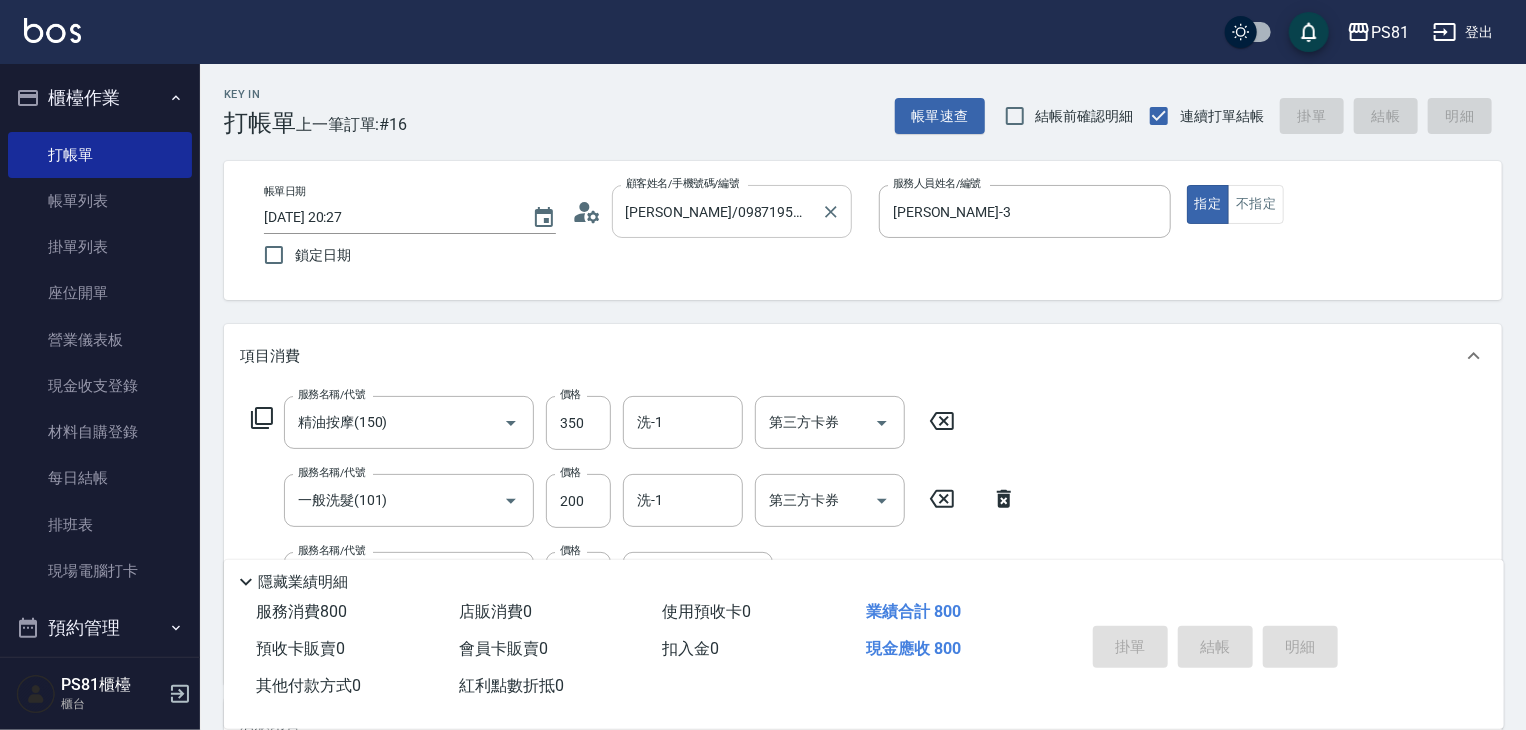 type on "[DATE] 20:28" 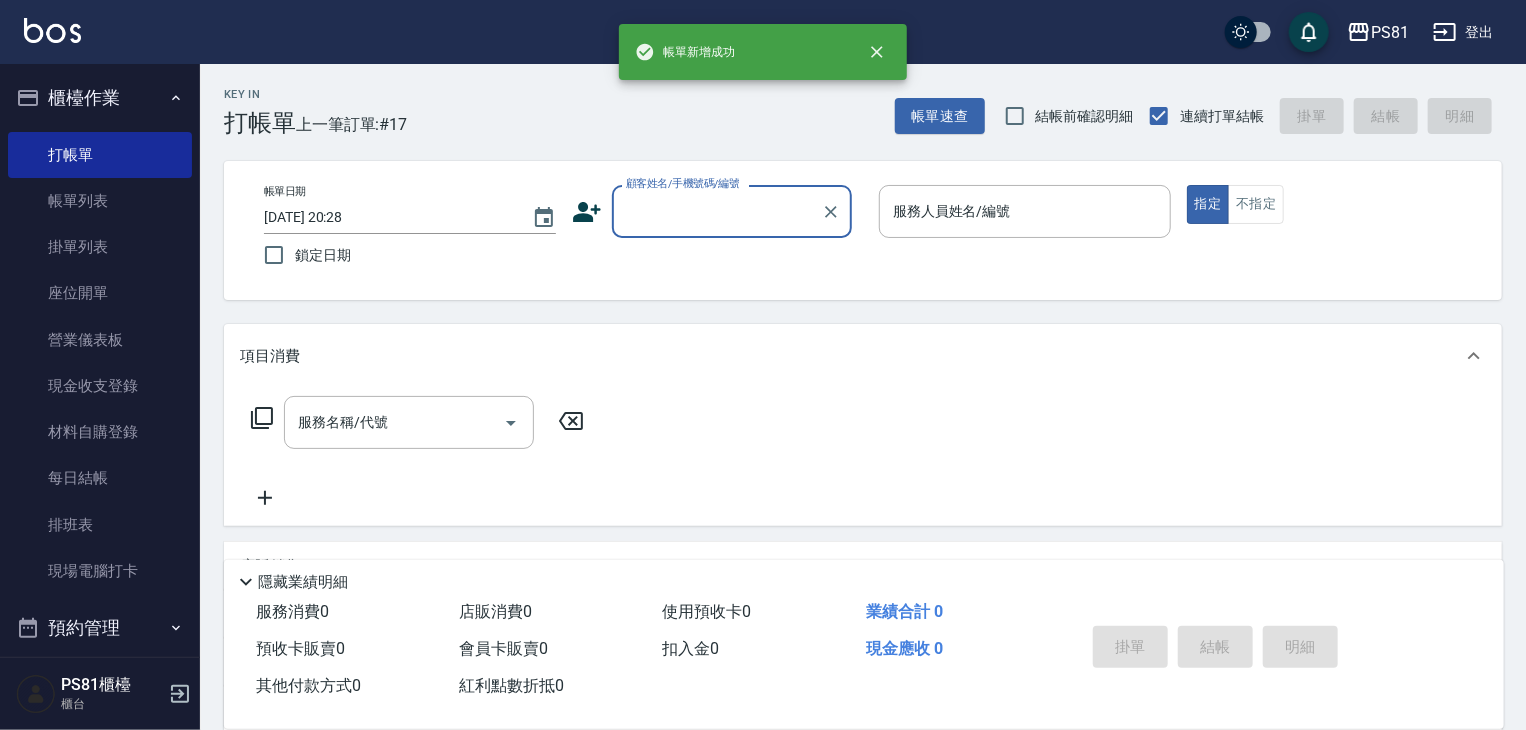 click on "顧客姓名/手機號碼/編號" at bounding box center [717, 211] 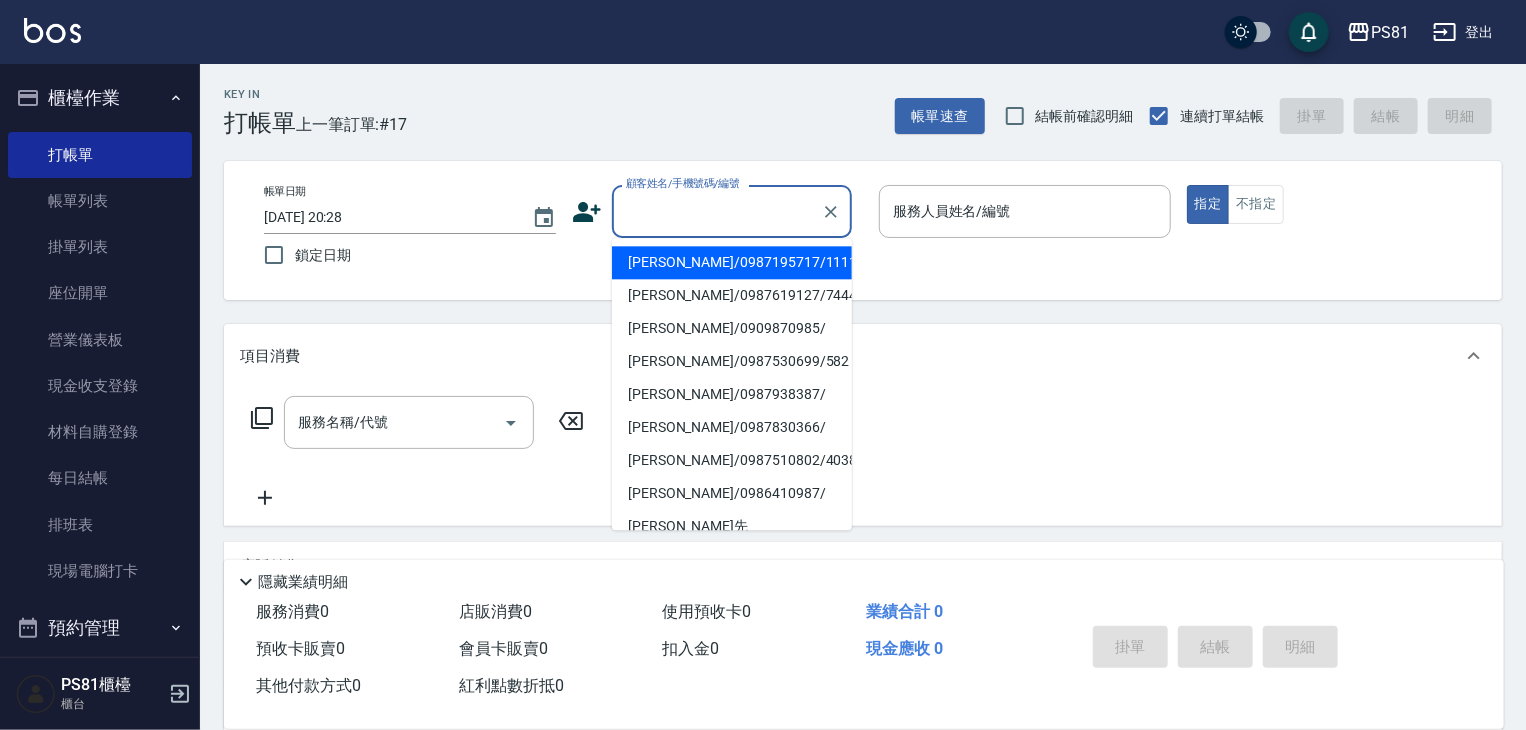 drag, startPoint x: 684, startPoint y: 267, endPoint x: 750, endPoint y: 258, distance: 66.61081 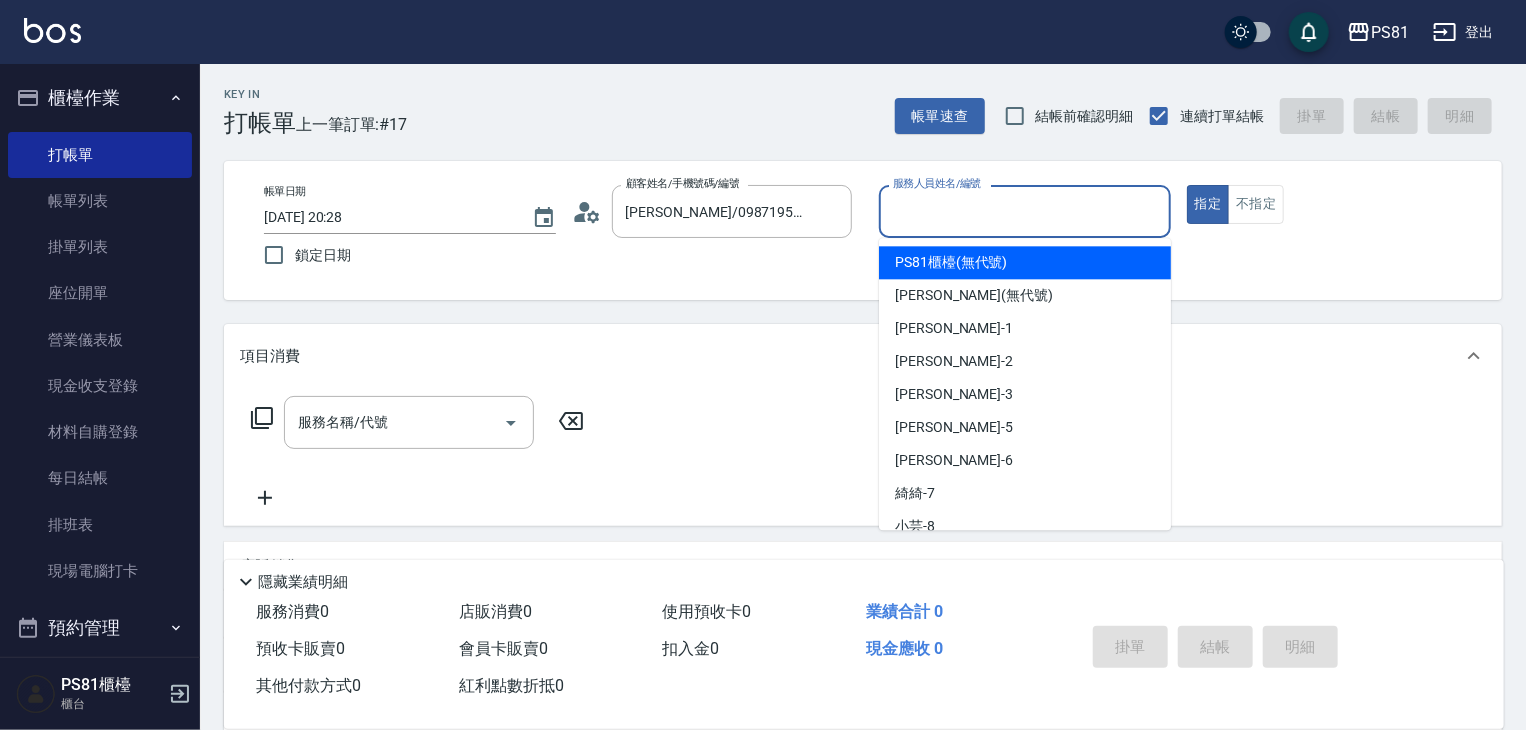 click on "服務人員姓名/編號" at bounding box center [1025, 211] 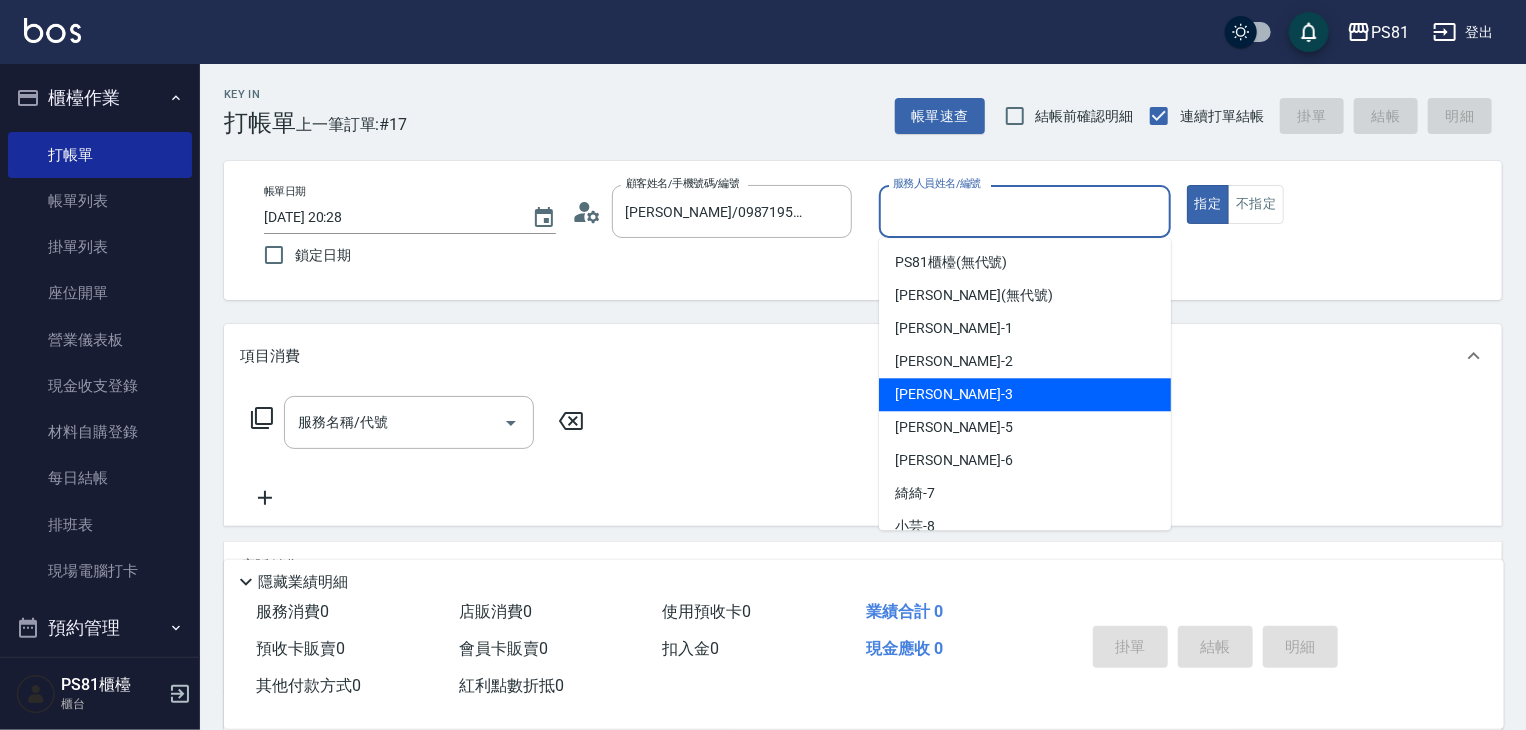 click on "[PERSON_NAME] -3" at bounding box center (954, 394) 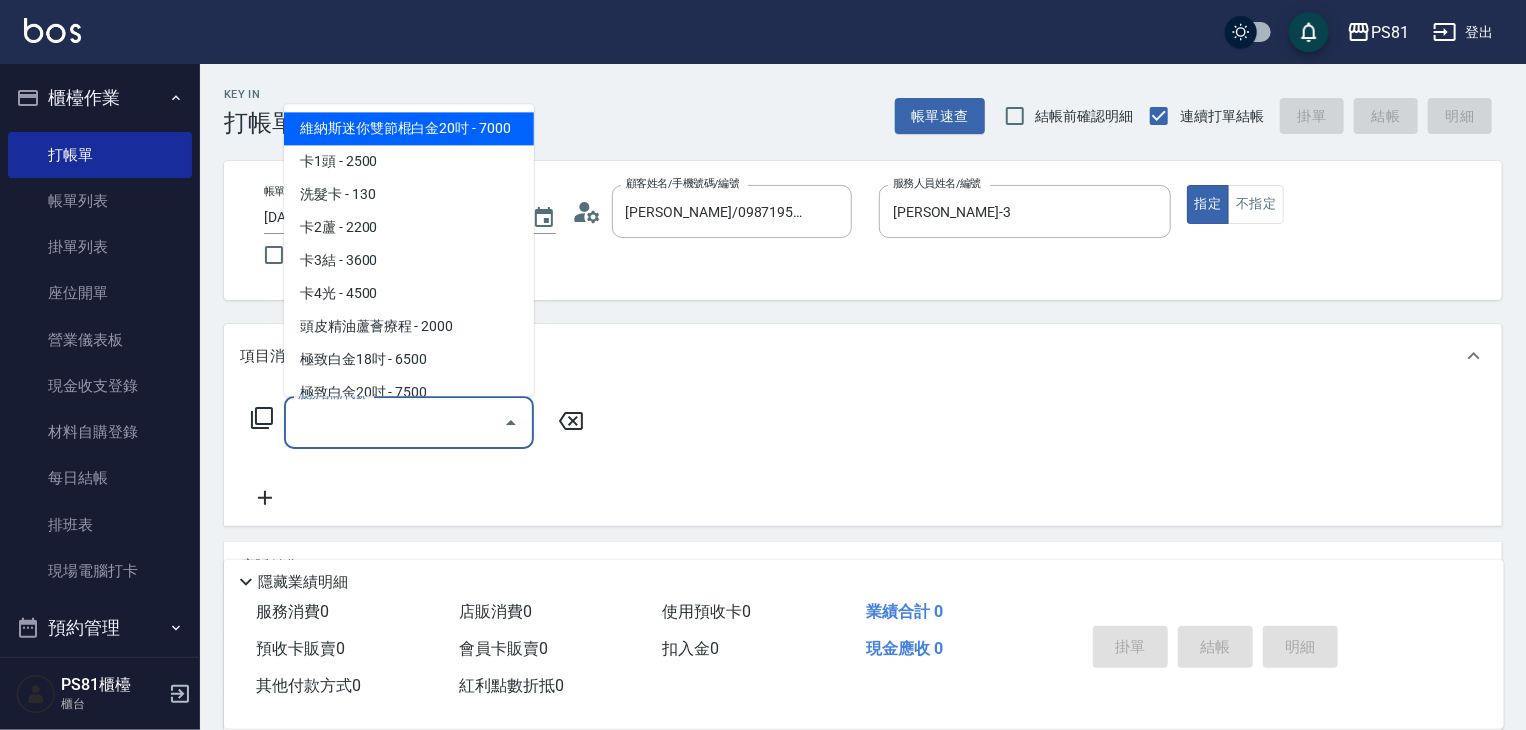 click on "服務名稱/代號" at bounding box center [394, 422] 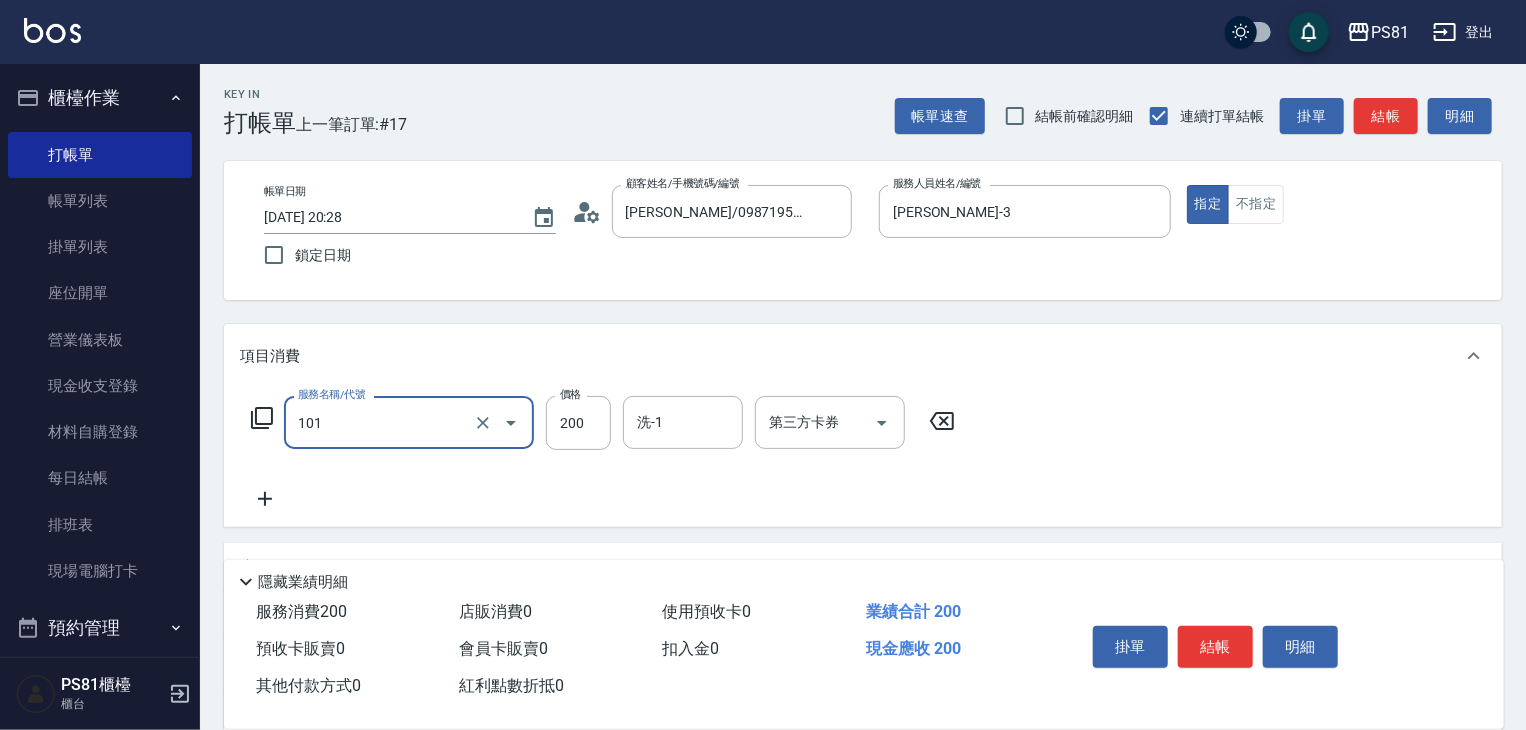 click on "服務名稱/代號 101 服務名稱/代號 價格 200 價格 洗-1 洗-1 第三方卡券 第三方卡券" at bounding box center (603, 453) 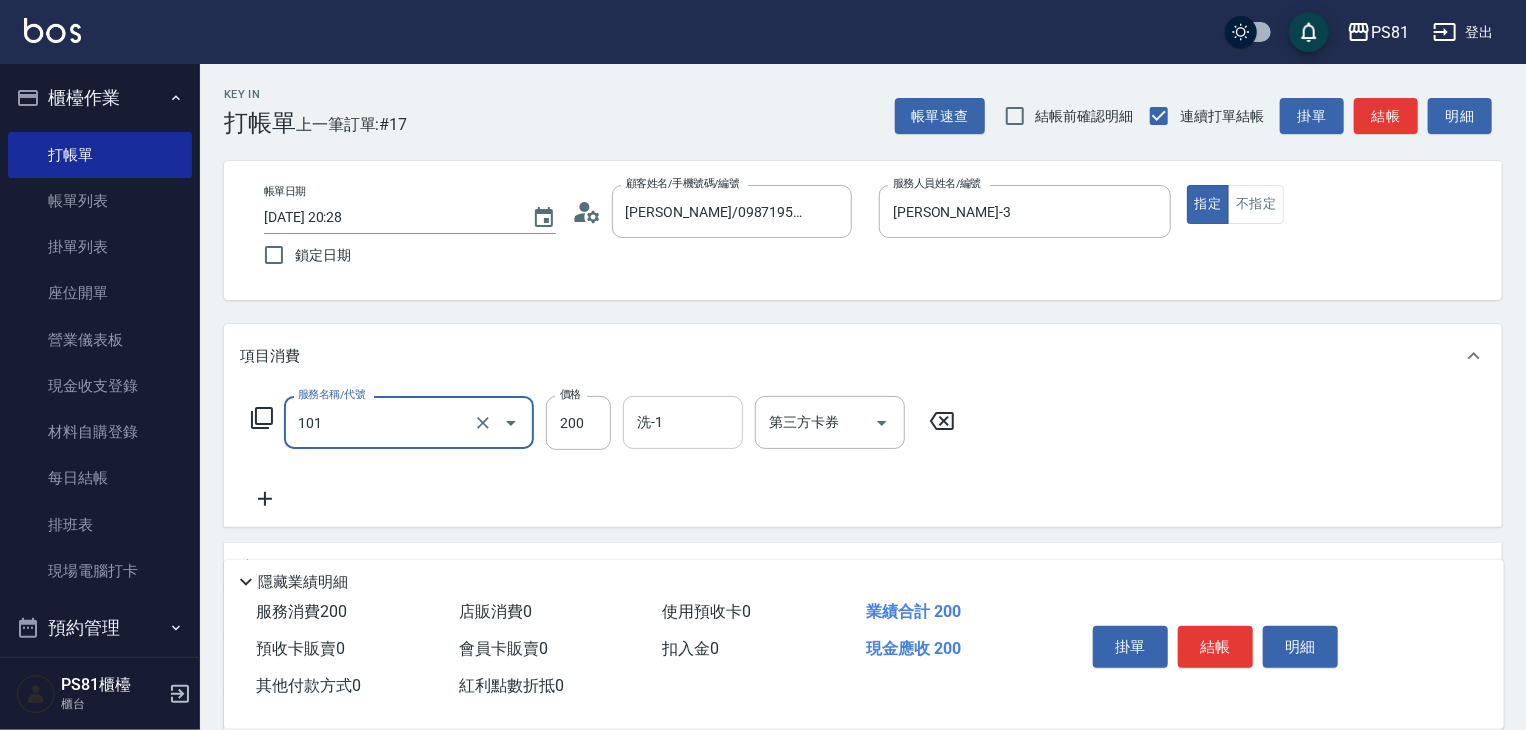 type on "一般洗髮(101)" 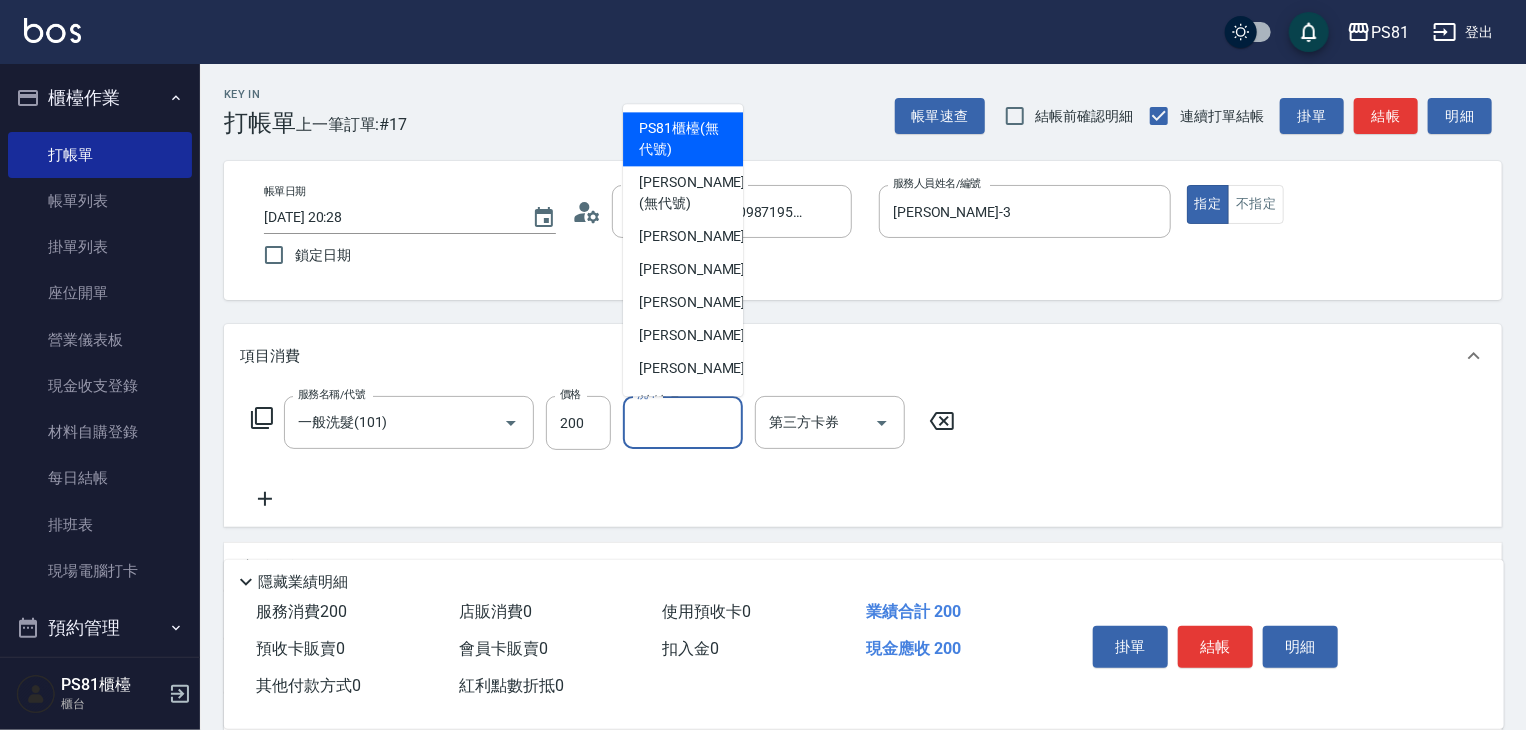 click on "洗-1" at bounding box center (683, 422) 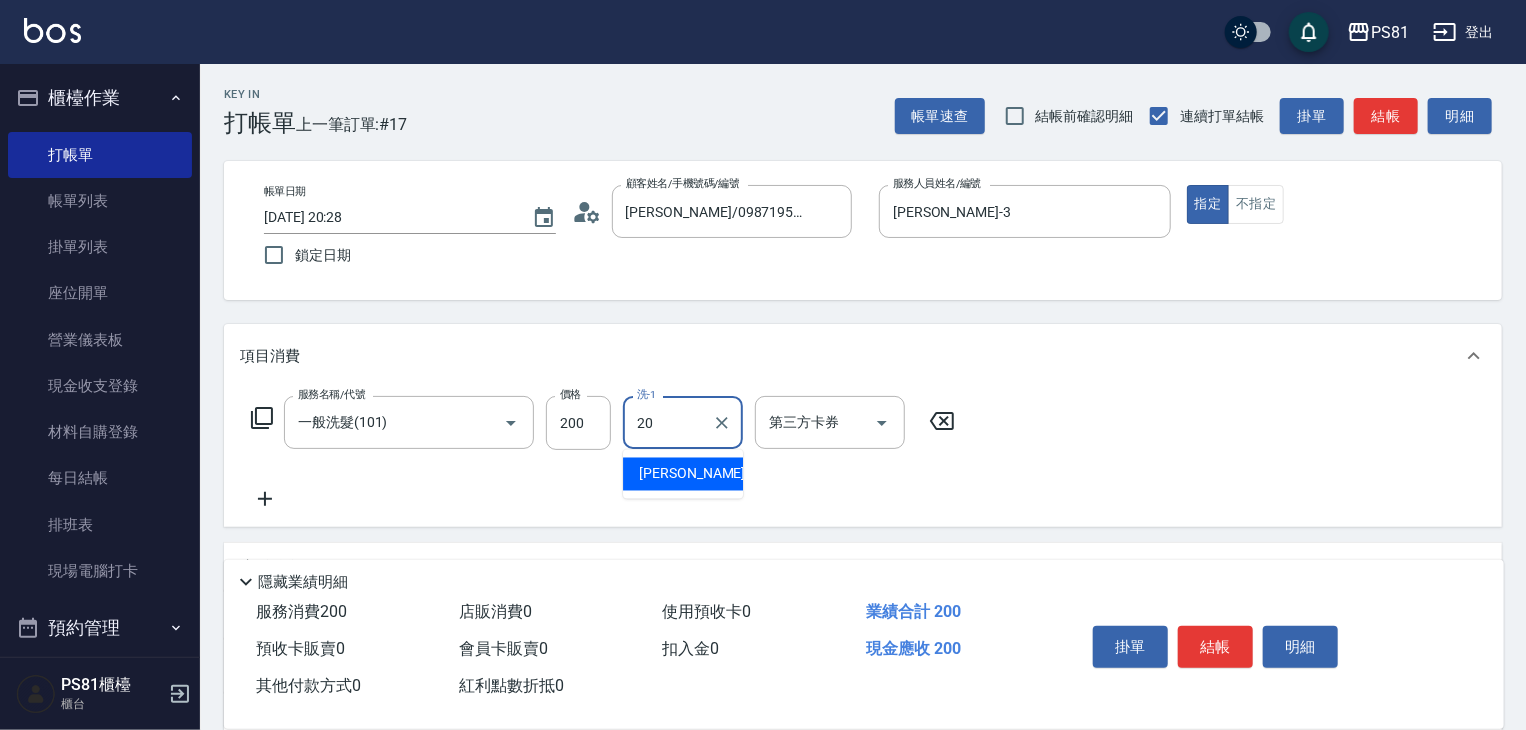 type on "[PERSON_NAME]-20" 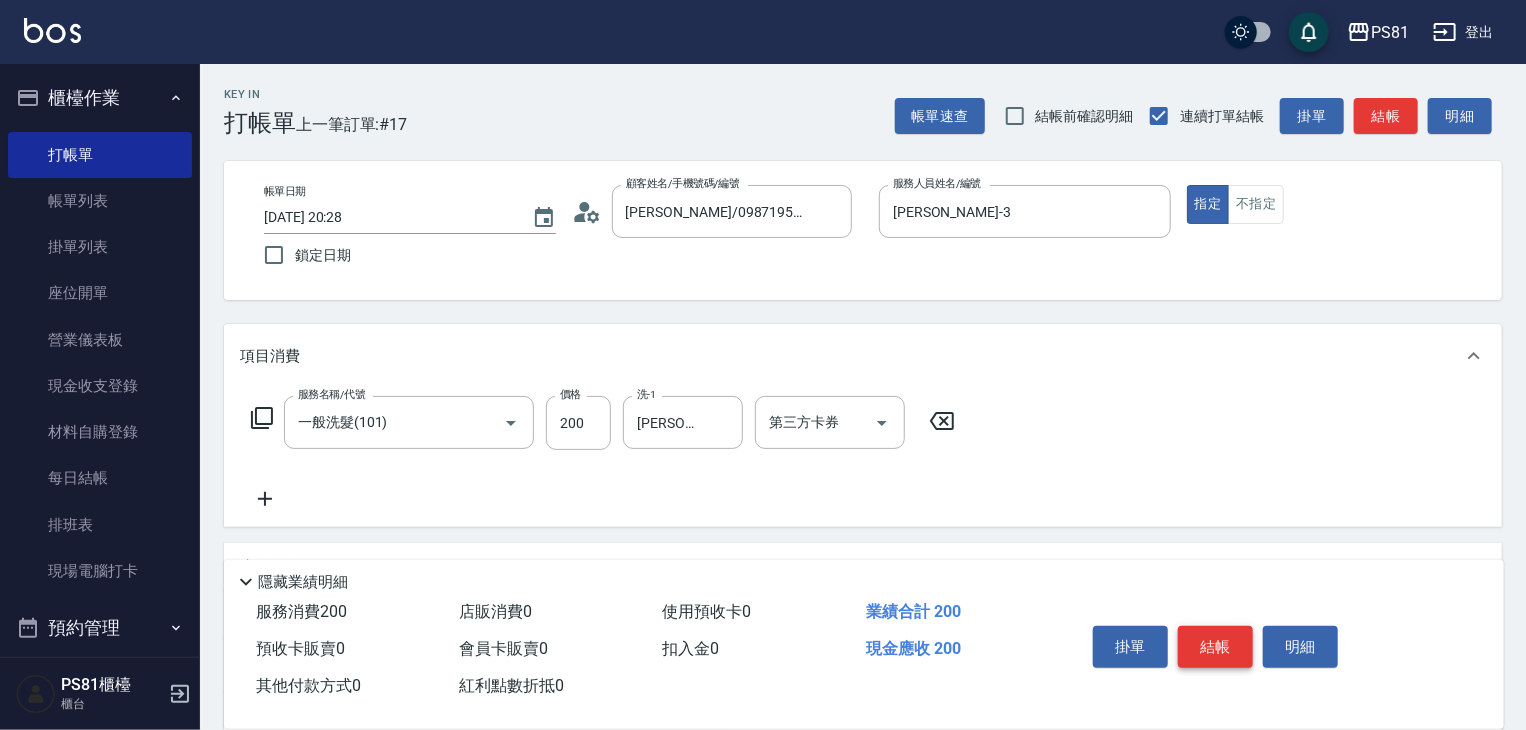 click on "掛單 結帳 明細" at bounding box center (1215, 649) 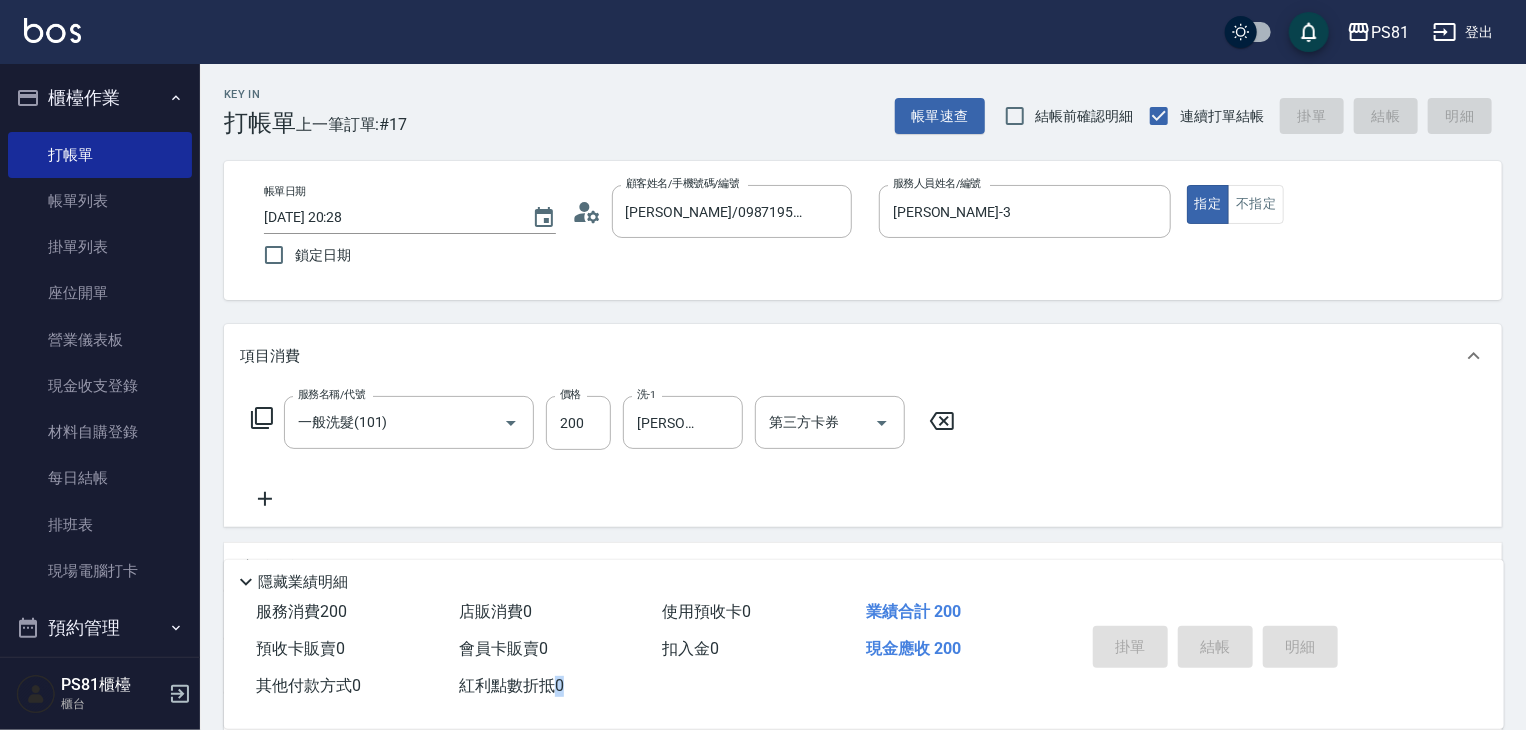 click on "掛單 結帳 明細" at bounding box center (1215, 649) 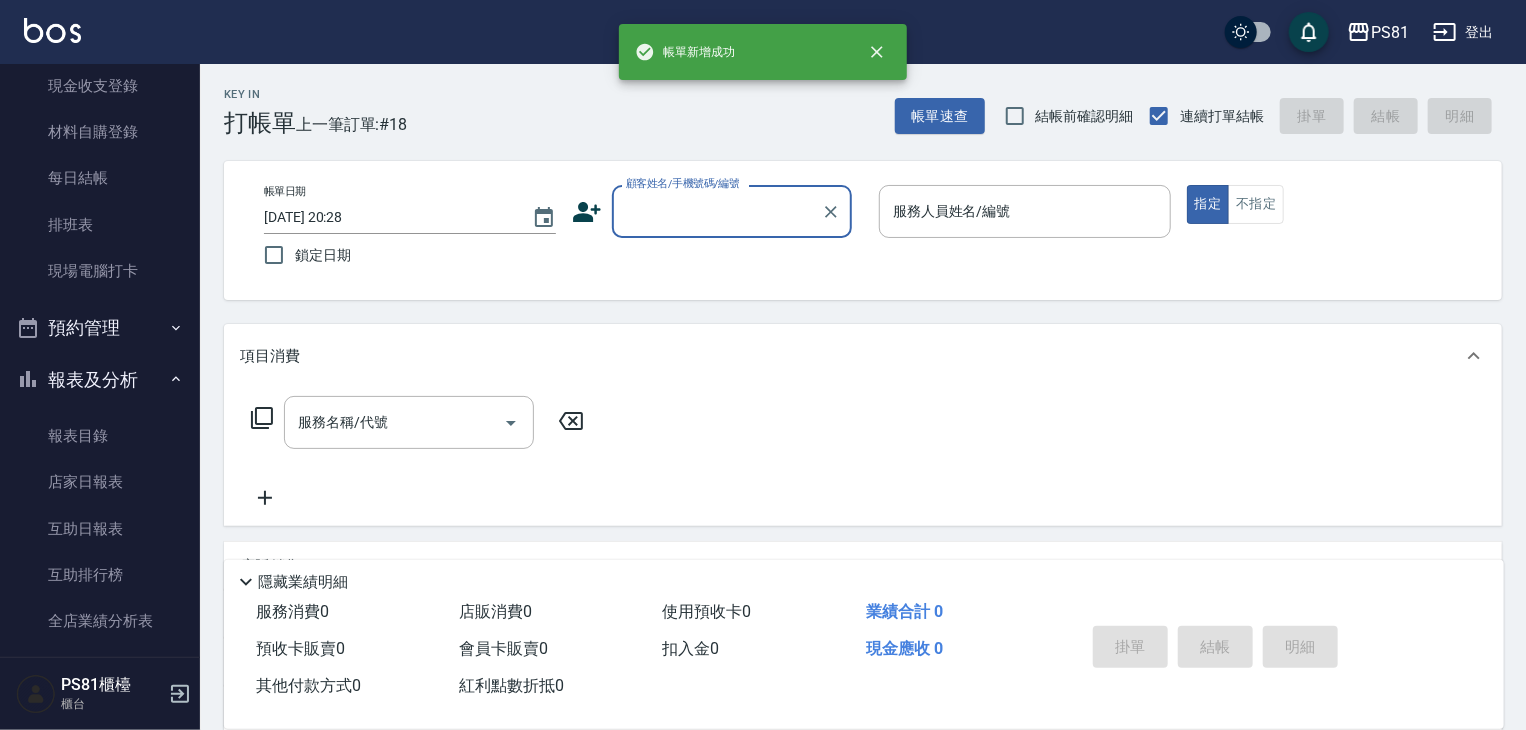 scroll, scrollTop: 700, scrollLeft: 0, axis: vertical 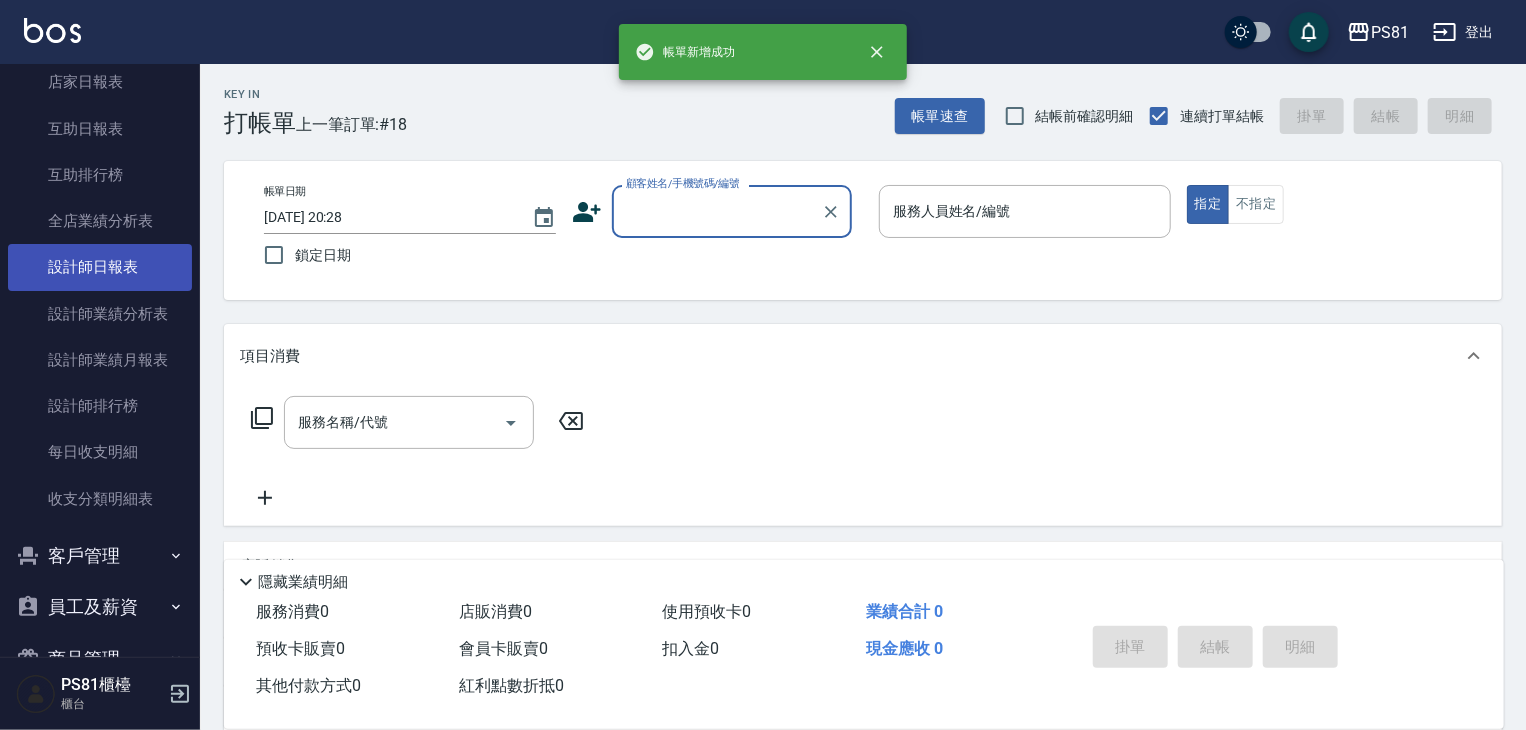 click on "設計師日報表" at bounding box center [100, 267] 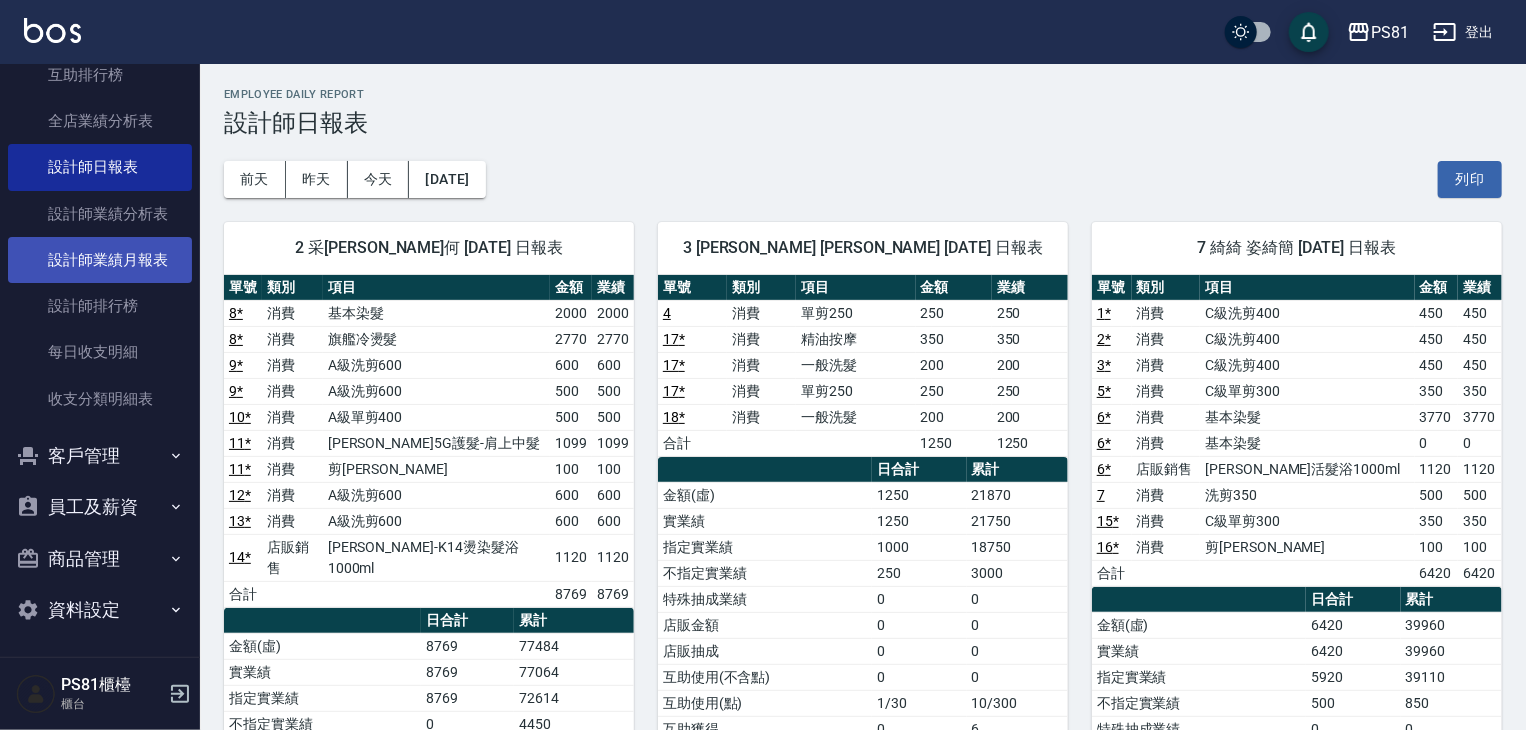 scroll, scrollTop: 803, scrollLeft: 0, axis: vertical 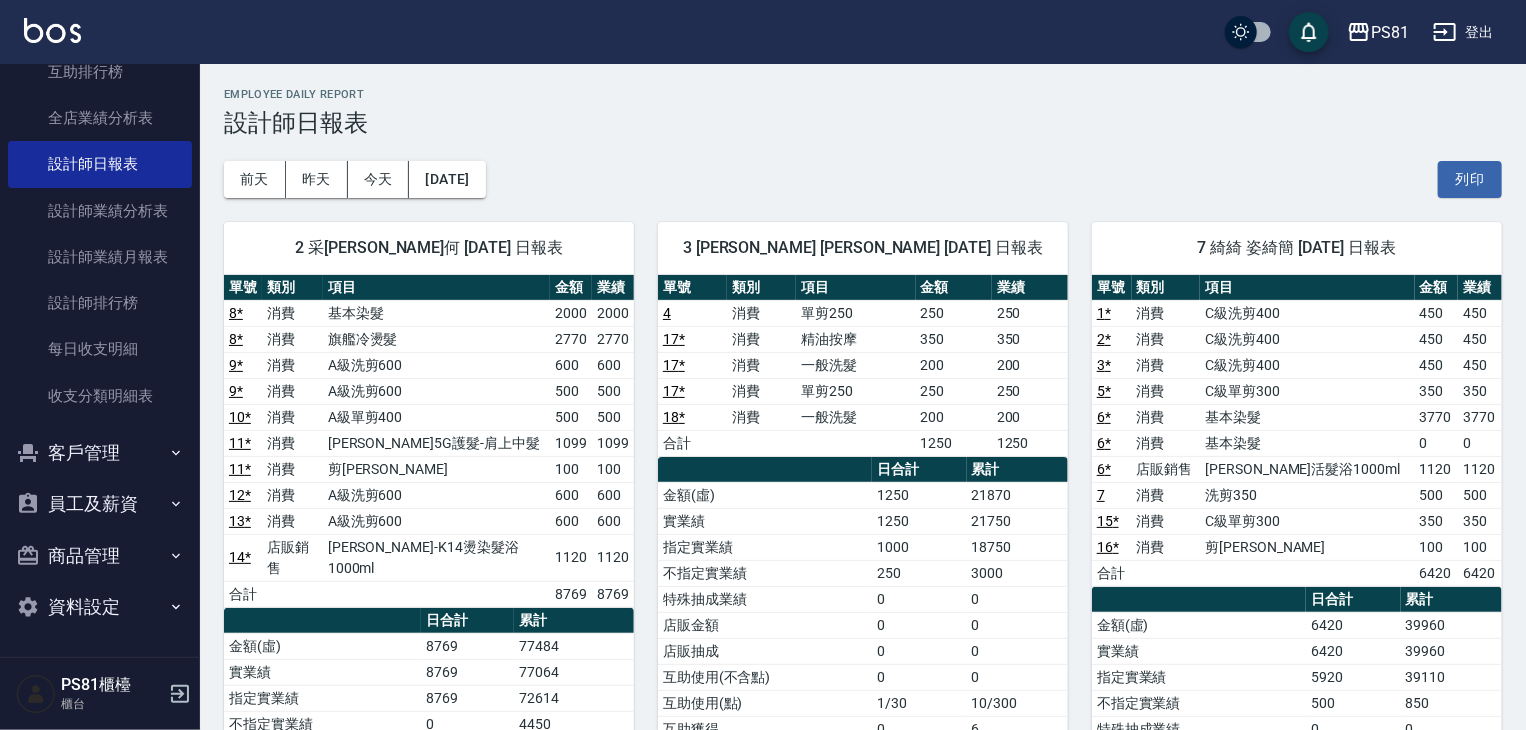 click on "客戶管理" at bounding box center [100, 453] 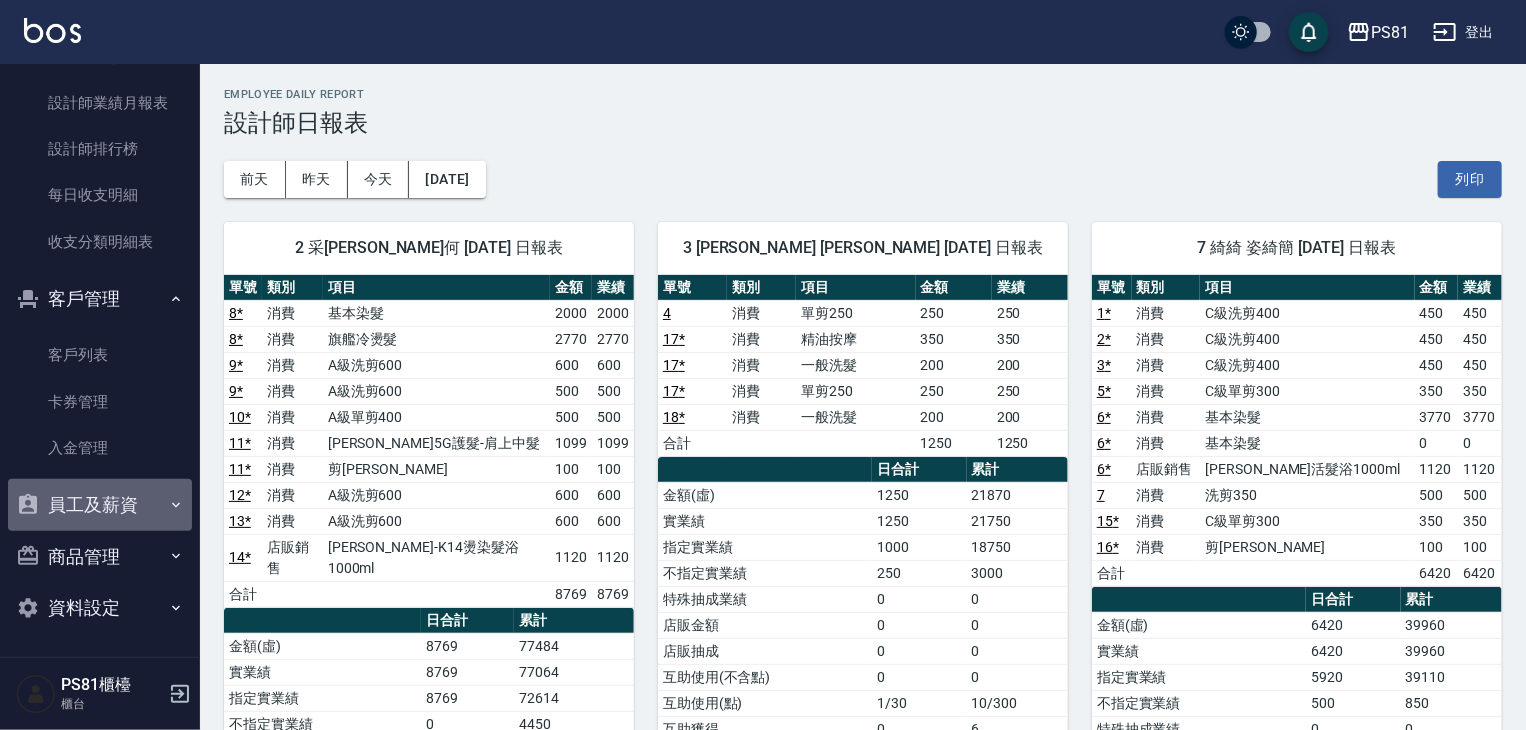 click on "員工及薪資" at bounding box center [100, 505] 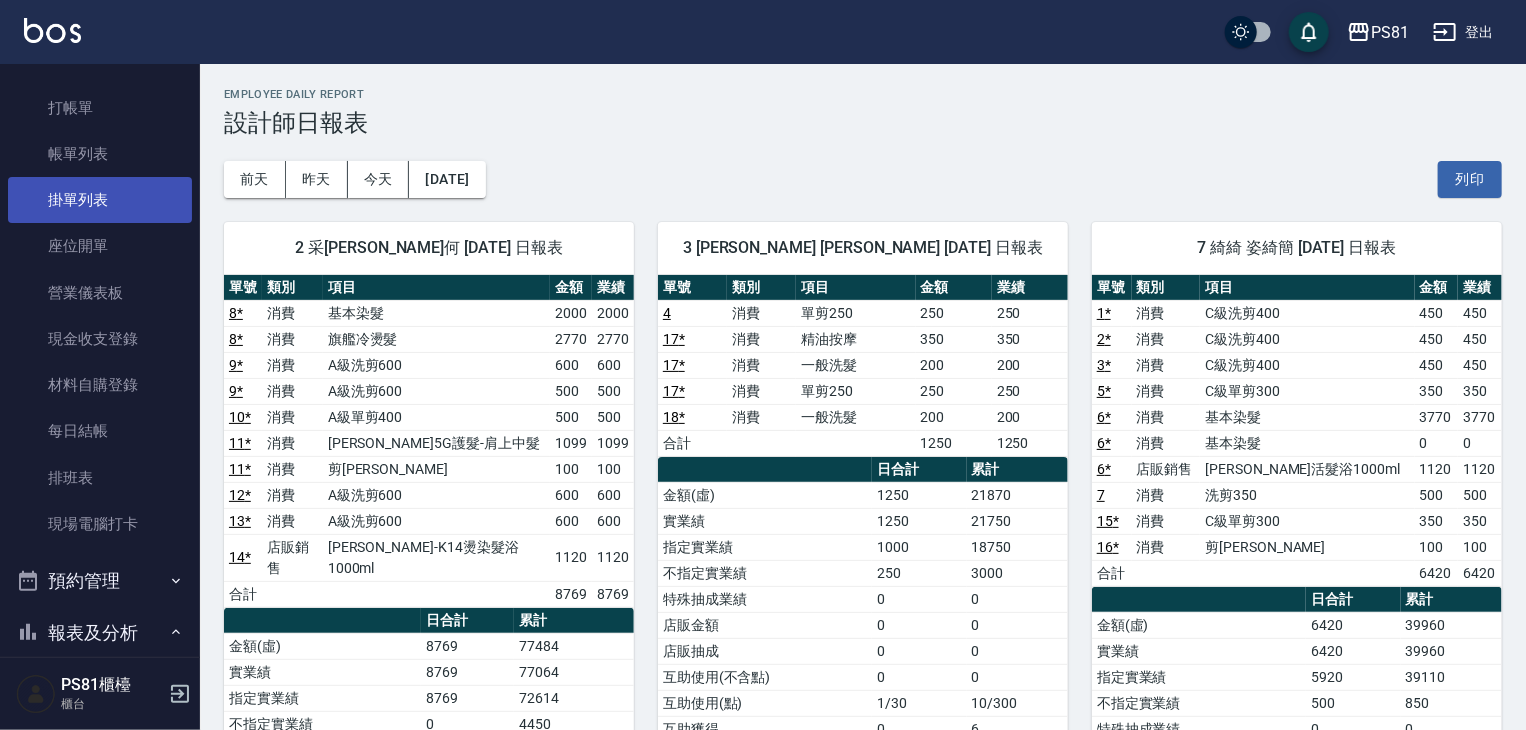scroll, scrollTop: 12, scrollLeft: 0, axis: vertical 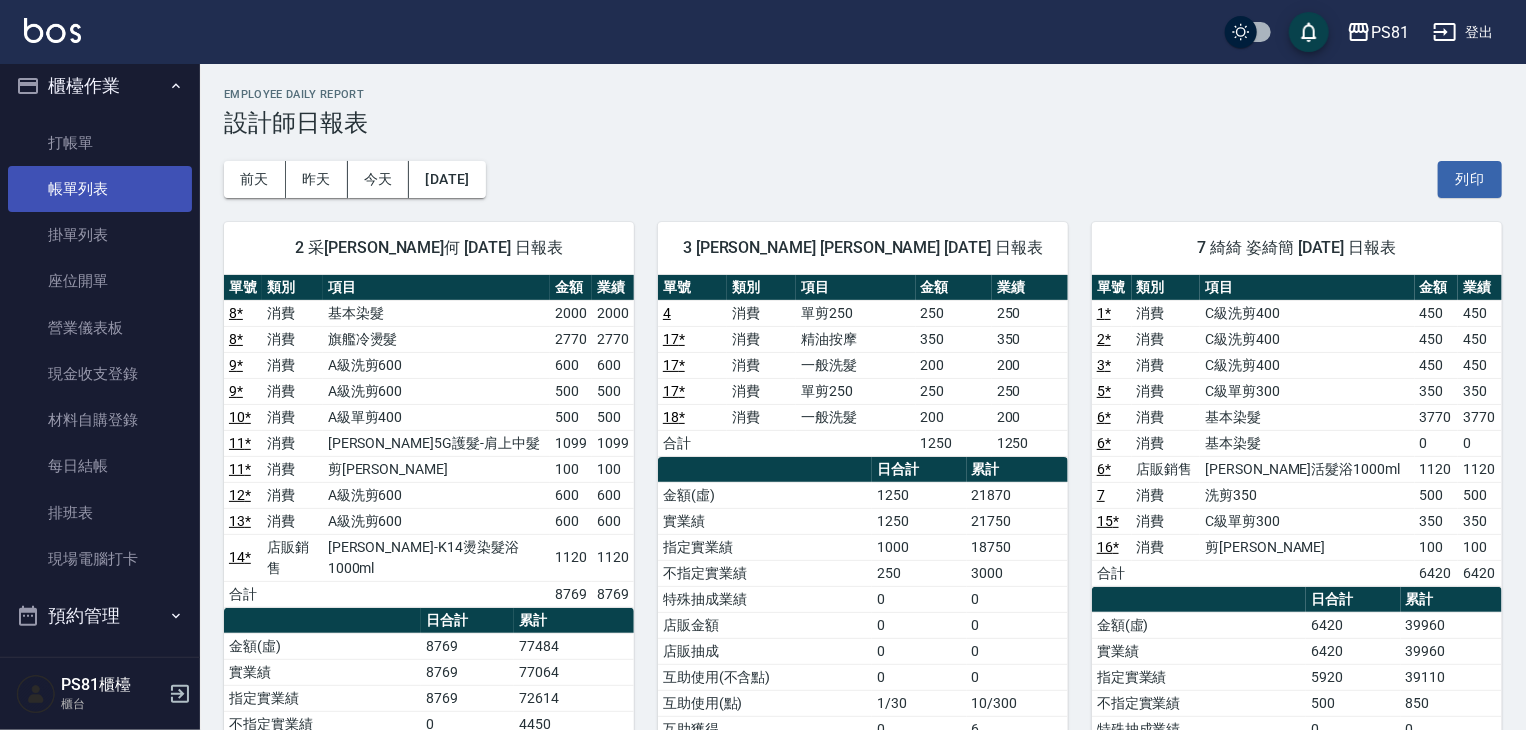 click on "帳單列表" at bounding box center (100, 189) 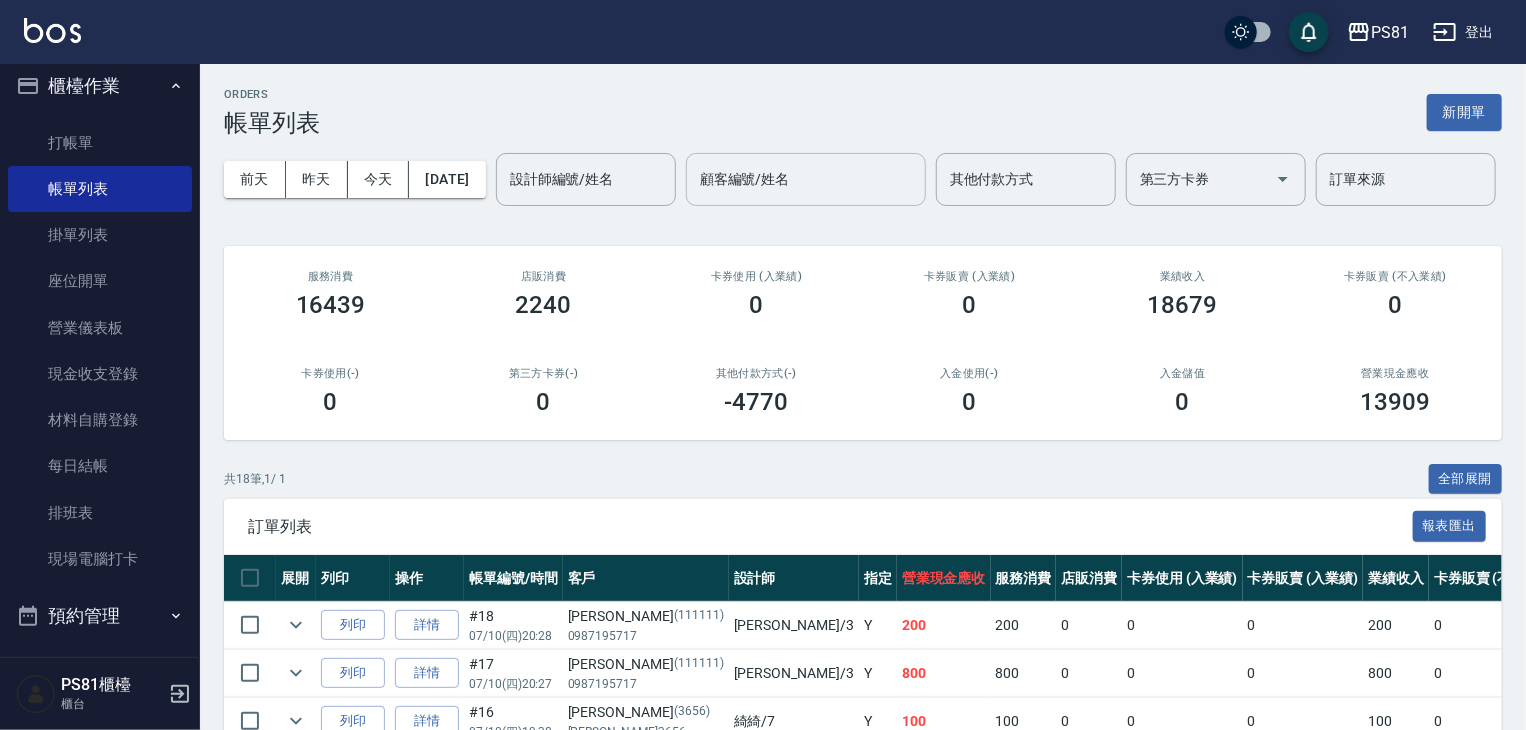 click on "顧客編號/姓名" at bounding box center [806, 179] 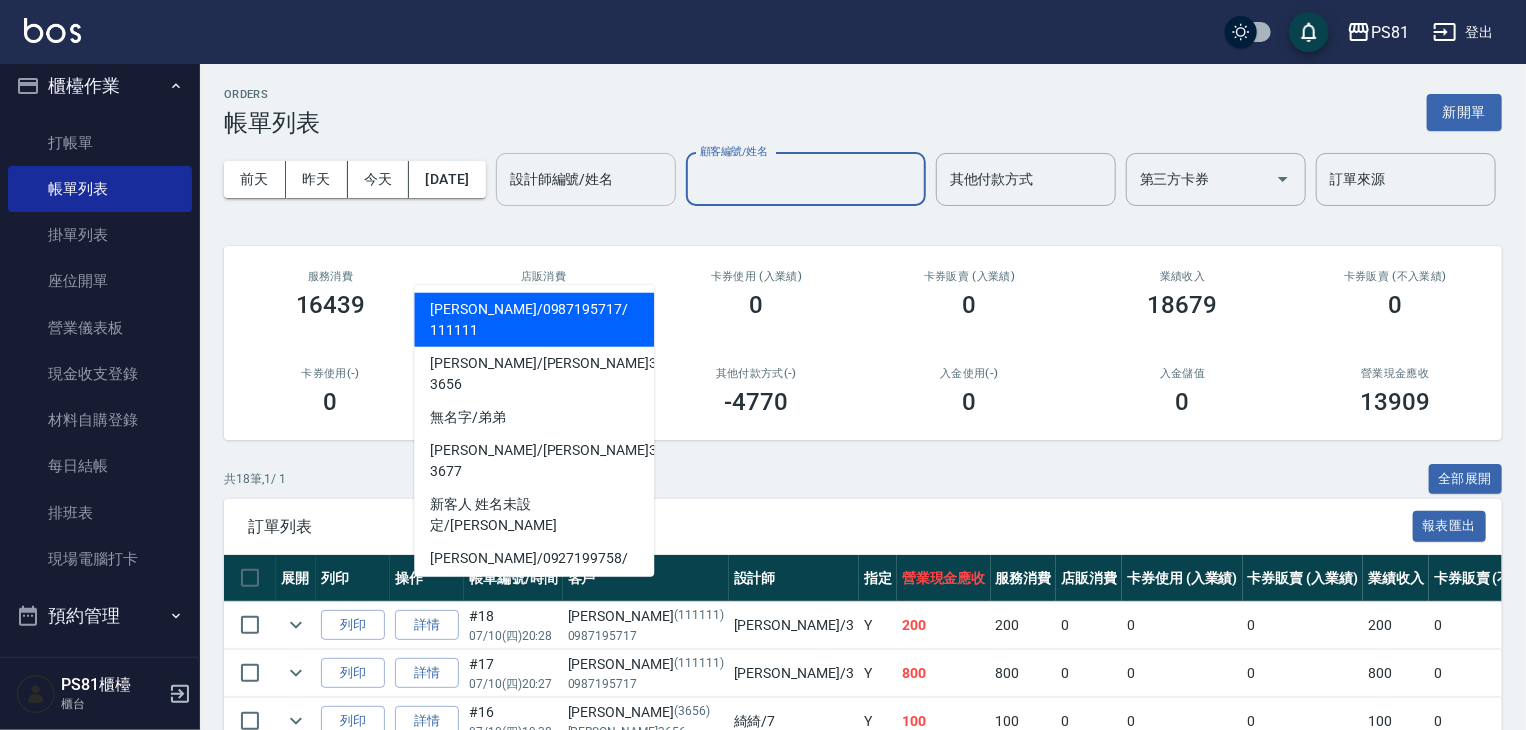 click on "設計師編號/姓名" at bounding box center (586, 179) 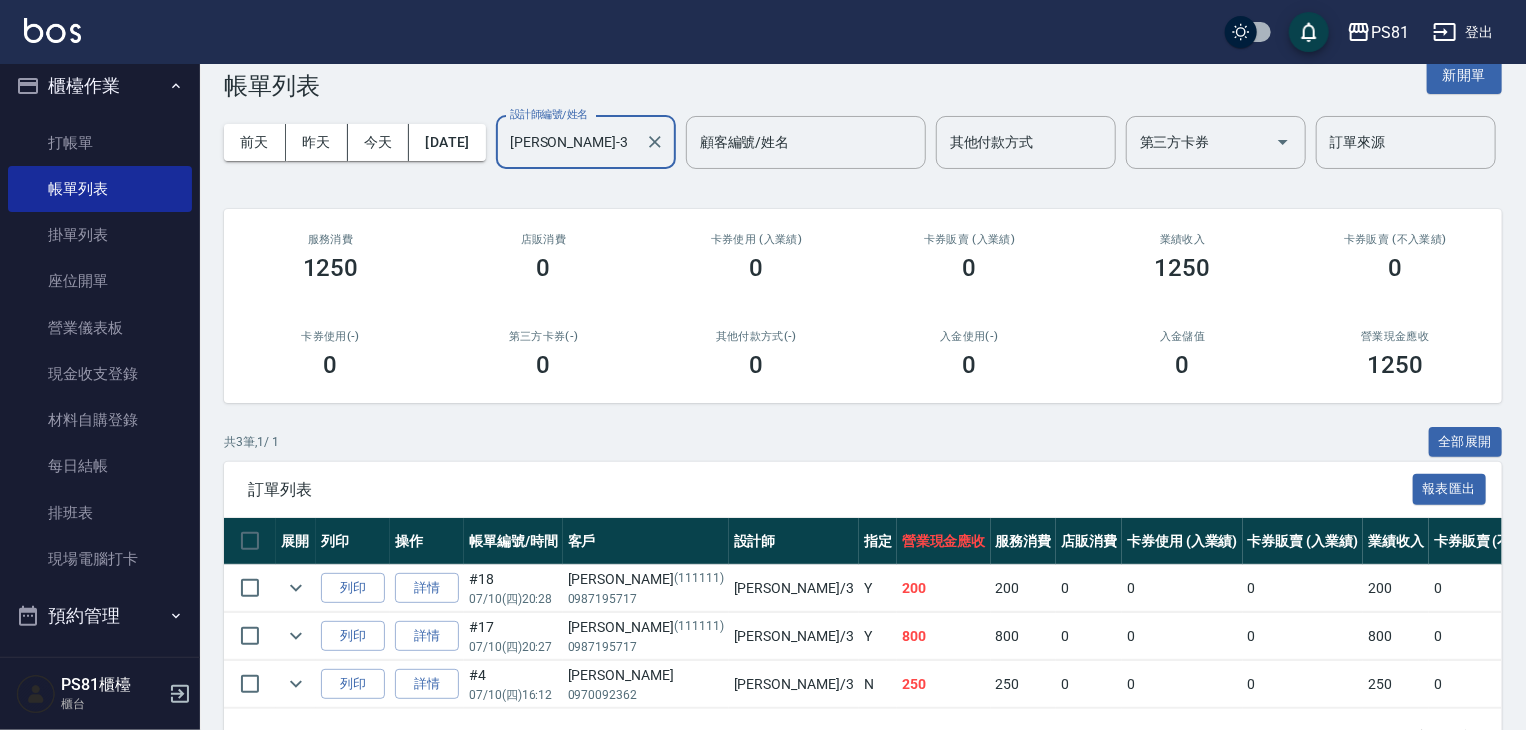 scroll, scrollTop: 171, scrollLeft: 0, axis: vertical 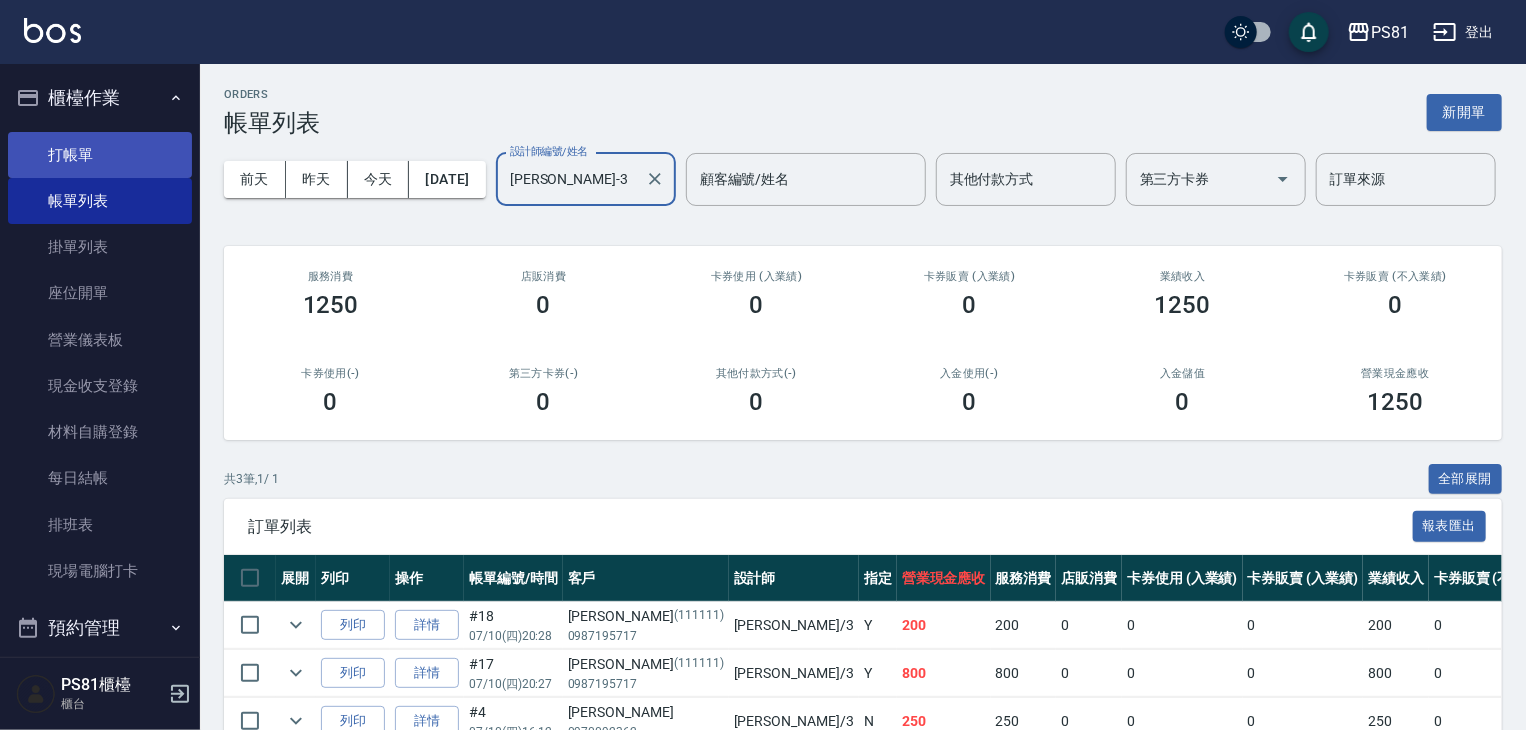 type on "[PERSON_NAME]-3" 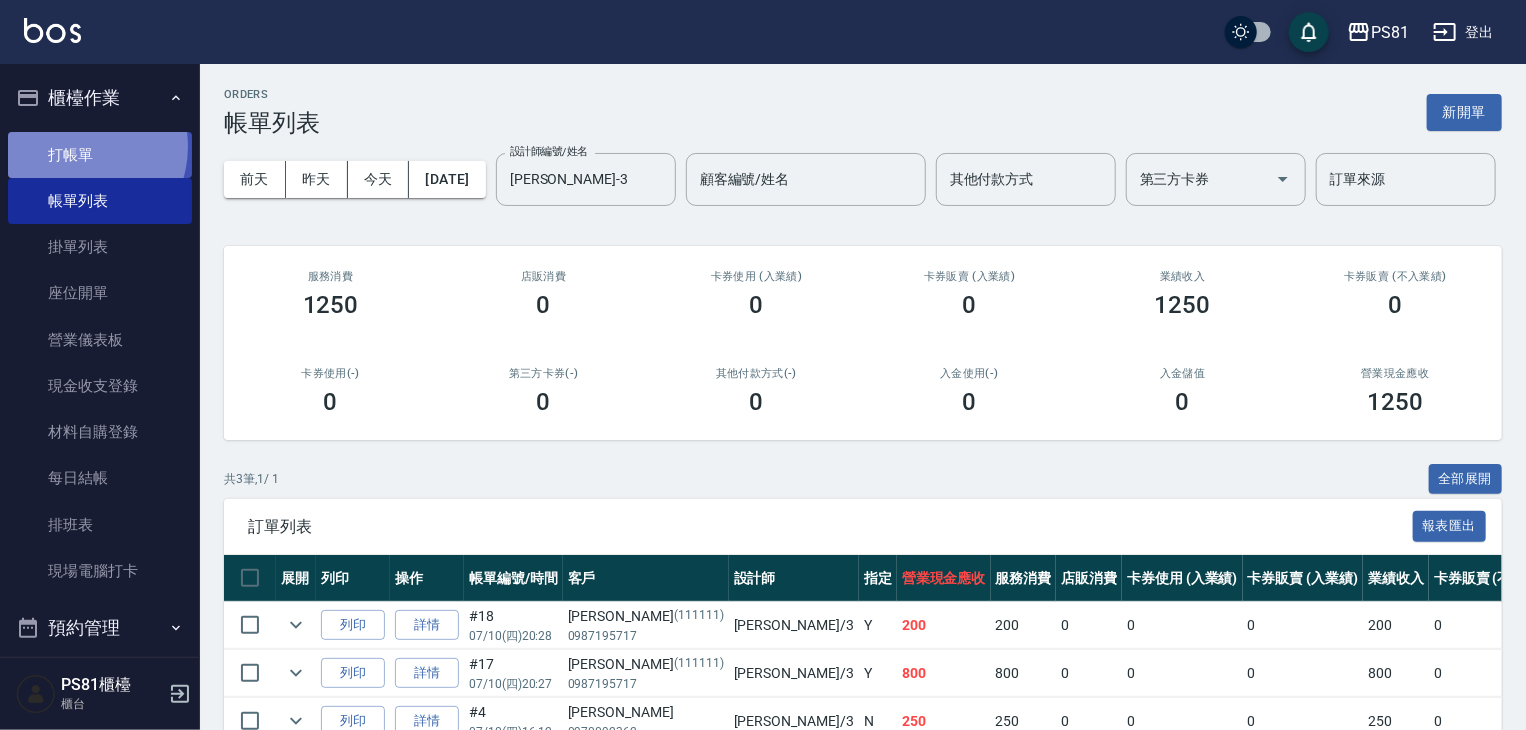 click on "打帳單" at bounding box center [100, 155] 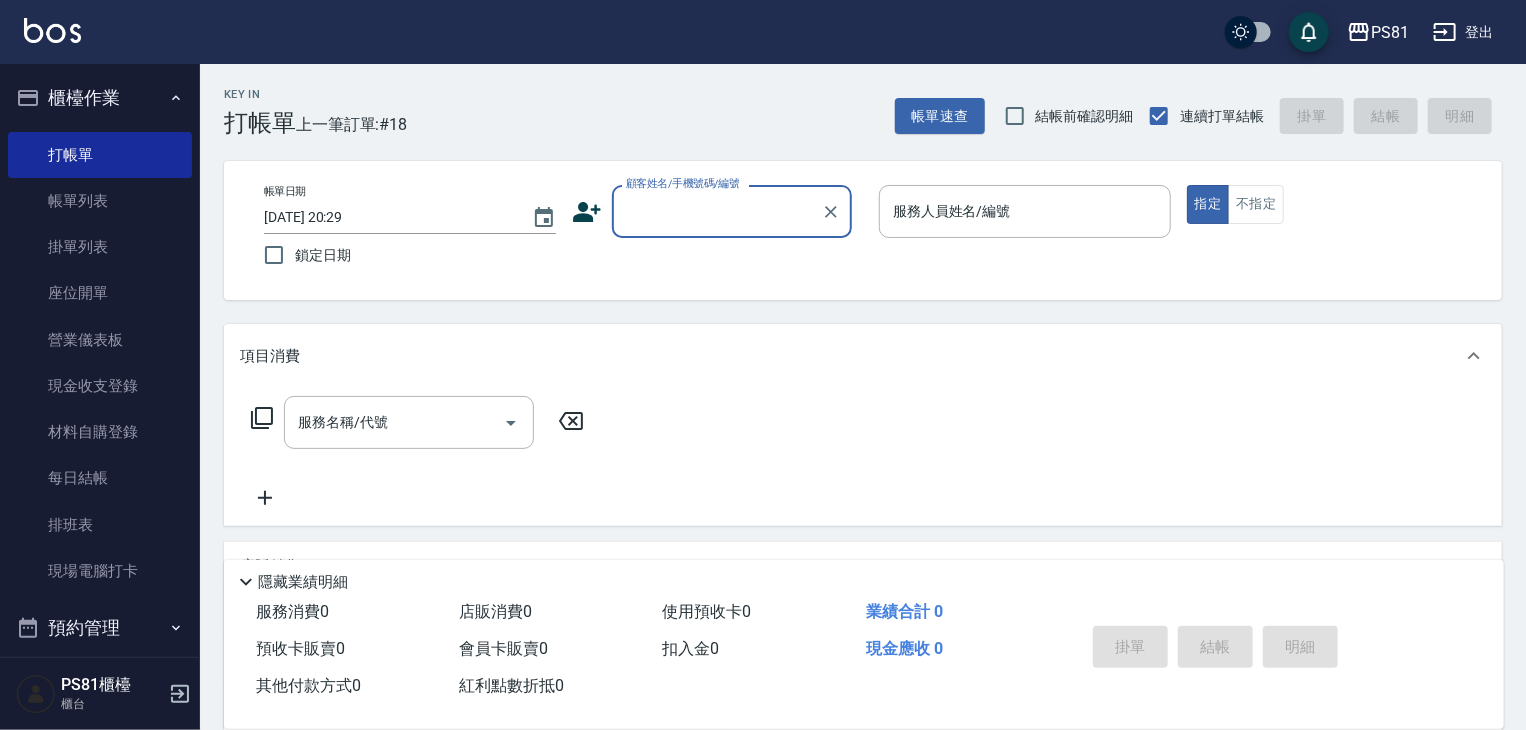click on "顧客姓名/手機號碼/編號" at bounding box center [717, 211] 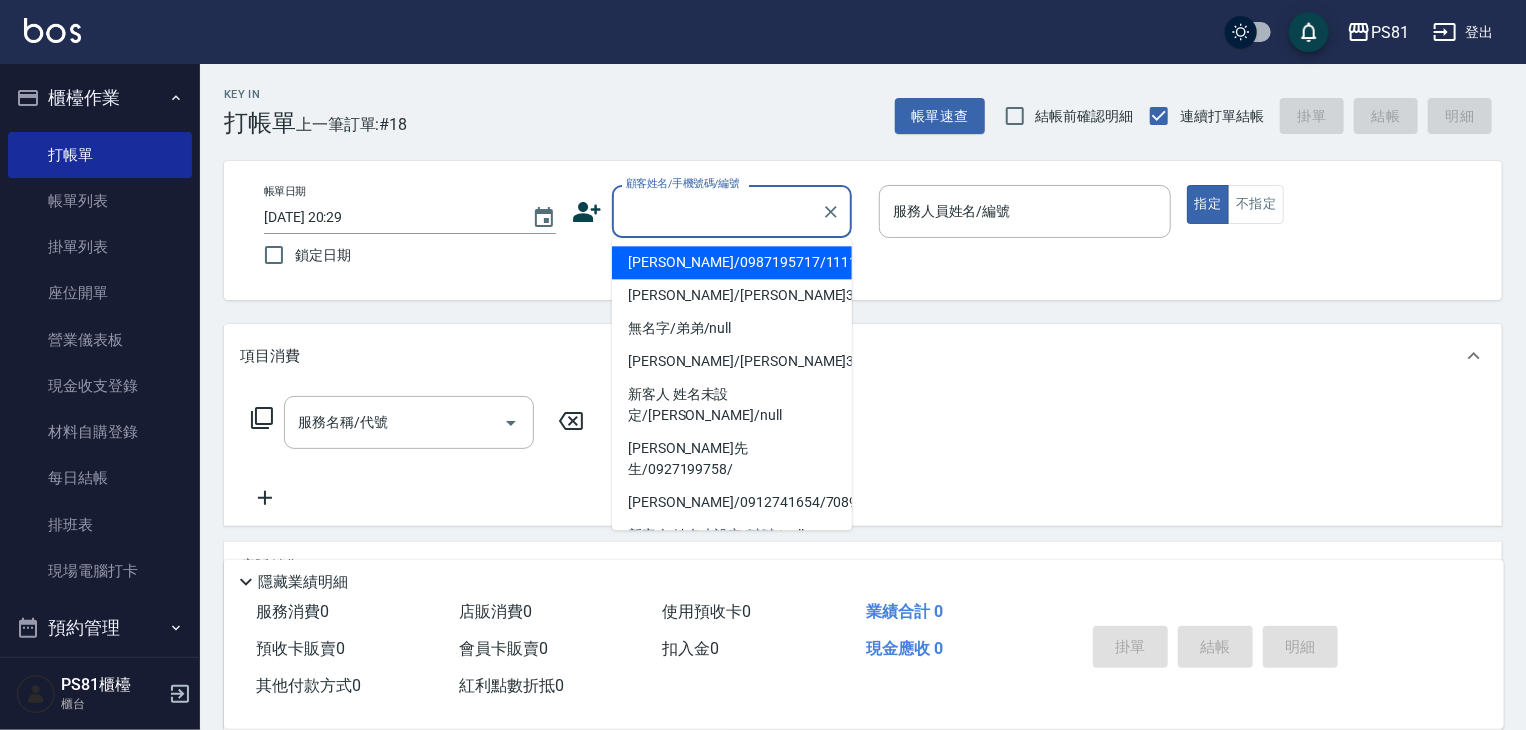 click on "[PERSON_NAME]/0987195717/111111" at bounding box center (732, 262) 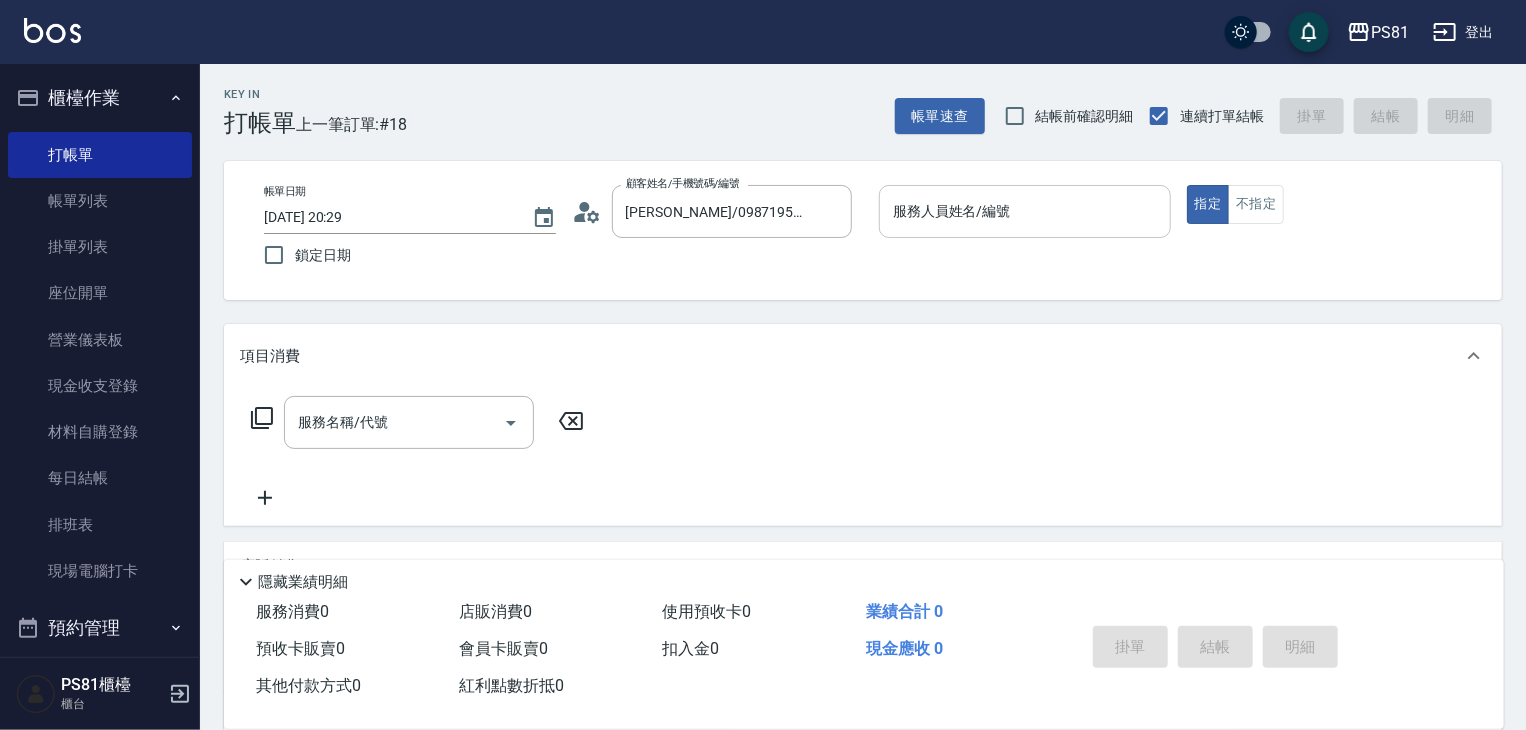 click on "服務人員姓名/編號 服務人員姓名/編號" at bounding box center (1025, 222) 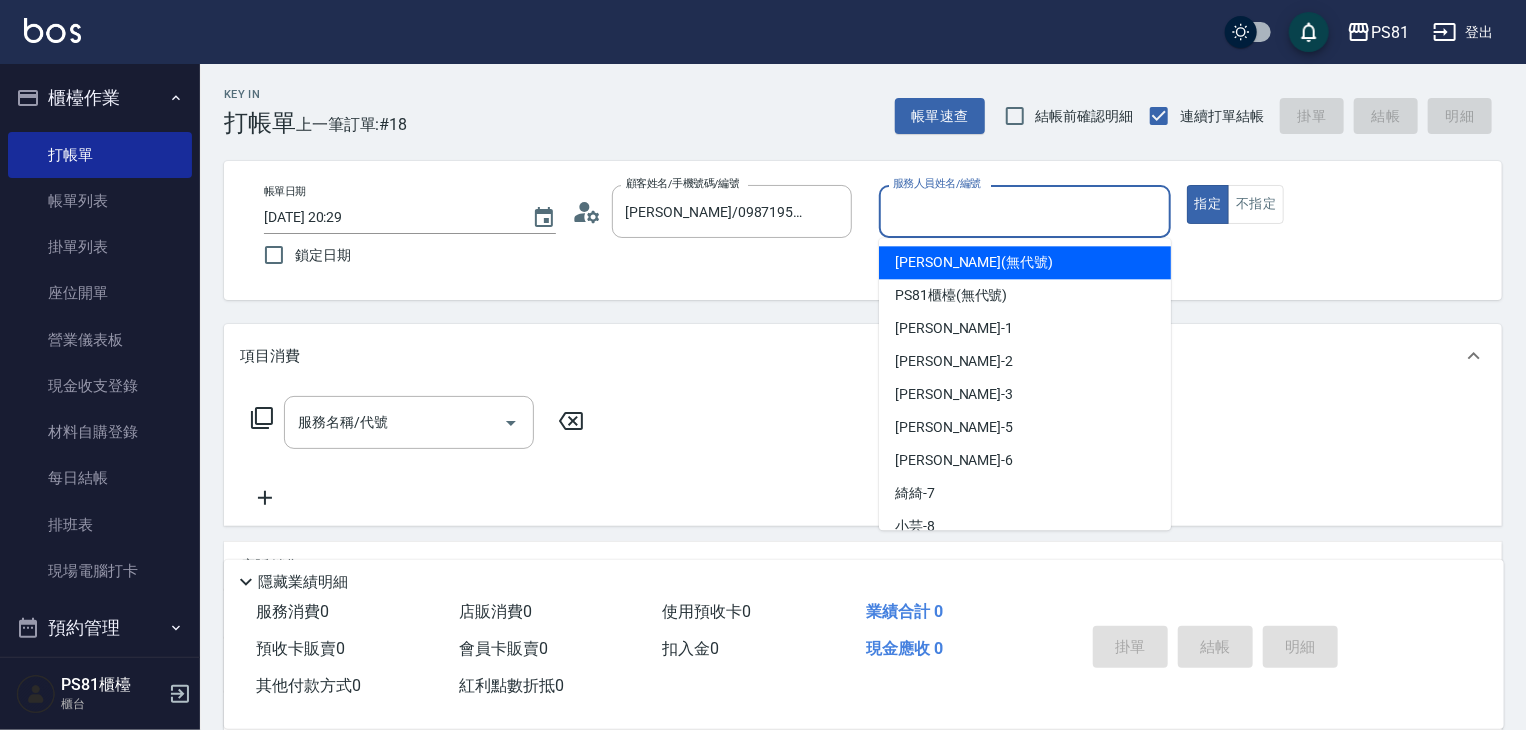 click on "服務人員姓名/編號" at bounding box center [1025, 211] 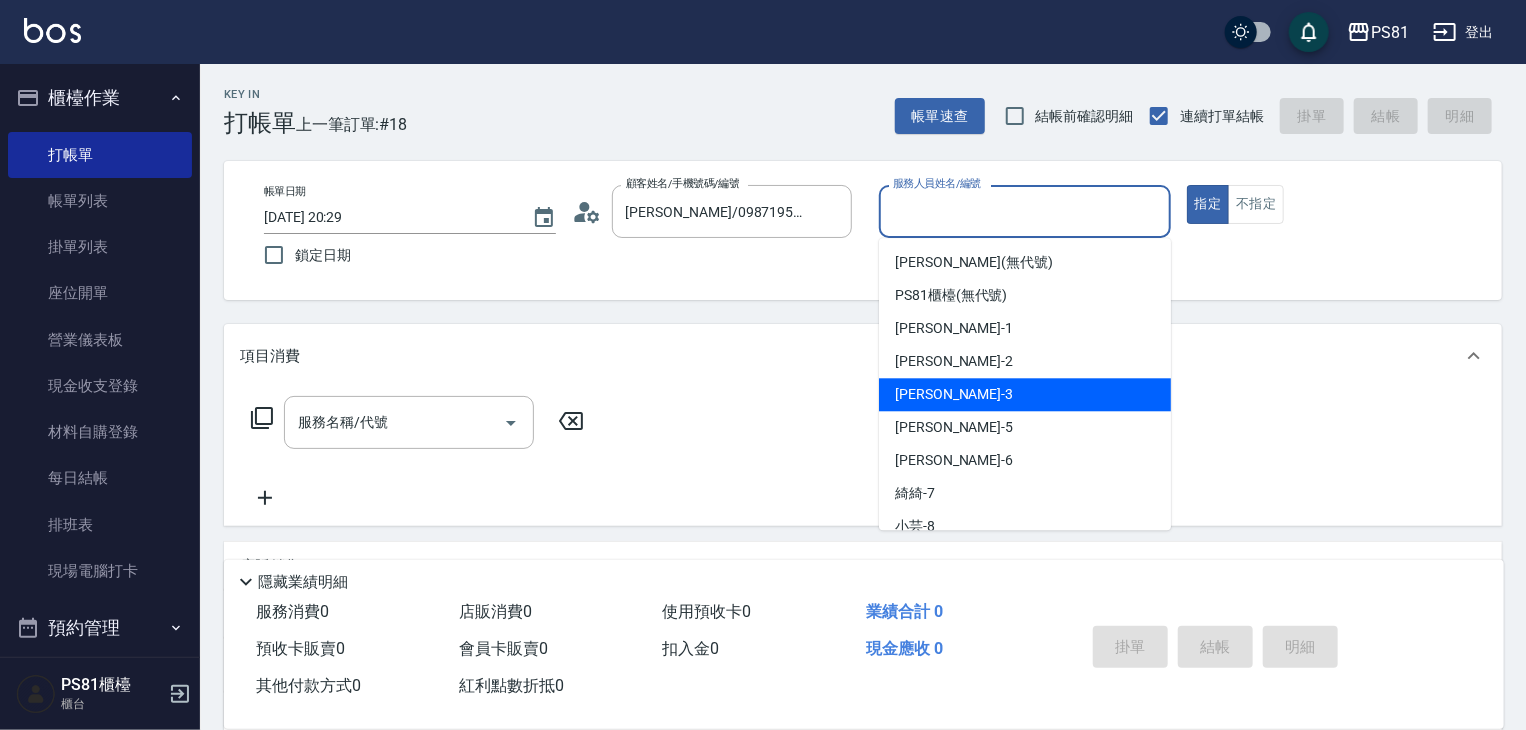 click on "[PERSON_NAME] -3" at bounding box center [1025, 394] 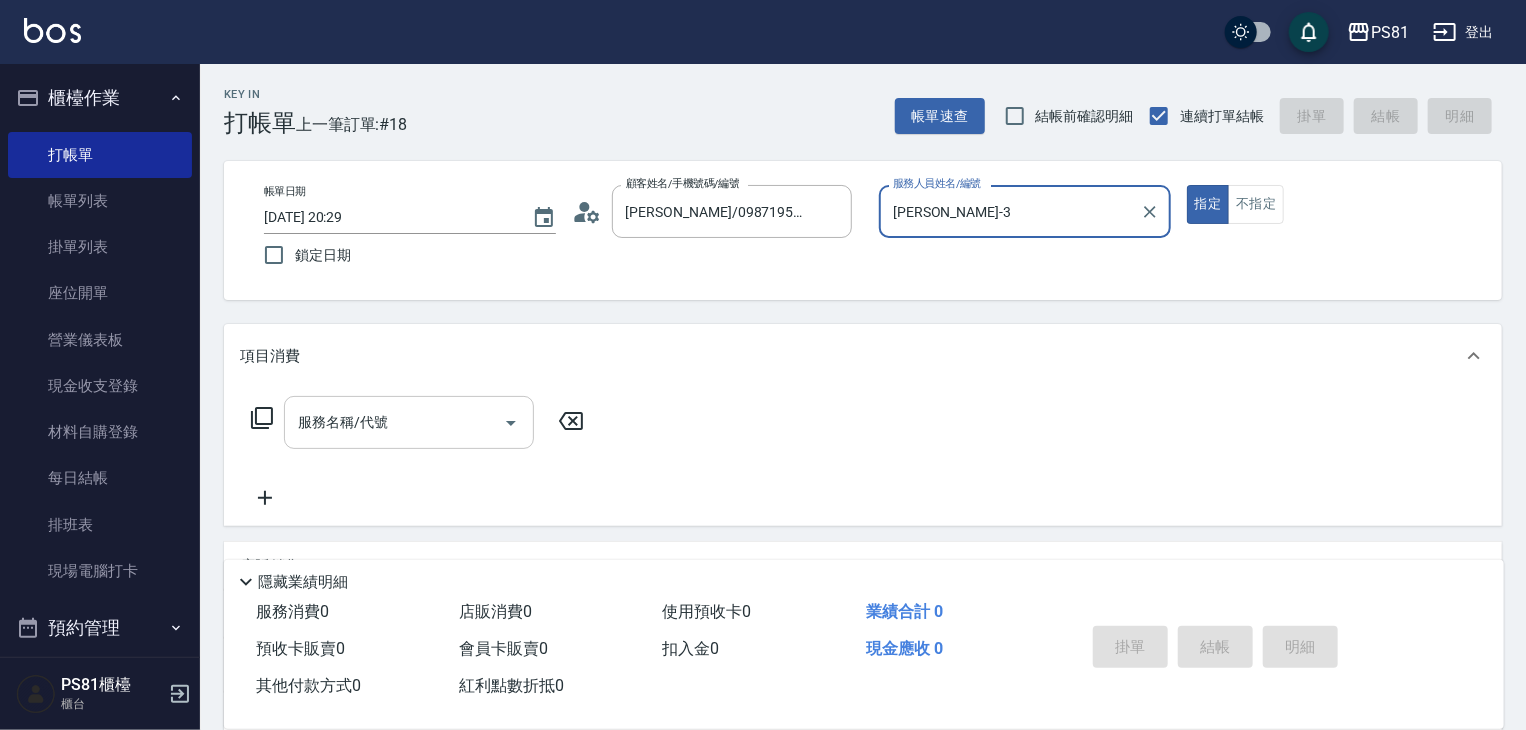 click on "服務名稱/代號" at bounding box center (394, 422) 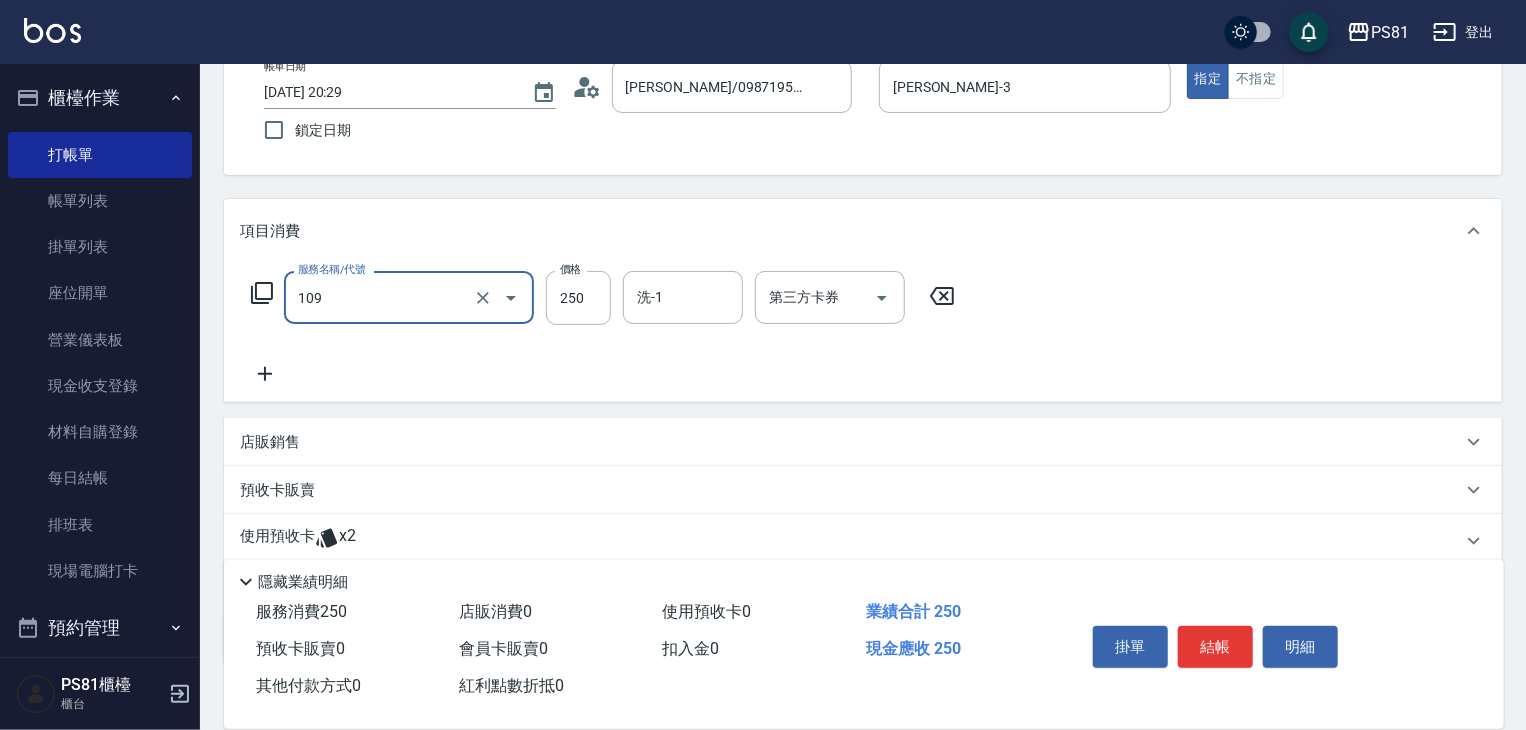 scroll, scrollTop: 249, scrollLeft: 0, axis: vertical 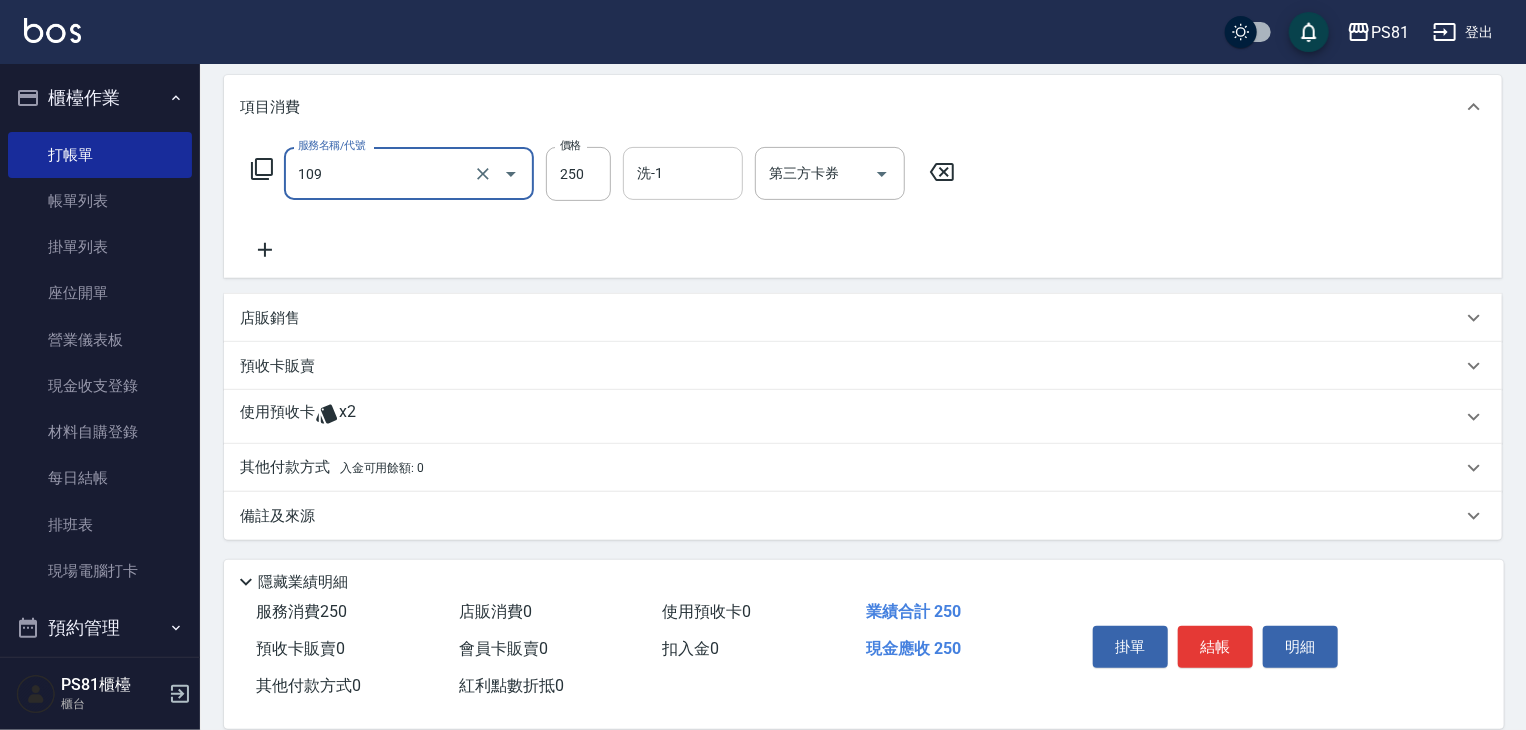 type on "控油AND護色洗(109)" 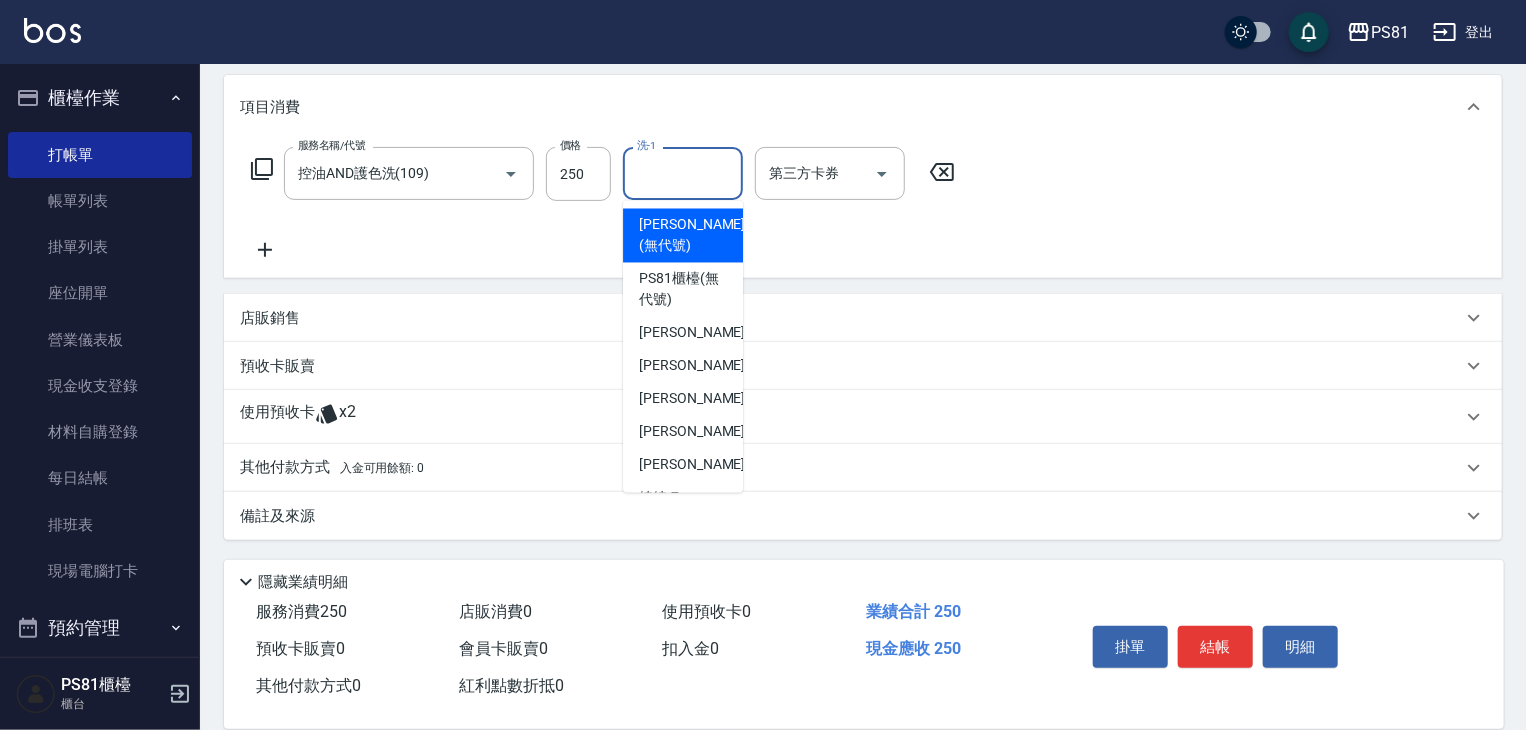 click on "洗-1" at bounding box center (683, 173) 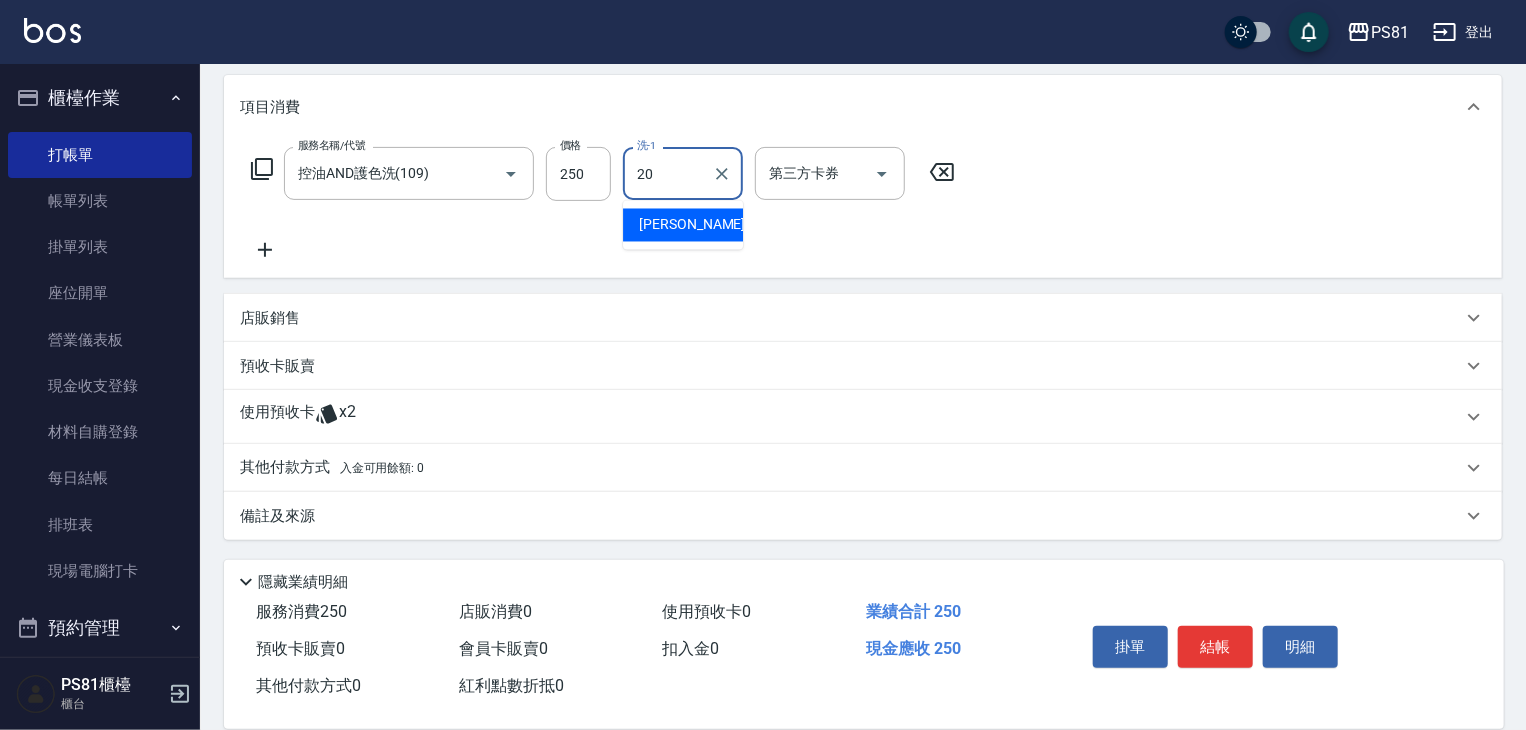 type on "[PERSON_NAME]-20" 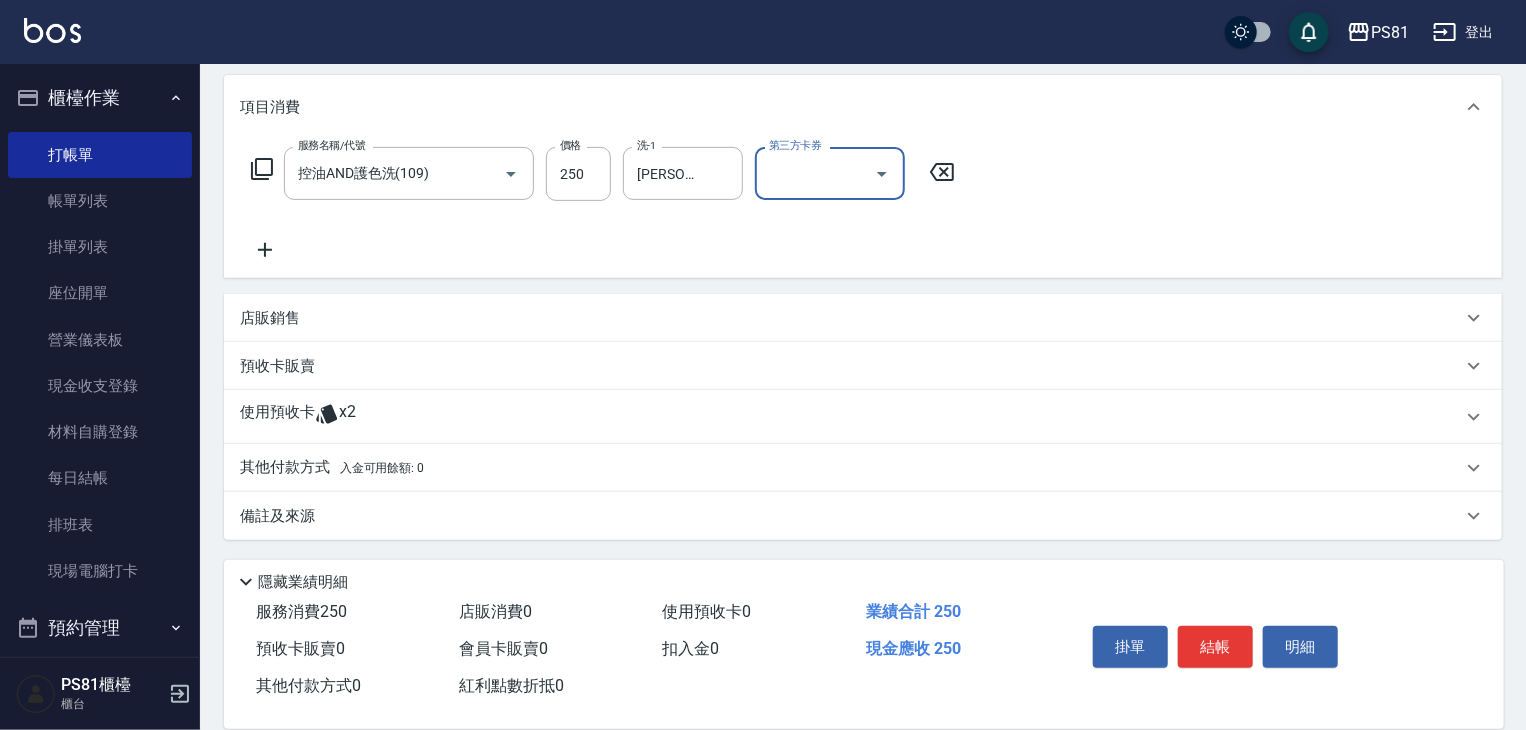 click on "預收卡販賣" at bounding box center [277, 366] 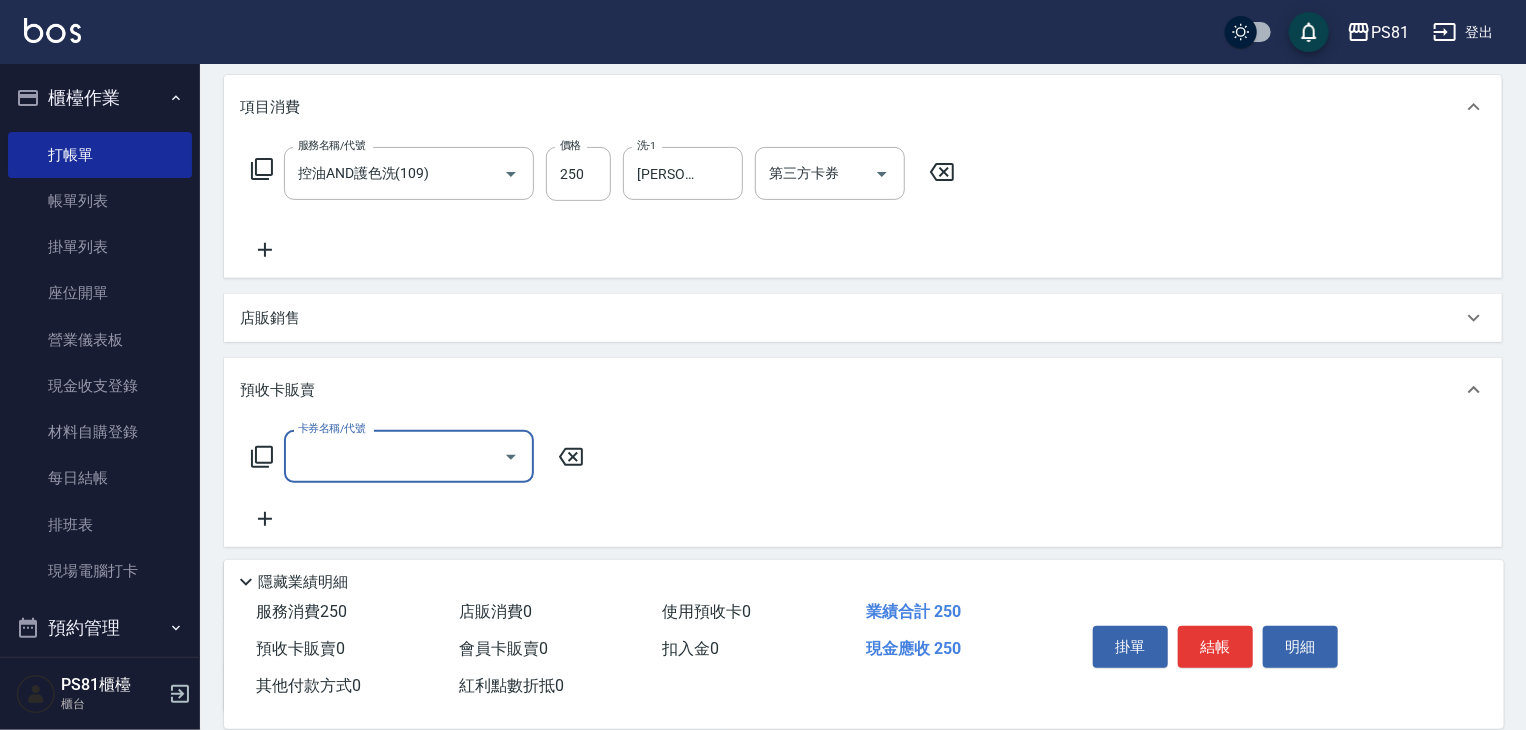 scroll, scrollTop: 0, scrollLeft: 0, axis: both 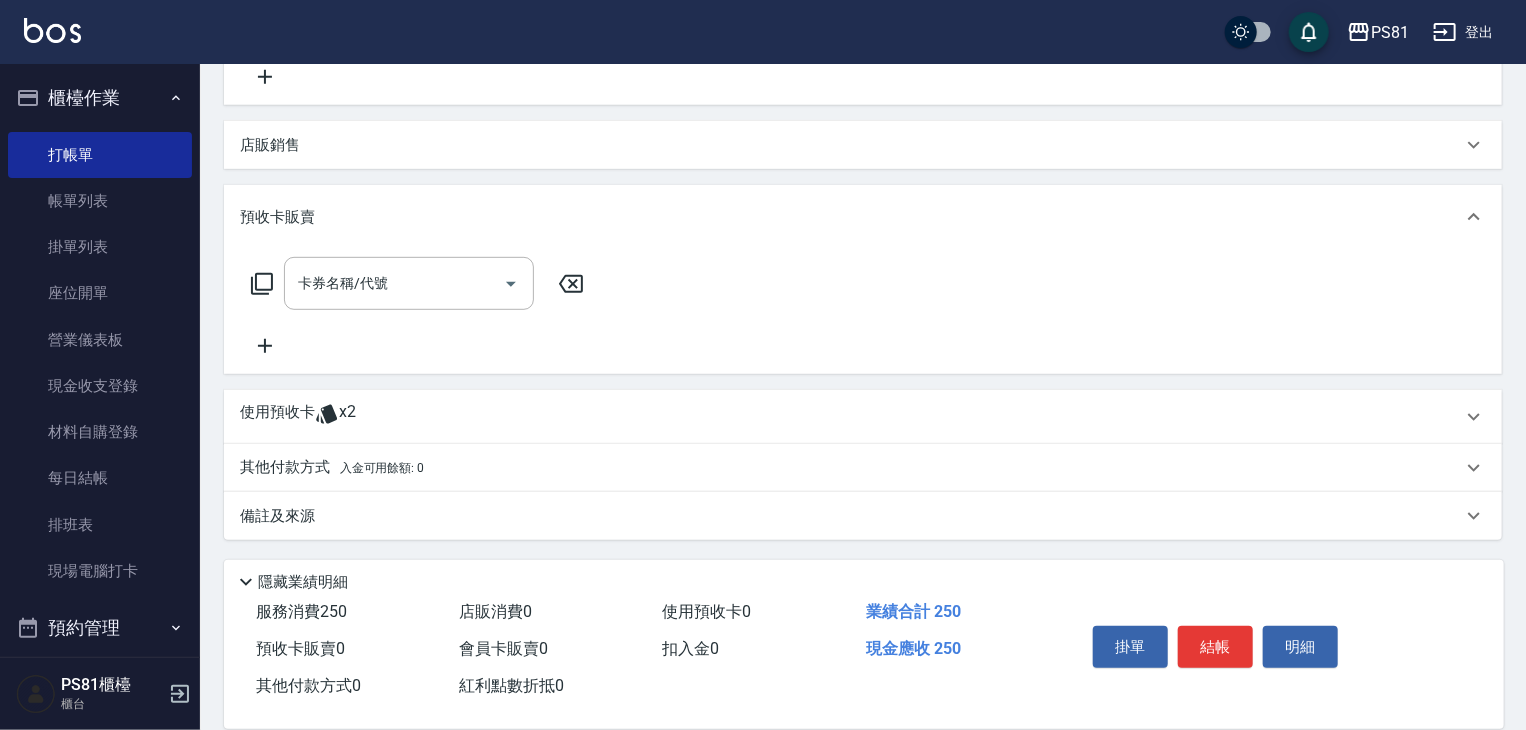 click on "店販銷售" at bounding box center [270, 145] 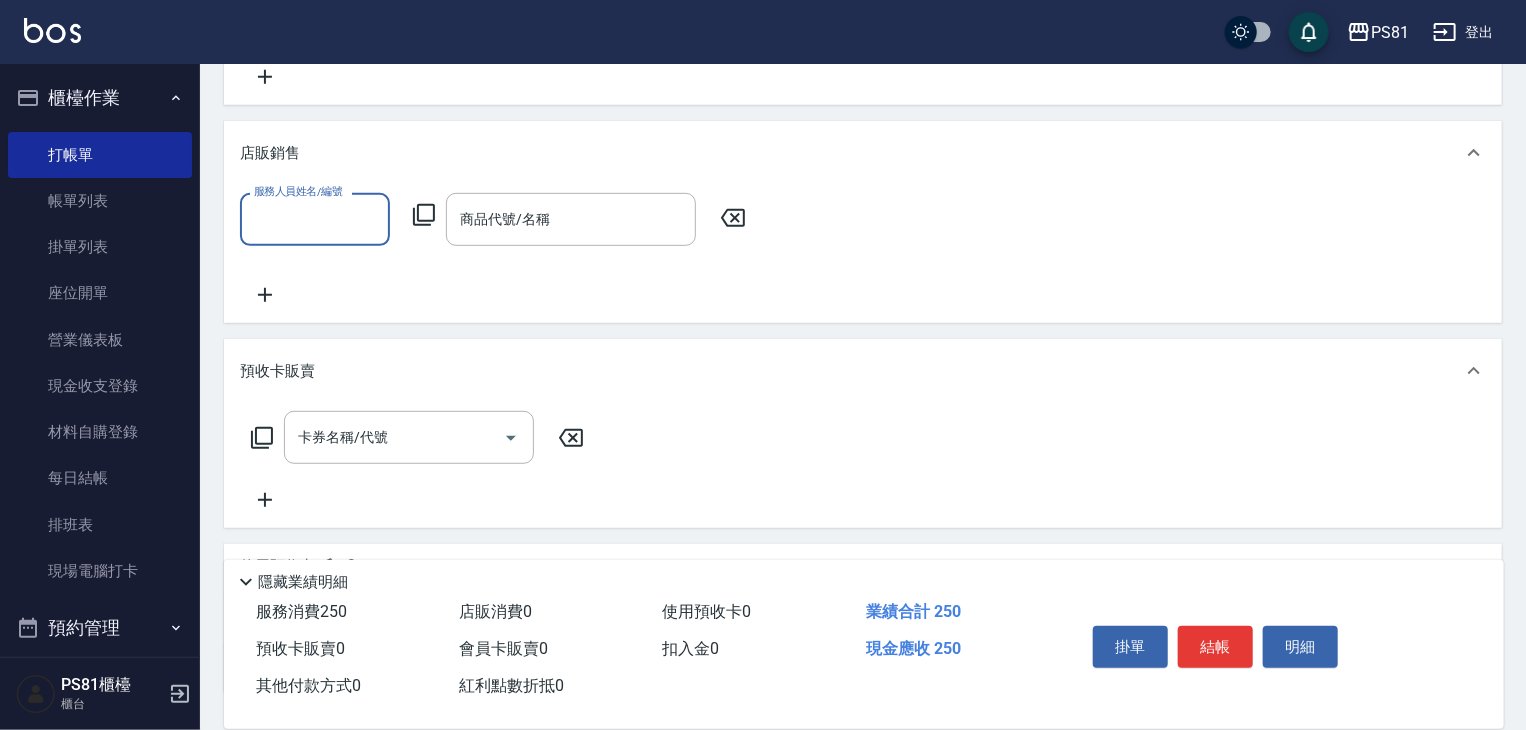 scroll, scrollTop: 0, scrollLeft: 0, axis: both 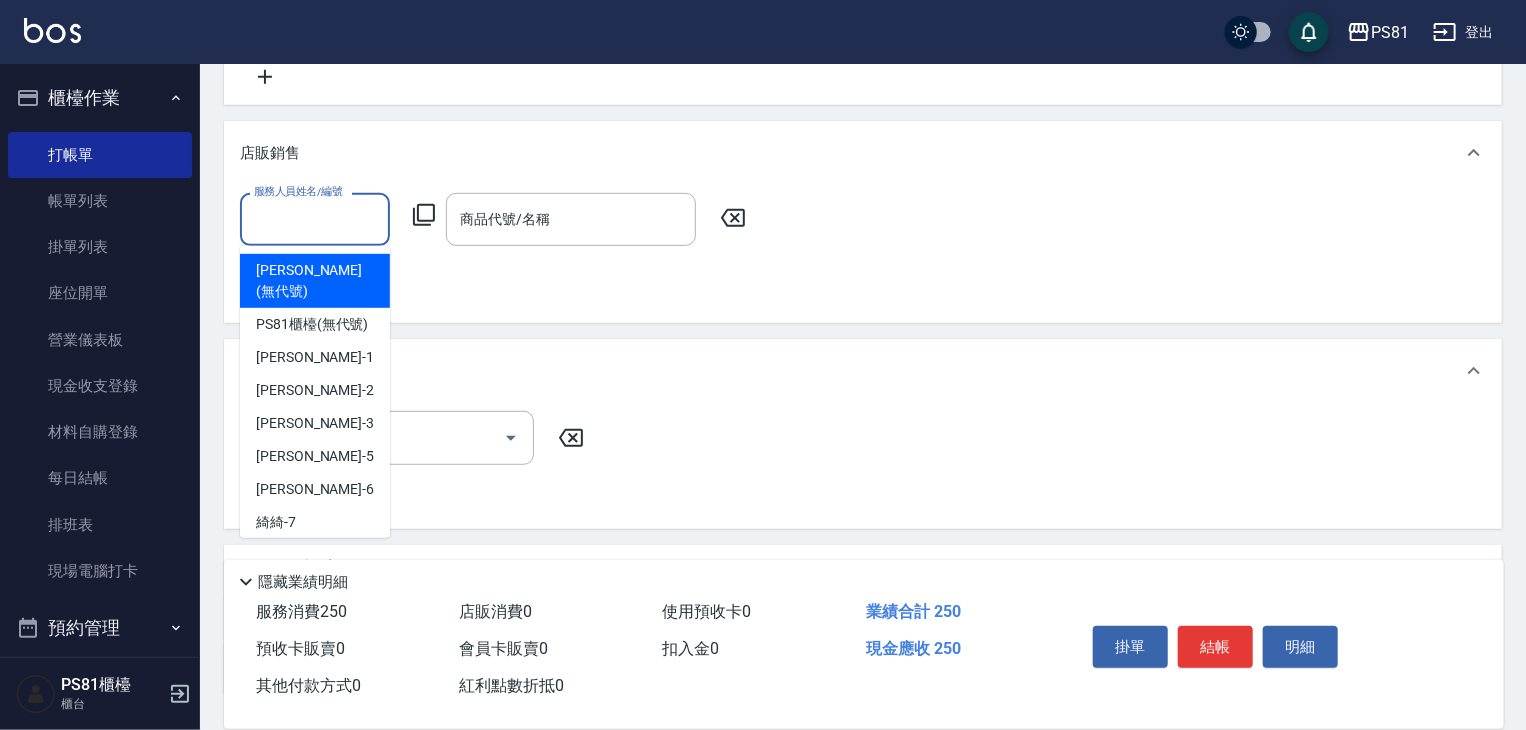 click on "服務人員姓名/編號" at bounding box center (315, 219) 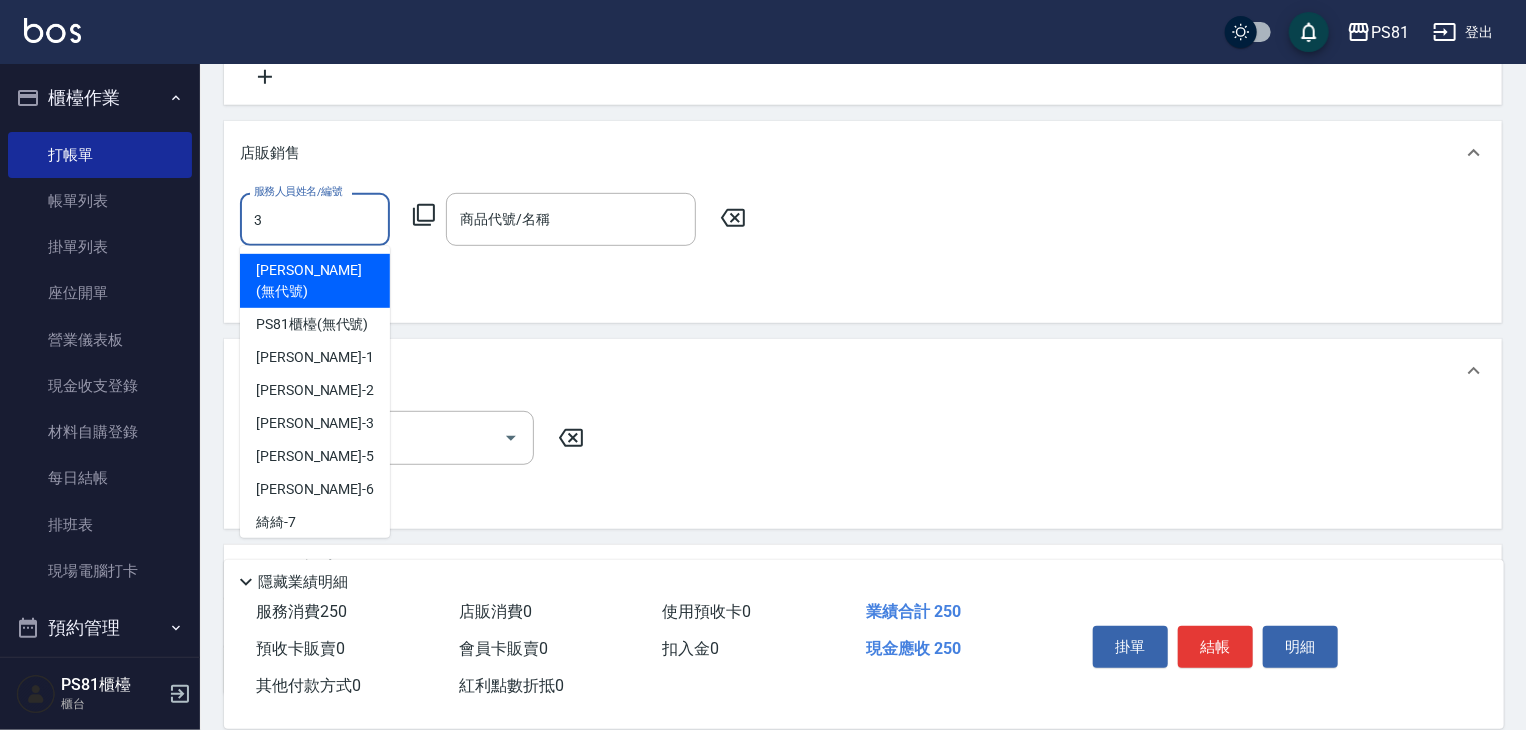 type on "[PERSON_NAME]-3" 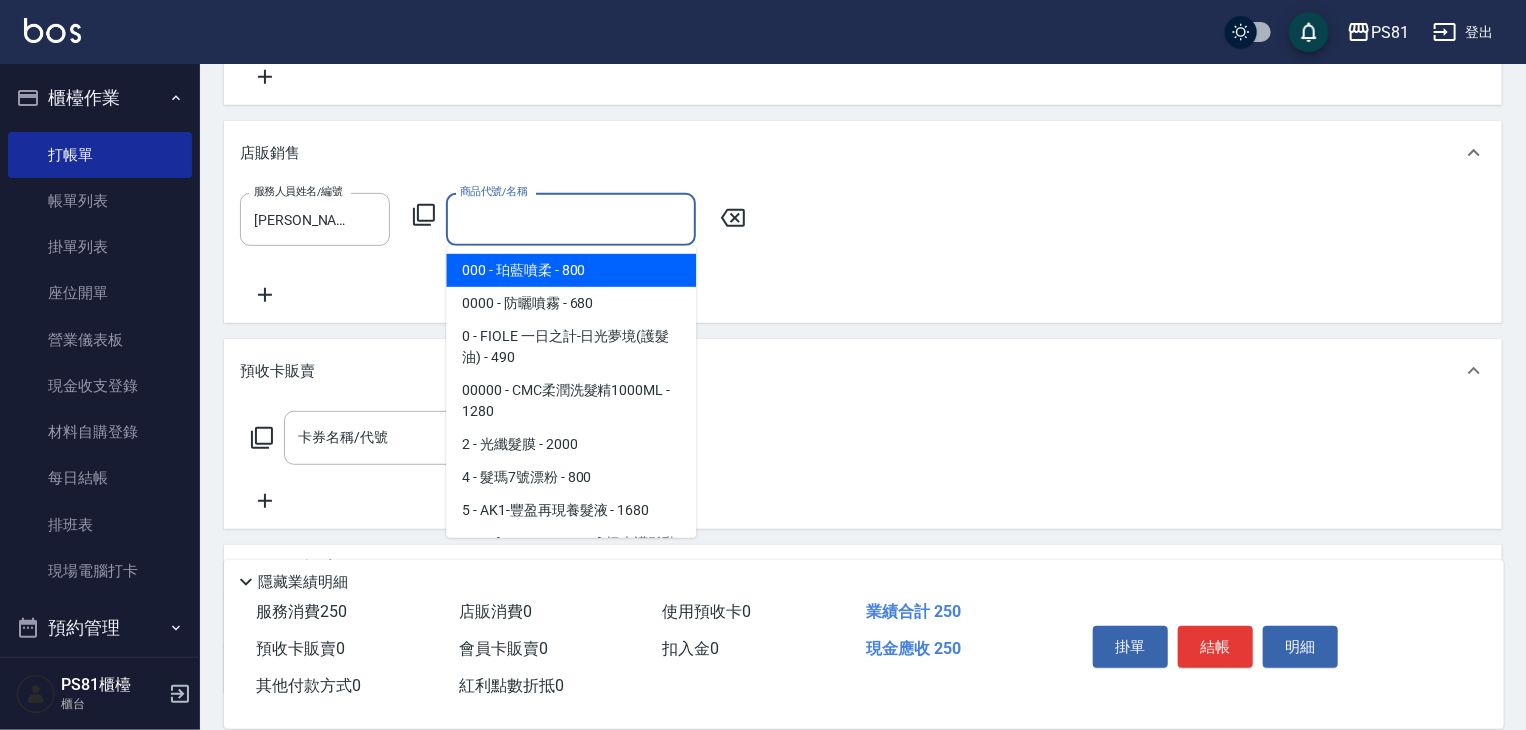 click on "商品代號/名稱" at bounding box center [571, 219] 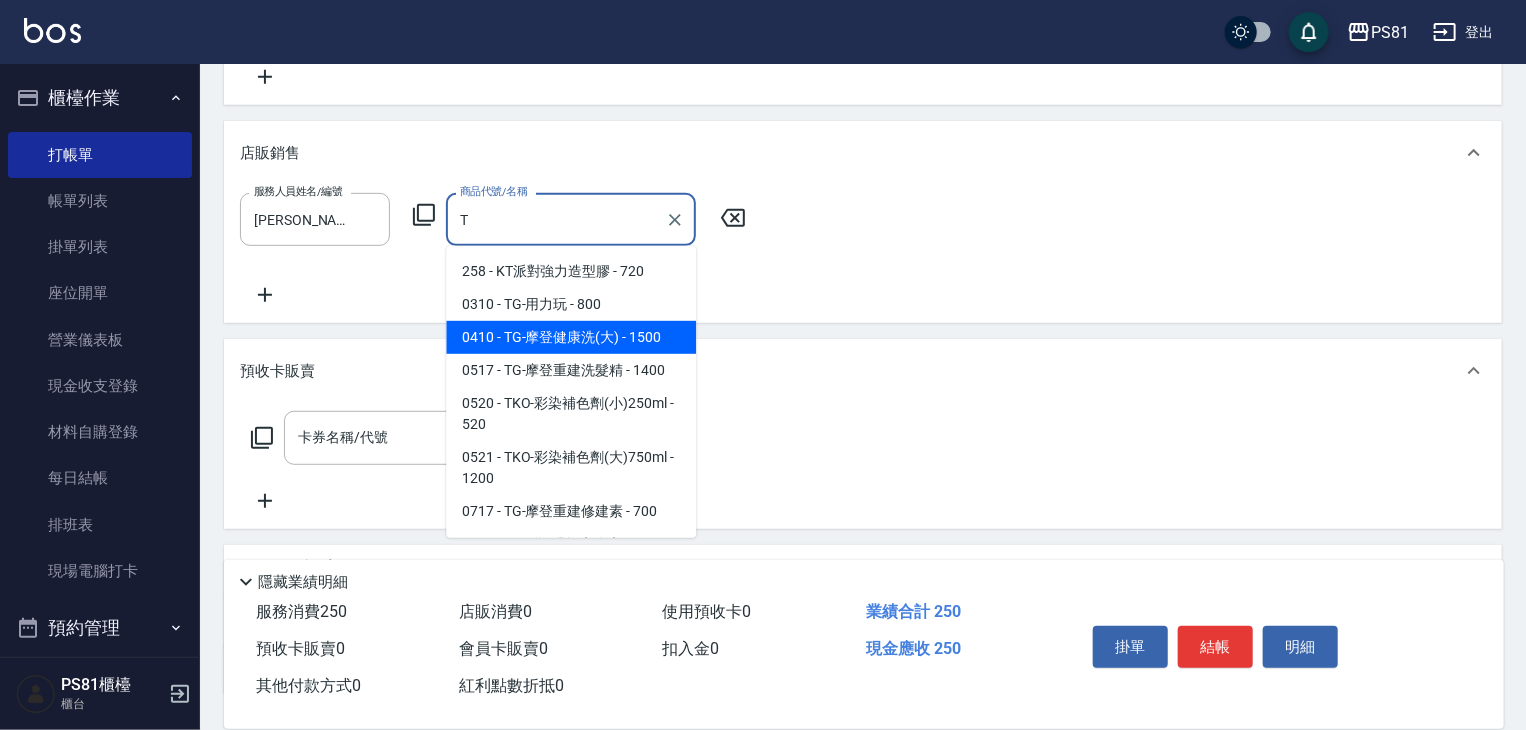 scroll, scrollTop: 100, scrollLeft: 0, axis: vertical 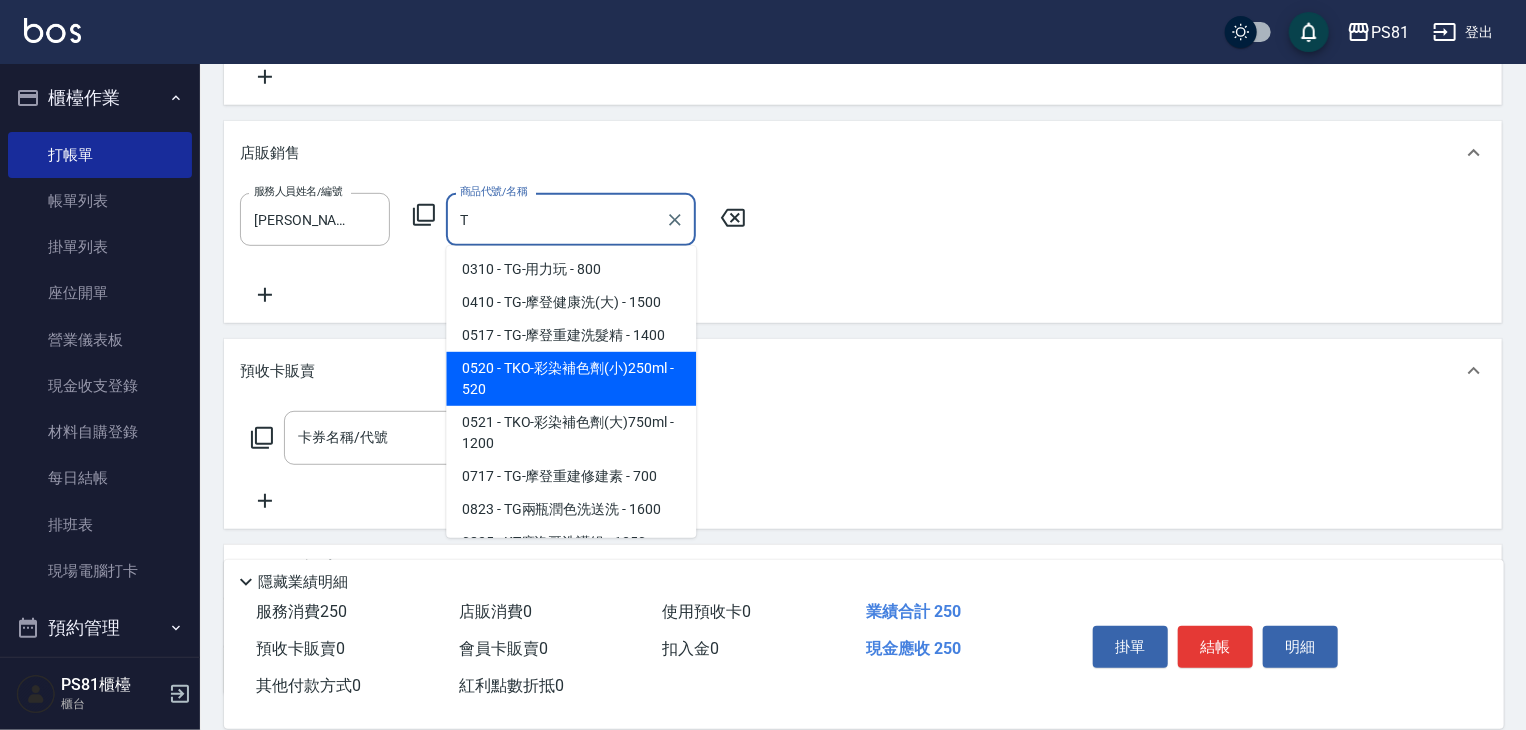 click on "0520 - TKO-彩染補色劑(小)250ml - 520" at bounding box center (571, 379) 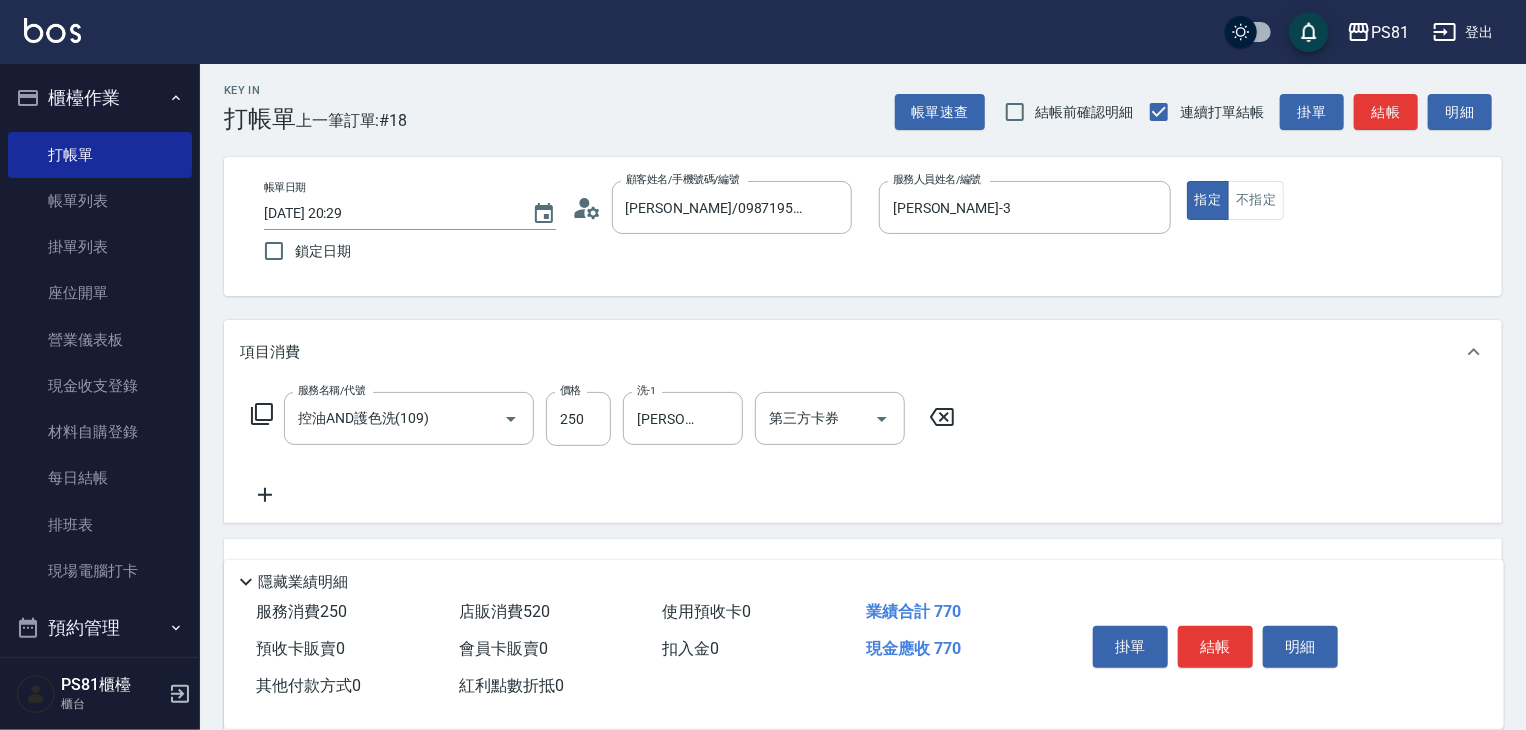 scroll, scrollTop: 0, scrollLeft: 0, axis: both 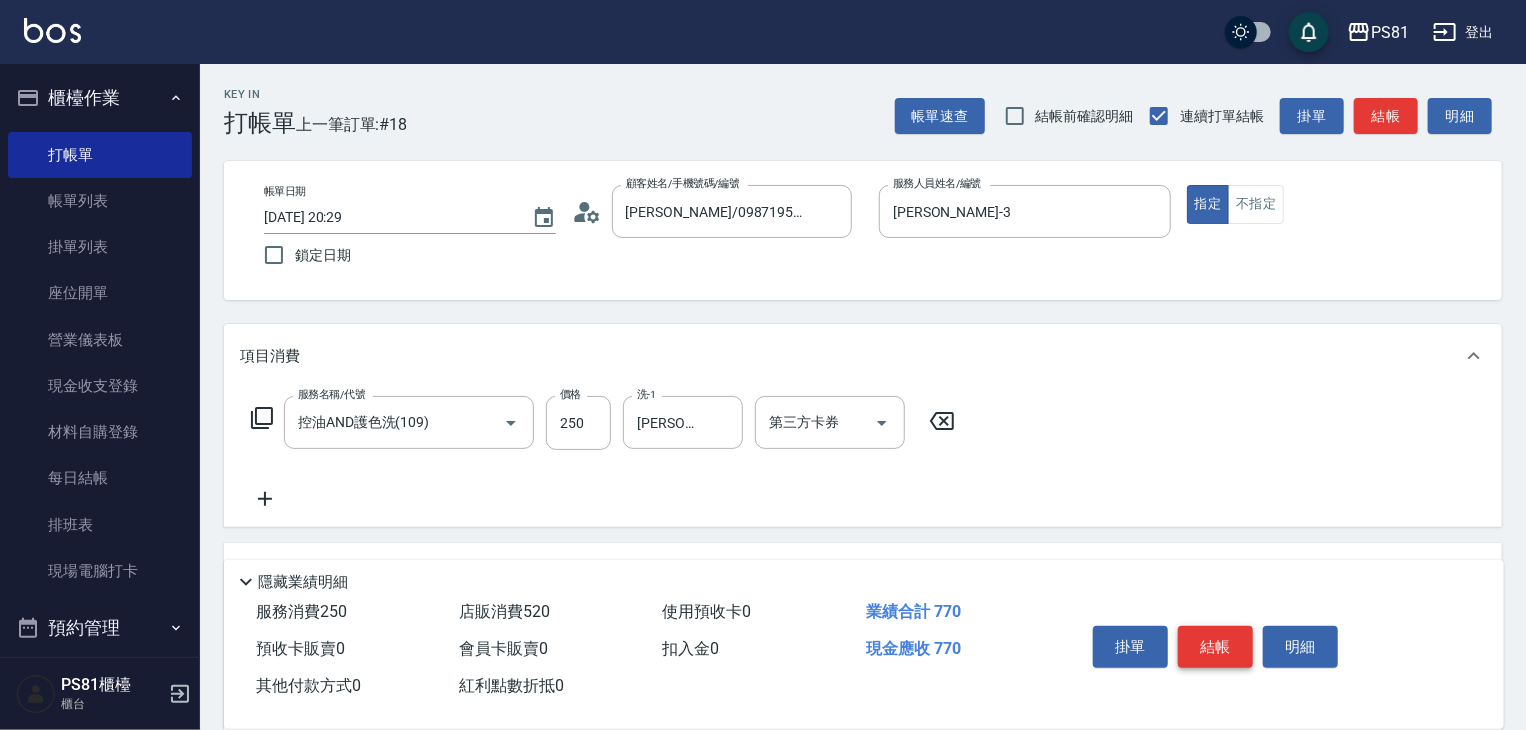 type on "TKO-彩染補色劑(小)250ml" 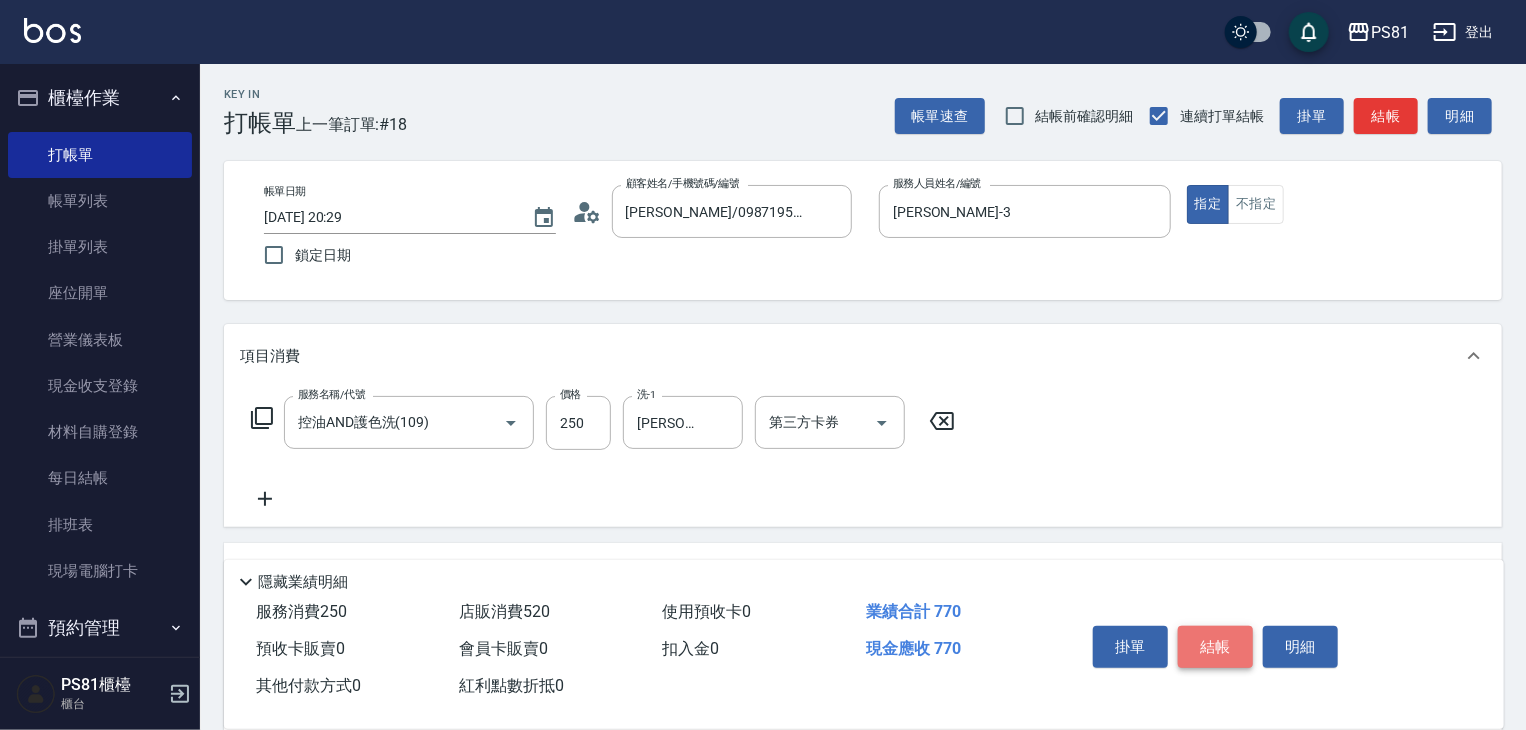 click on "結帳" at bounding box center [1215, 647] 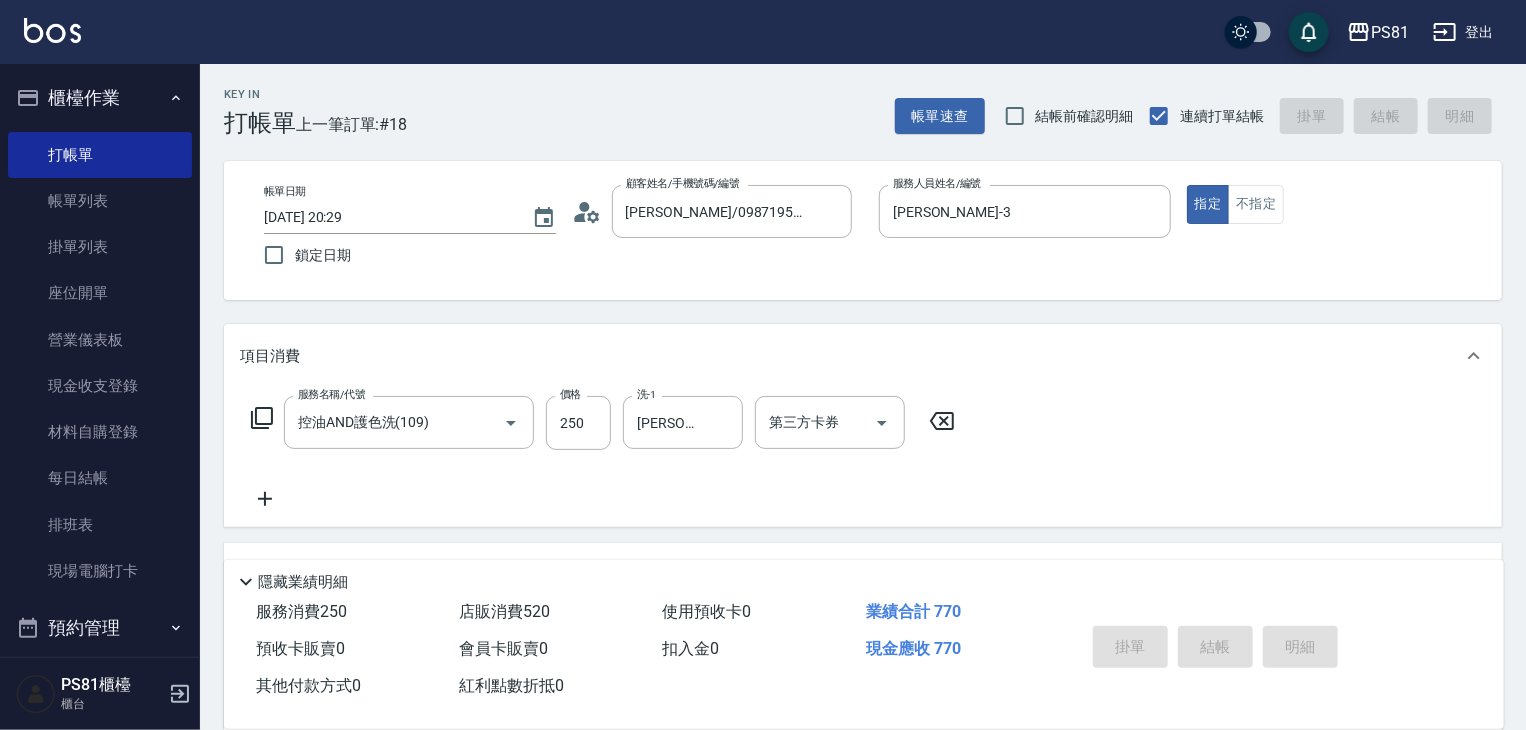 type 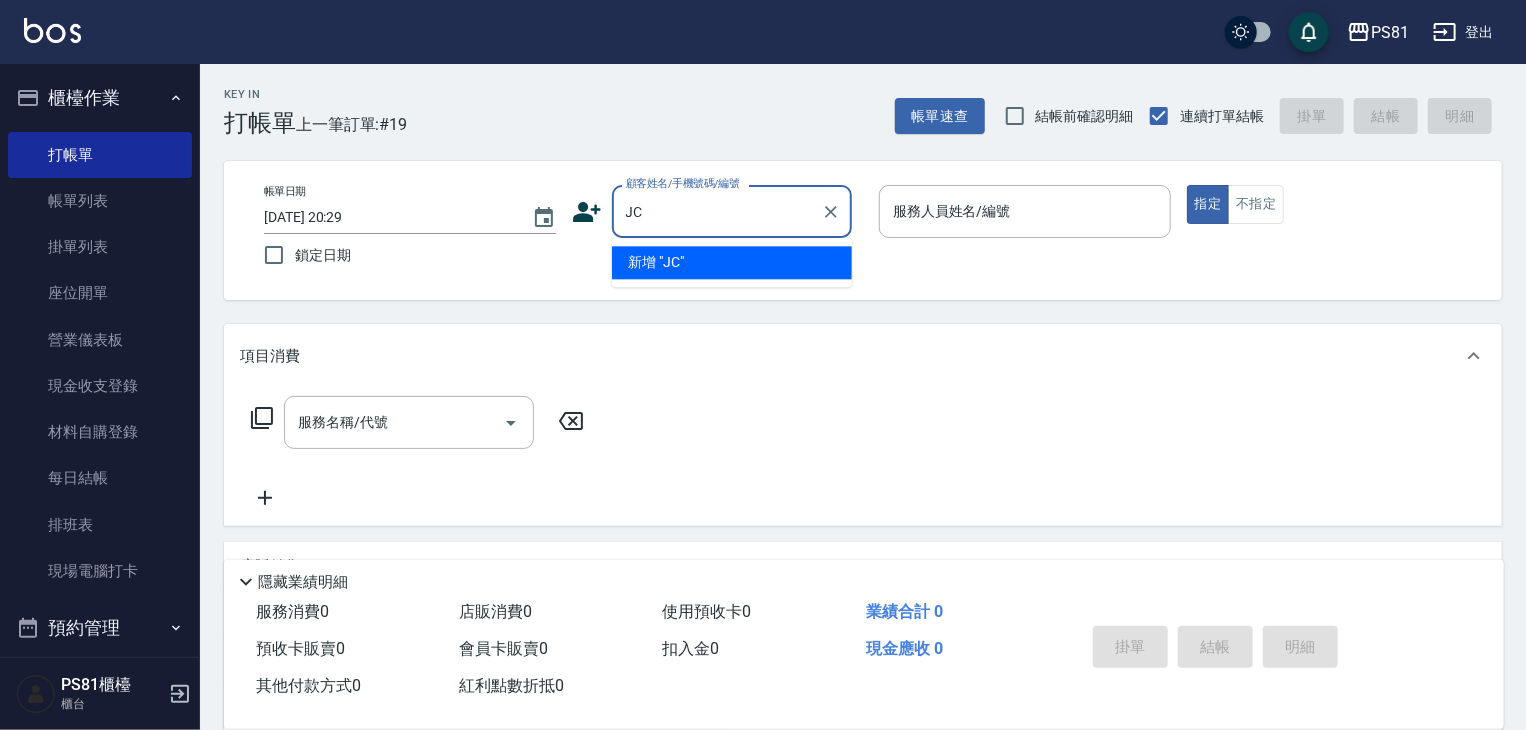 type on "J" 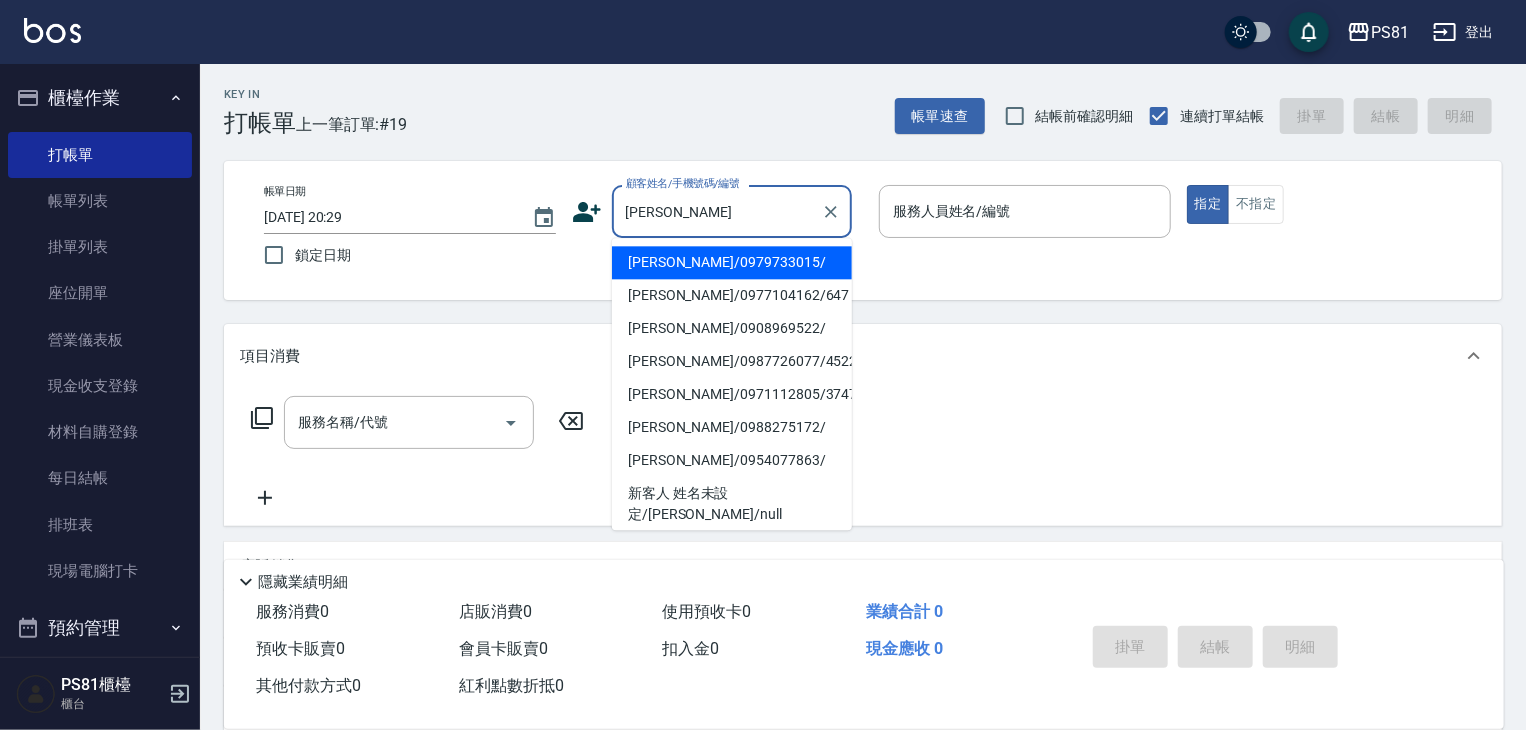 click on "[PERSON_NAME]/0977104162/647" at bounding box center (732, 295) 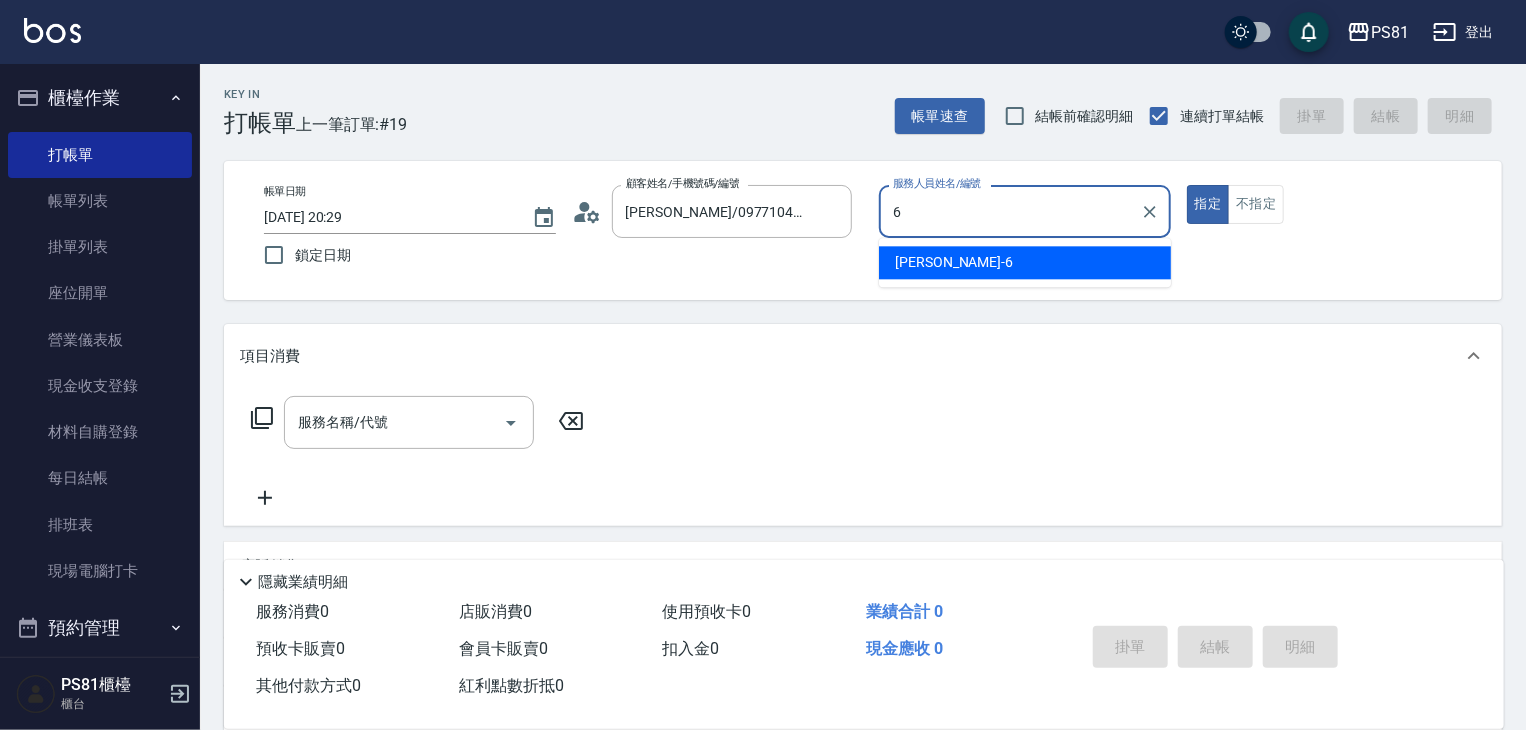 type on "[PERSON_NAME]-6" 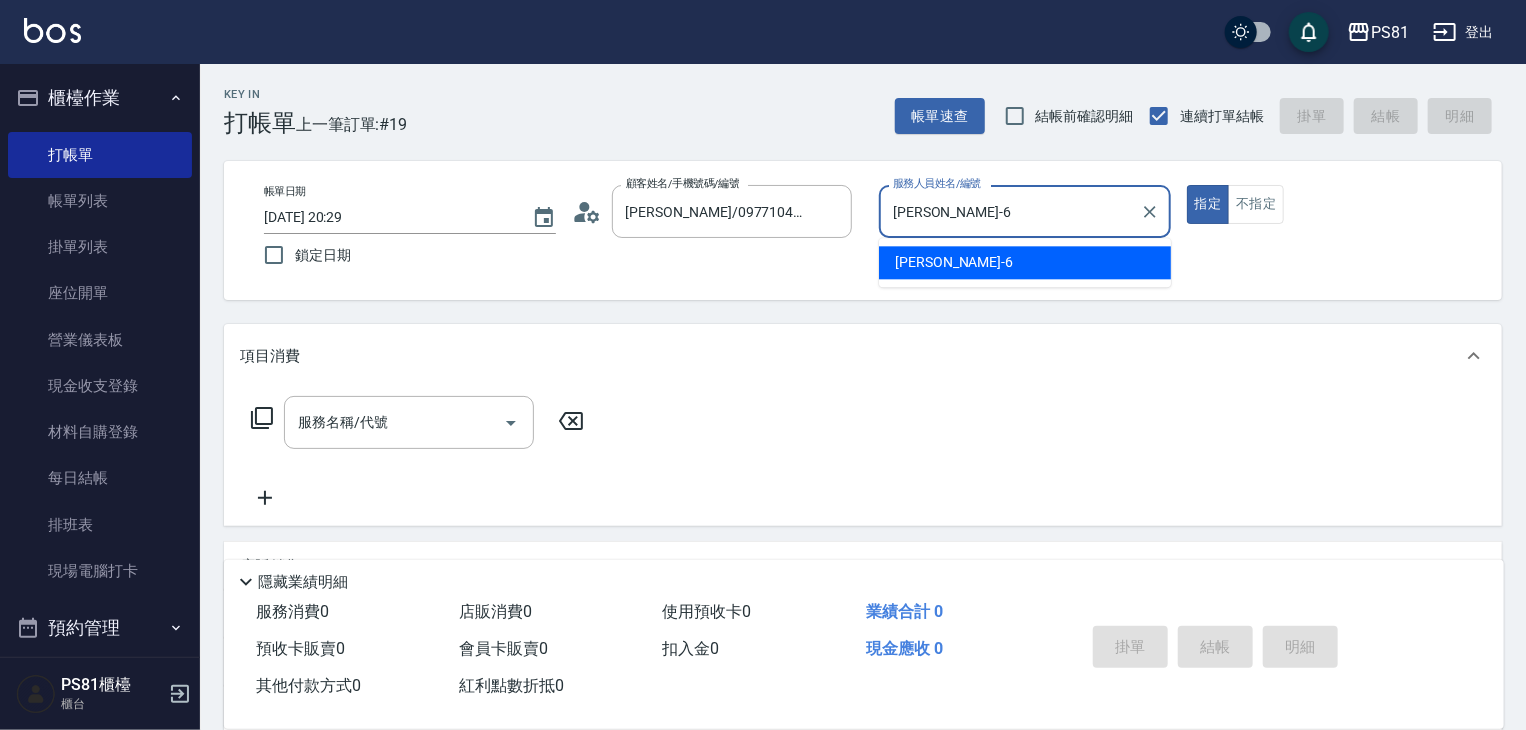type on "true" 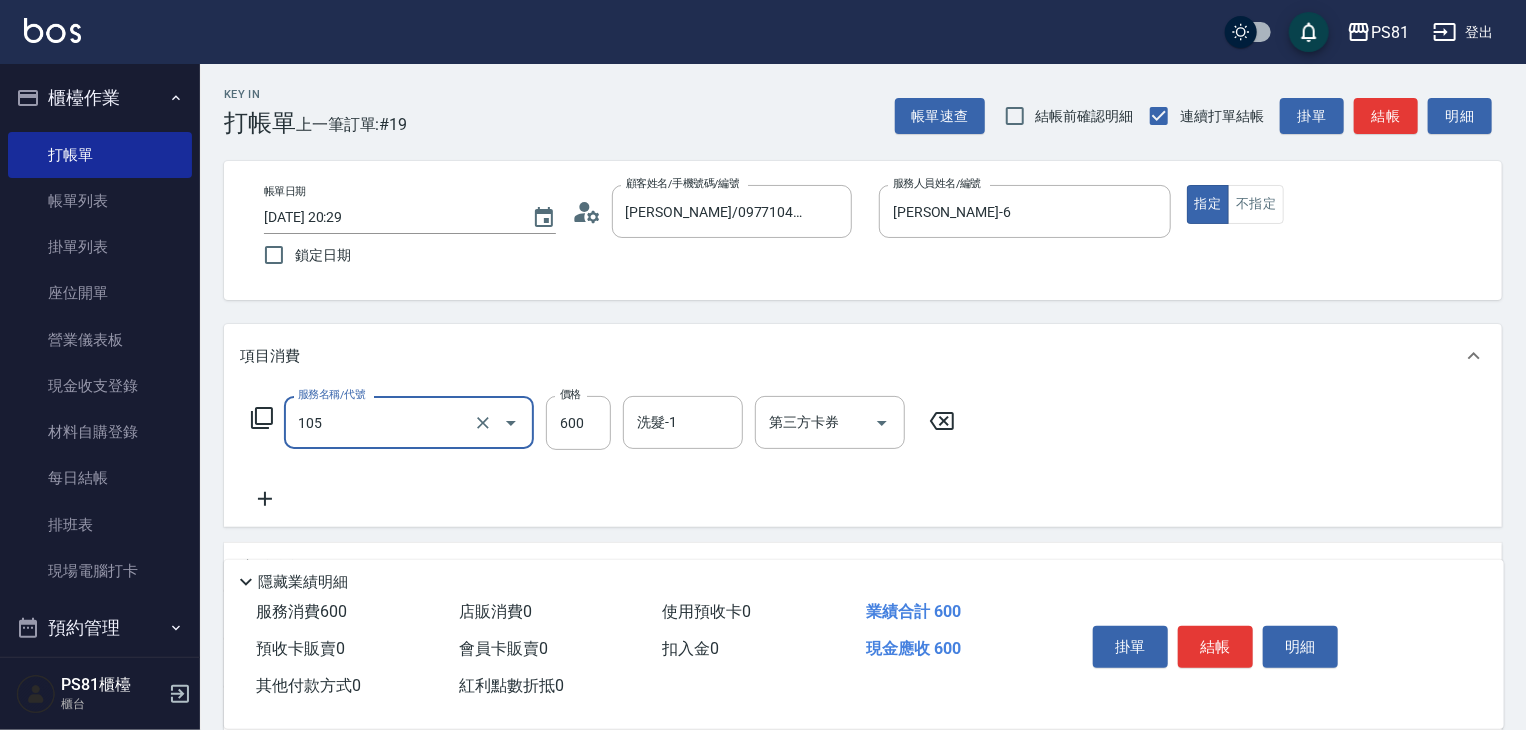 type on "A級洗剪600(105)" 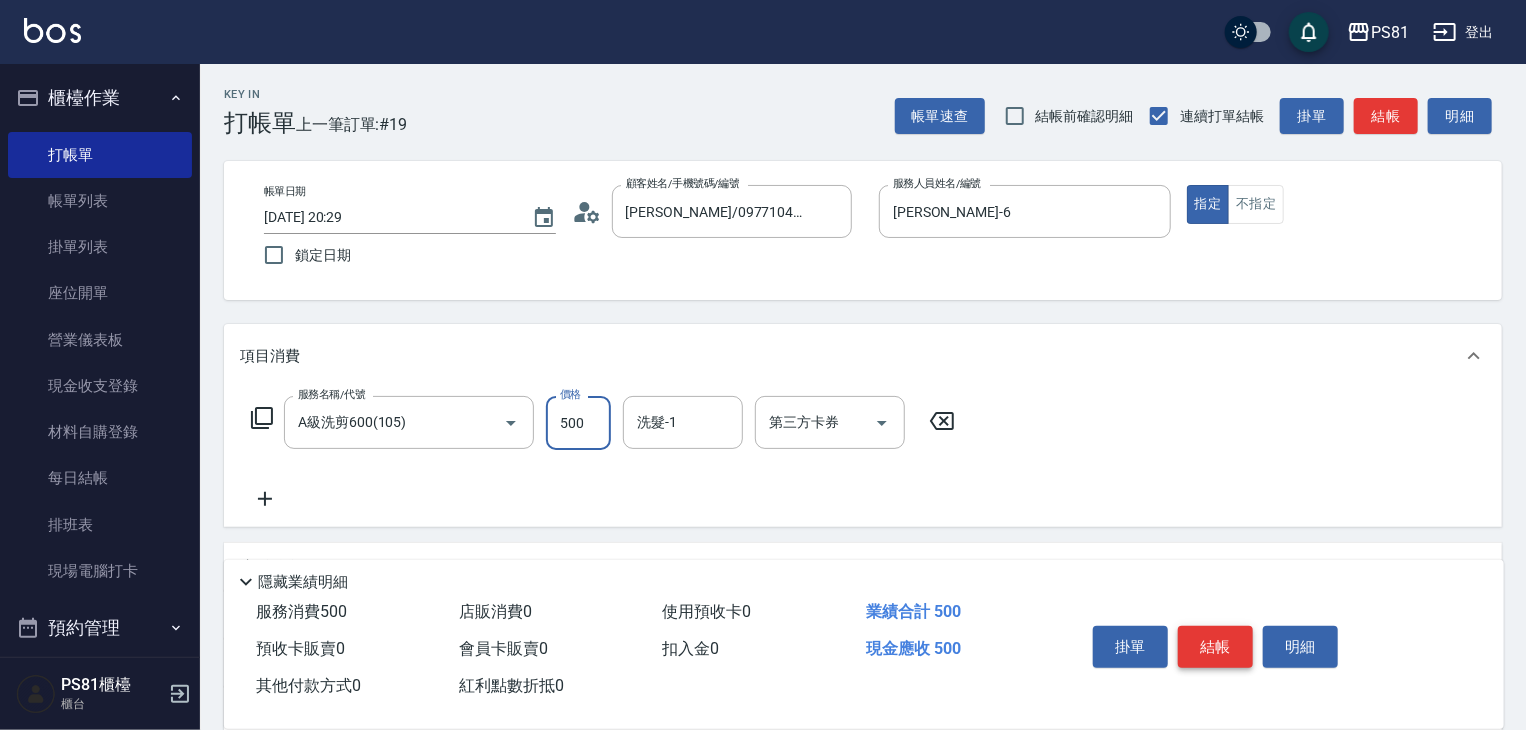 type on "500" 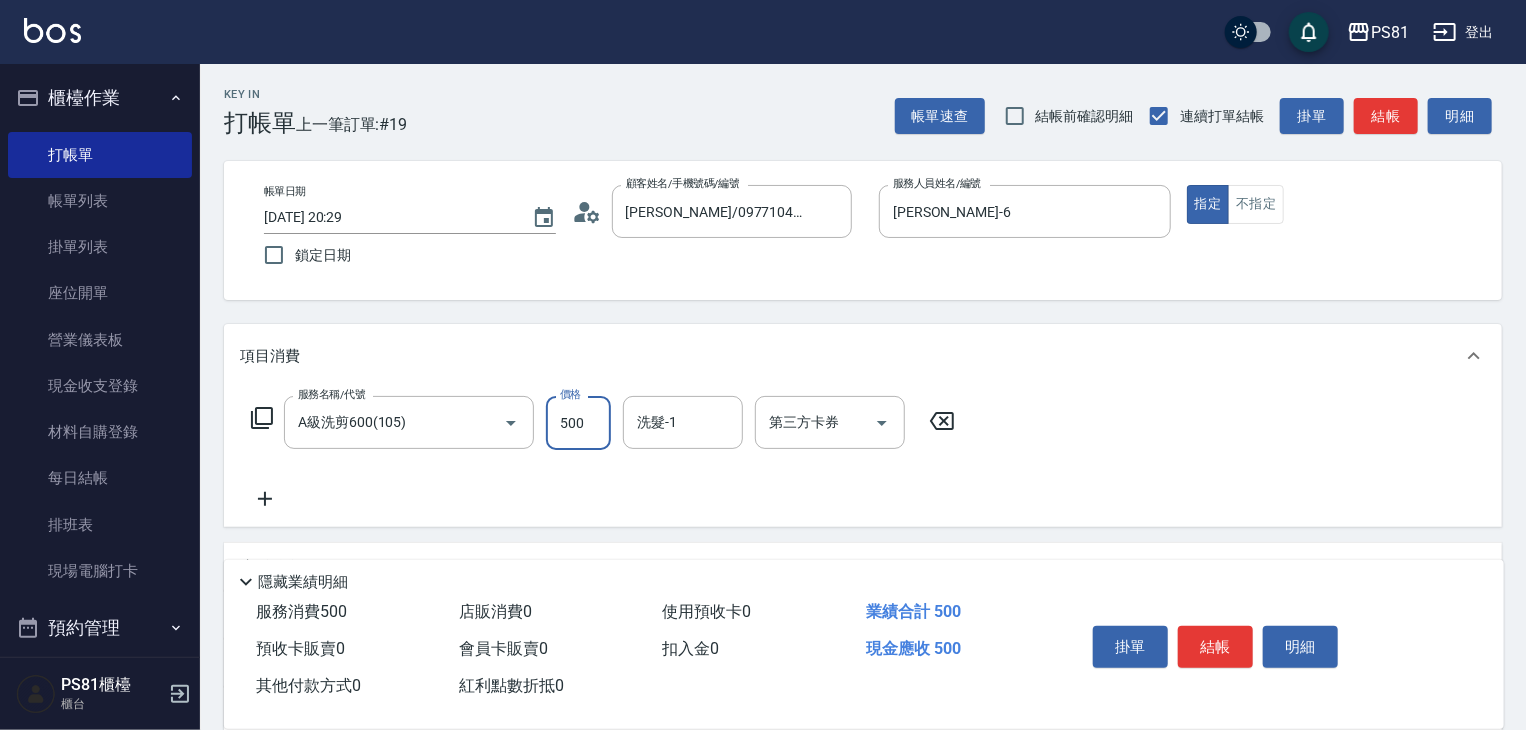 click on "結帳" at bounding box center [1215, 647] 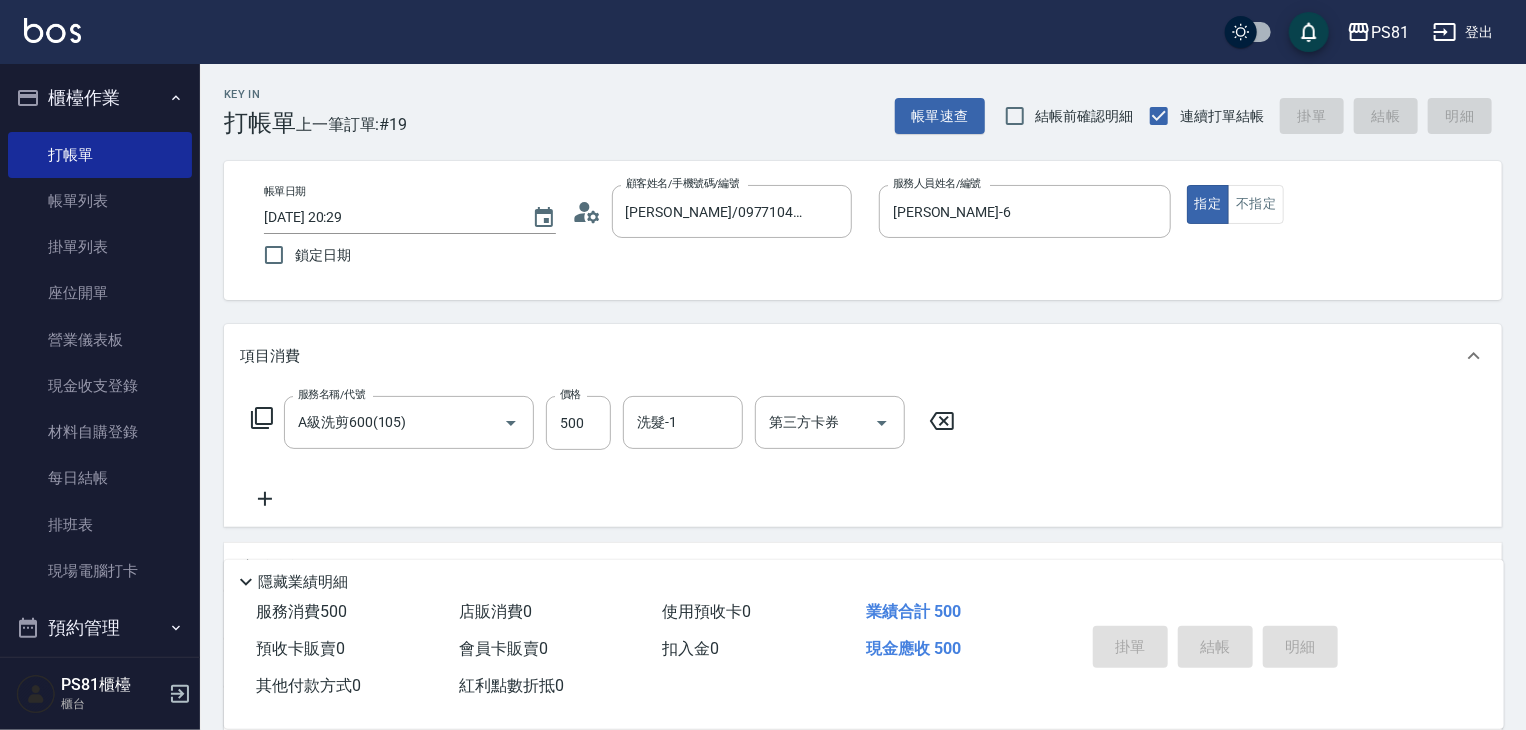 type 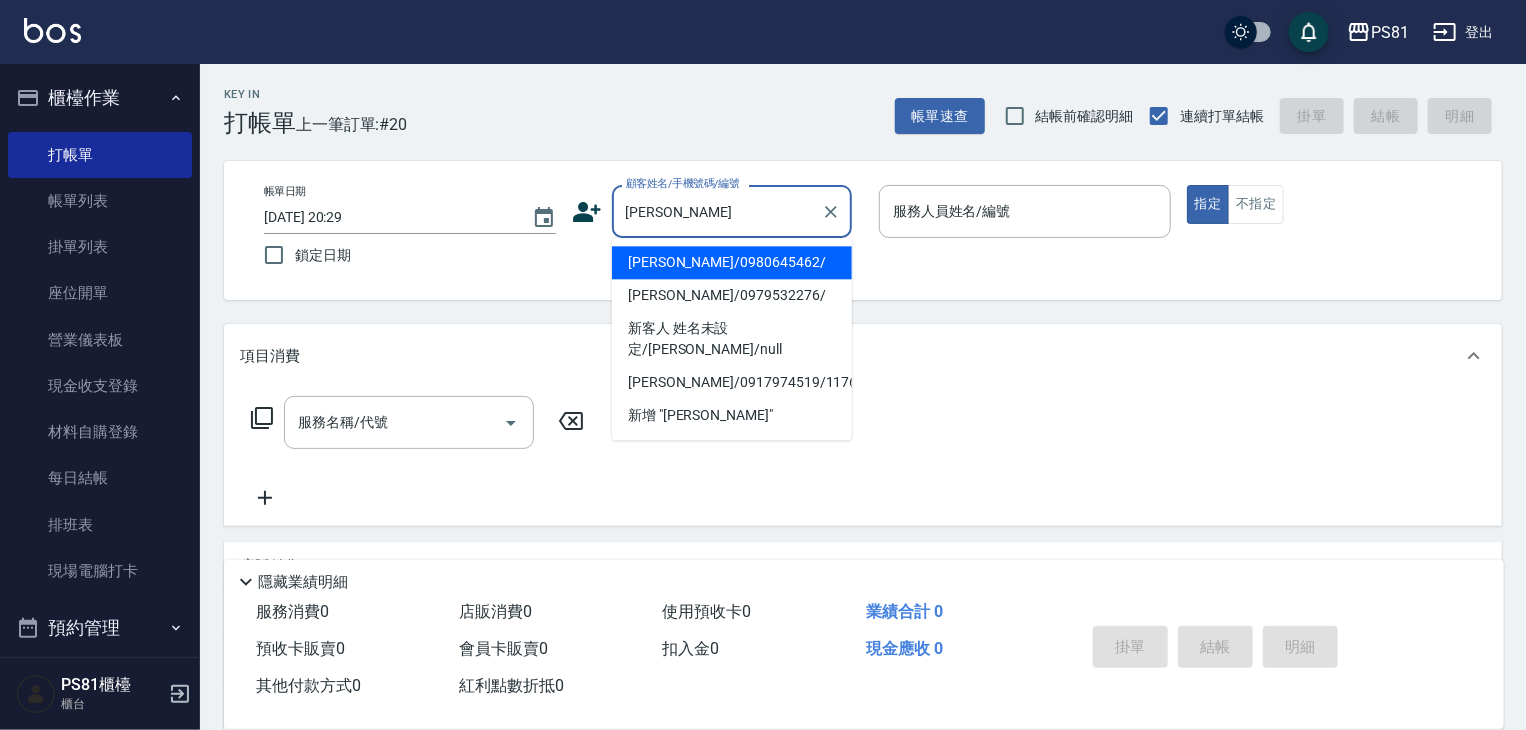 click on "[PERSON_NAME]/0980645462/" at bounding box center [732, 262] 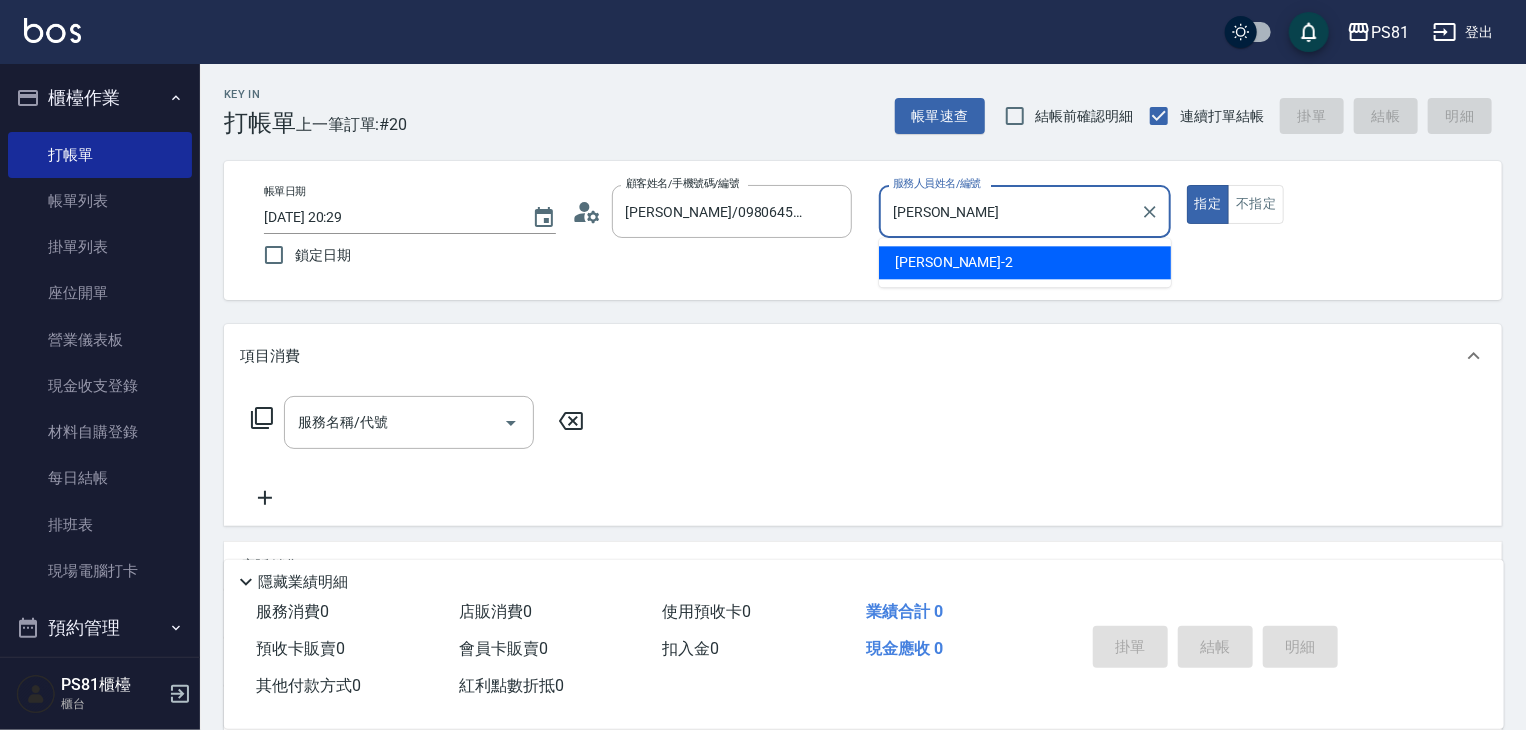 type on "采" 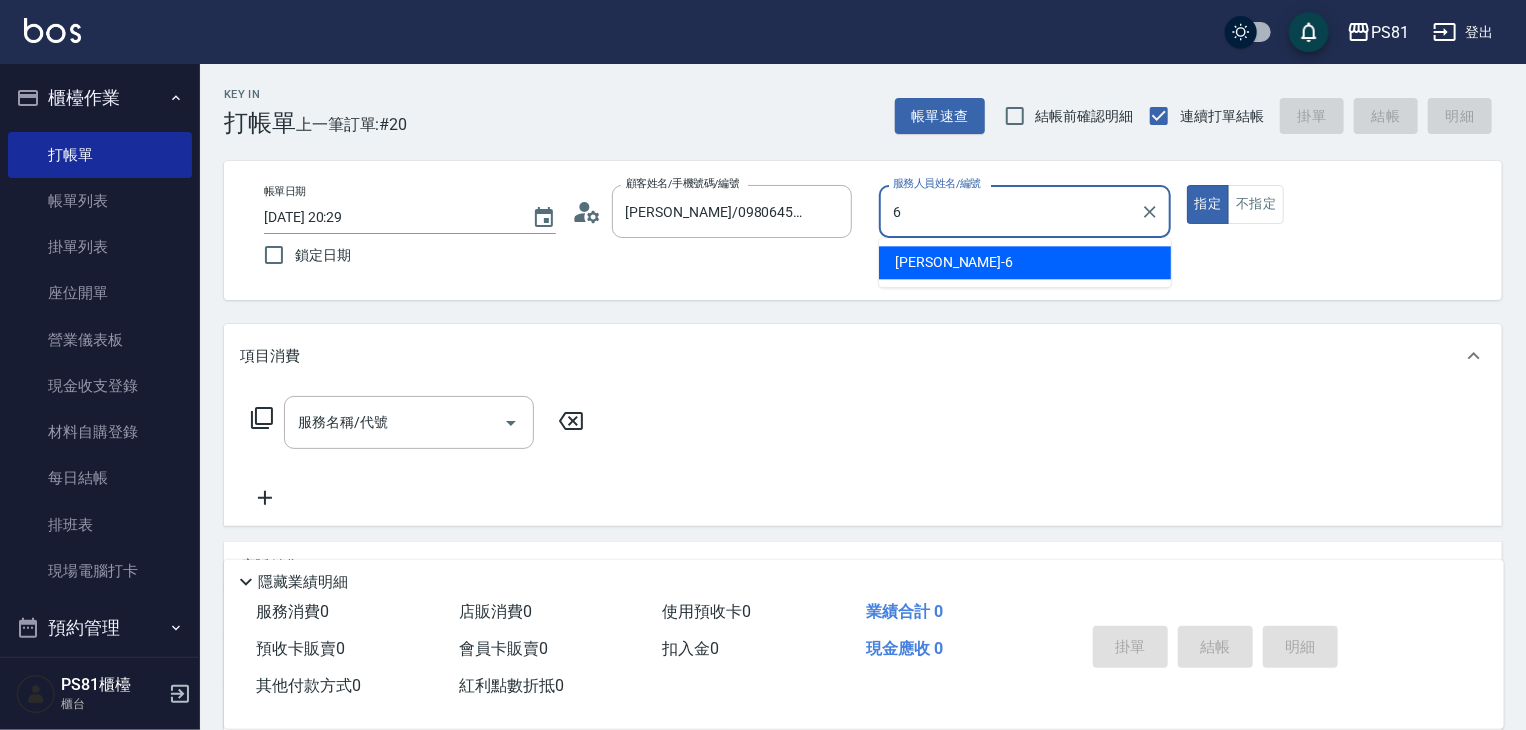 type on "[PERSON_NAME]-6" 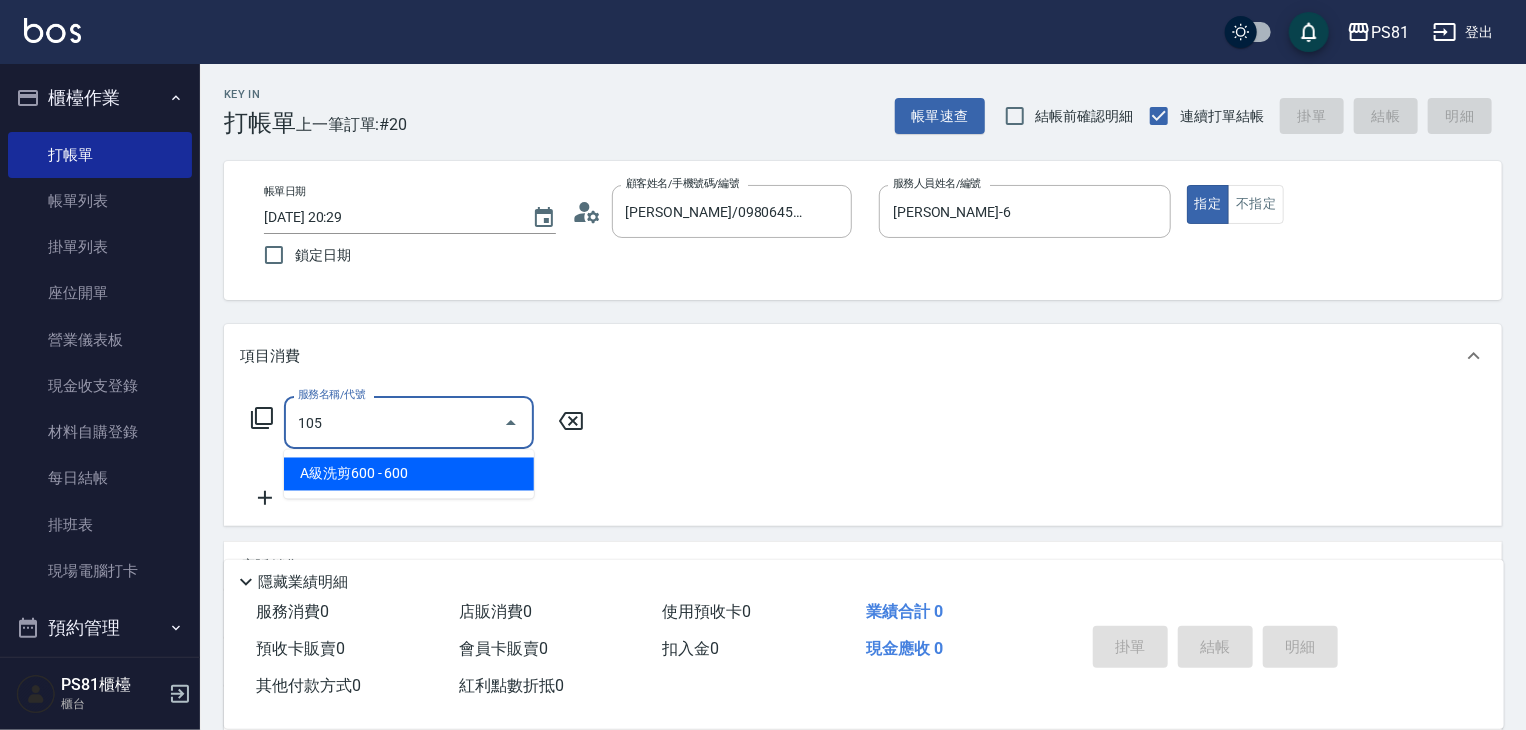type on "A級洗剪600(105)" 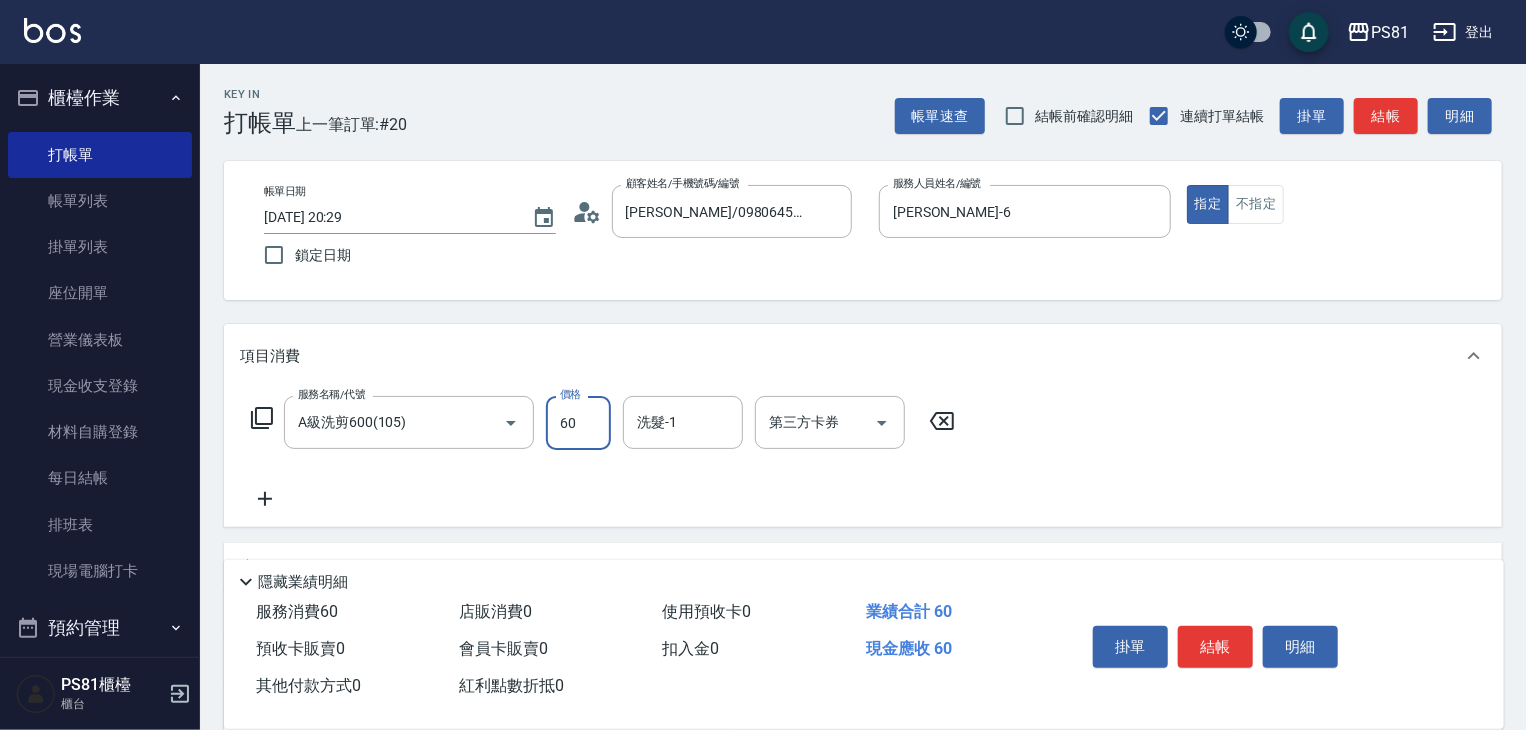 type on "600" 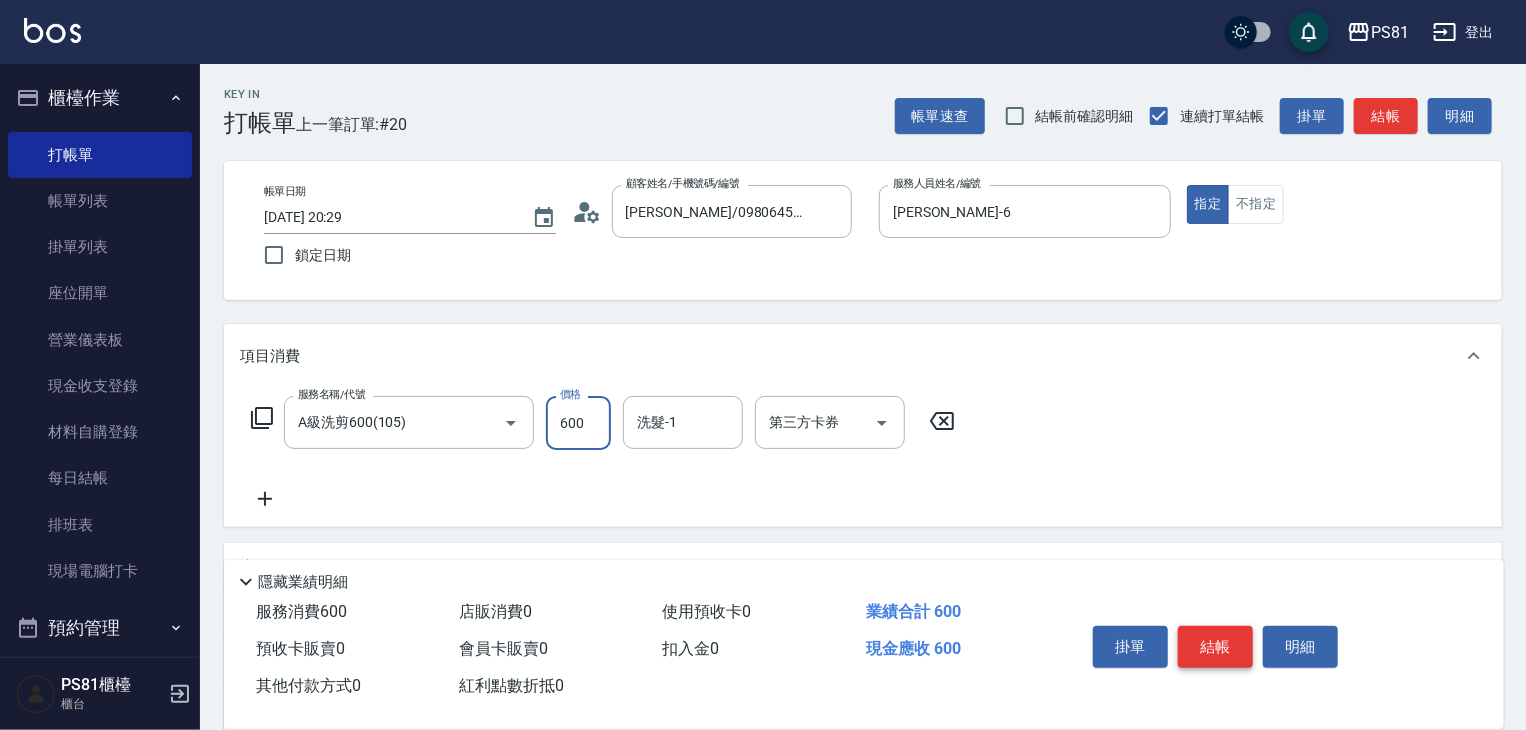 click on "結帳" at bounding box center (1215, 647) 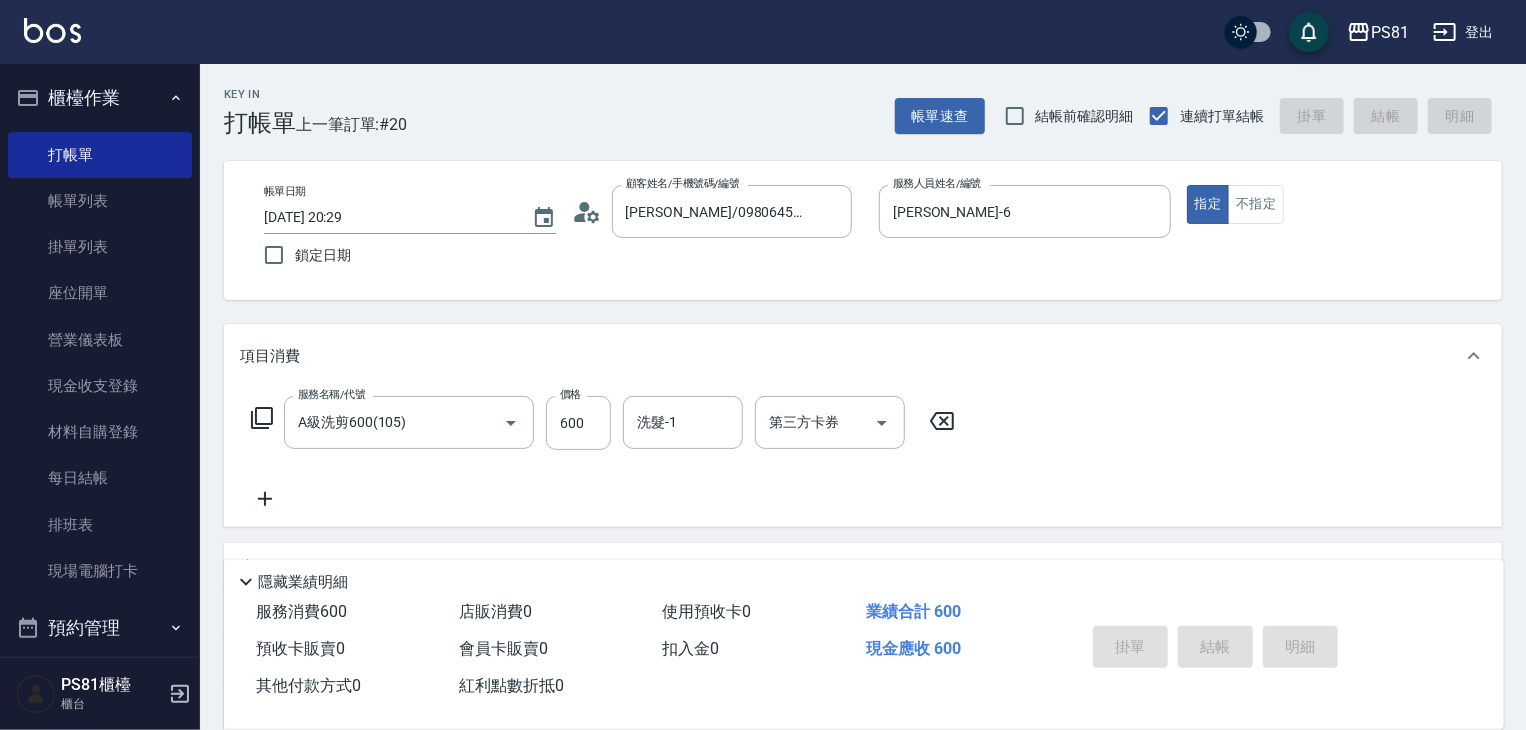 type on "[DATE] 20:30" 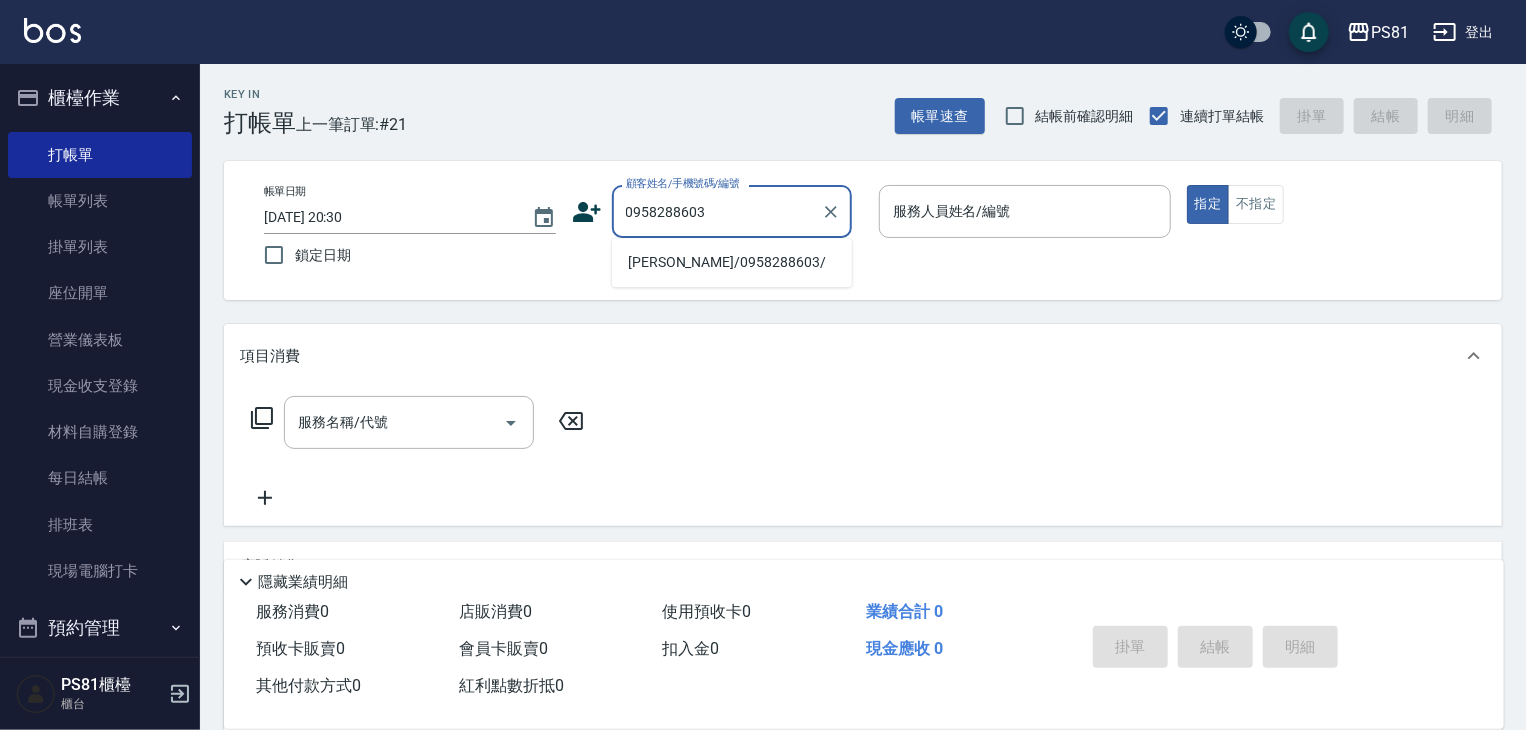 click on "[PERSON_NAME]/0958288603/" at bounding box center (732, 262) 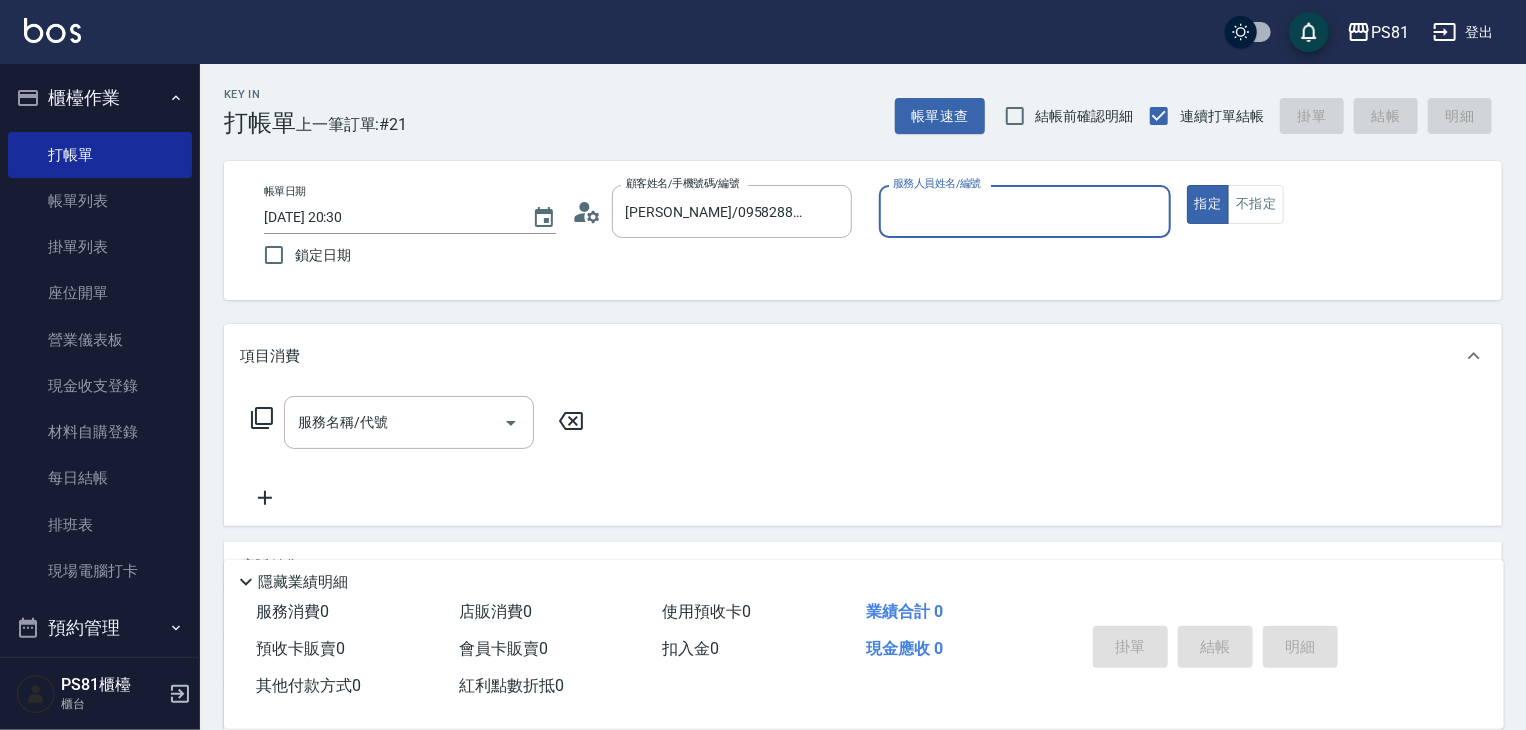 type on "[PERSON_NAME]-6" 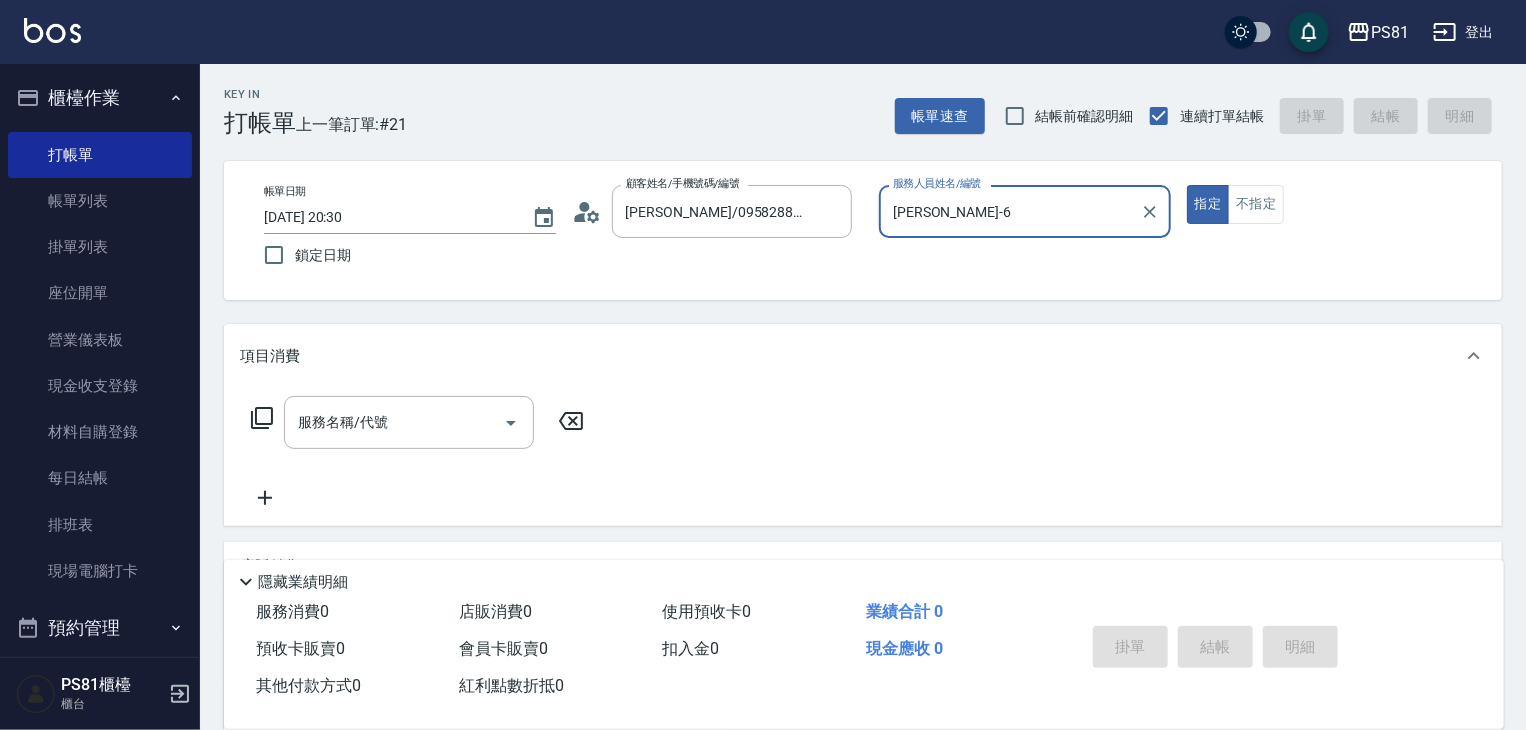 click on "指定" at bounding box center (1208, 204) 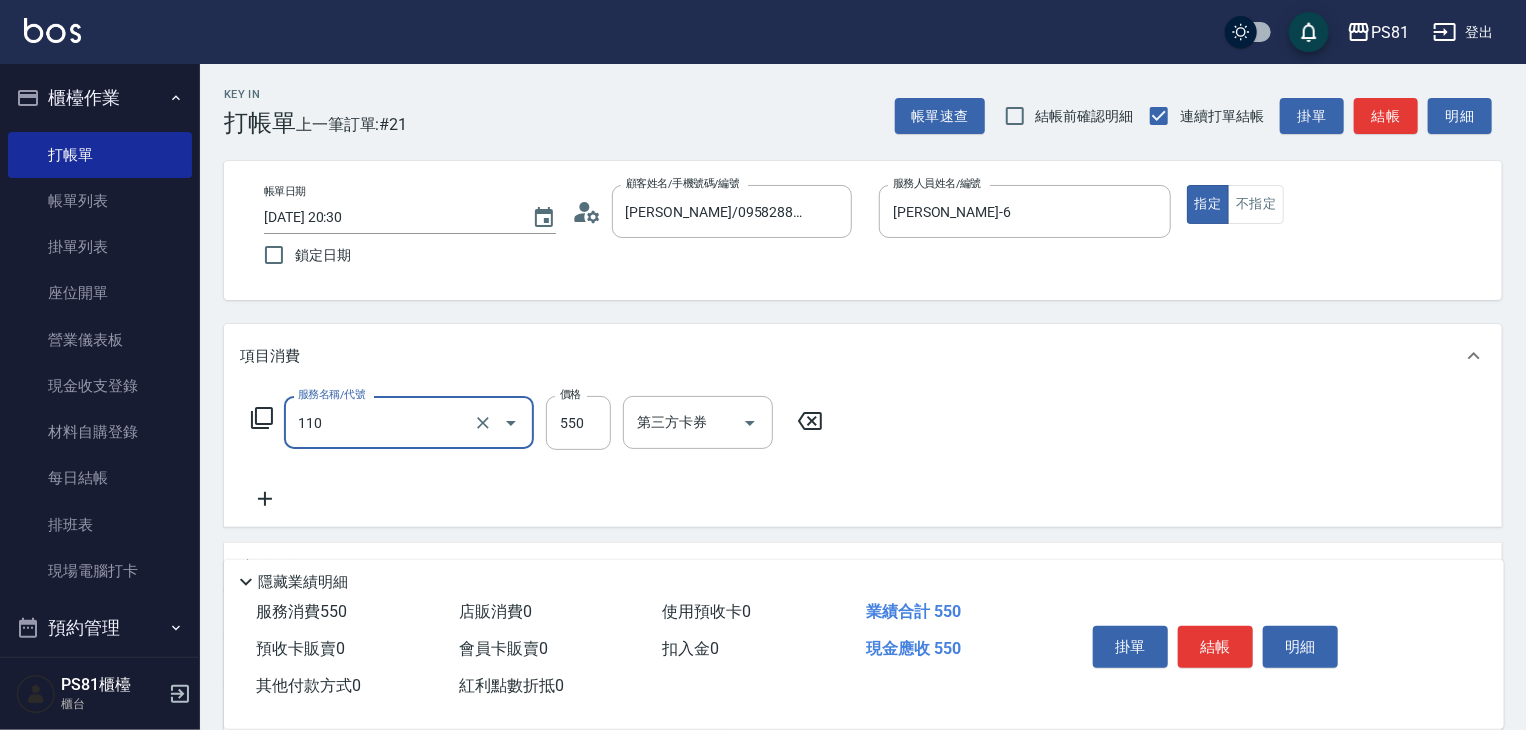 type on "去角質(抗油)(110)" 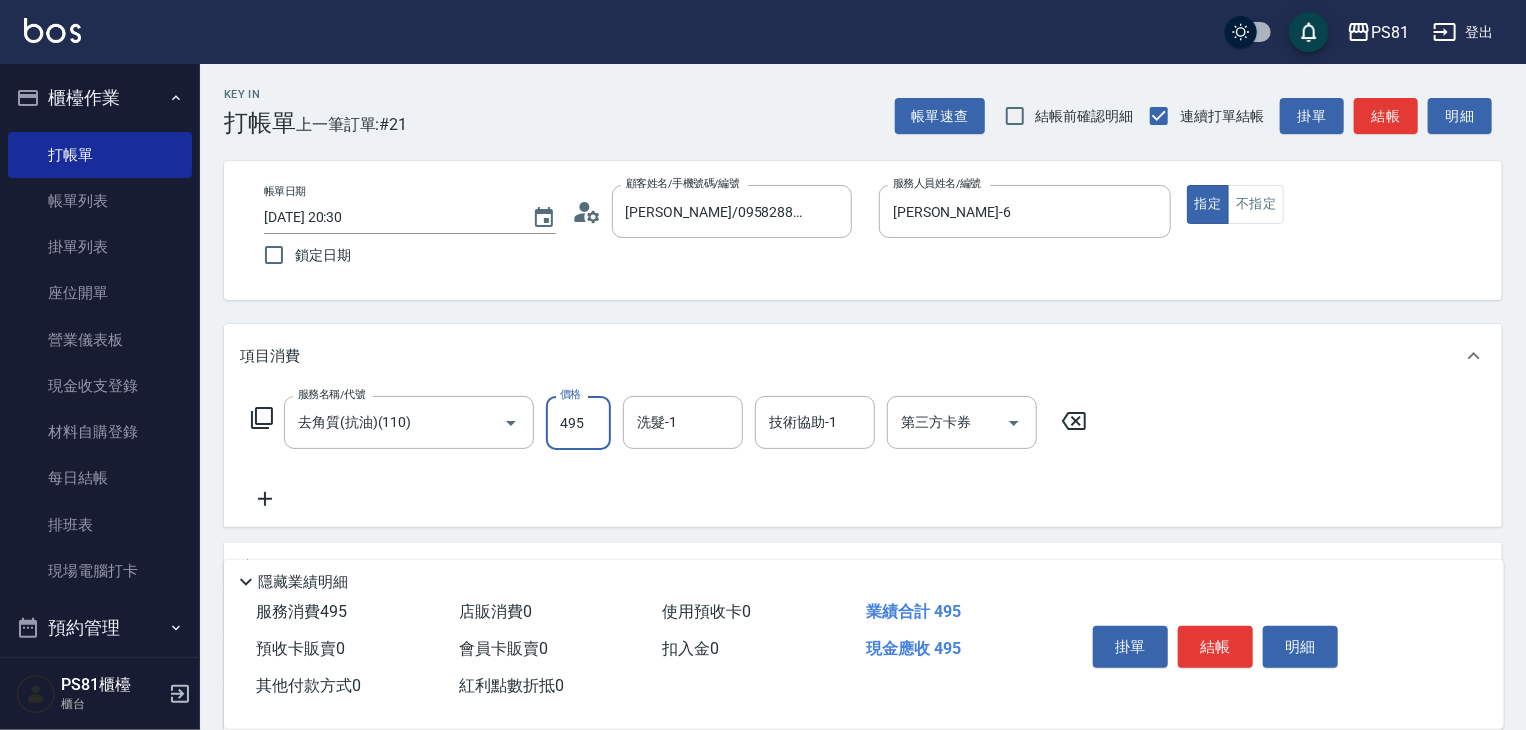 type on "495" 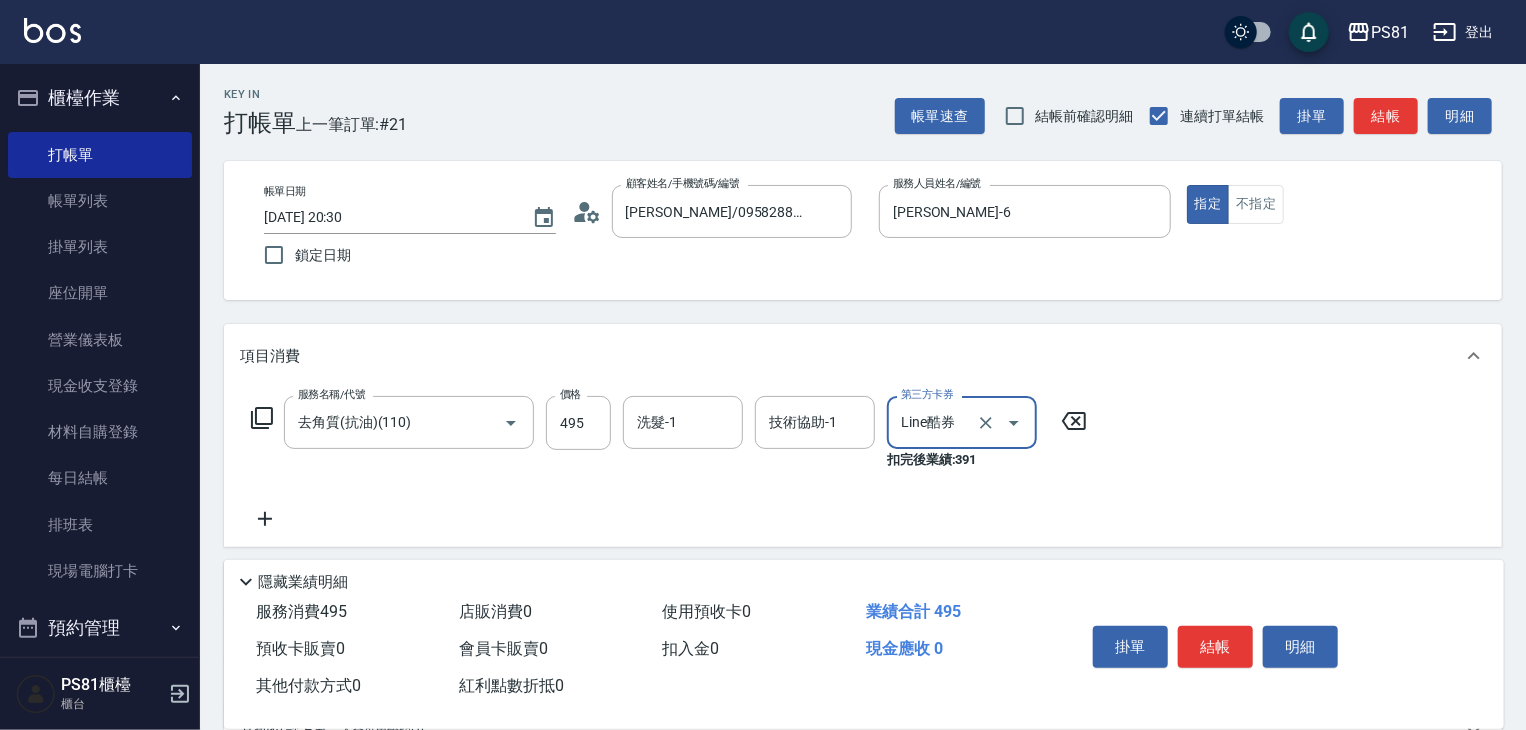 type on "Line酷券" 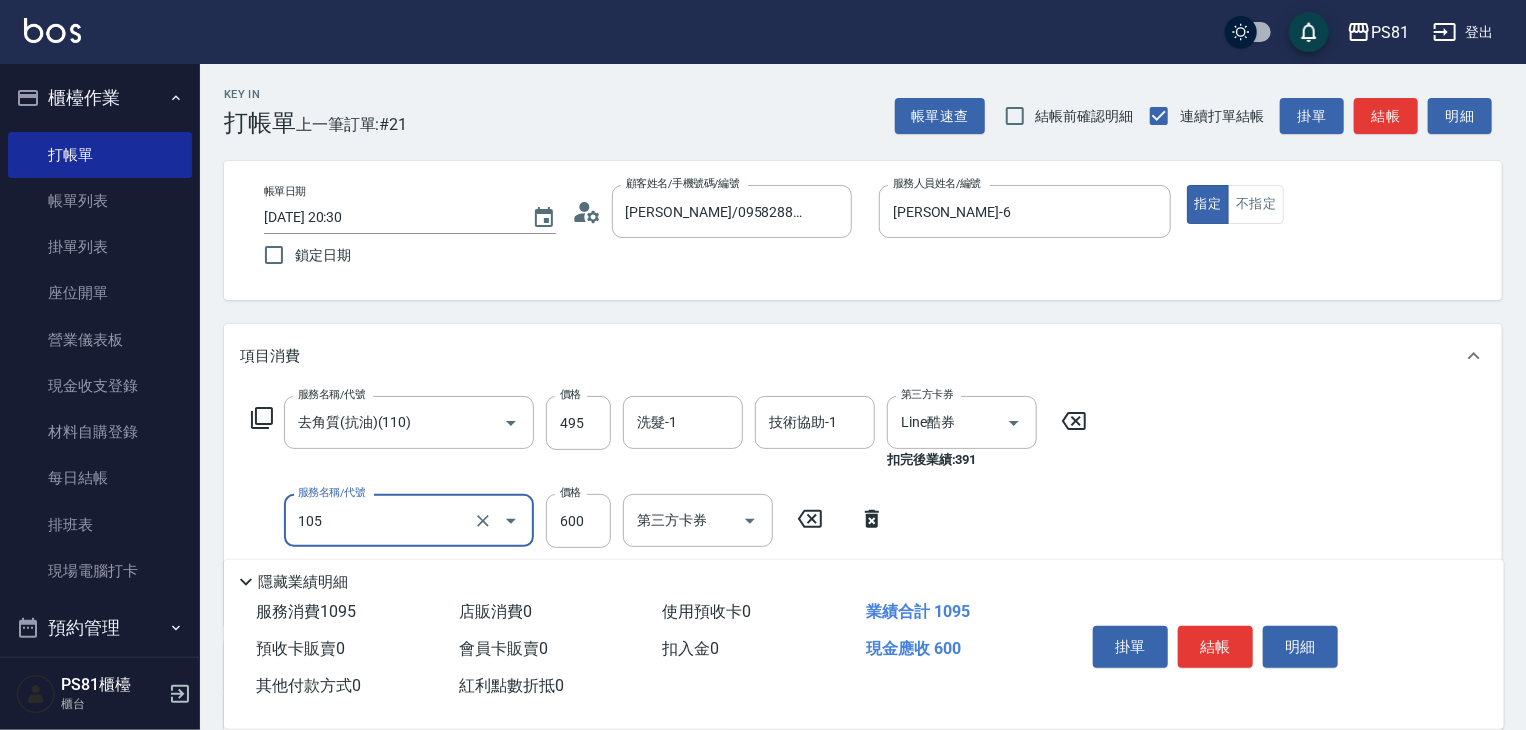 type on "A級洗剪600(105)" 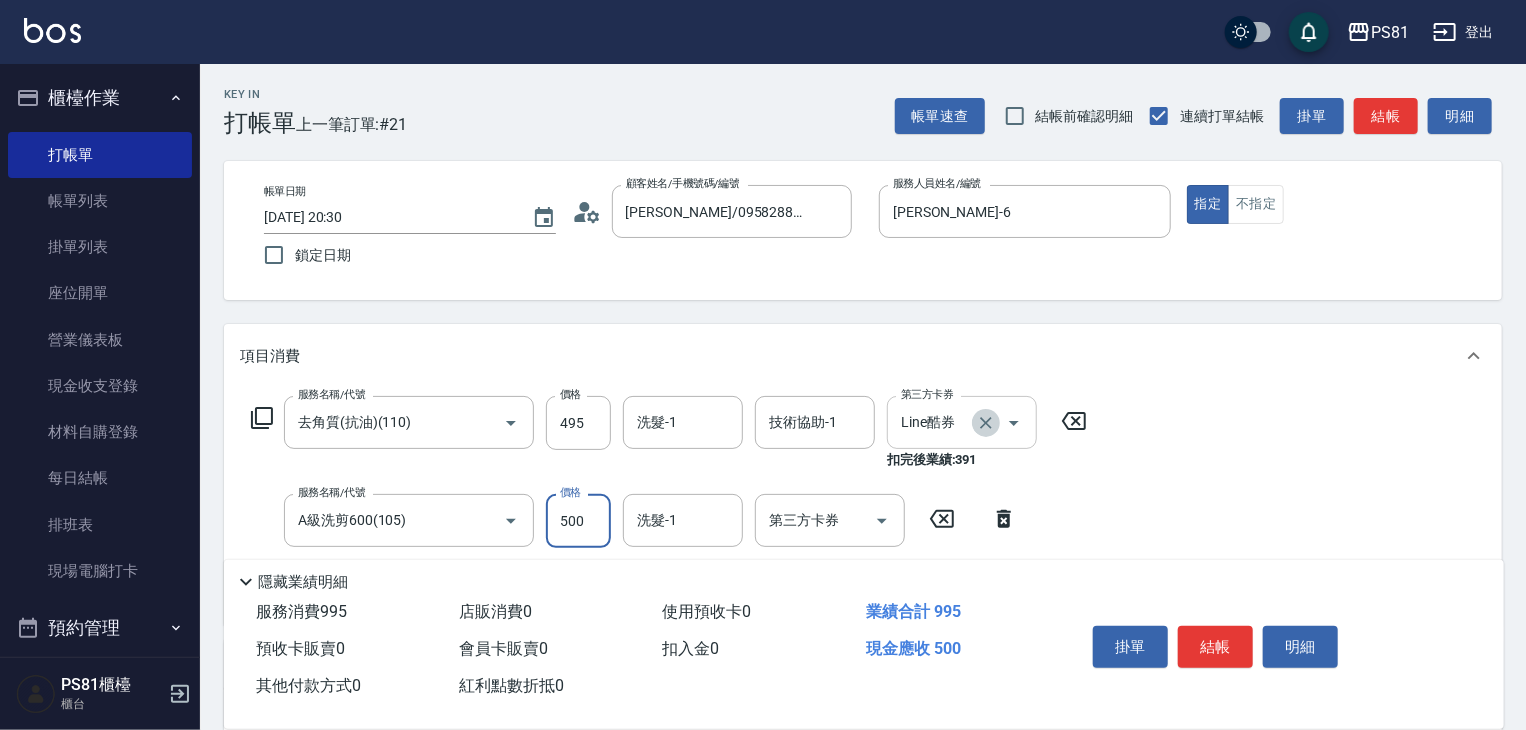 drag, startPoint x: 986, startPoint y: 413, endPoint x: 930, endPoint y: 437, distance: 60.926186 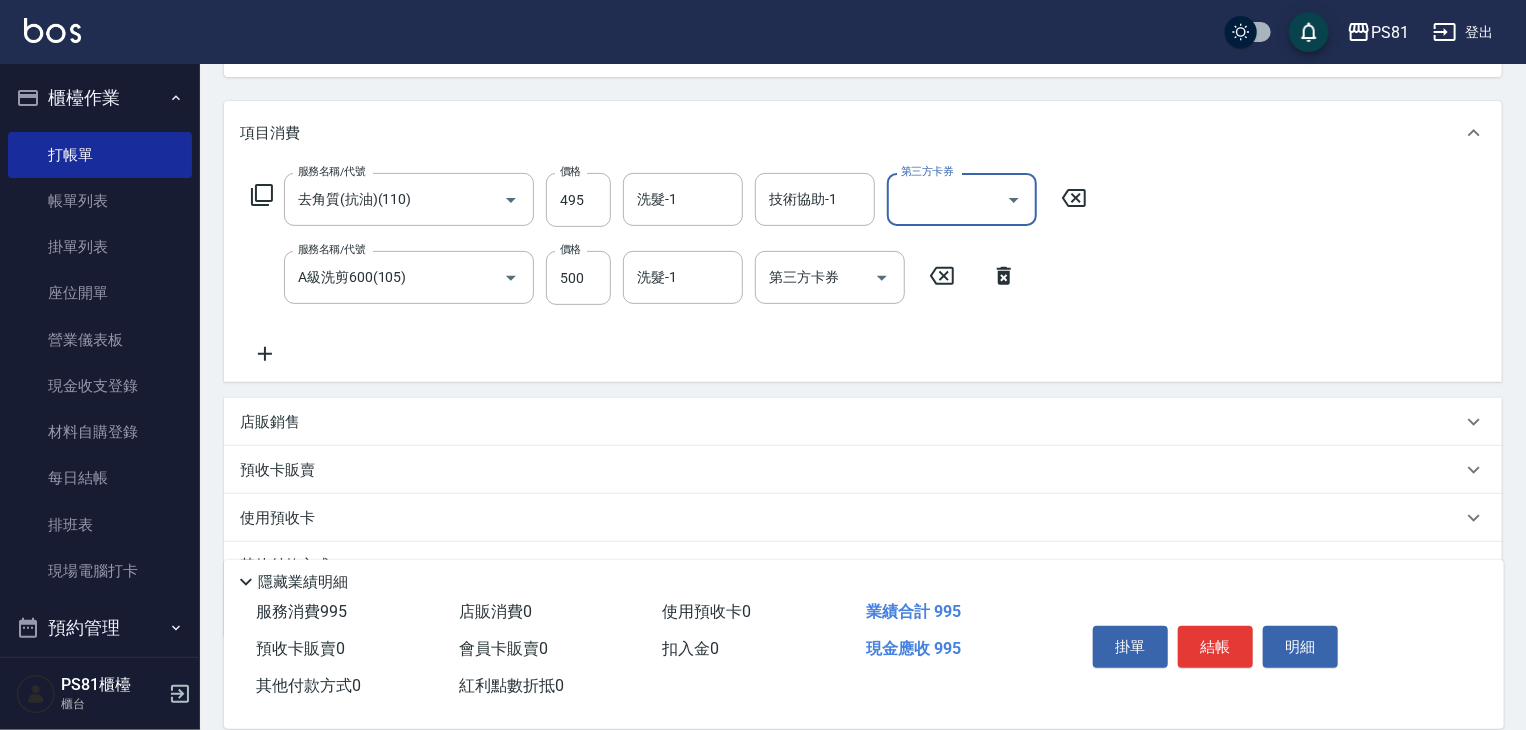 scroll, scrollTop: 240, scrollLeft: 0, axis: vertical 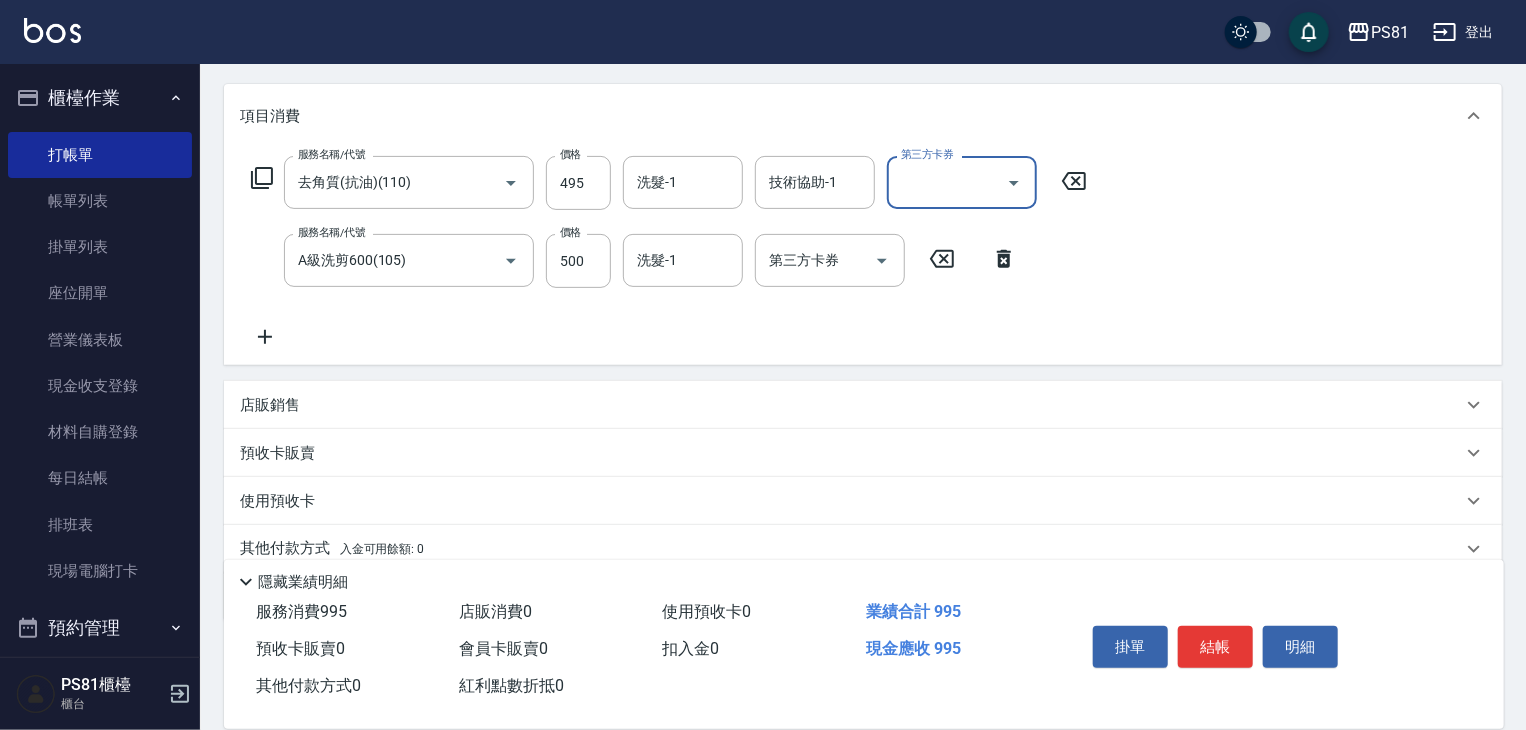 click on "結帳" at bounding box center [1215, 647] 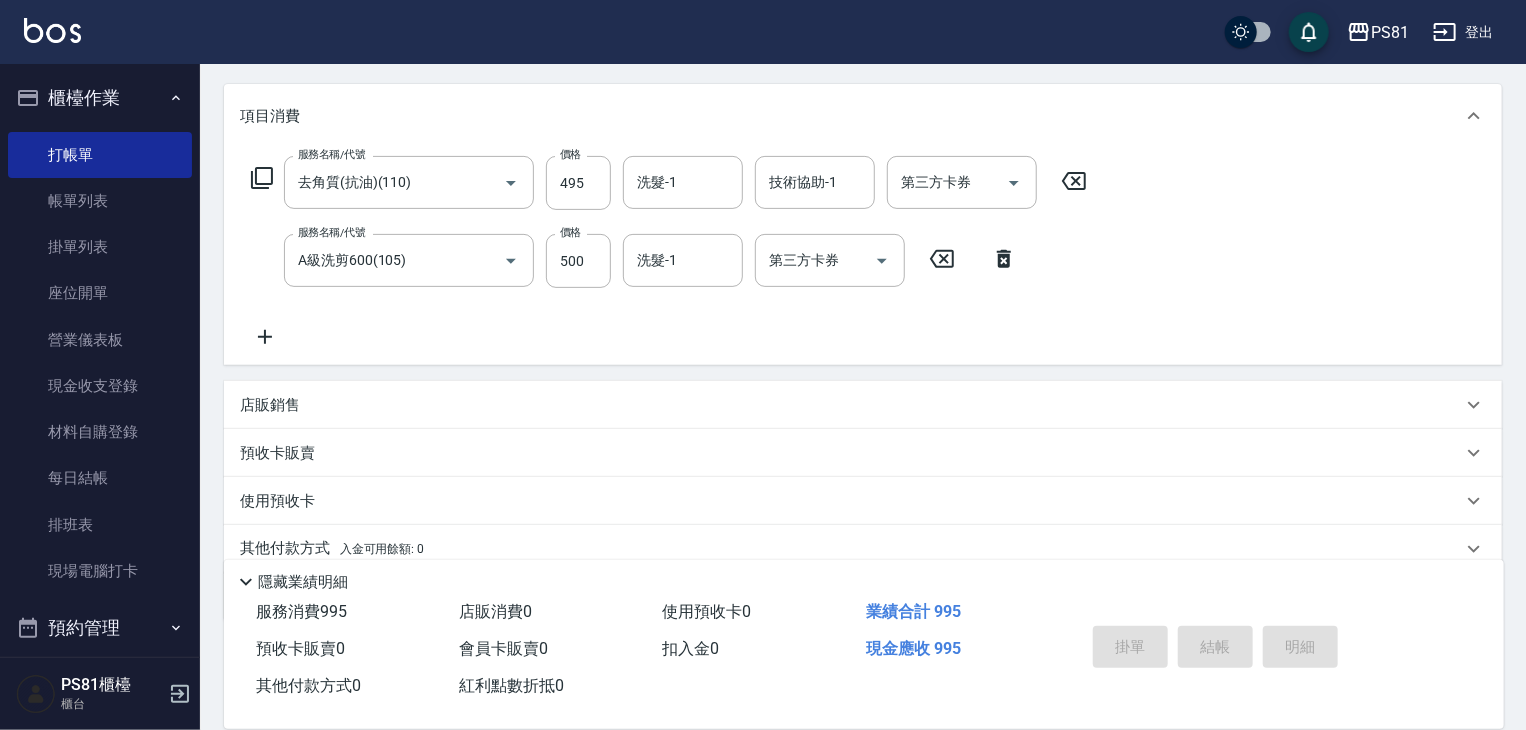type 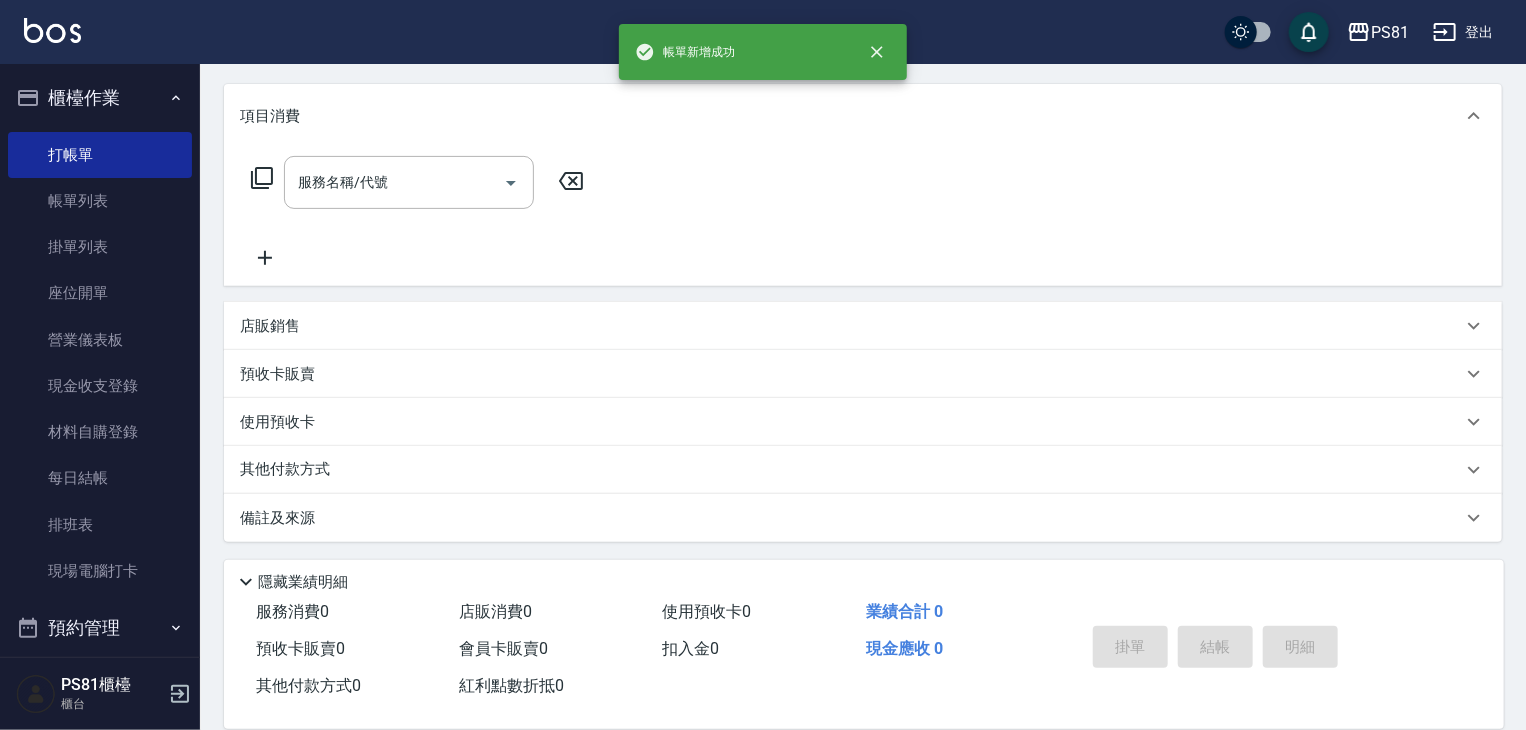 scroll, scrollTop: 0, scrollLeft: 0, axis: both 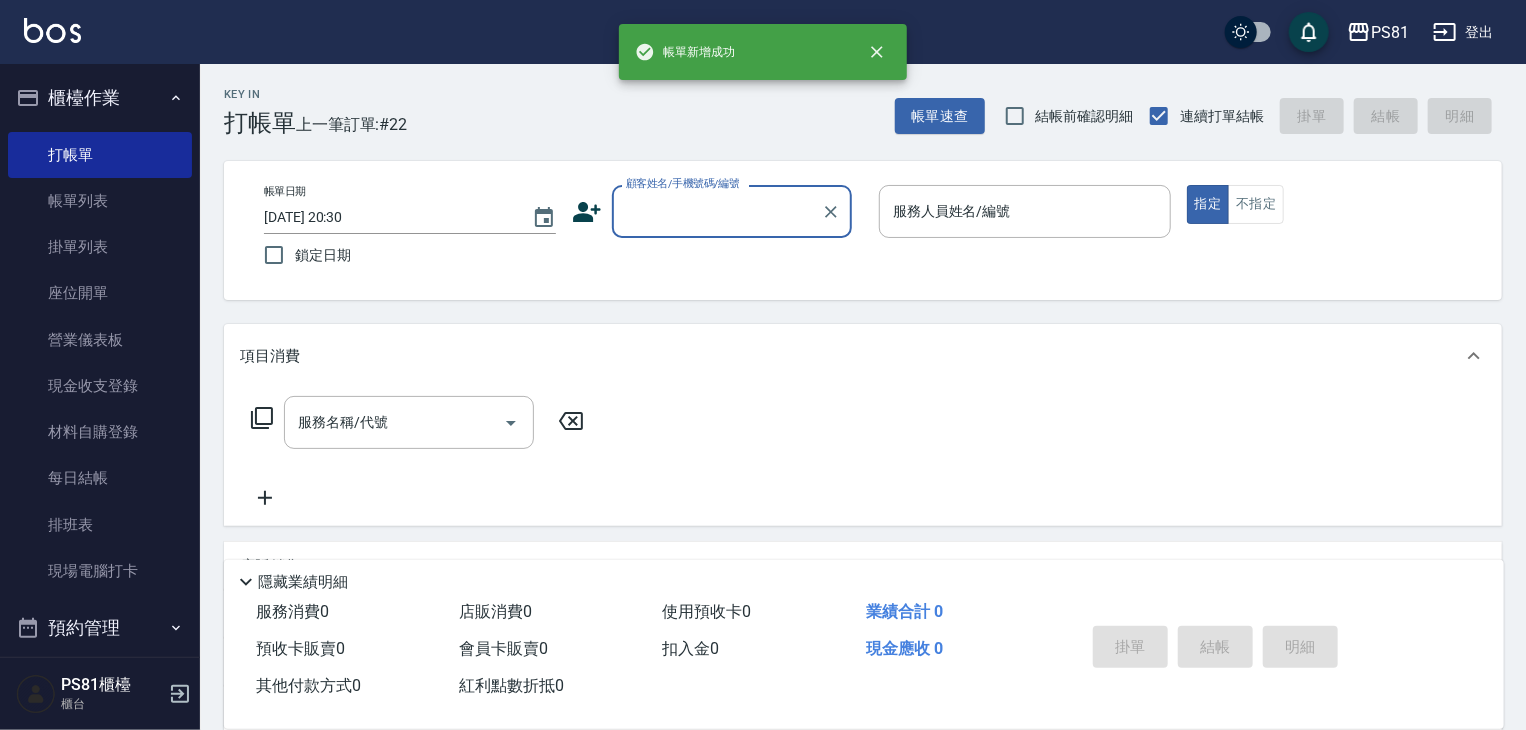 type on "ㄎ" 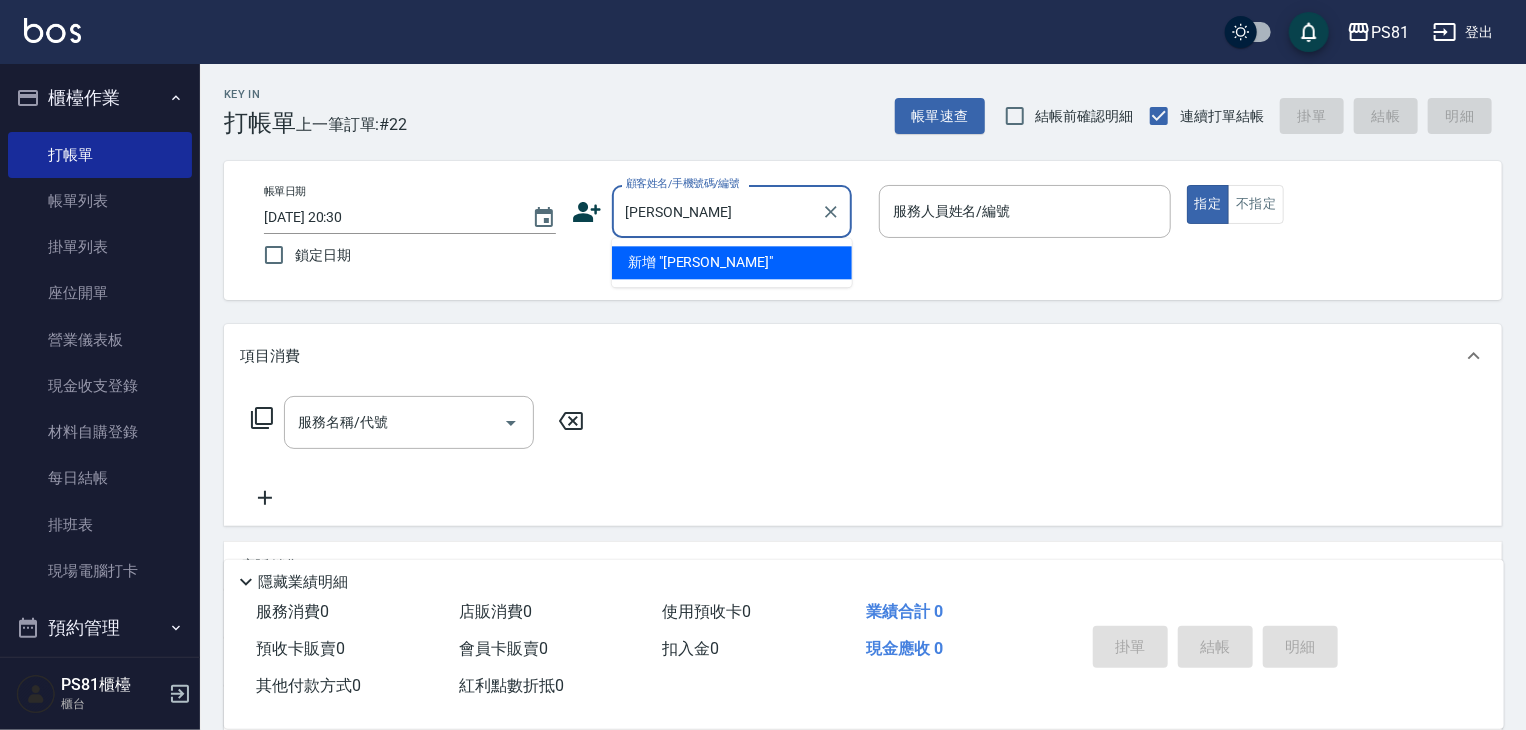 click on "新增 "[PERSON_NAME]"" at bounding box center (732, 262) 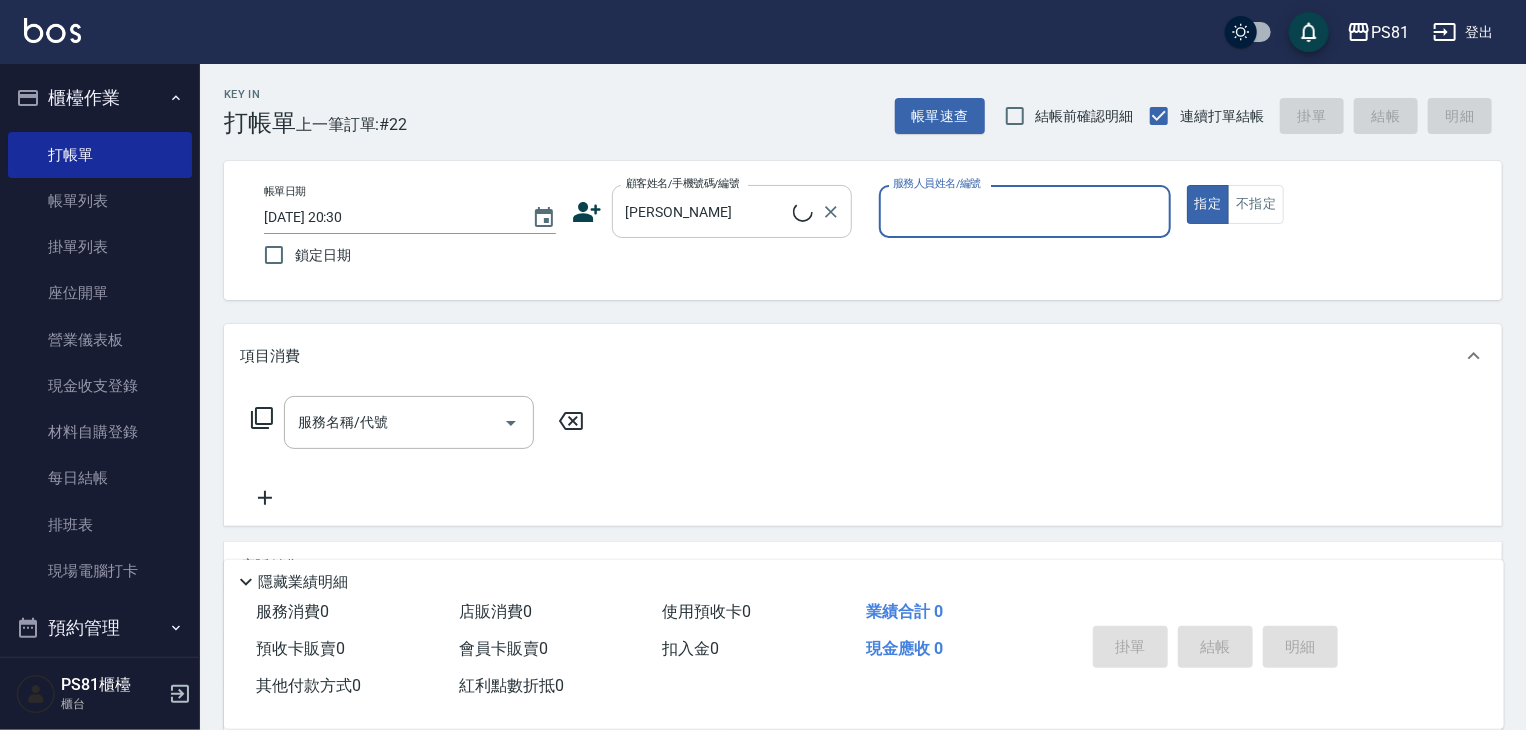 click on "[PERSON_NAME]" at bounding box center [707, 211] 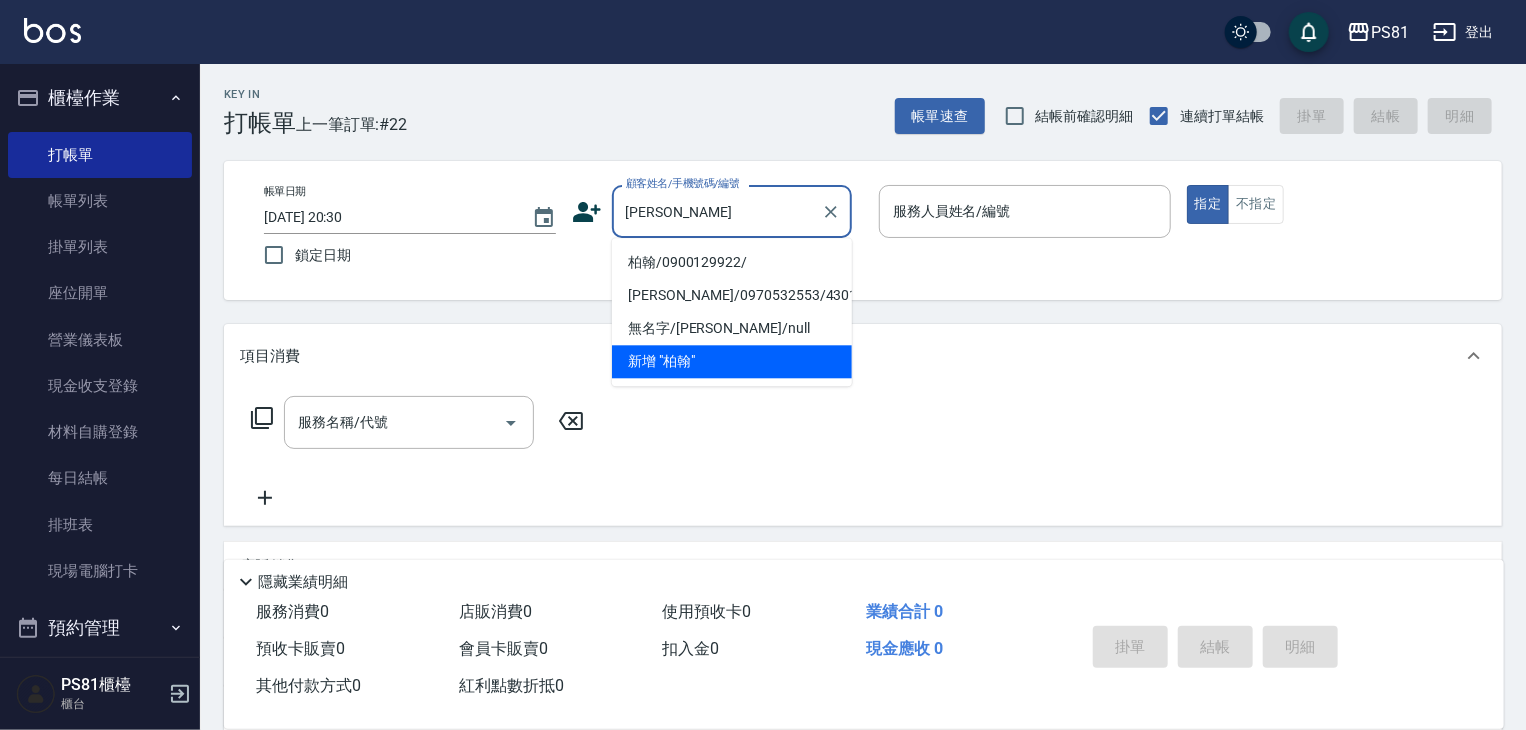 click on "柏翰/0900129922/" at bounding box center [732, 262] 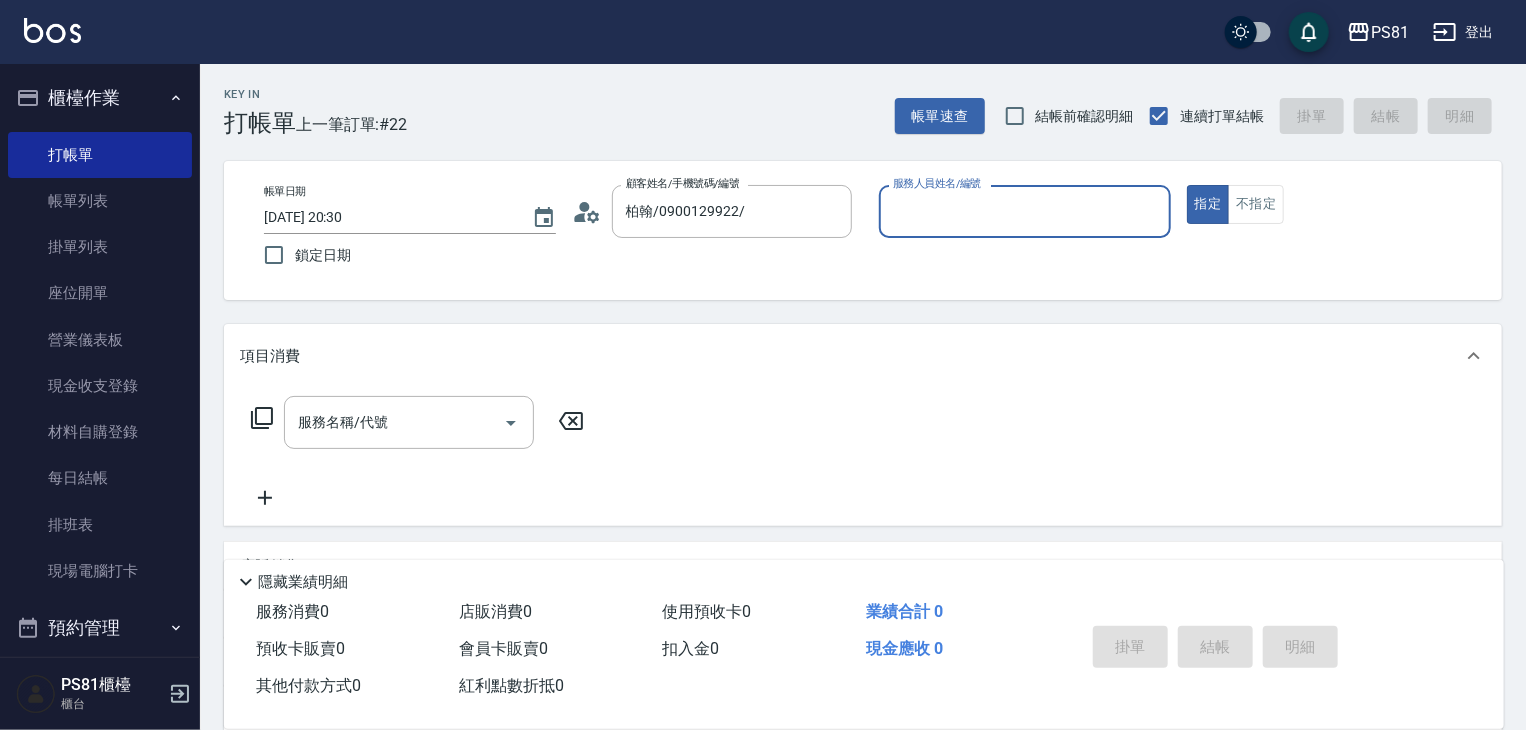 type on "[PERSON_NAME]-6" 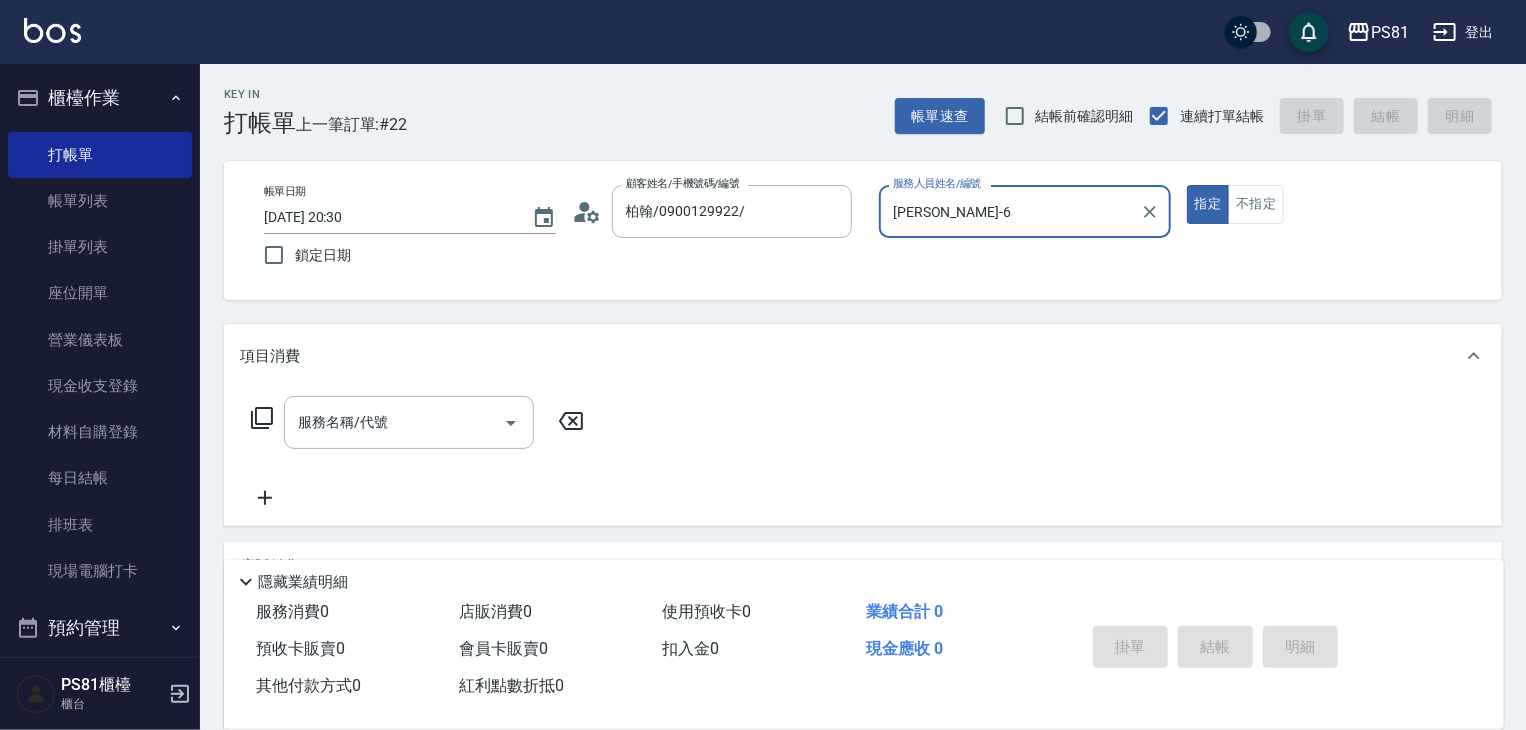click on "指定" at bounding box center [1208, 204] 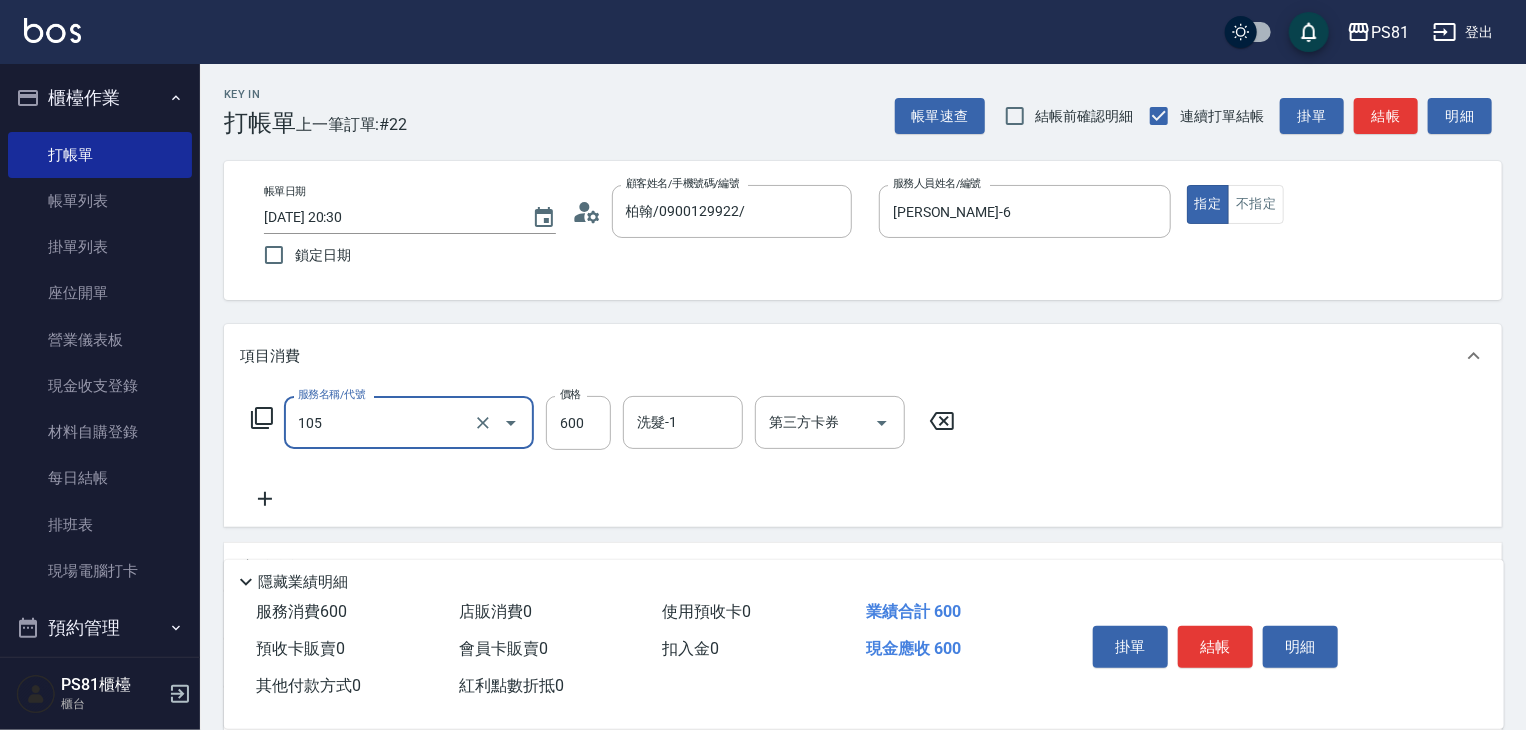 type on "A級洗剪600(105)" 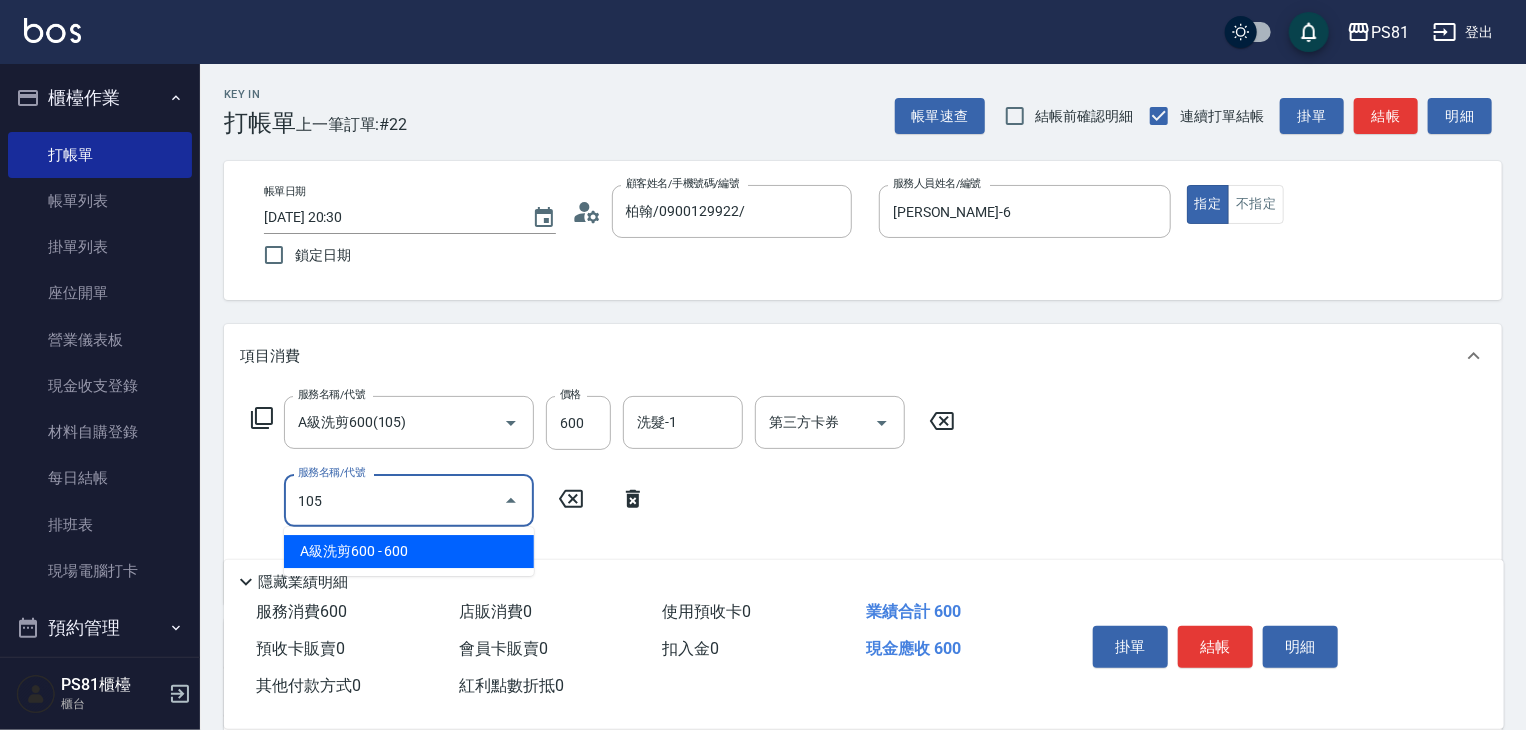 type on "A級洗剪600(105)" 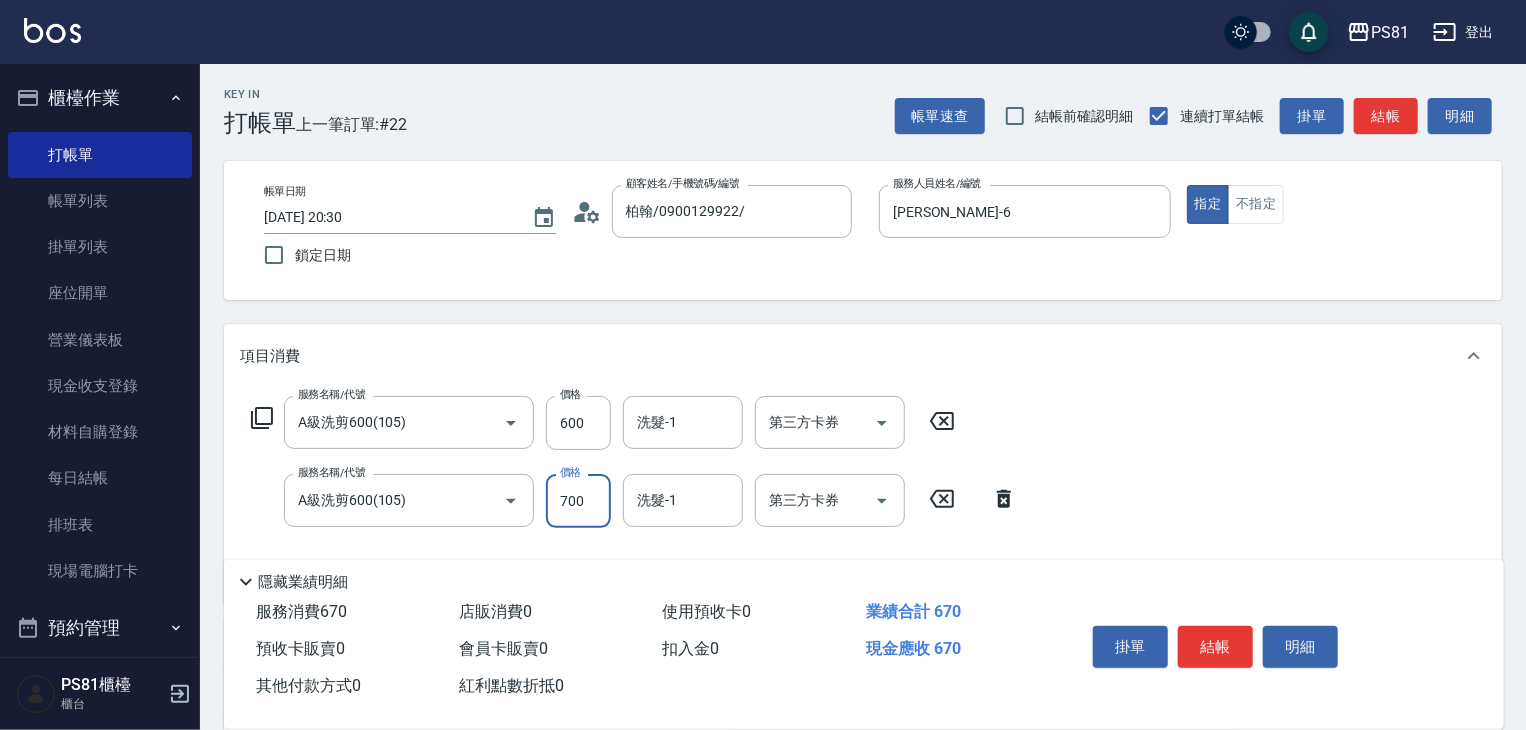 type on "700" 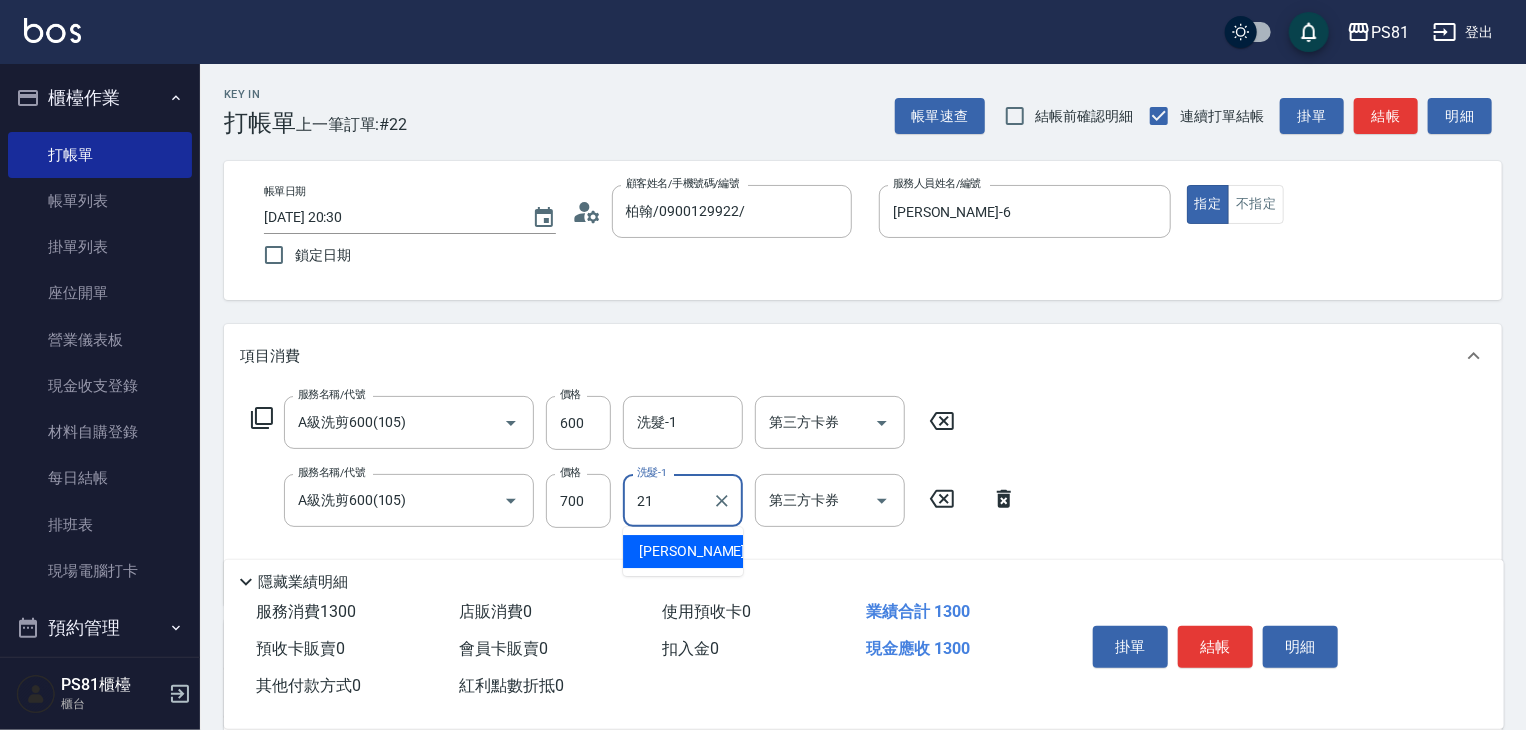type on "Q比-21" 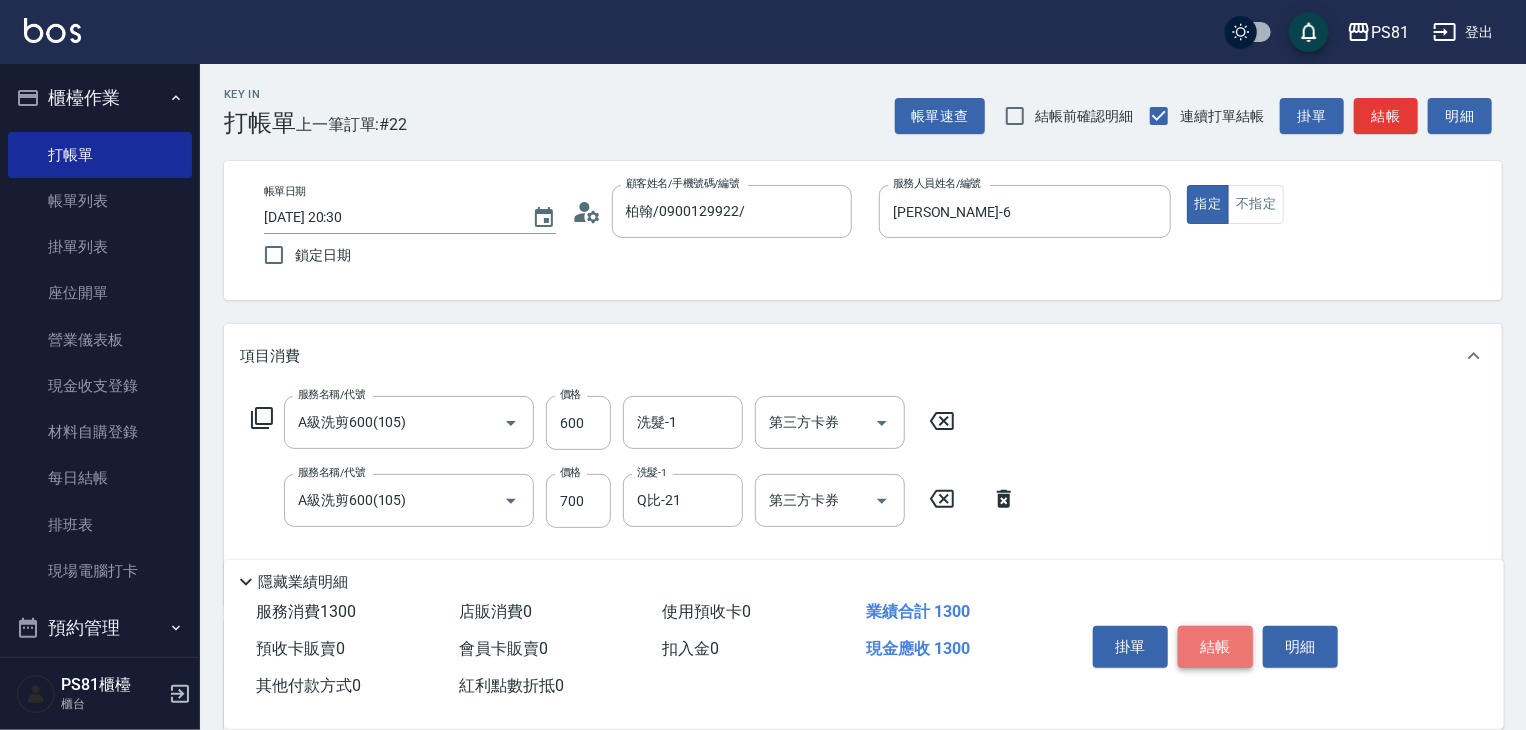 click on "結帳" at bounding box center [1215, 647] 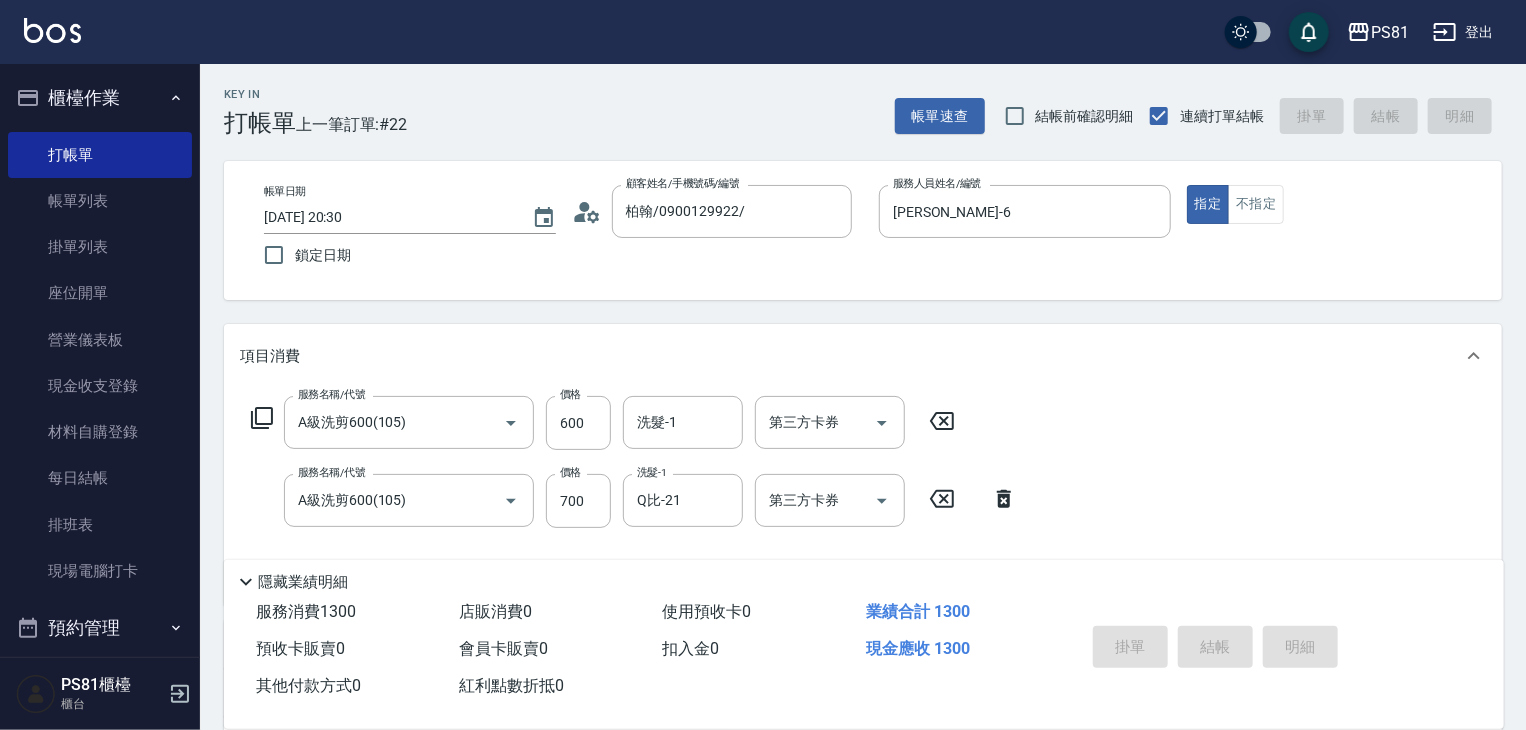type 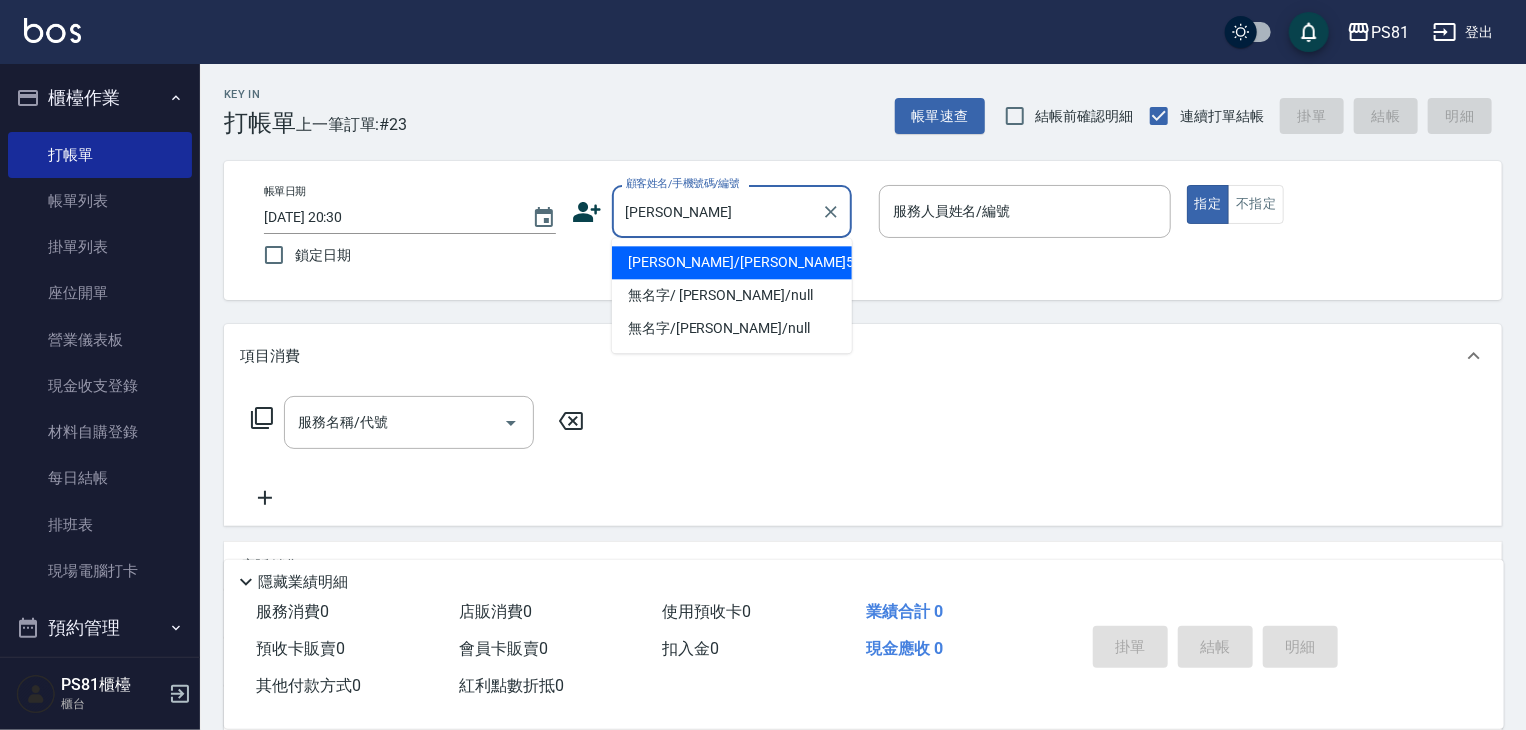 click on "[PERSON_NAME]/[PERSON_NAME]5374/5374" at bounding box center (732, 262) 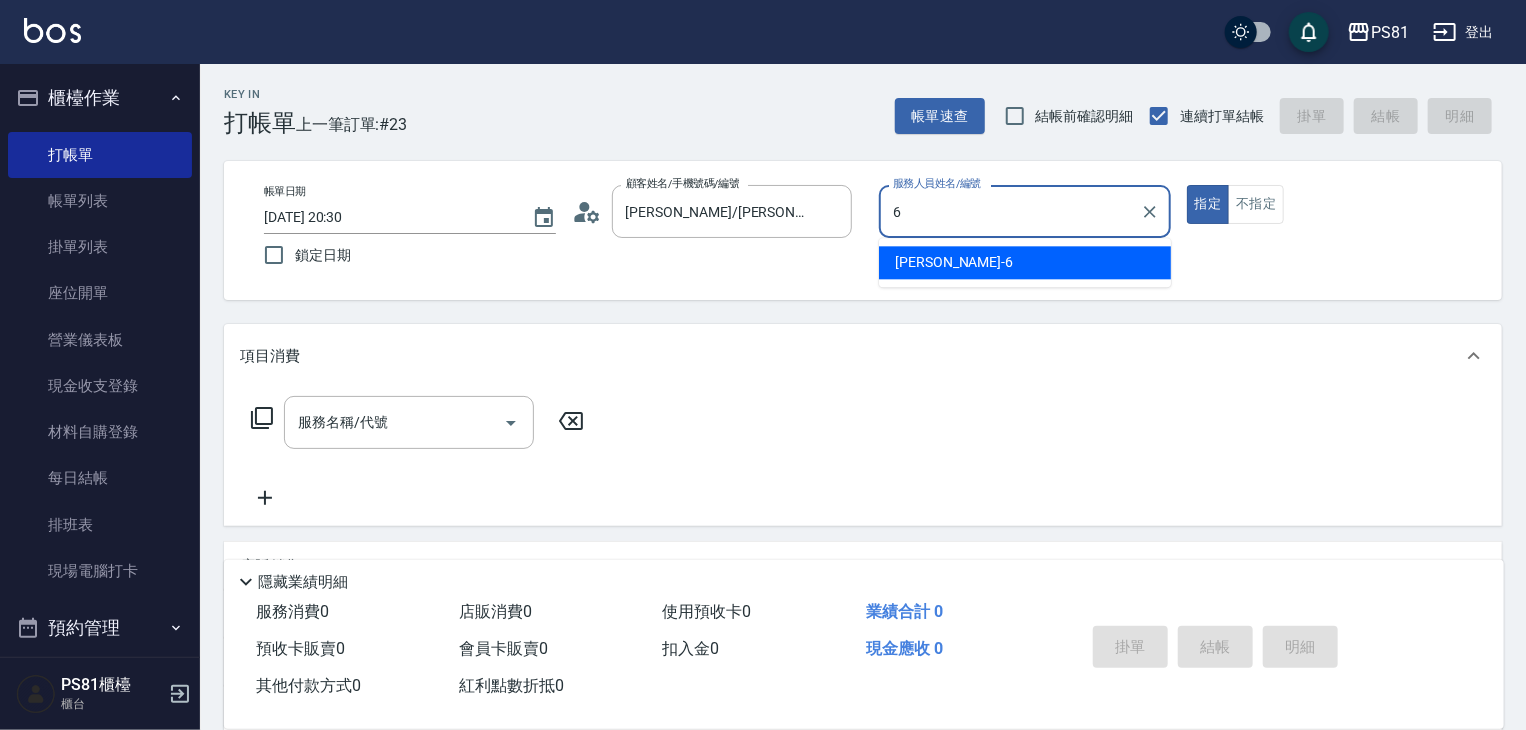 type on "[PERSON_NAME]-6" 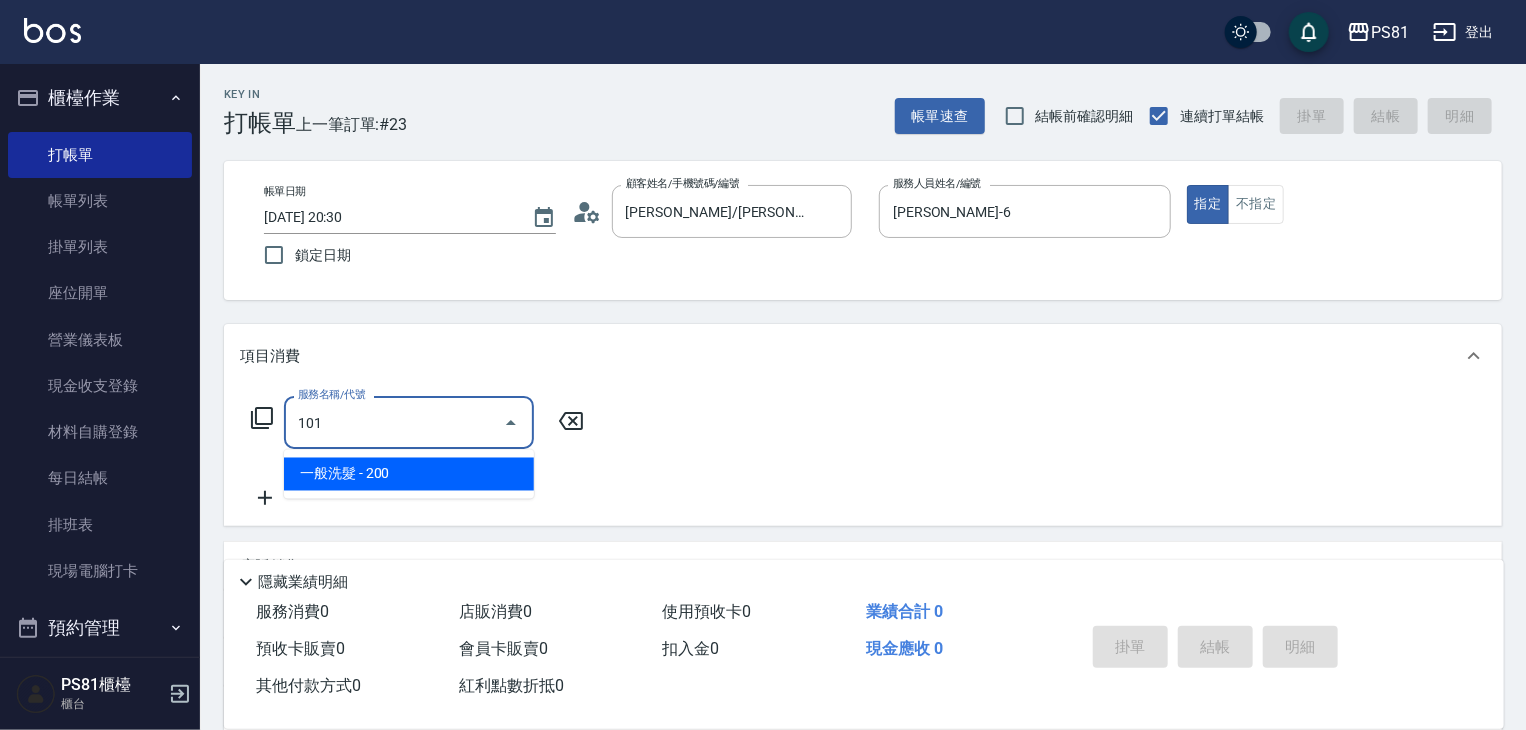 type on "一般洗髮(101)" 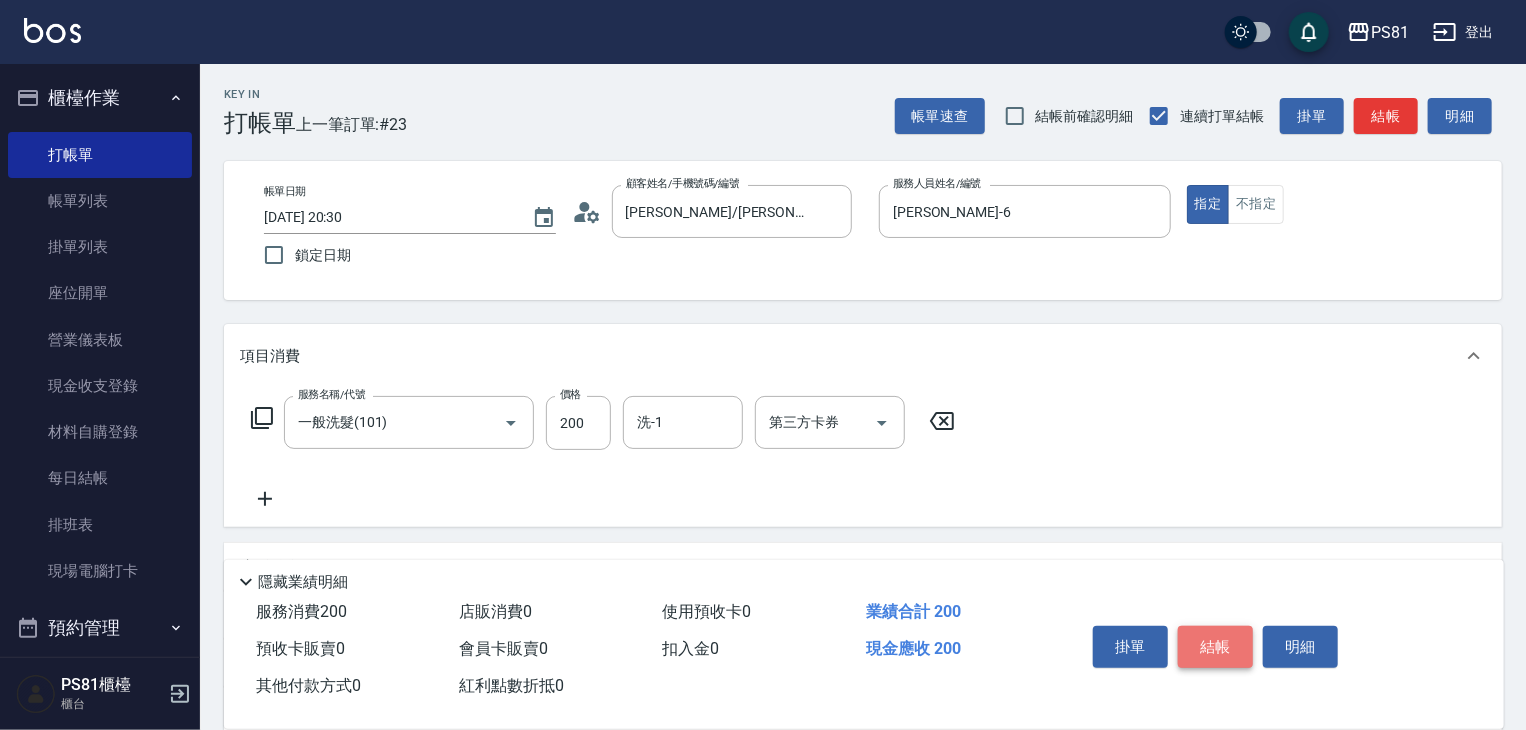 click on "結帳" at bounding box center (1215, 647) 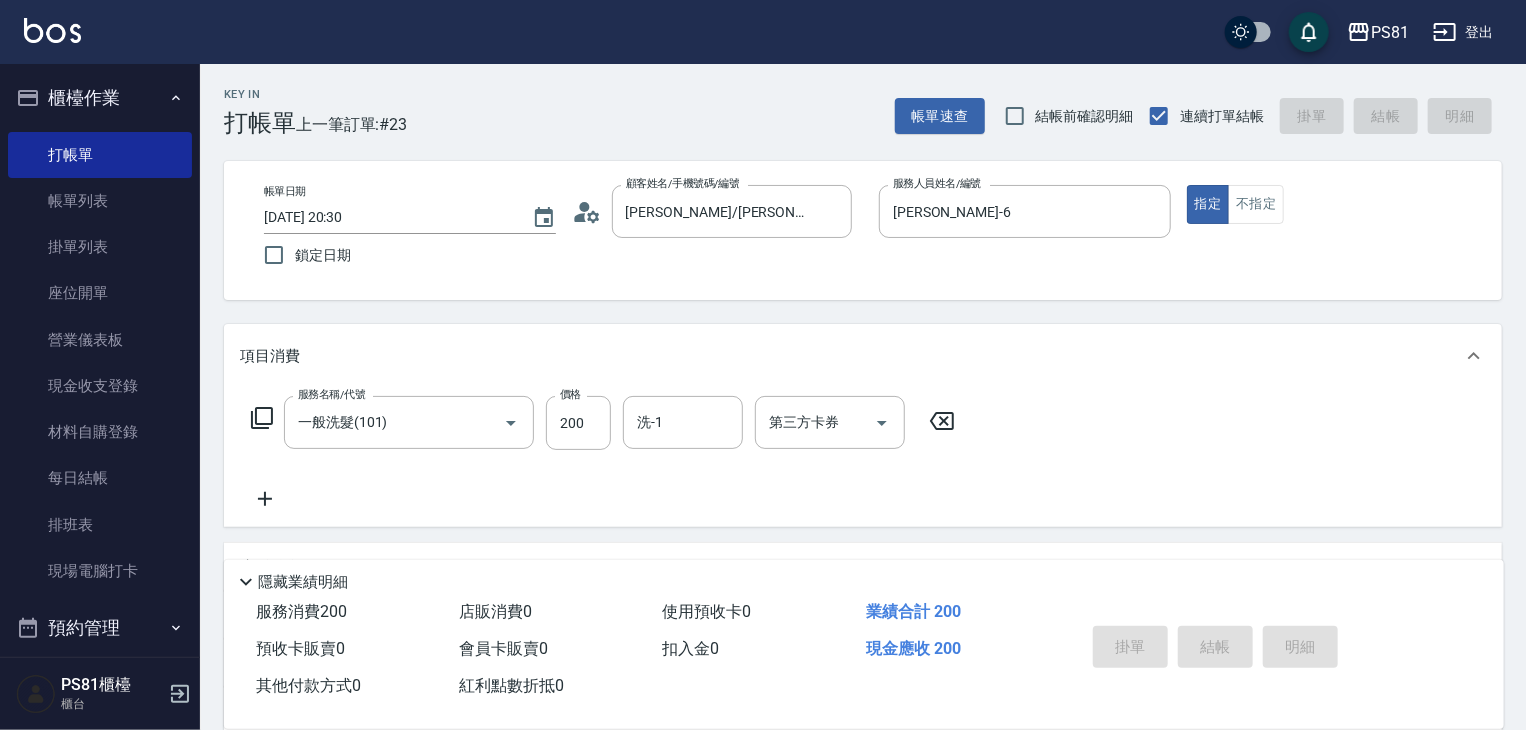 type on "[DATE] 20:31" 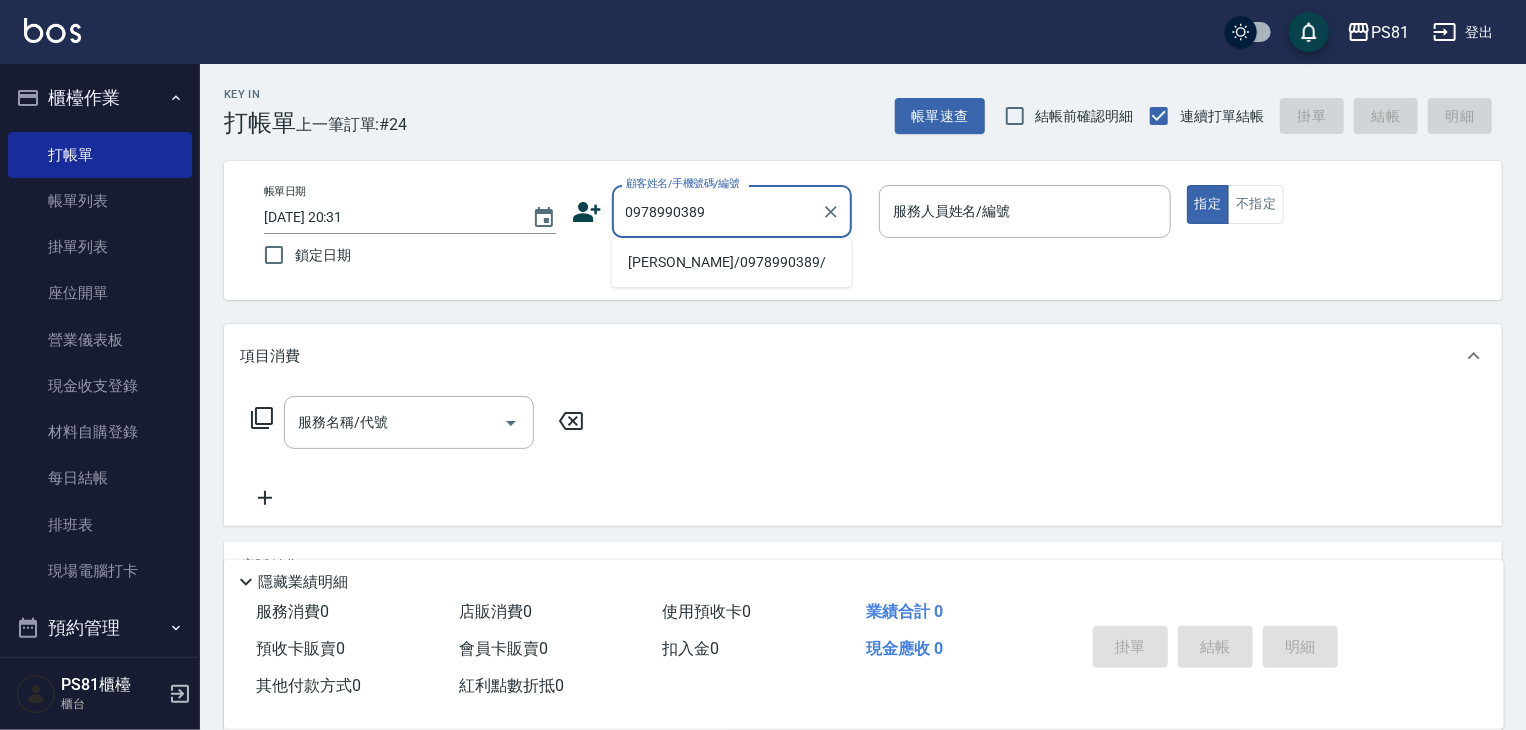 click on "[PERSON_NAME]/0978990389/" at bounding box center (732, 262) 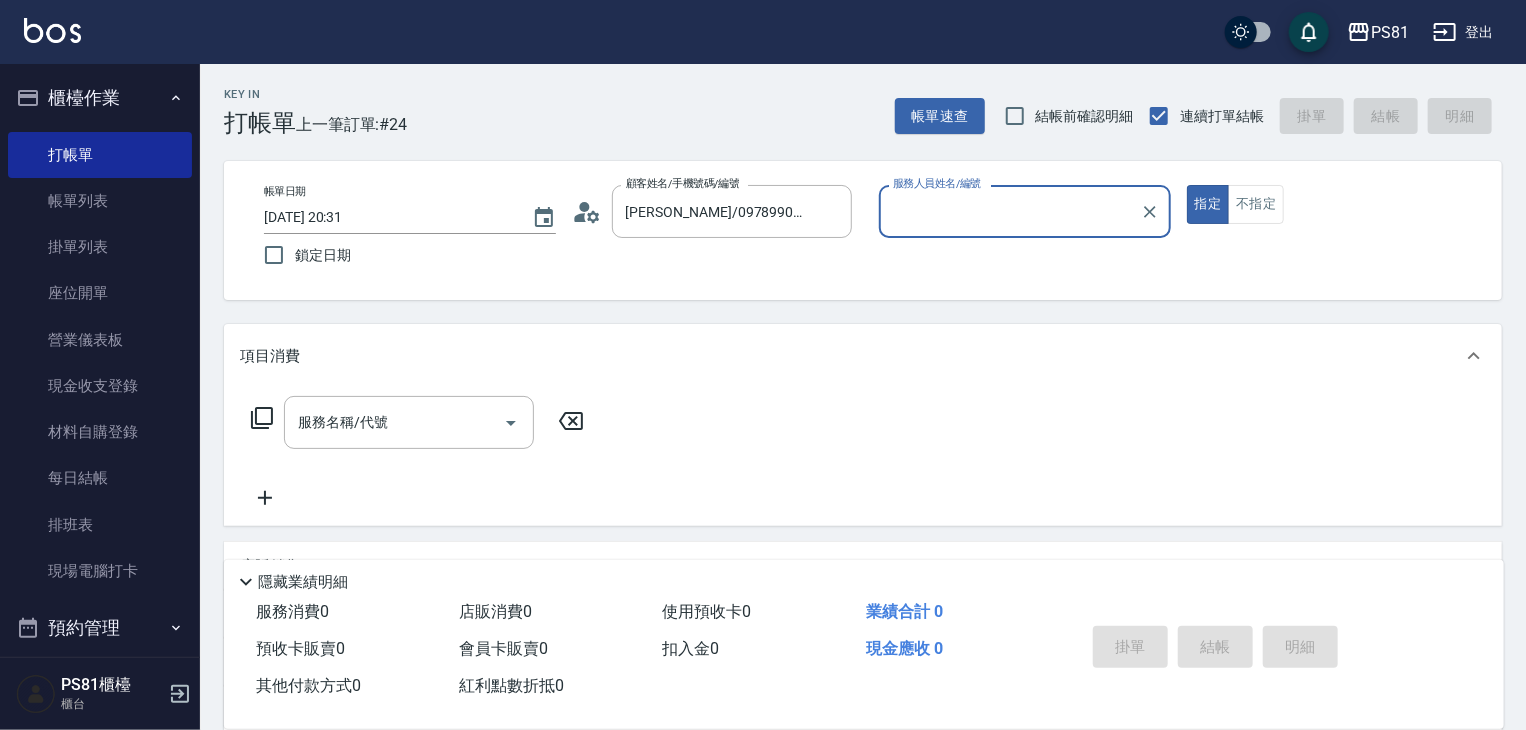type on "[PERSON_NAME]-6" 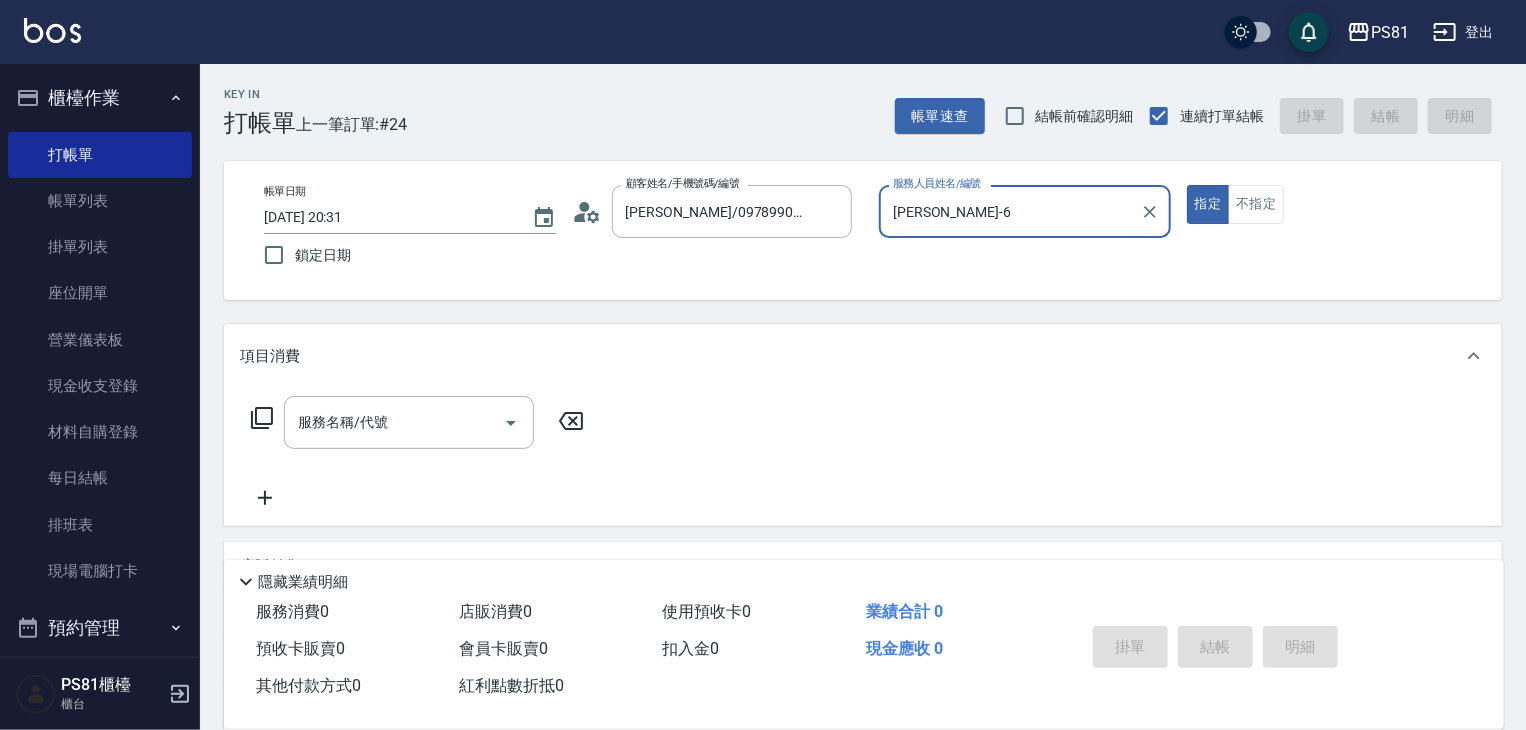 click on "指定" at bounding box center (1208, 204) 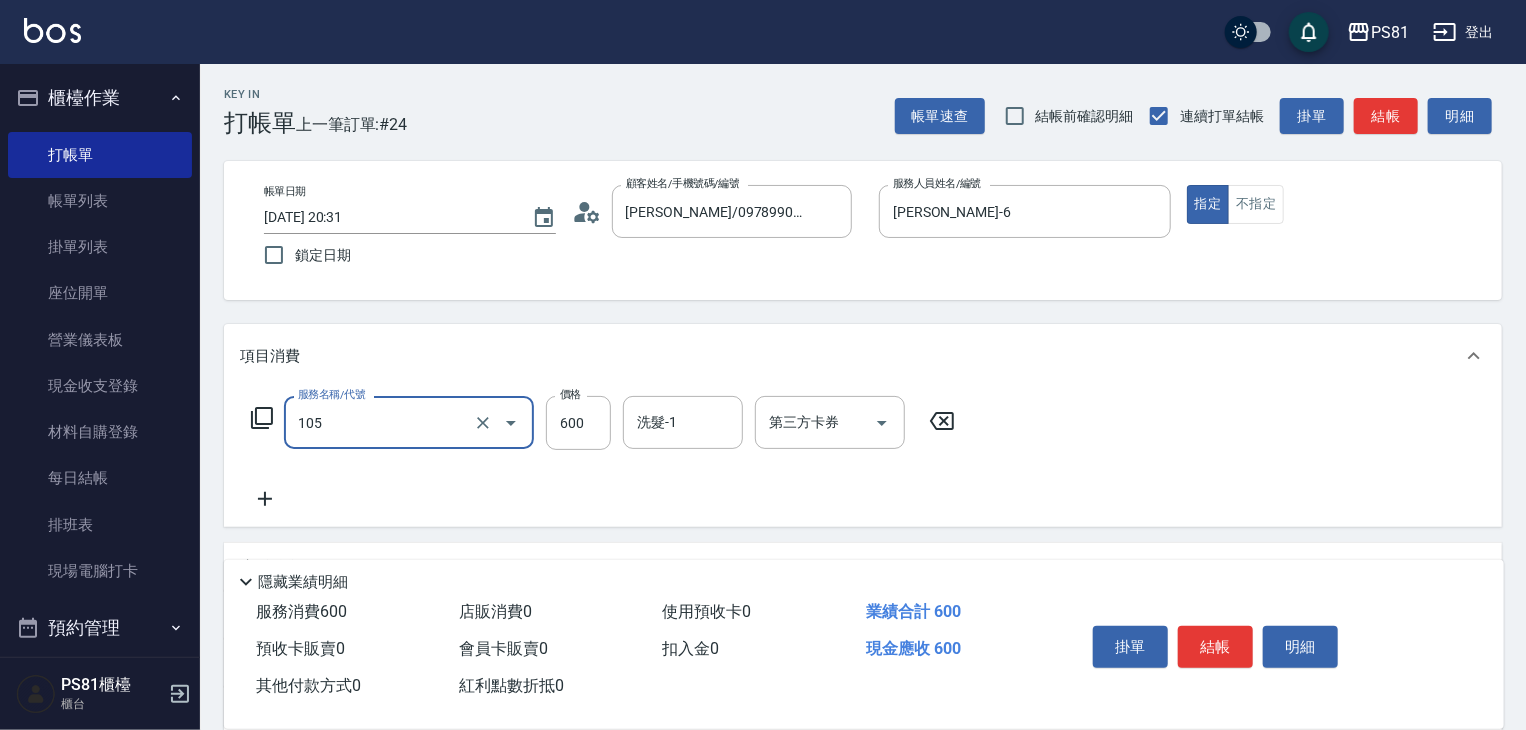 type on "A級洗剪600(105)" 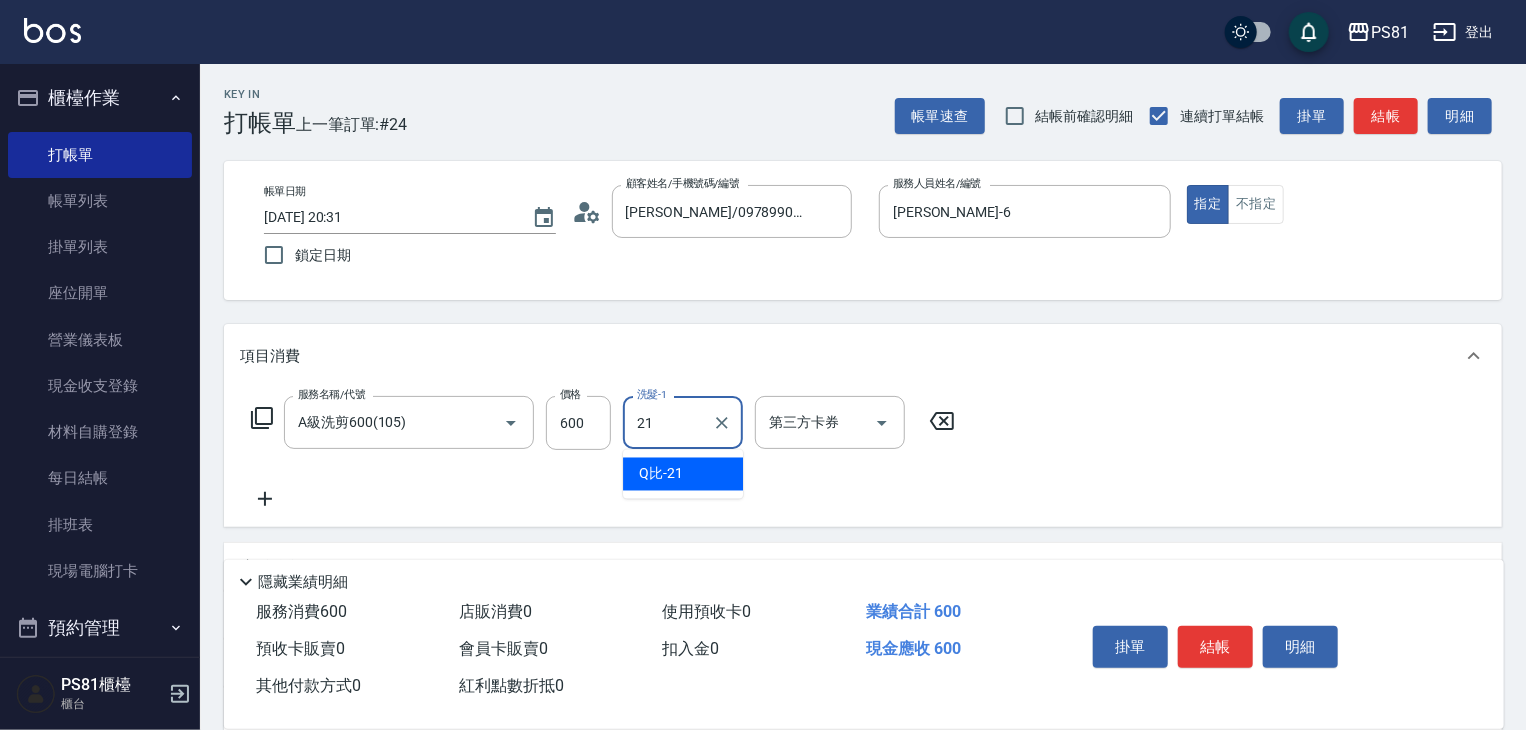 type on "Q比-21" 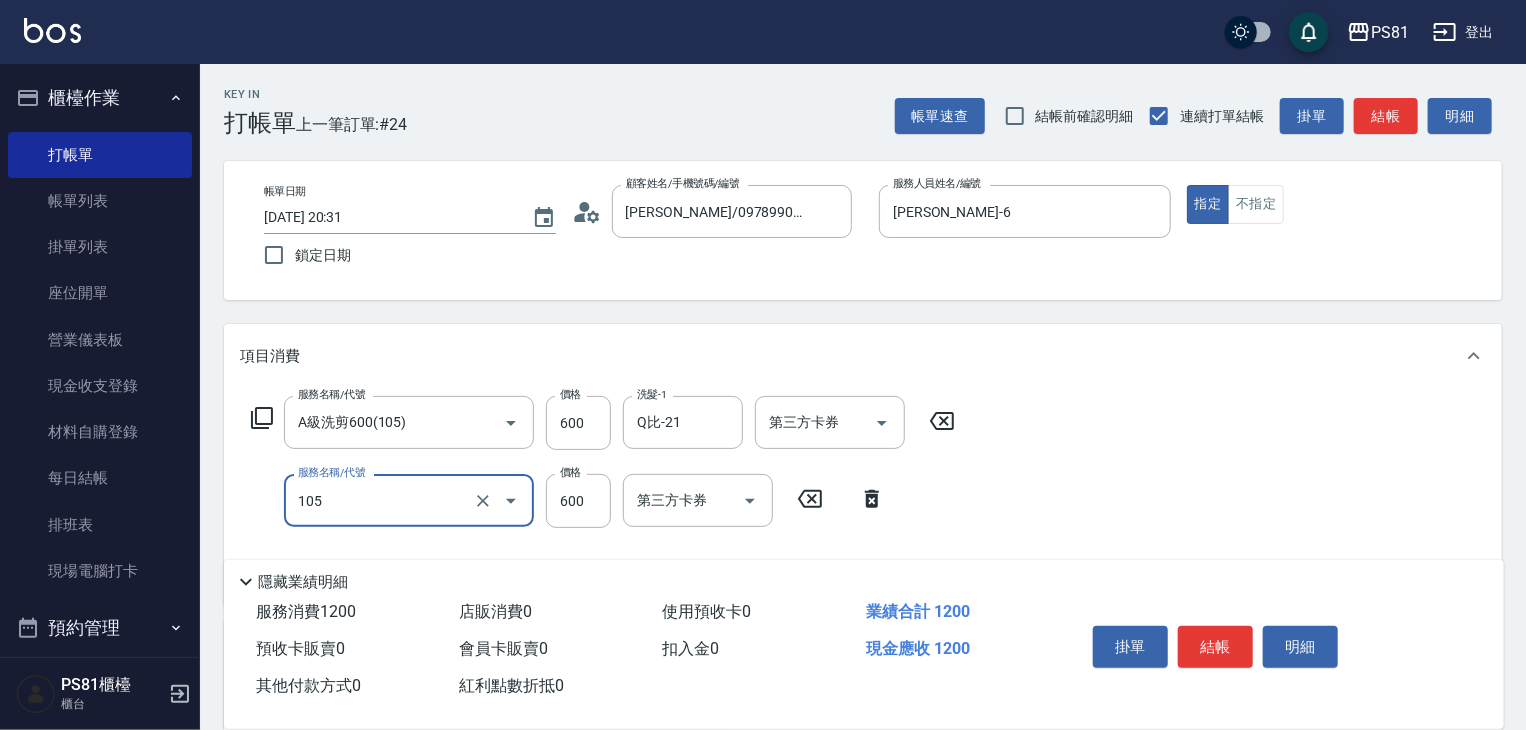 type on "A級洗剪600(105)" 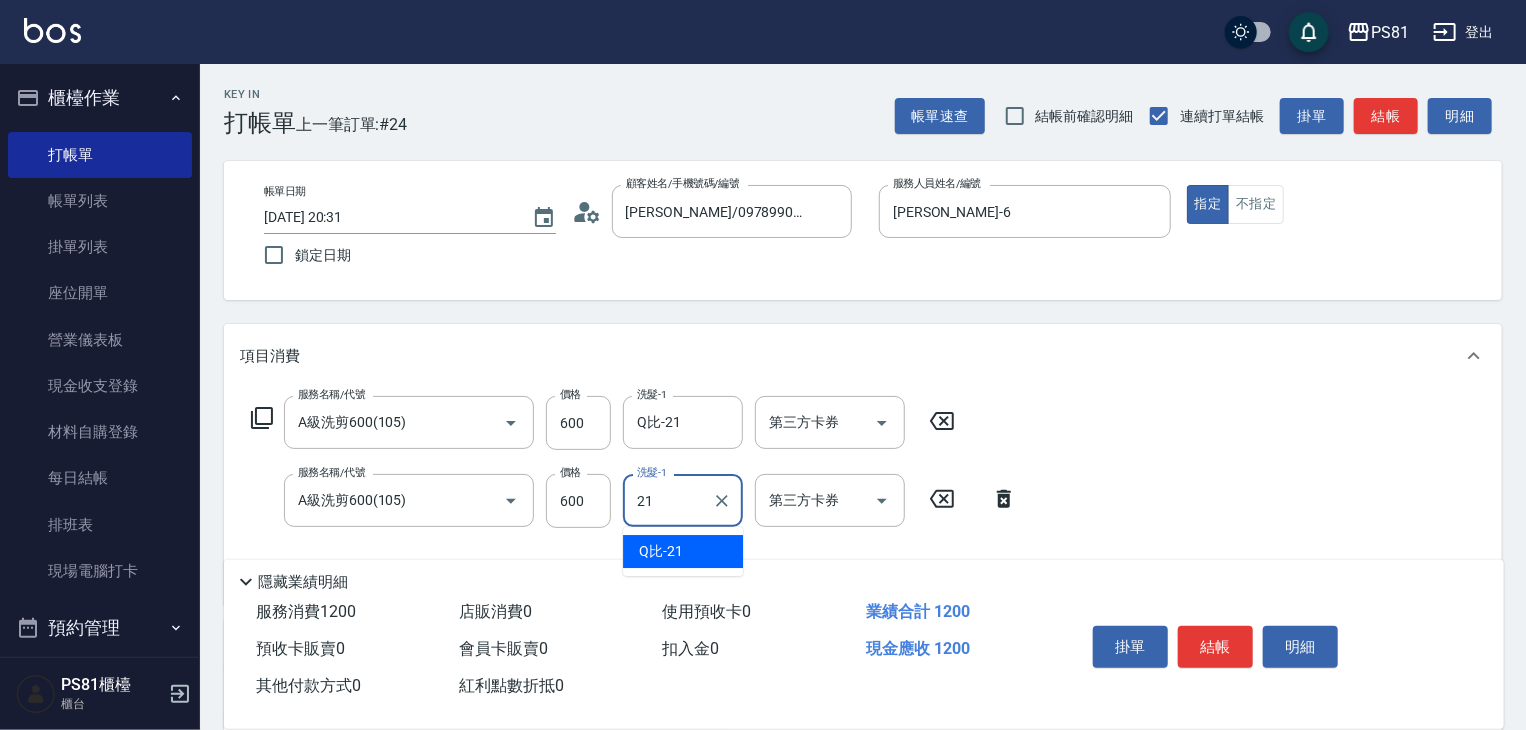 type on "Q比-21" 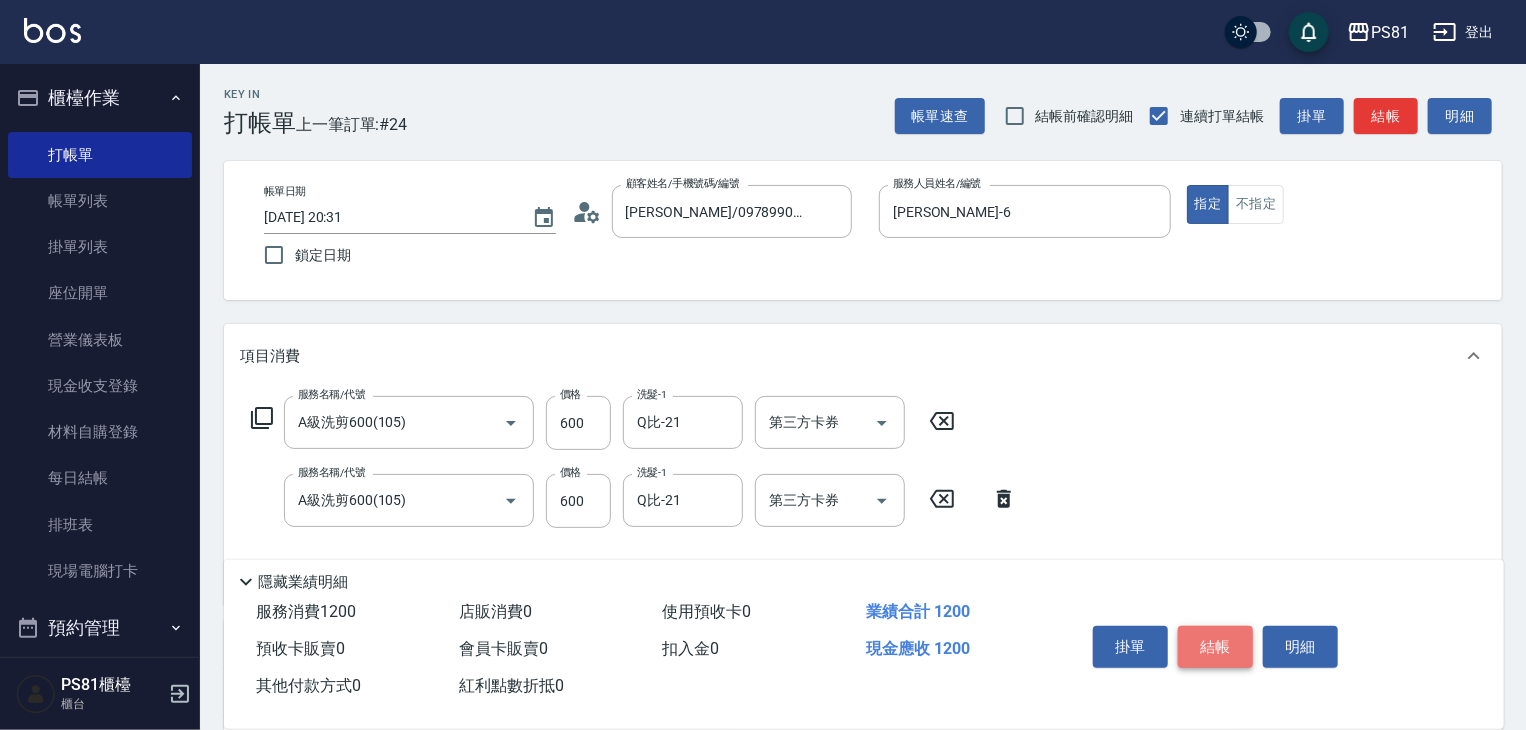 click on "結帳" at bounding box center (1215, 647) 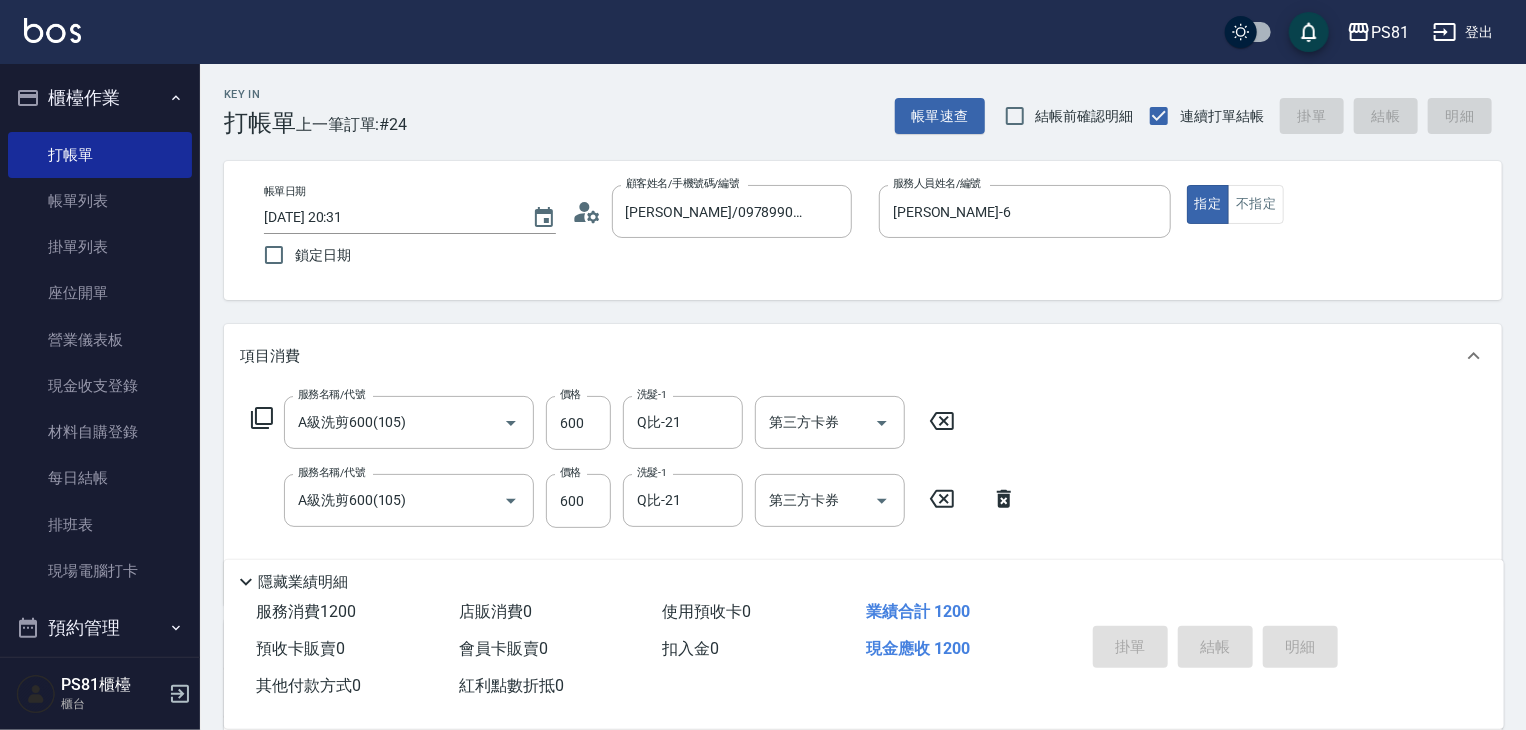 type 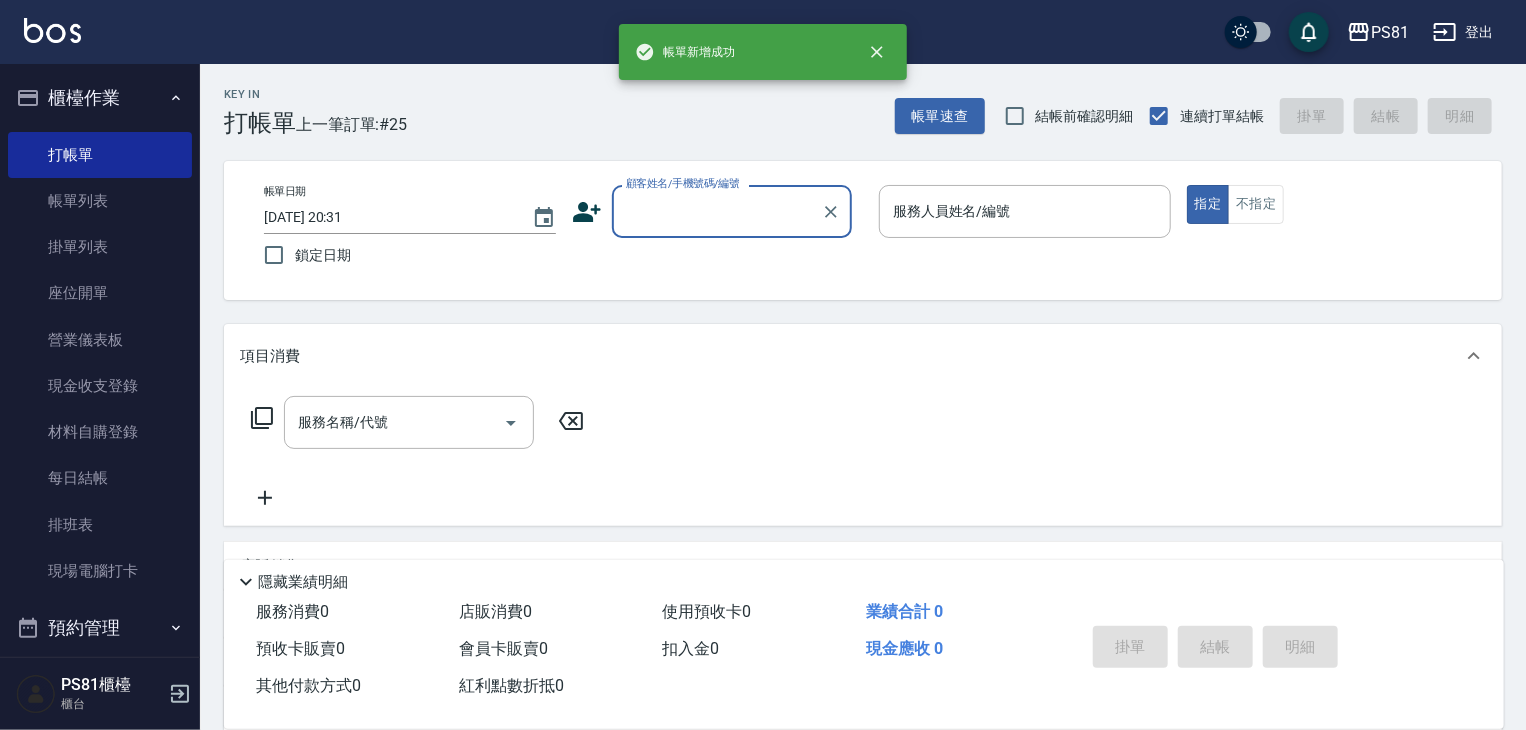 click 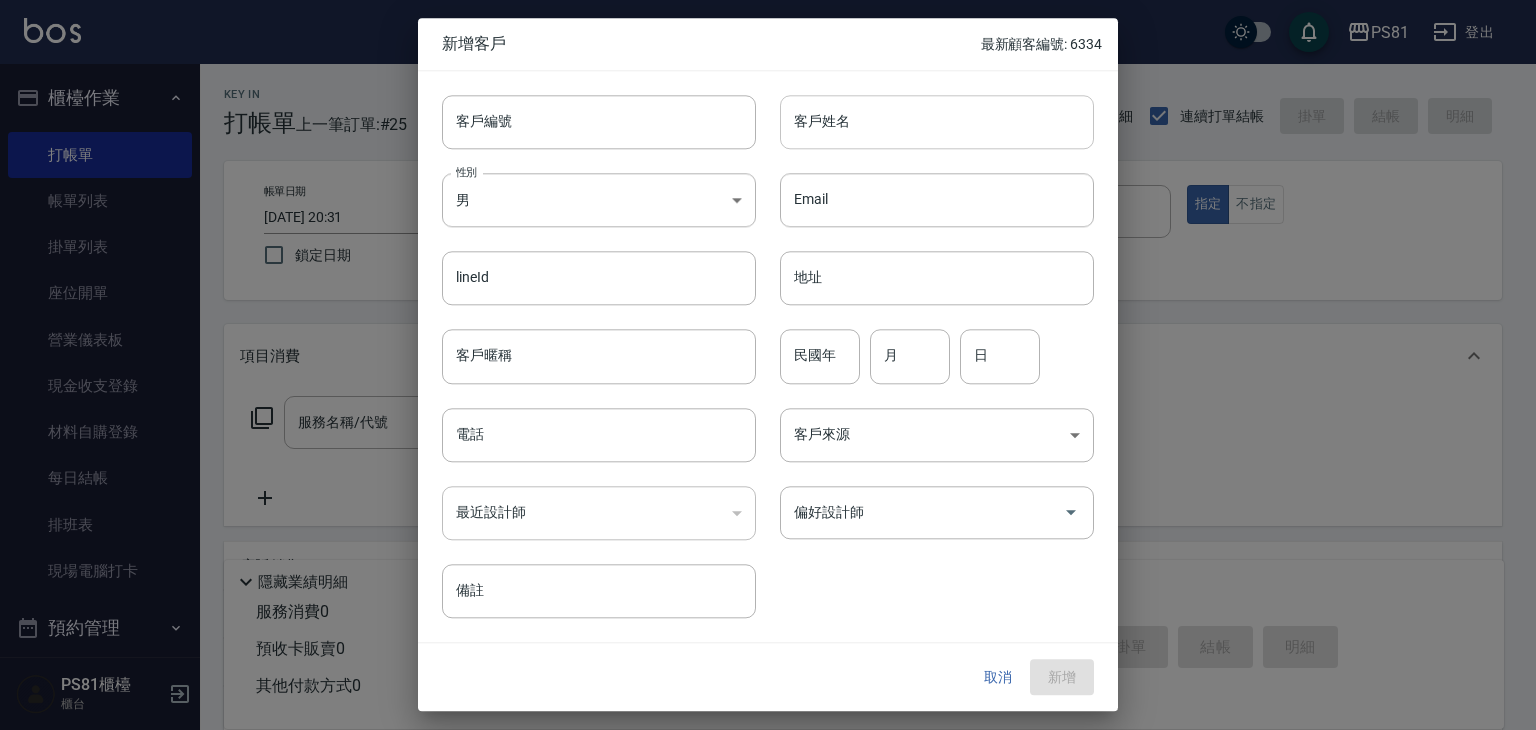 click on "客戶姓名" at bounding box center [937, 122] 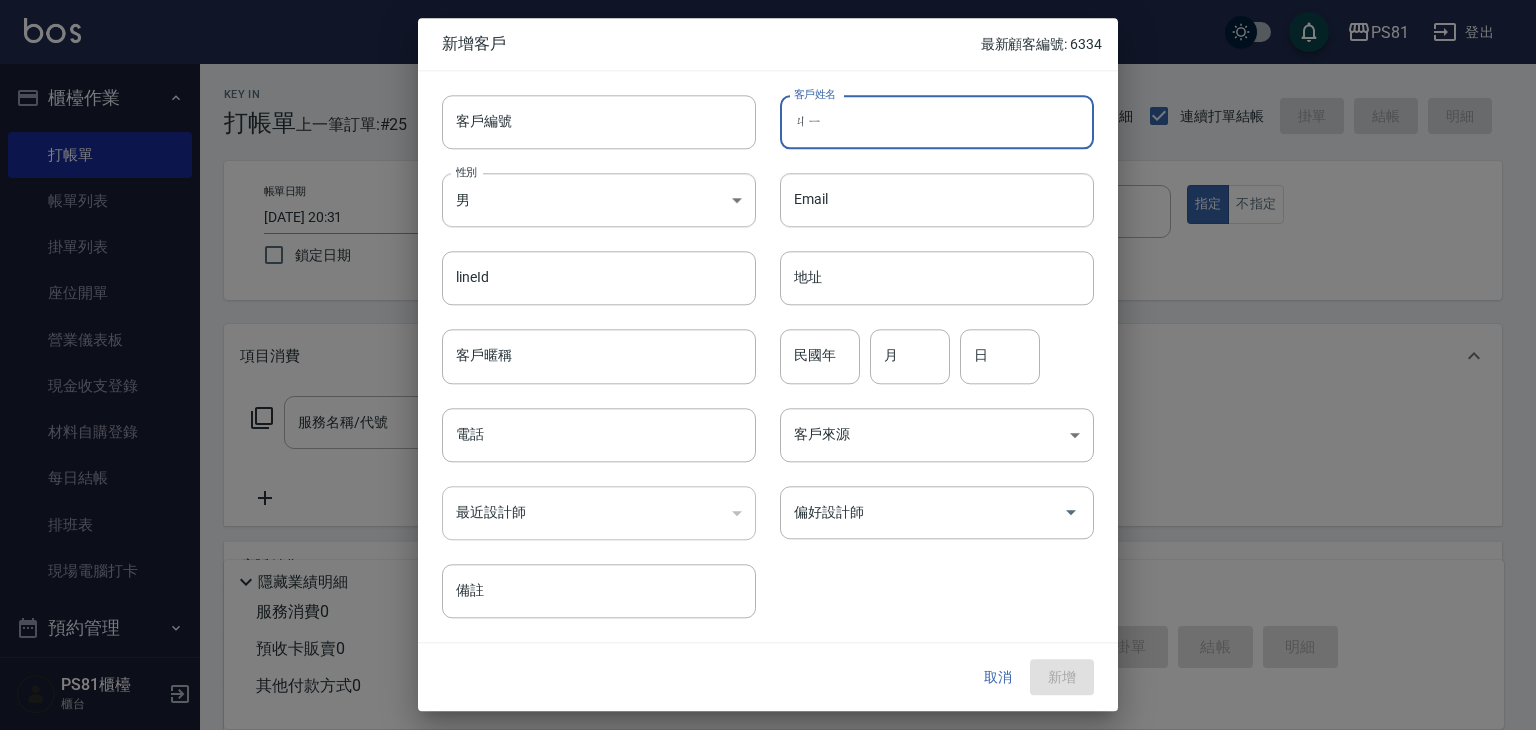 type on "機" 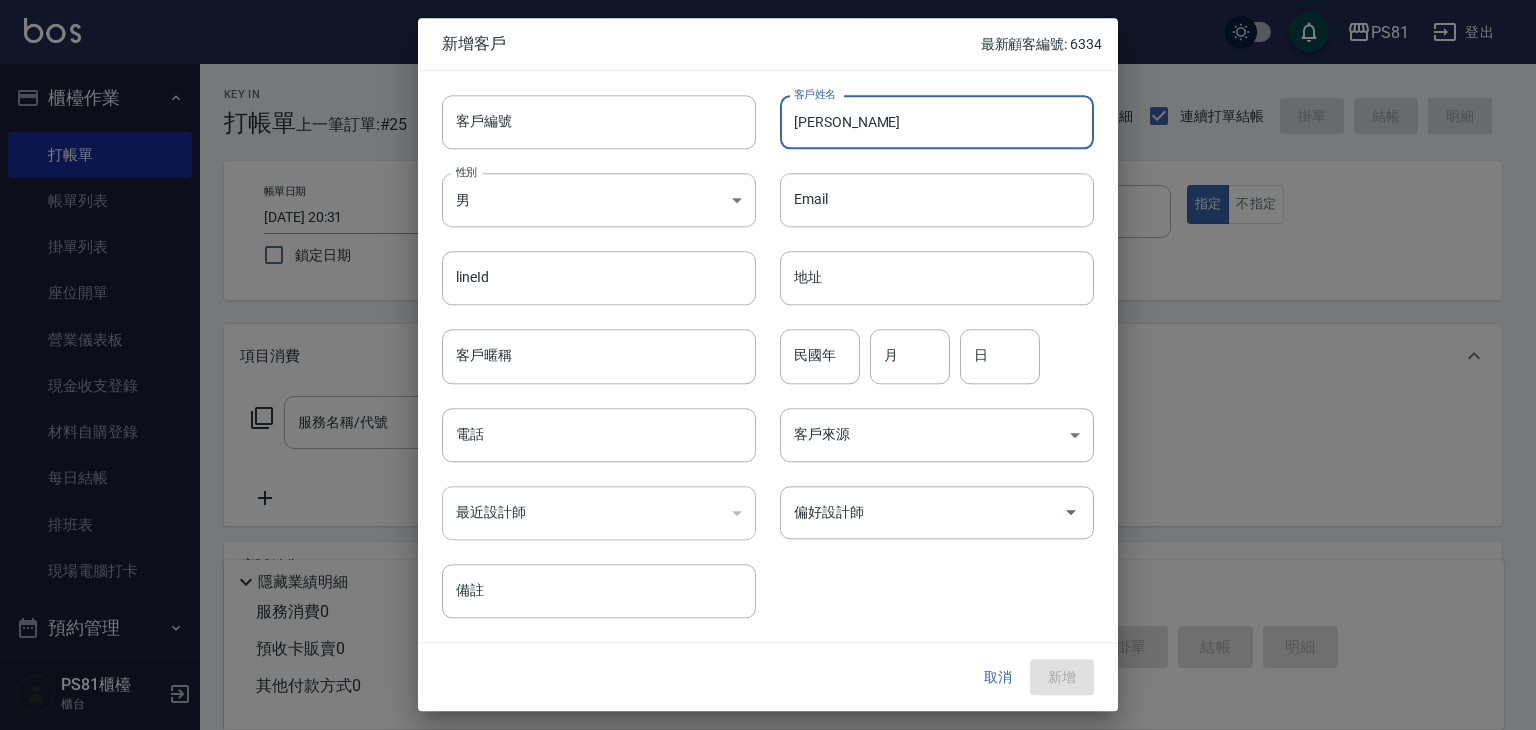click on "[PERSON_NAME]" at bounding box center (937, 122) 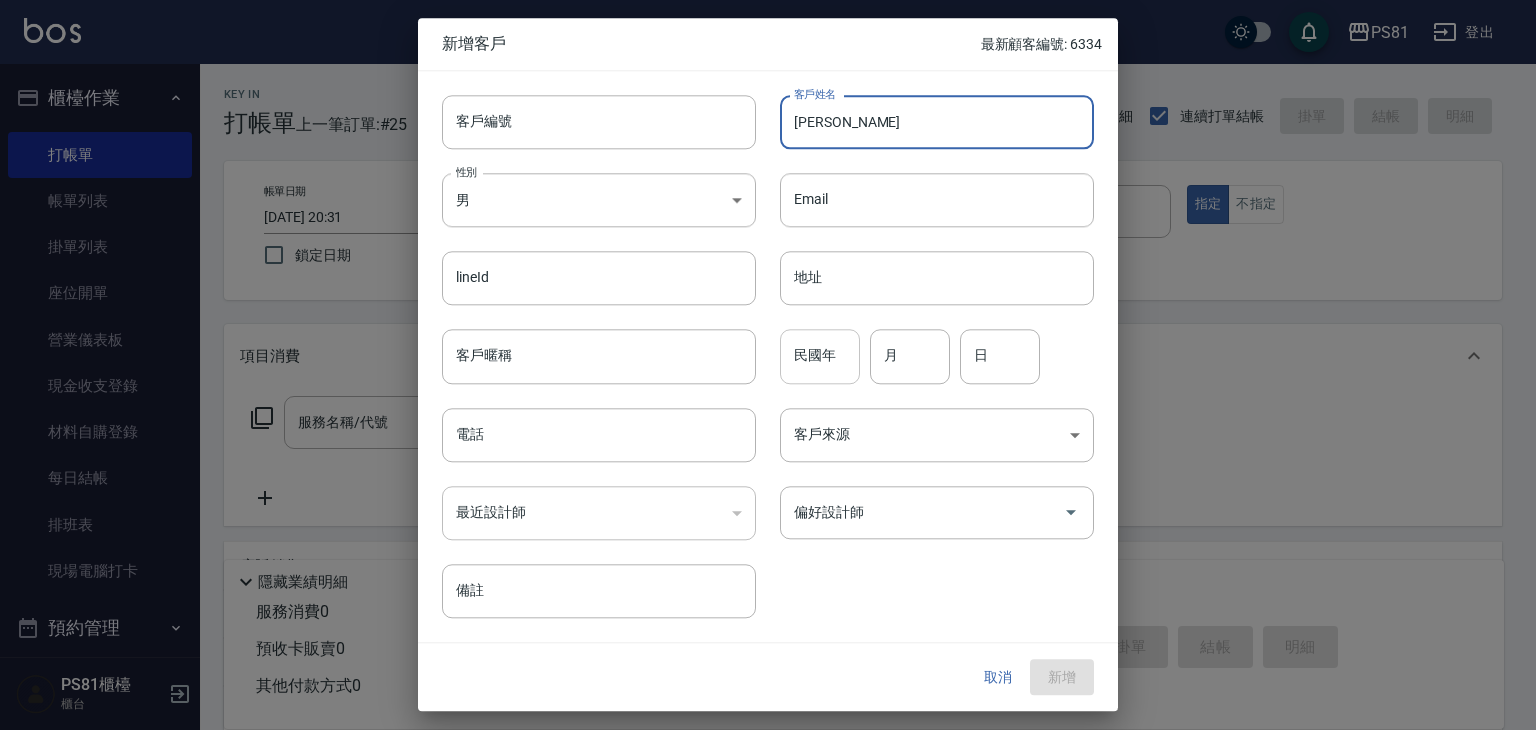 type on "[PERSON_NAME]" 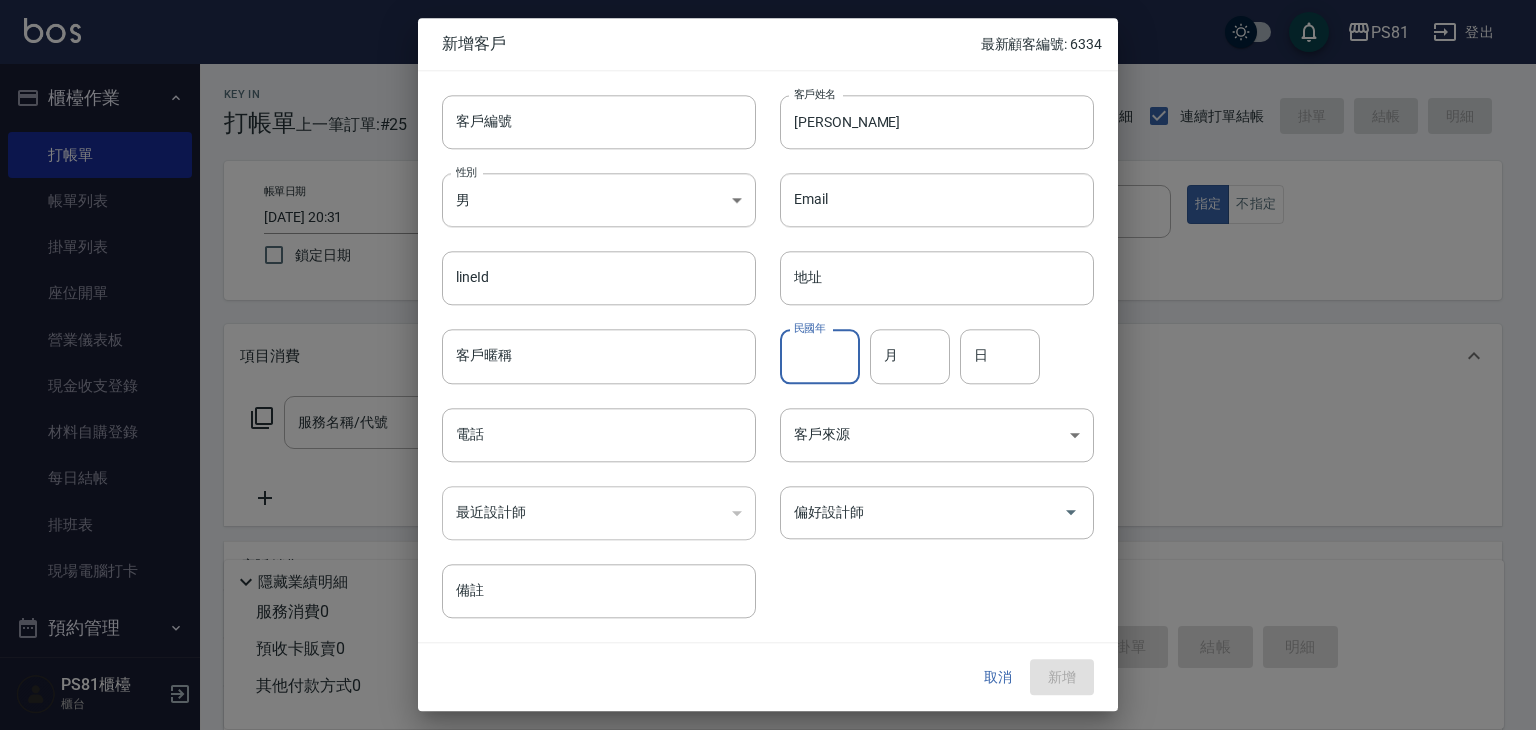 click on "民國年" at bounding box center (820, 357) 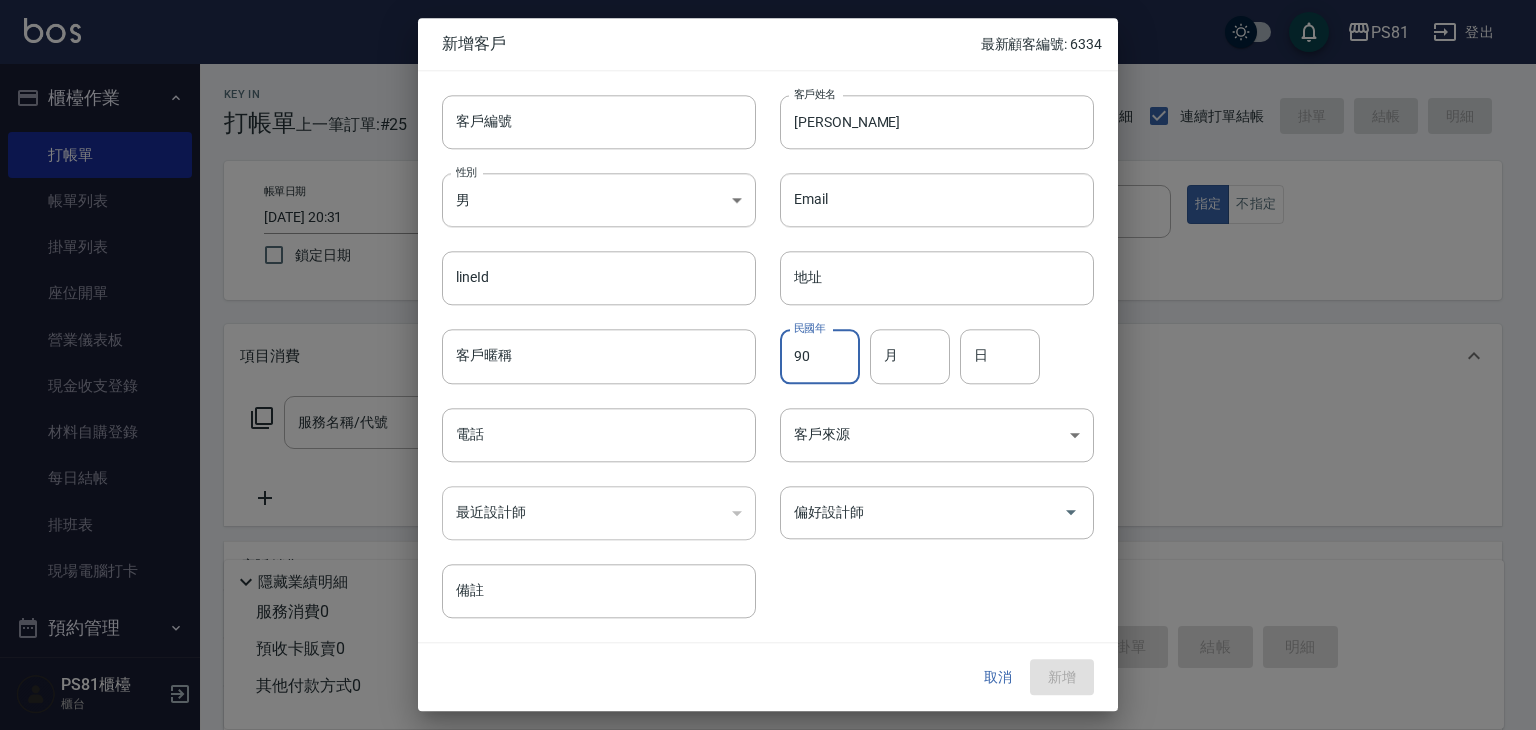 type on "90" 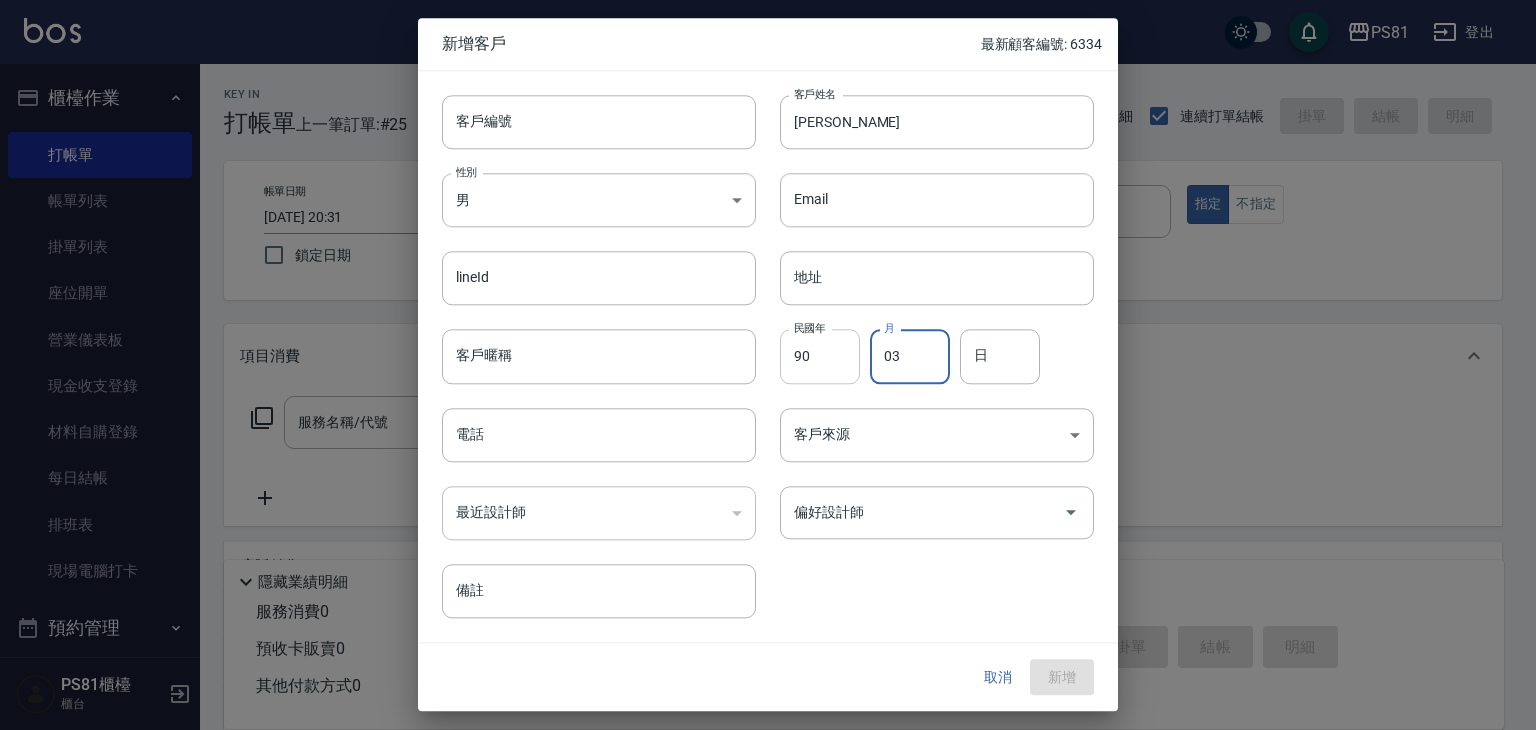 type on "03" 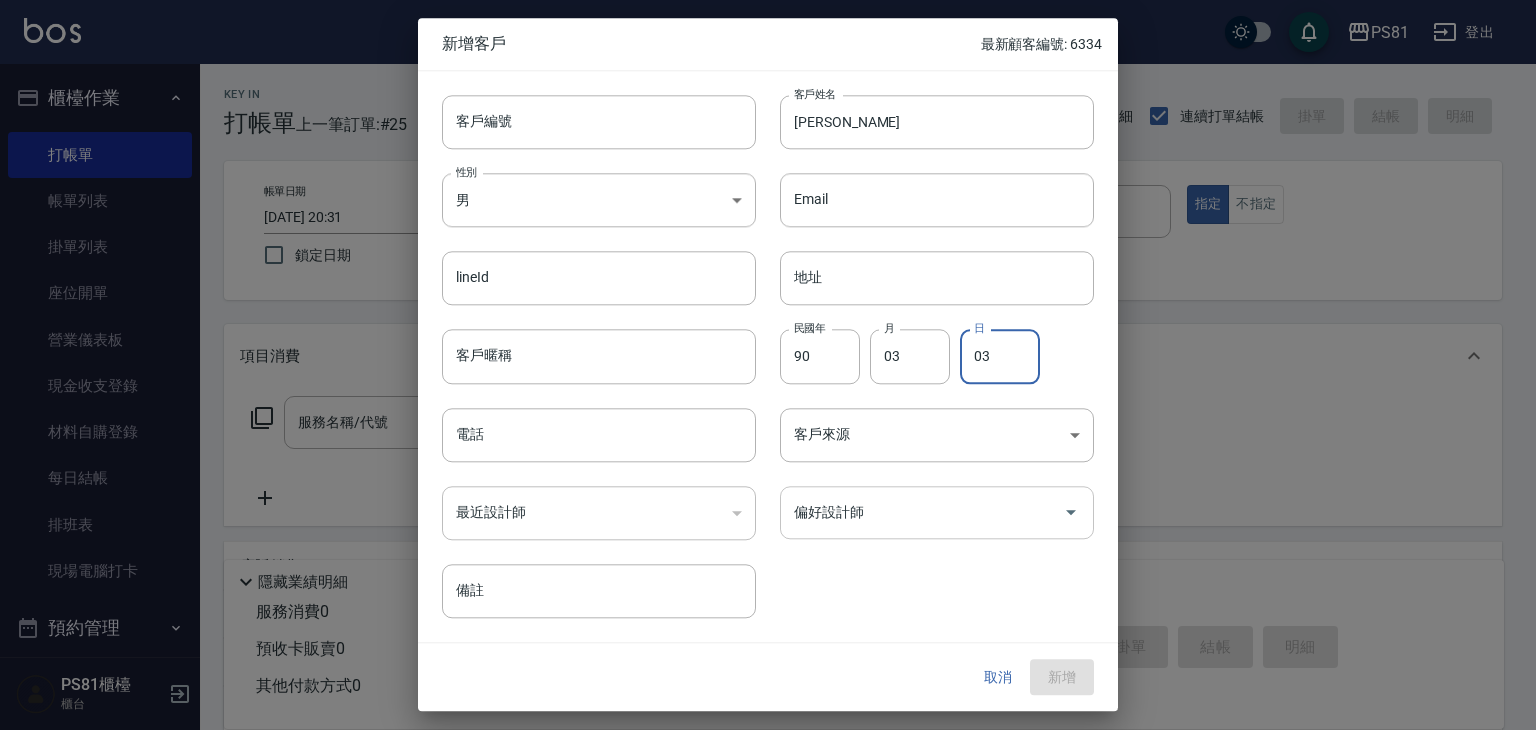 type on "03" 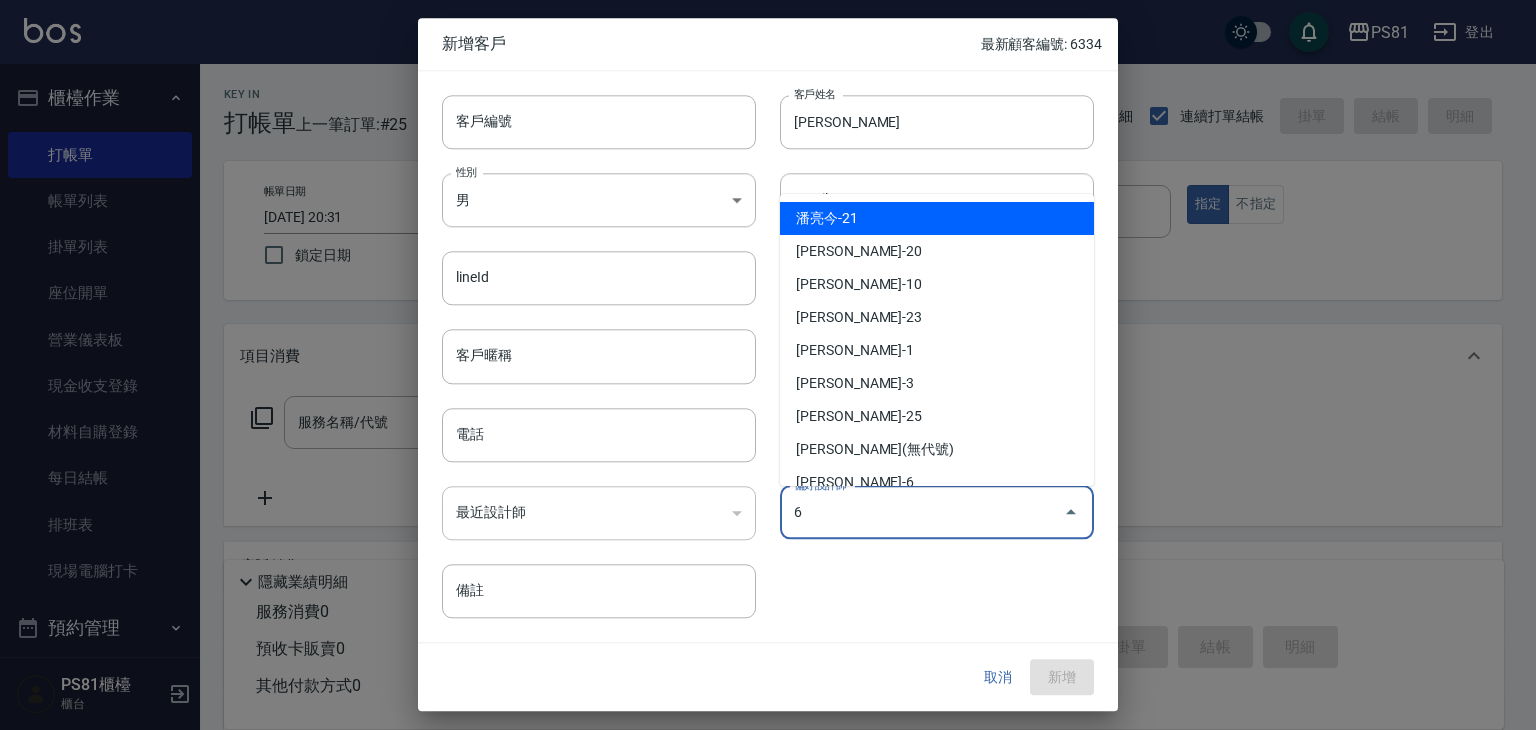 type on "[PERSON_NAME]" 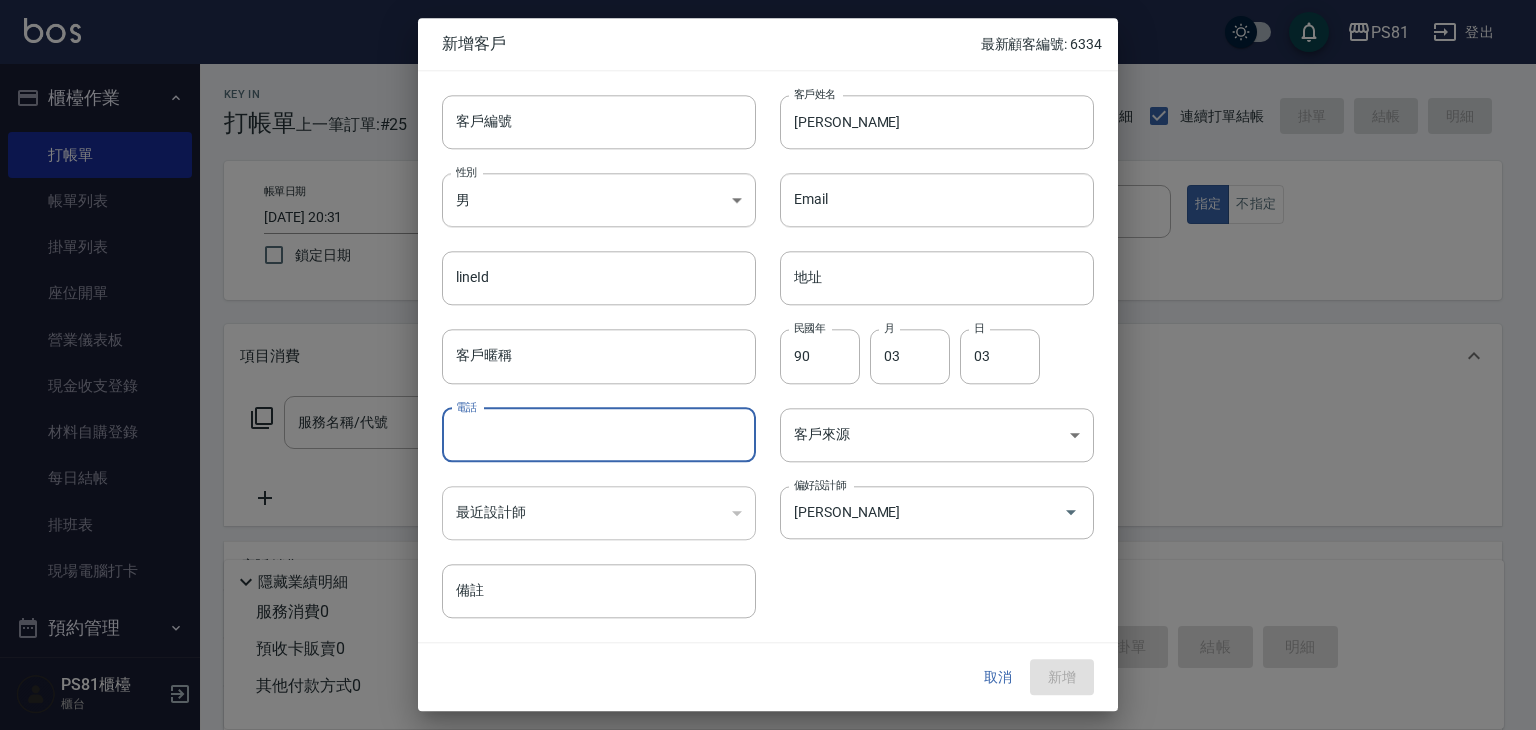click on "電話" at bounding box center (599, 435) 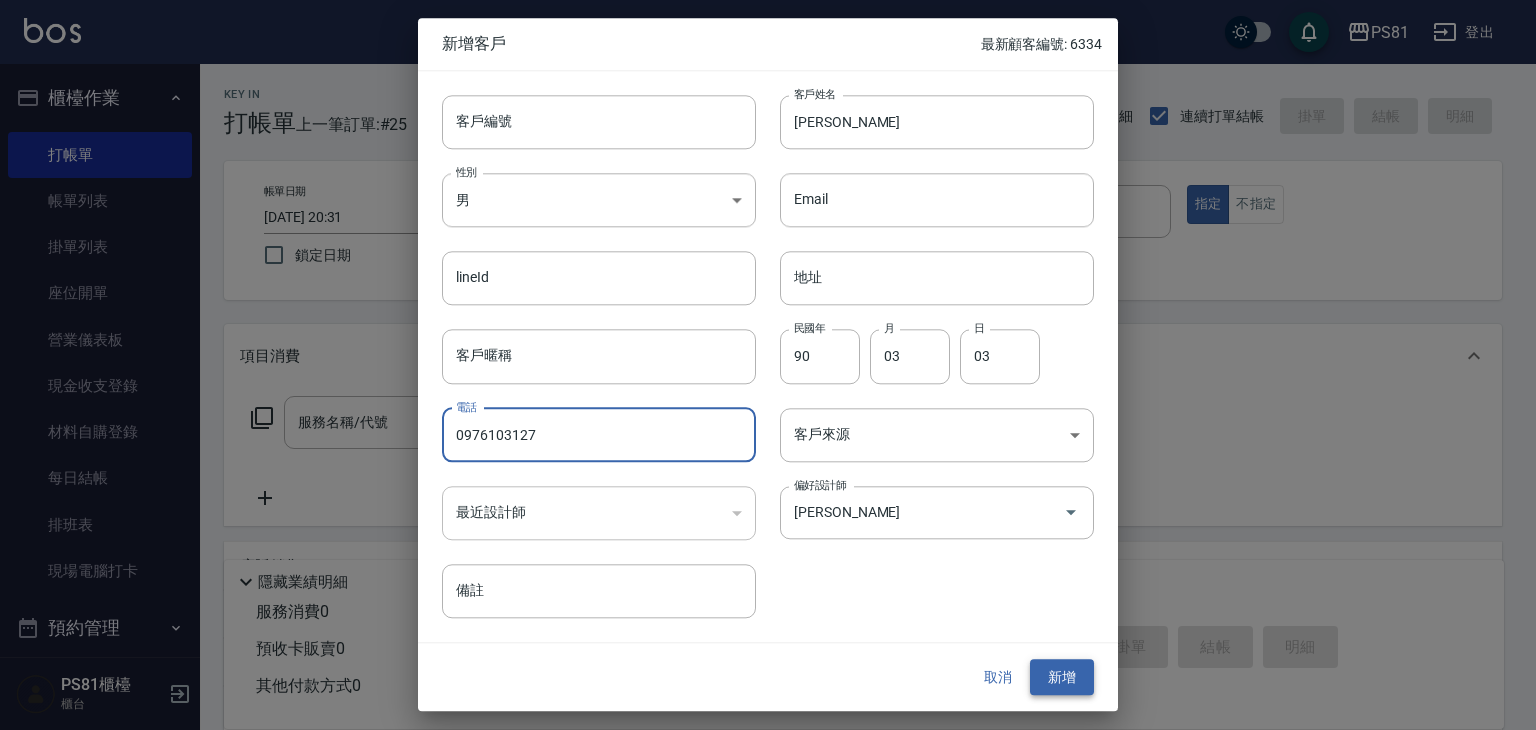 type on "0976103127" 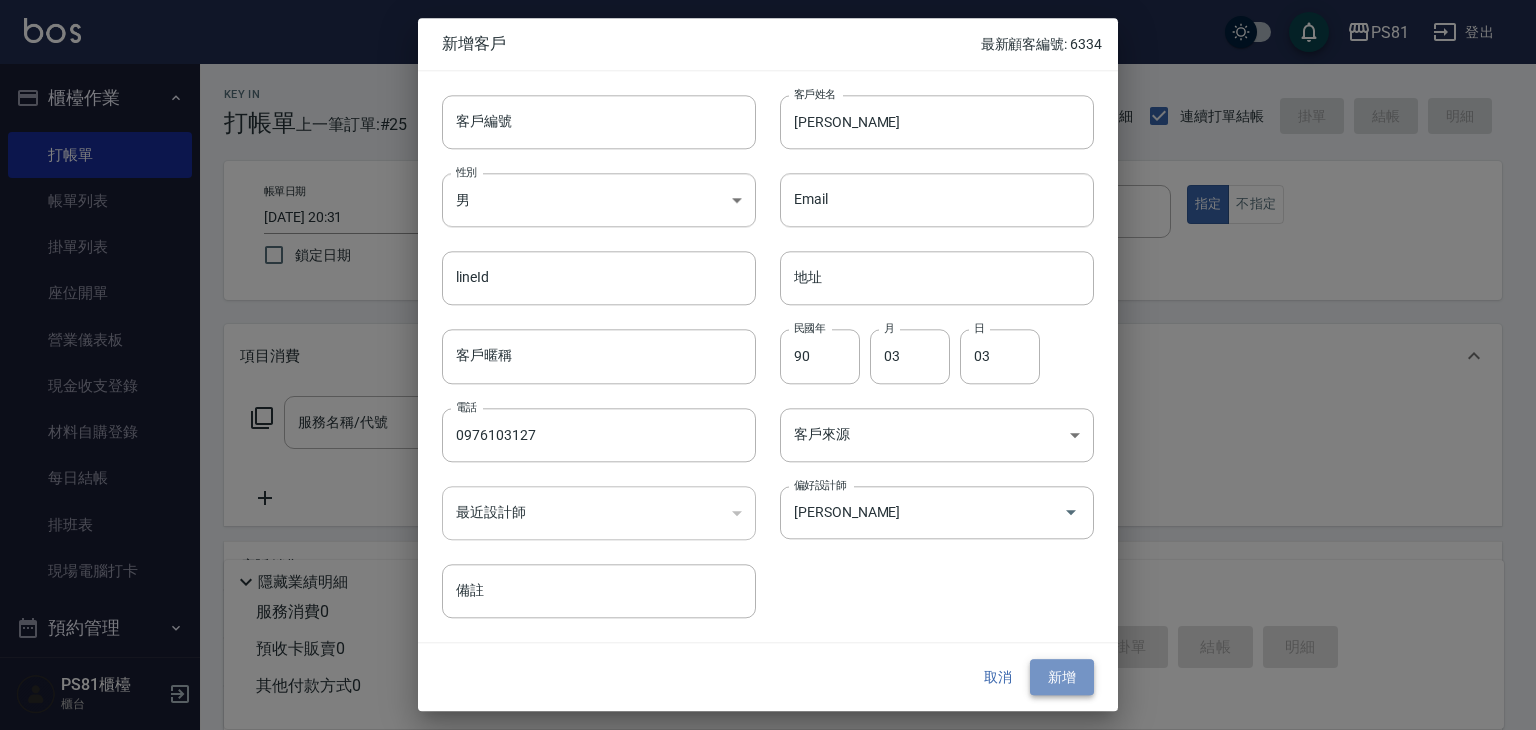 click on "新增" at bounding box center [1062, 677] 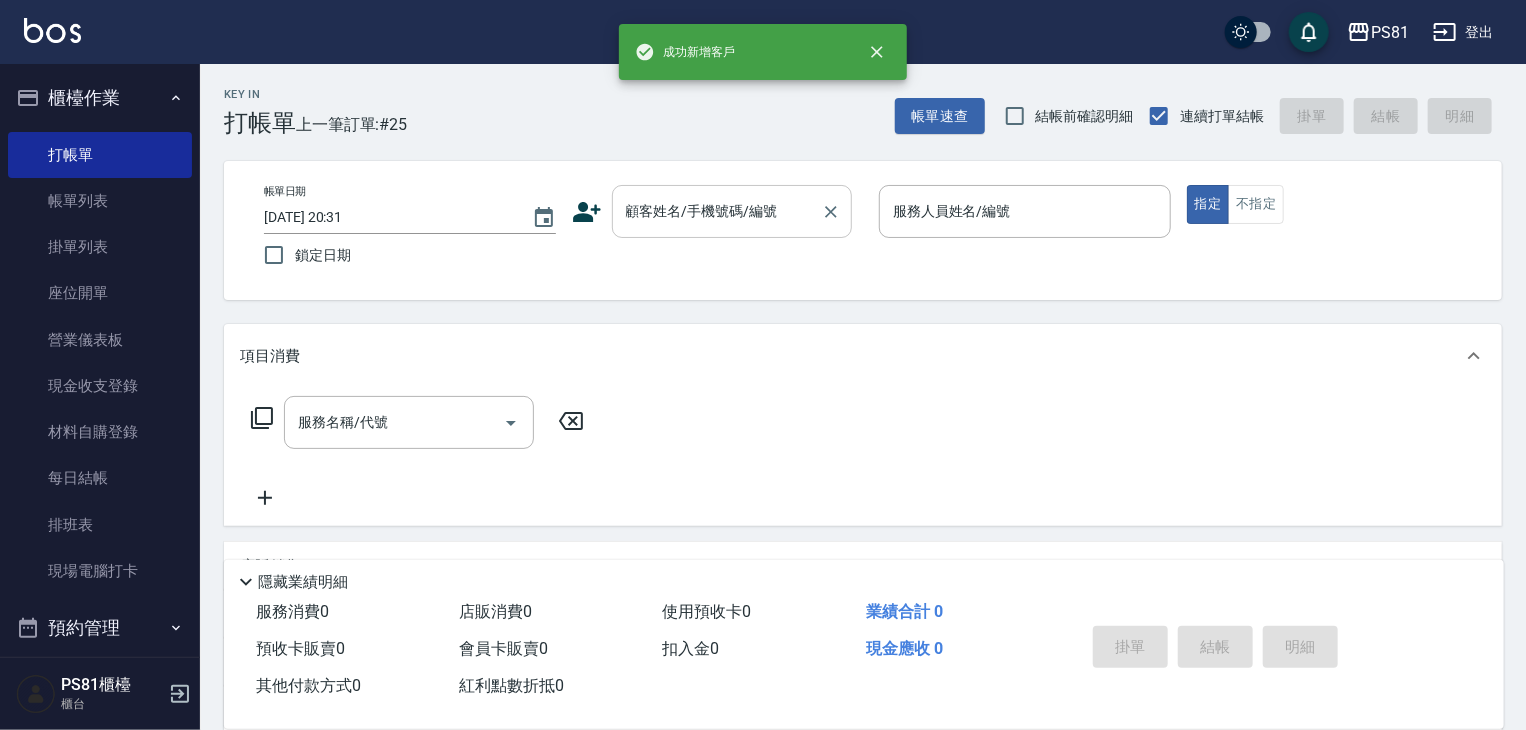click on "顧客姓名/手機號碼/編號" at bounding box center [717, 211] 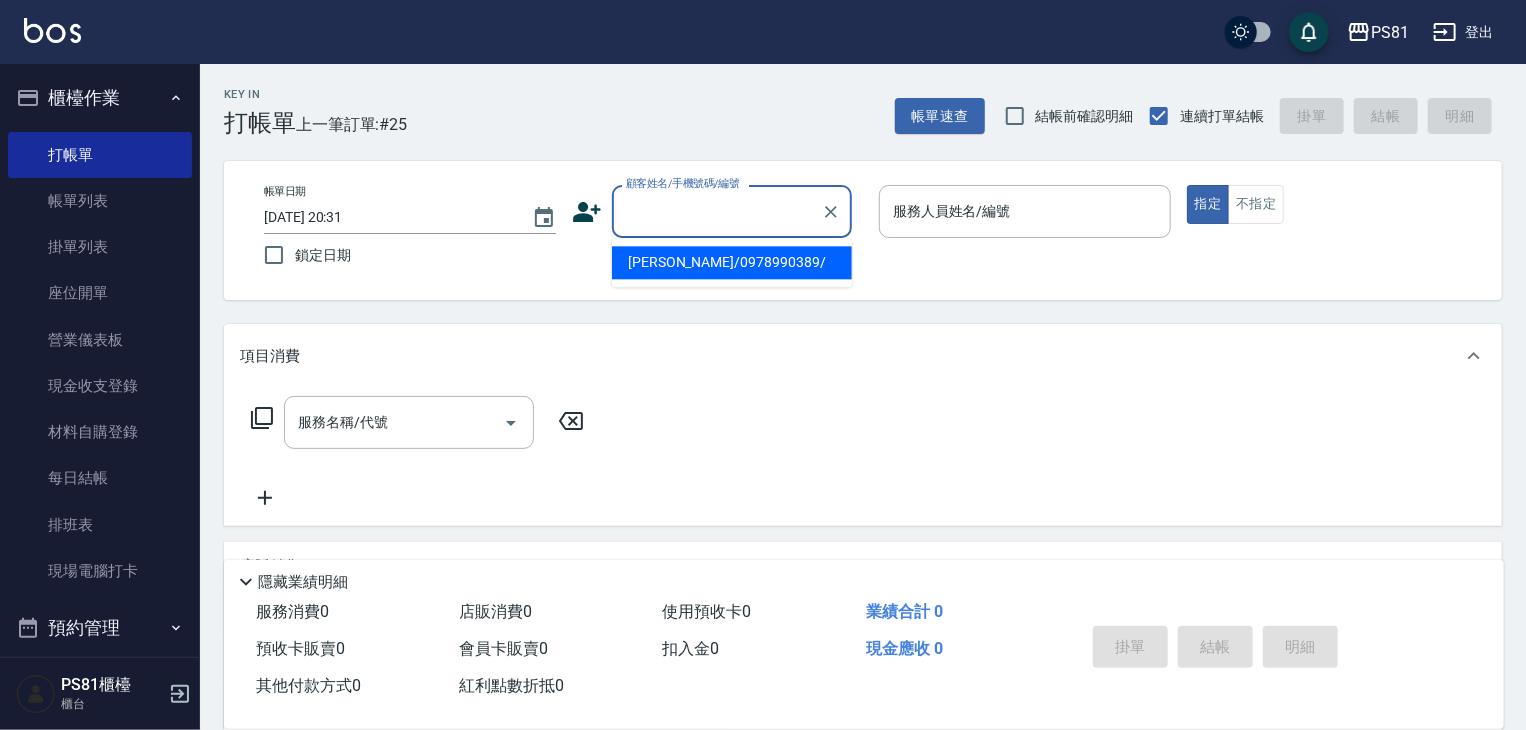paste on "[PERSON_NAME]" 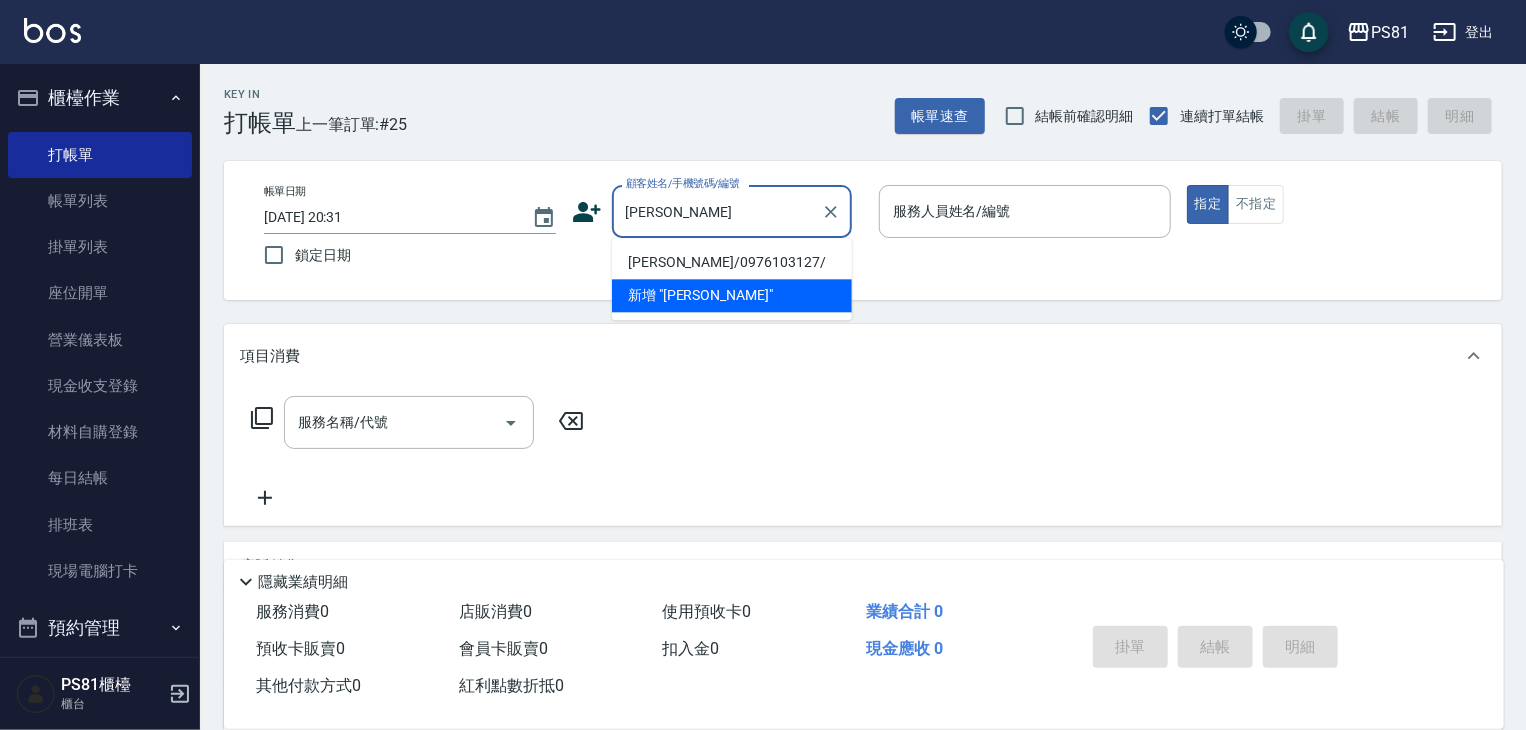 click on "[PERSON_NAME]/0976103127/" at bounding box center (732, 262) 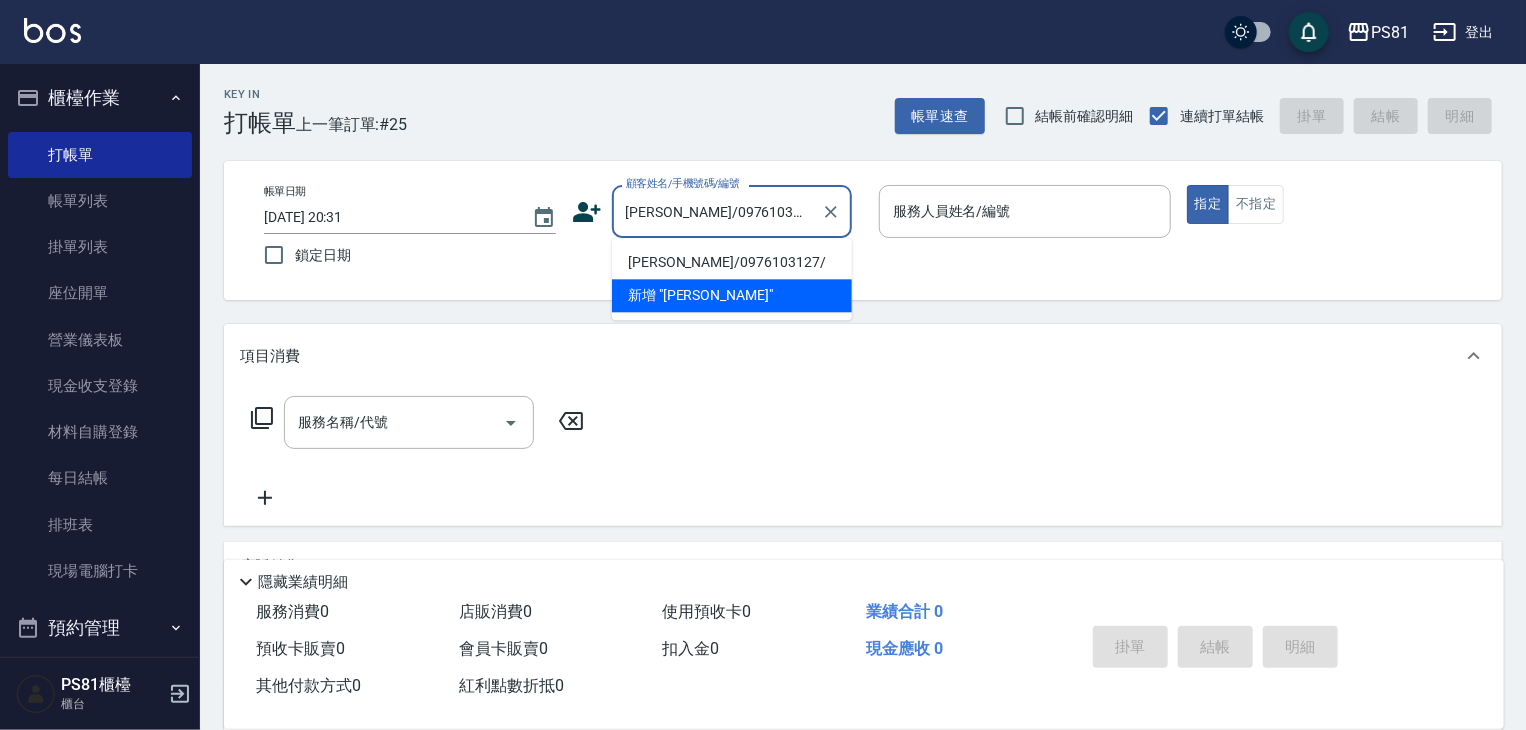 type on "[PERSON_NAME]-6" 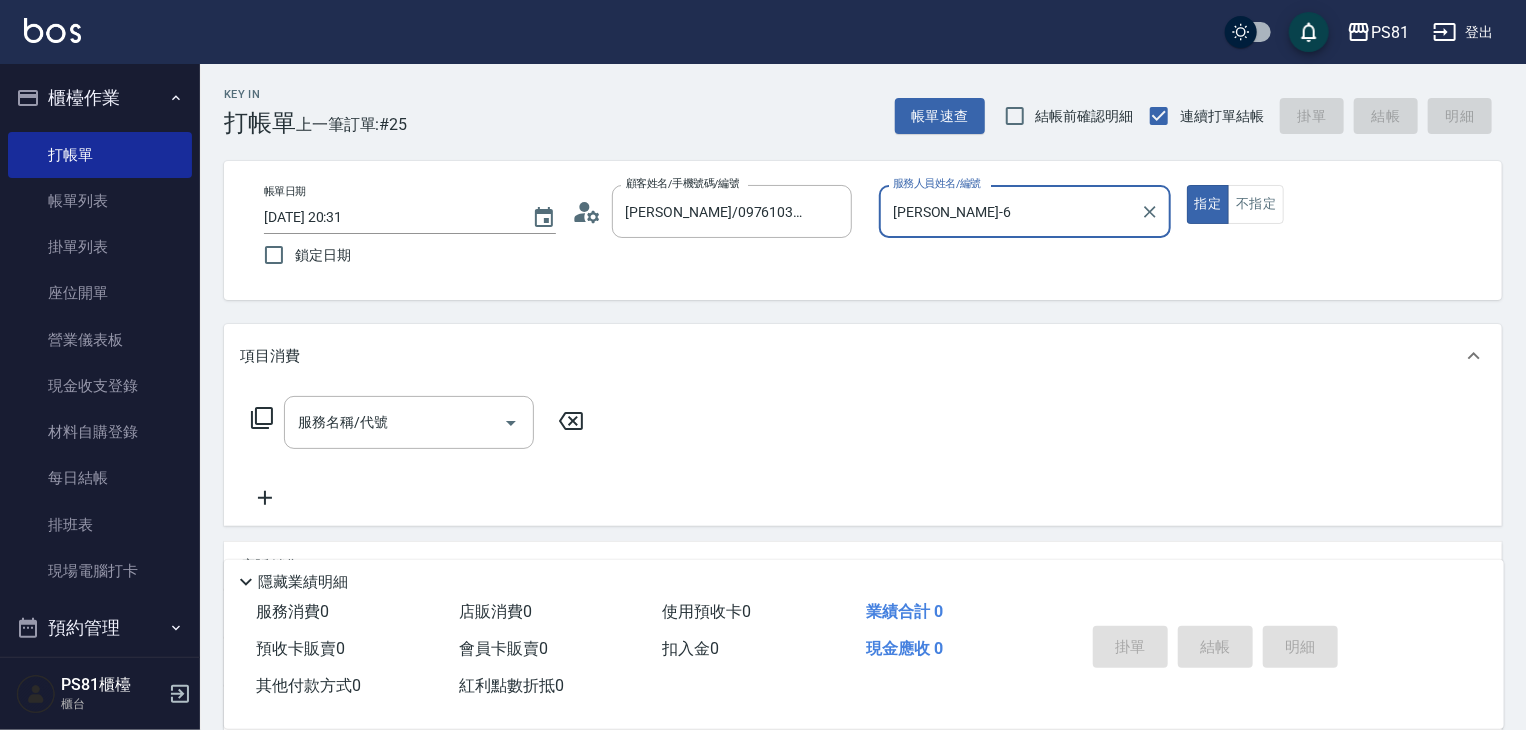 click on "指定" at bounding box center [1208, 204] 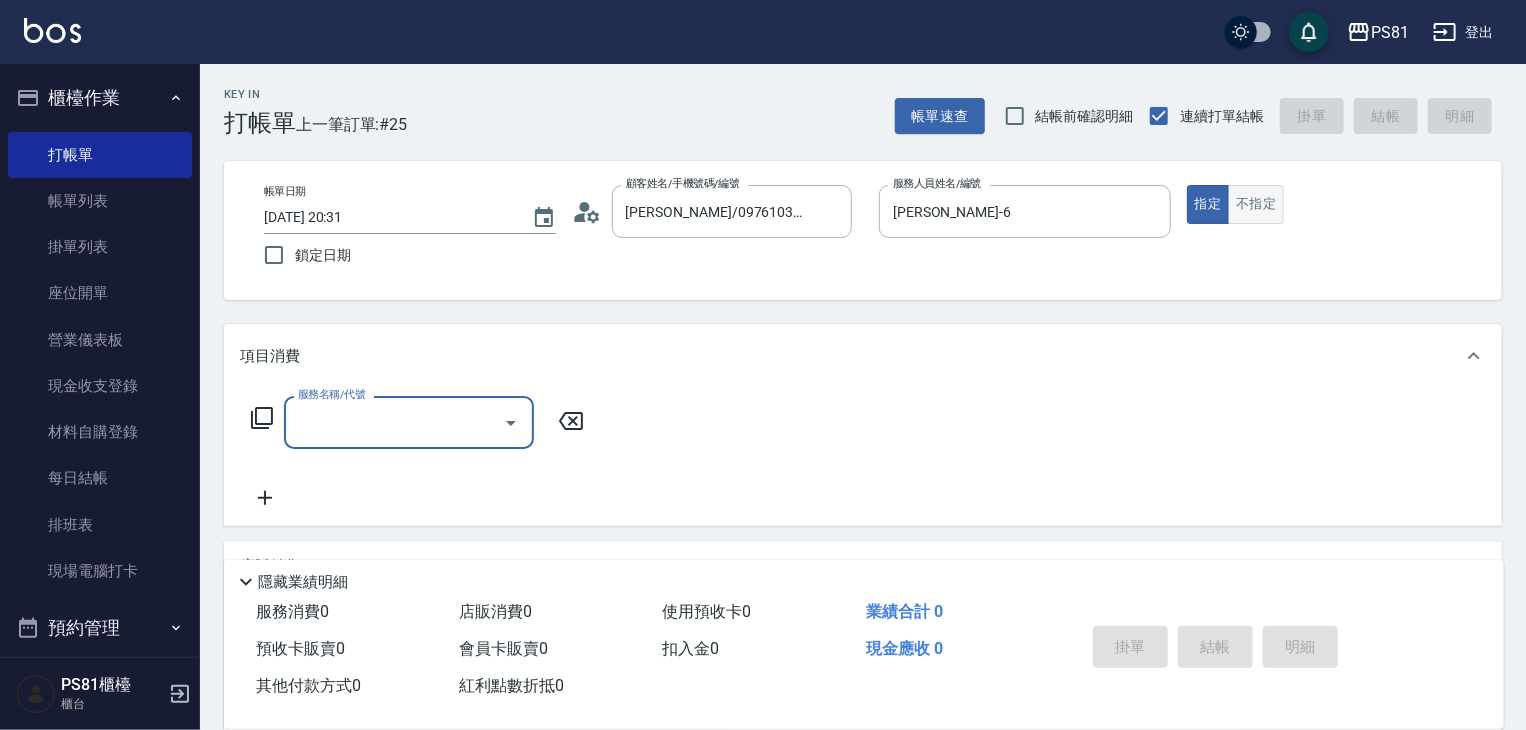 click on "不指定" at bounding box center [1256, 204] 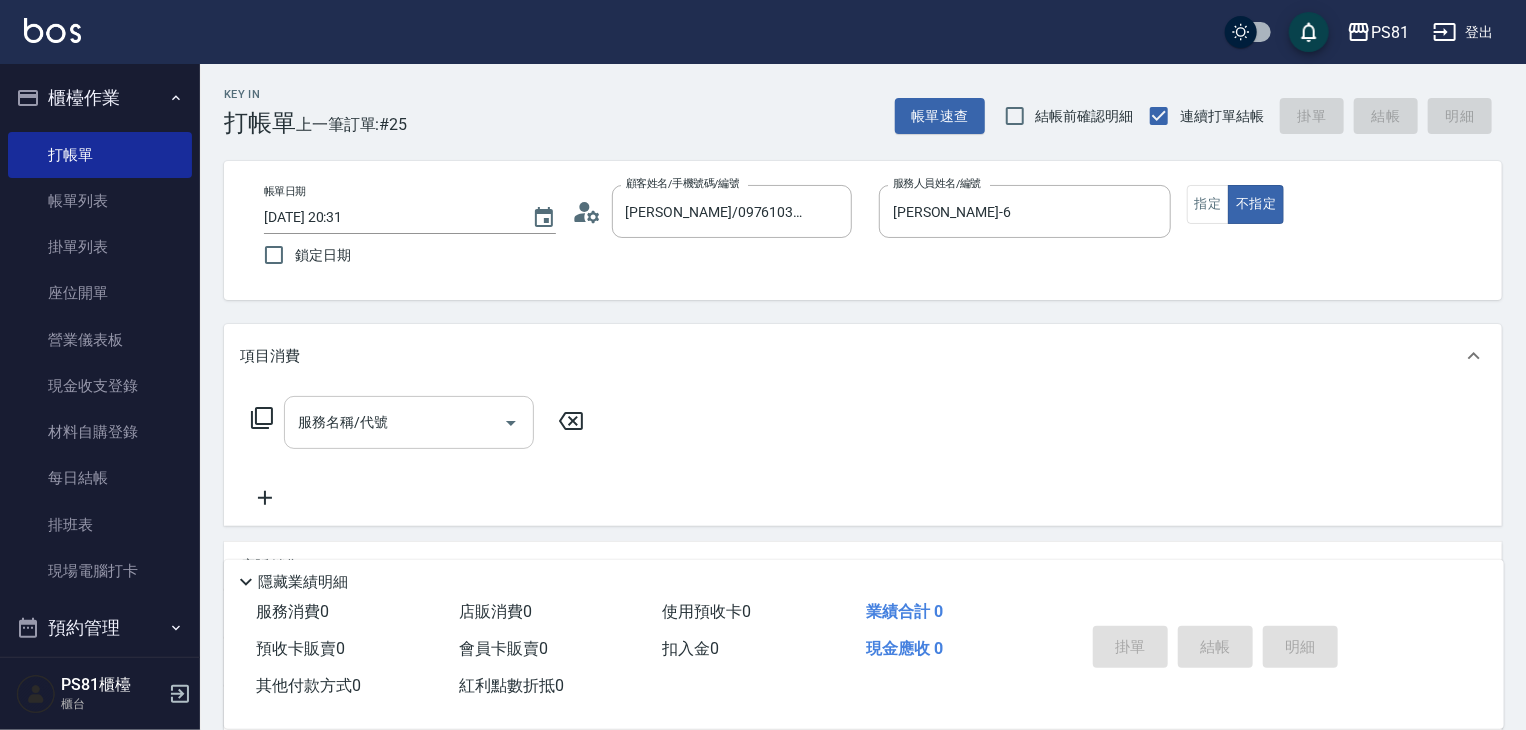 click on "服務名稱/代號" at bounding box center (394, 422) 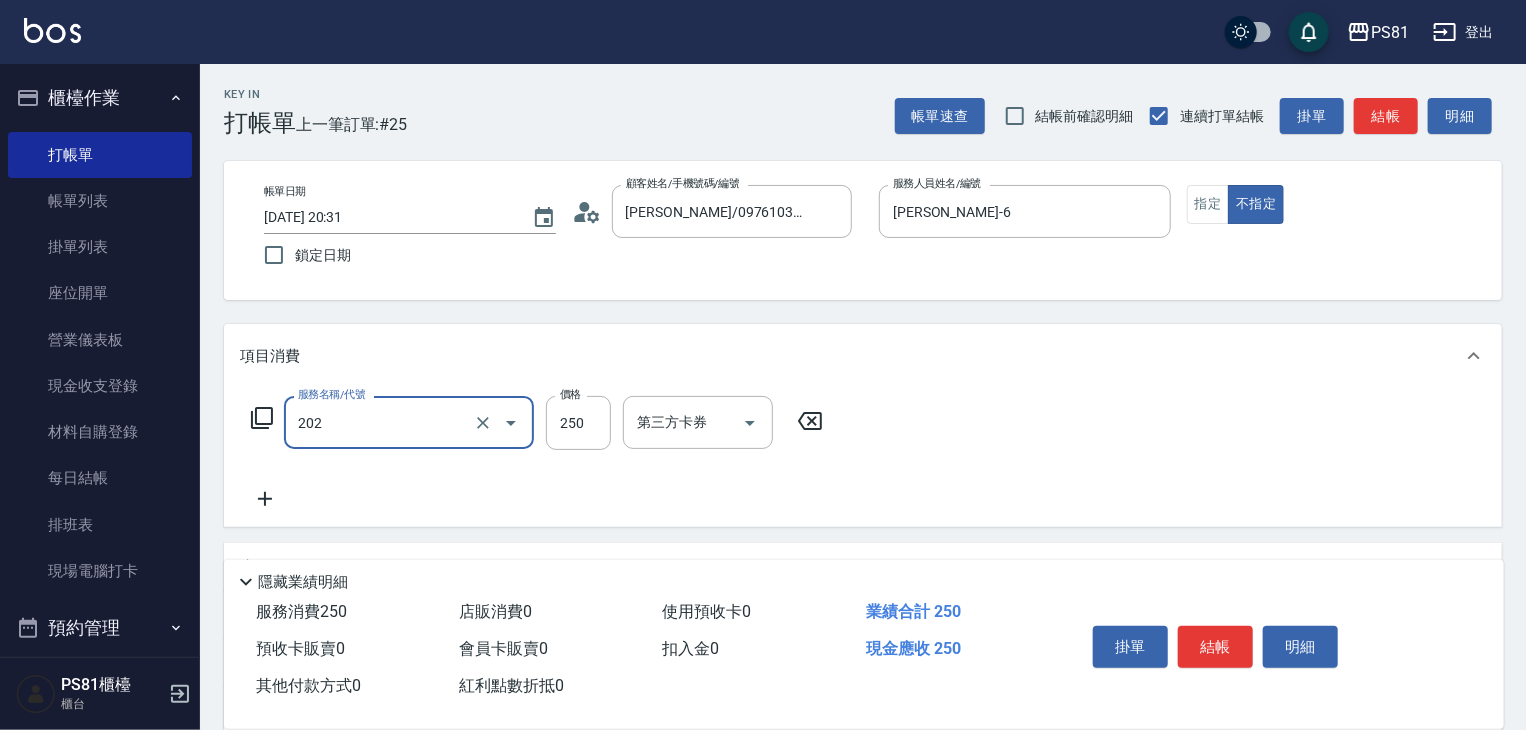 type on "單剪250(202)" 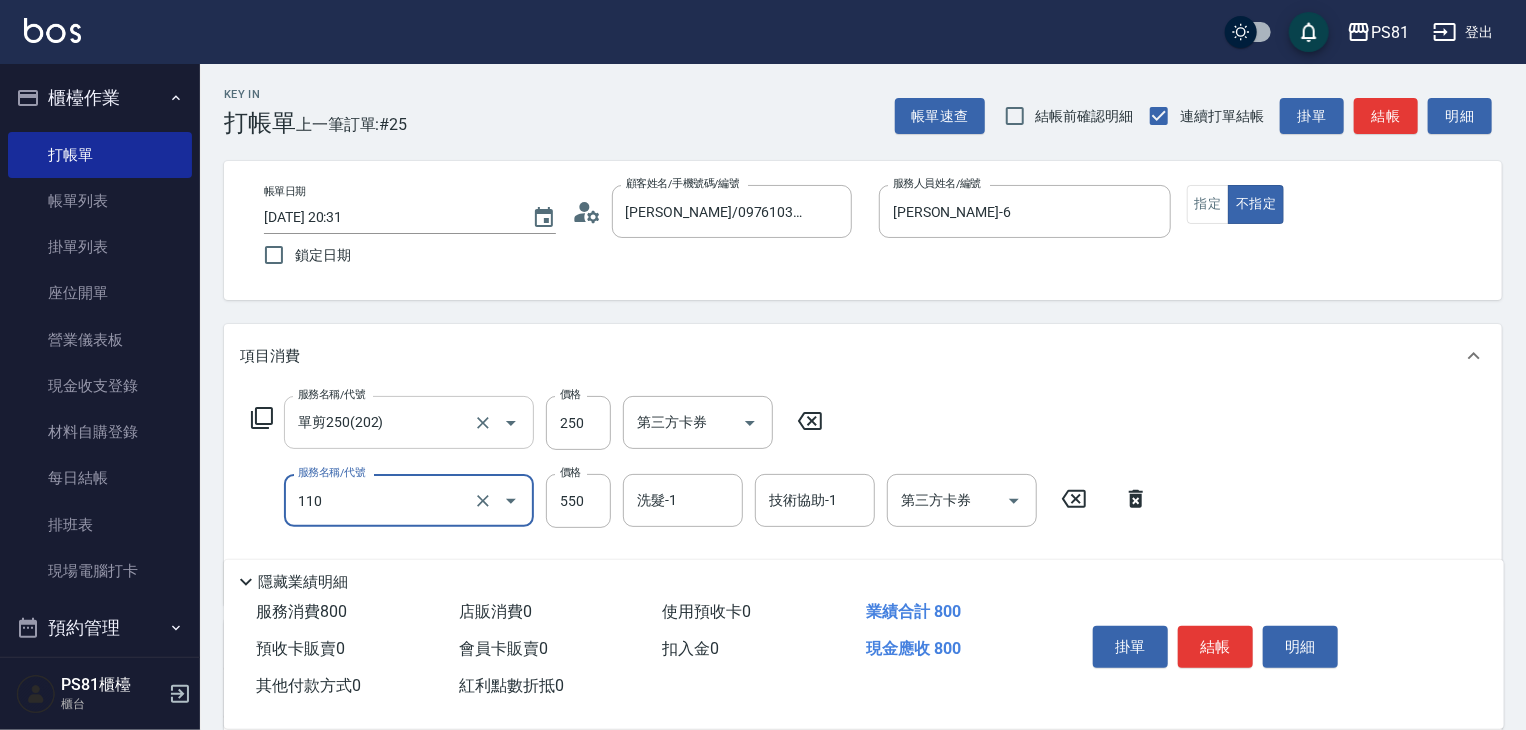 type on "去角質(抗油)(110)" 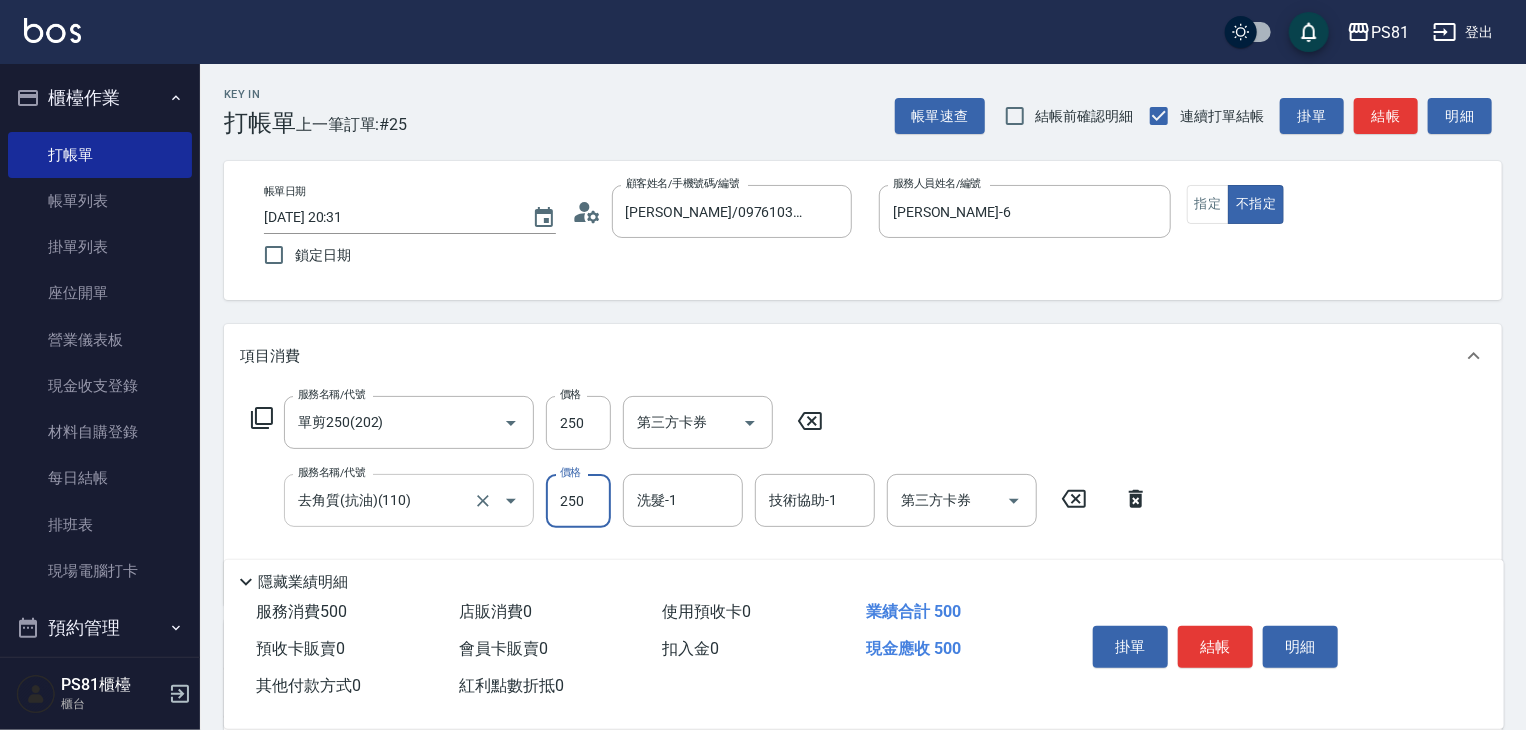 type on "250" 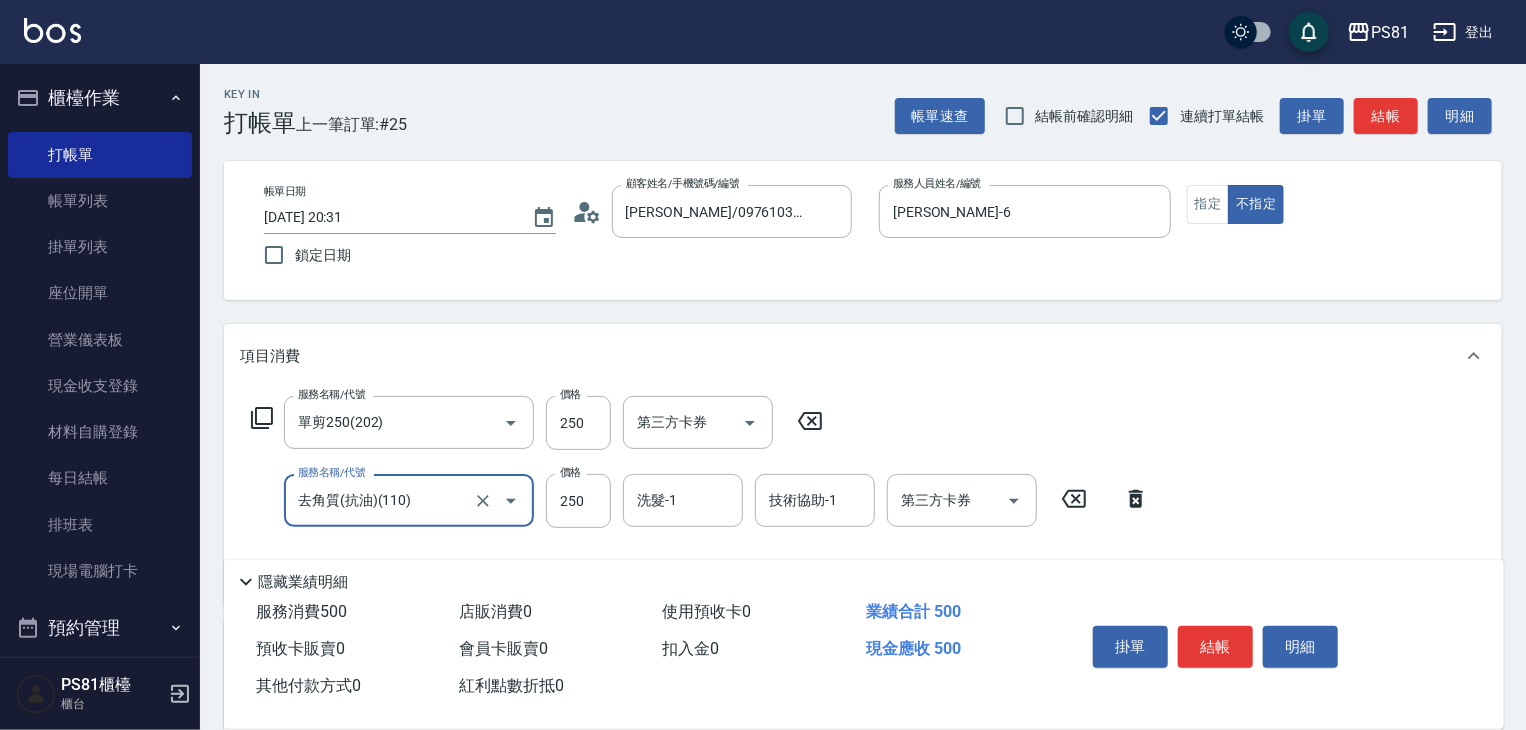 click on "服務名稱/代號 去角質(抗油)(110) 服務名稱/代號" at bounding box center (409, 501) 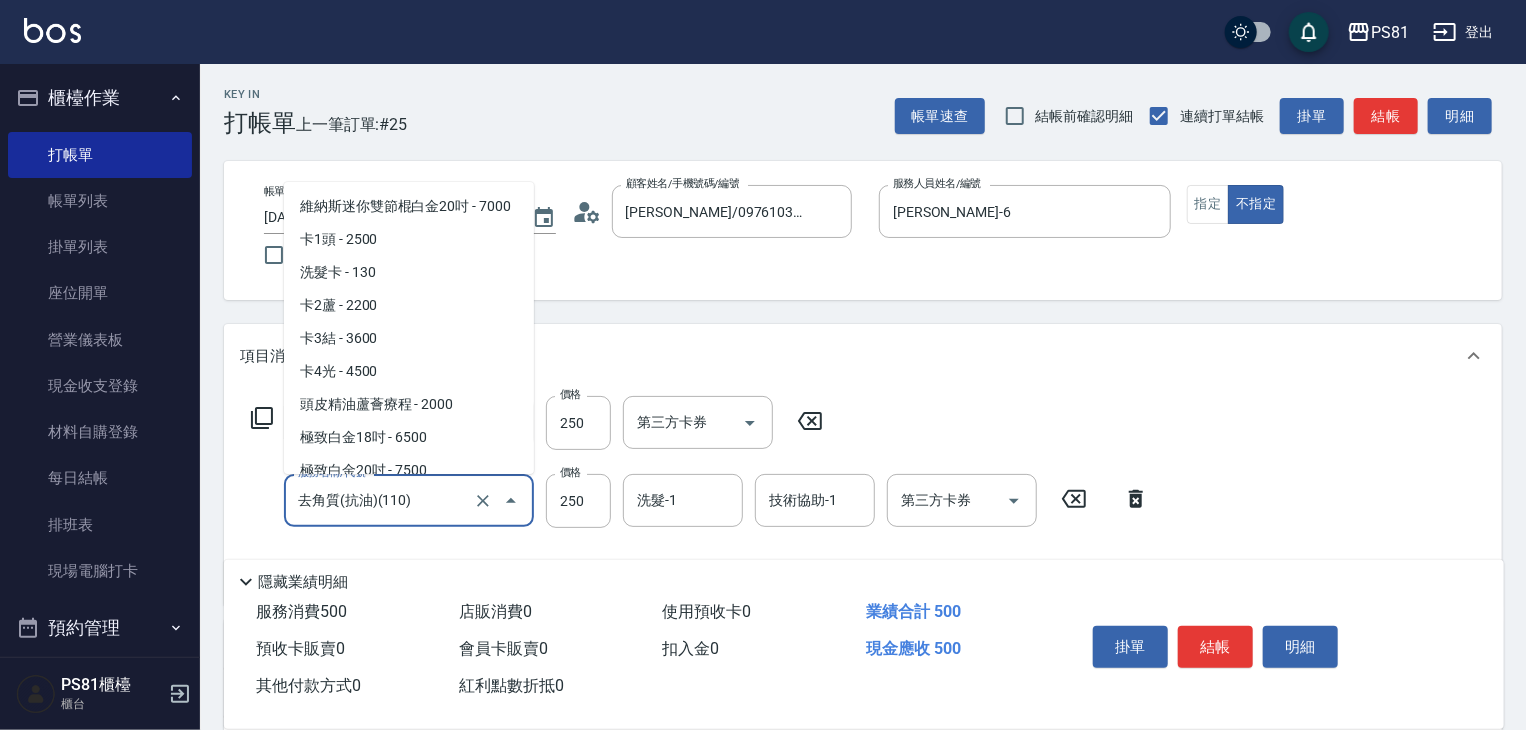click on "服務名稱/代號" at bounding box center [331, 472] 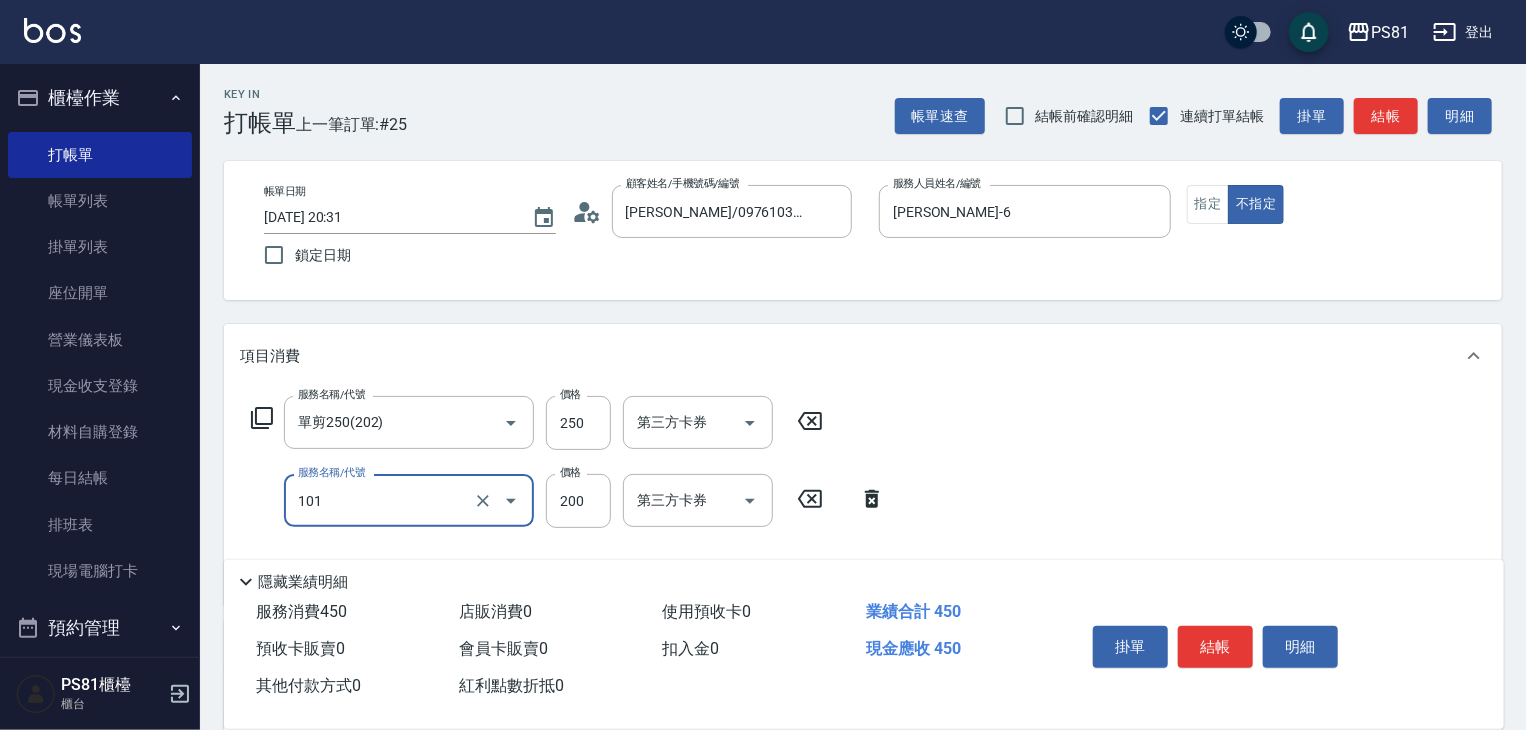 type on "一般洗髮(101)" 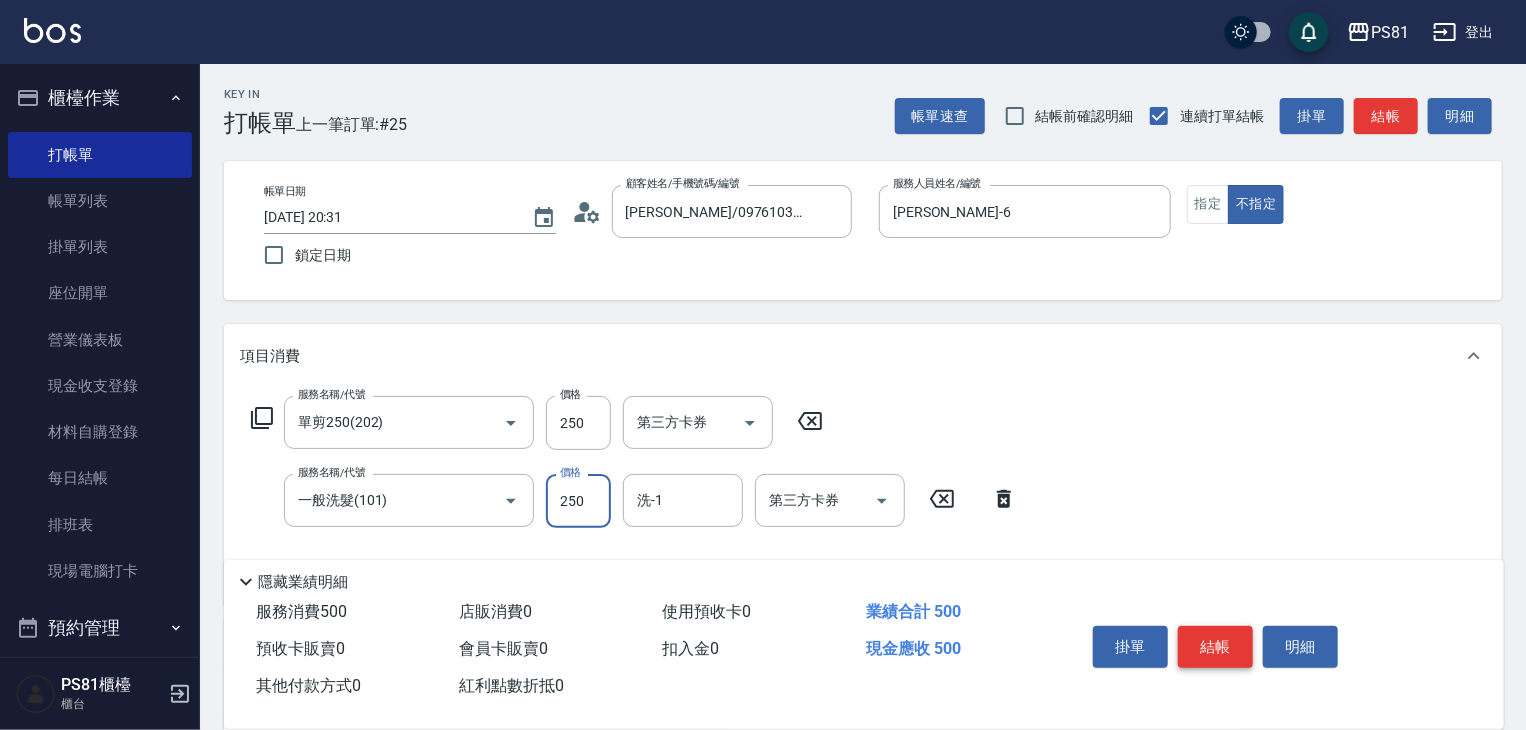 type on "250" 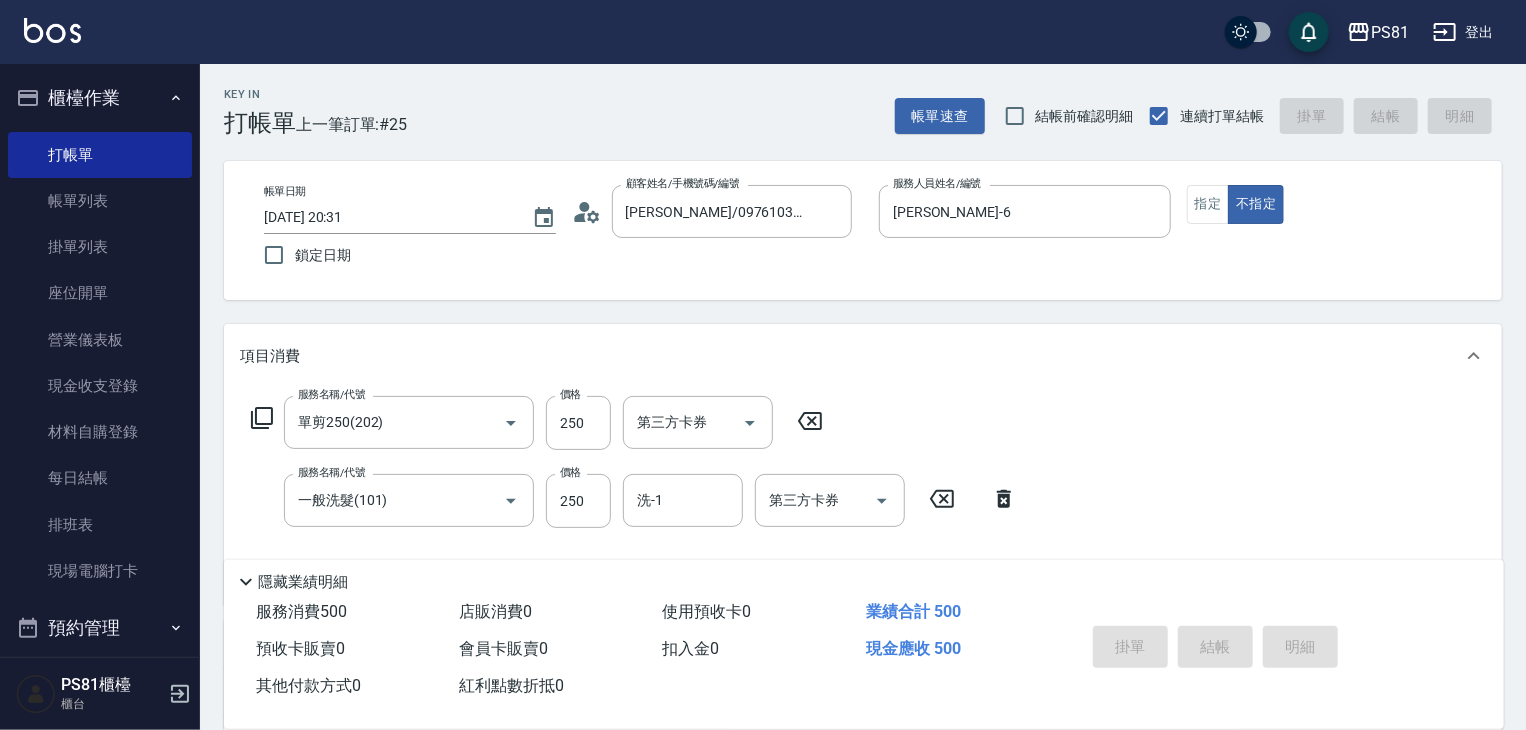 type on "[DATE] 20:32" 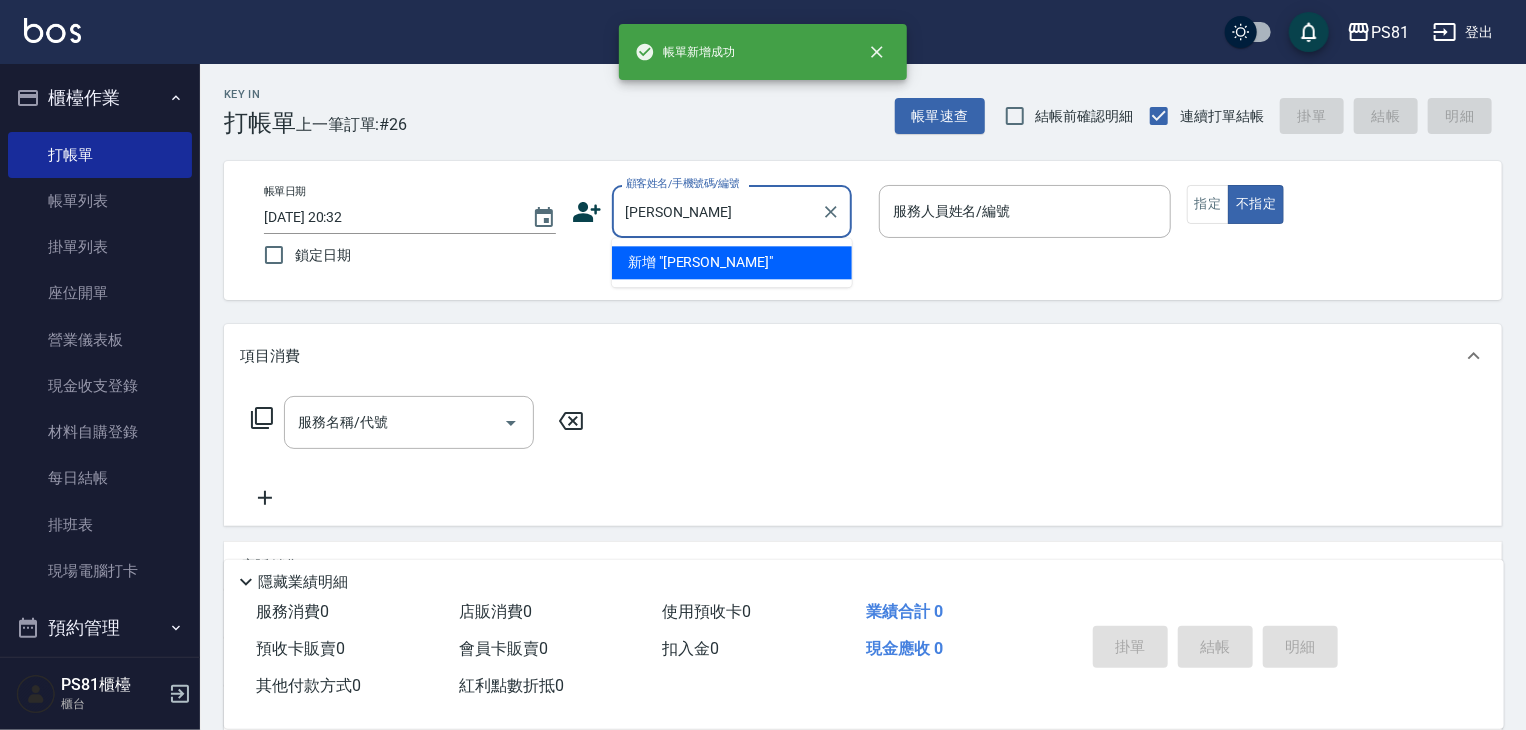 type on "[PERSON_NAME]" 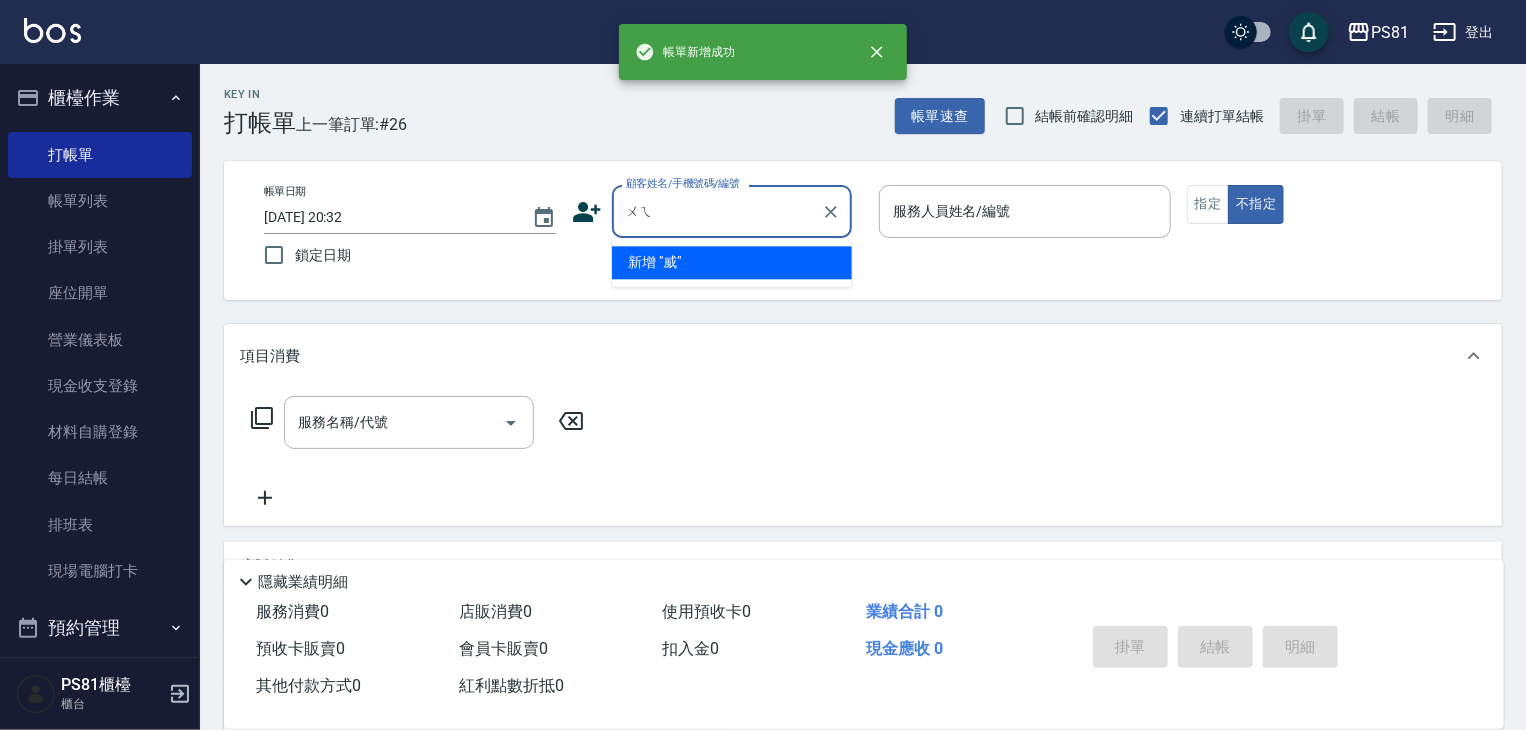 type on "威" 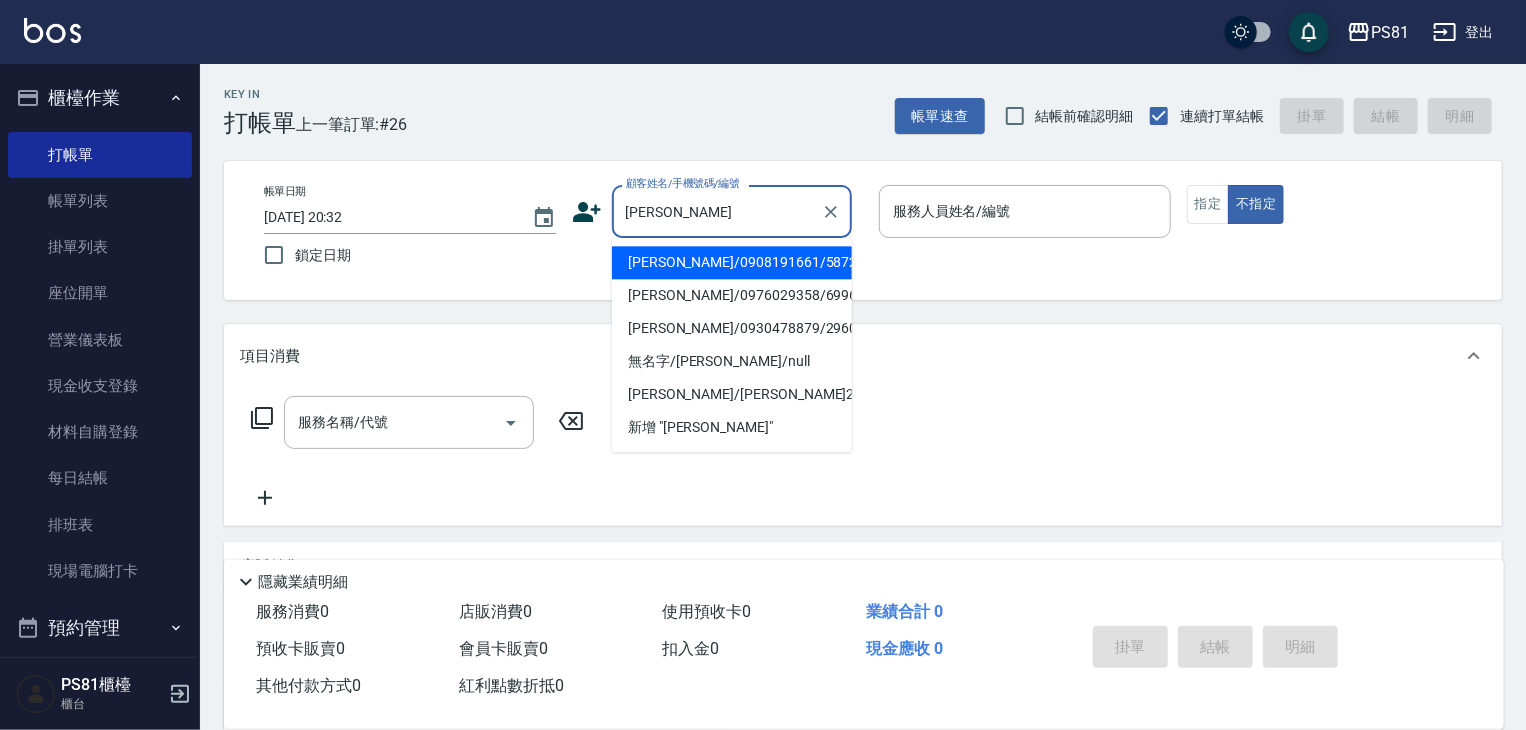 click on "[PERSON_NAME]/0908191661/5872" at bounding box center (732, 262) 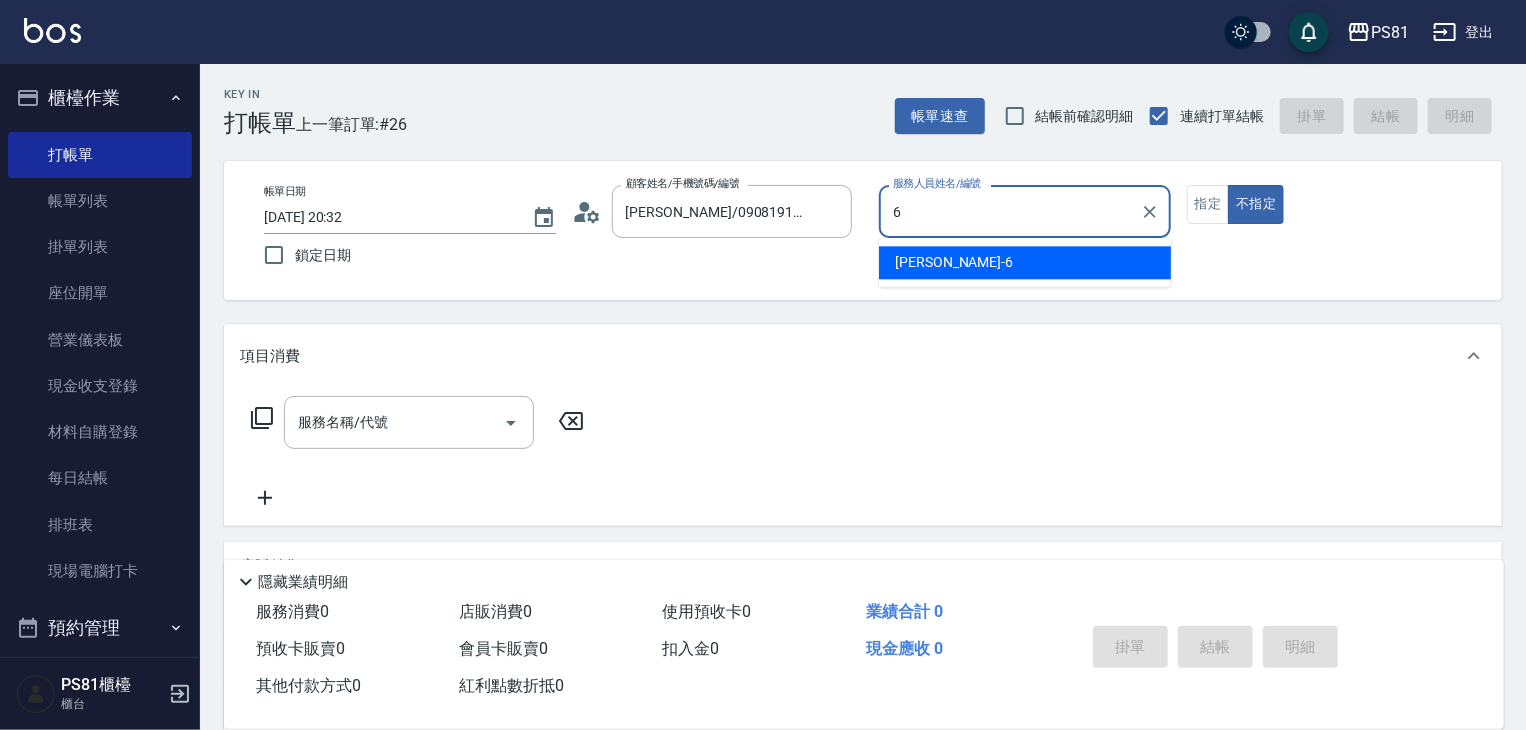 drag, startPoint x: 1036, startPoint y: 256, endPoint x: 1096, endPoint y: 243, distance: 61.39218 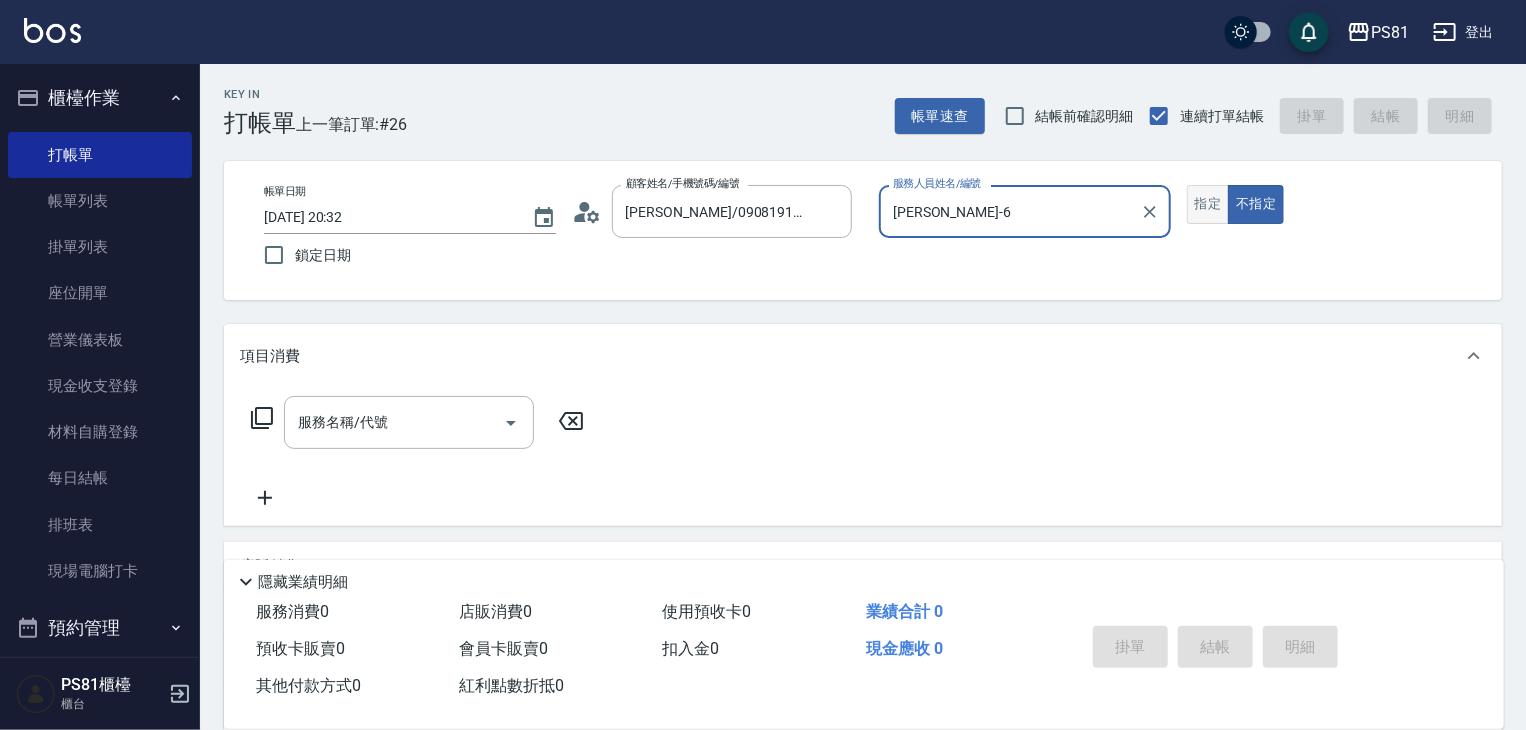 type on "[PERSON_NAME]-6" 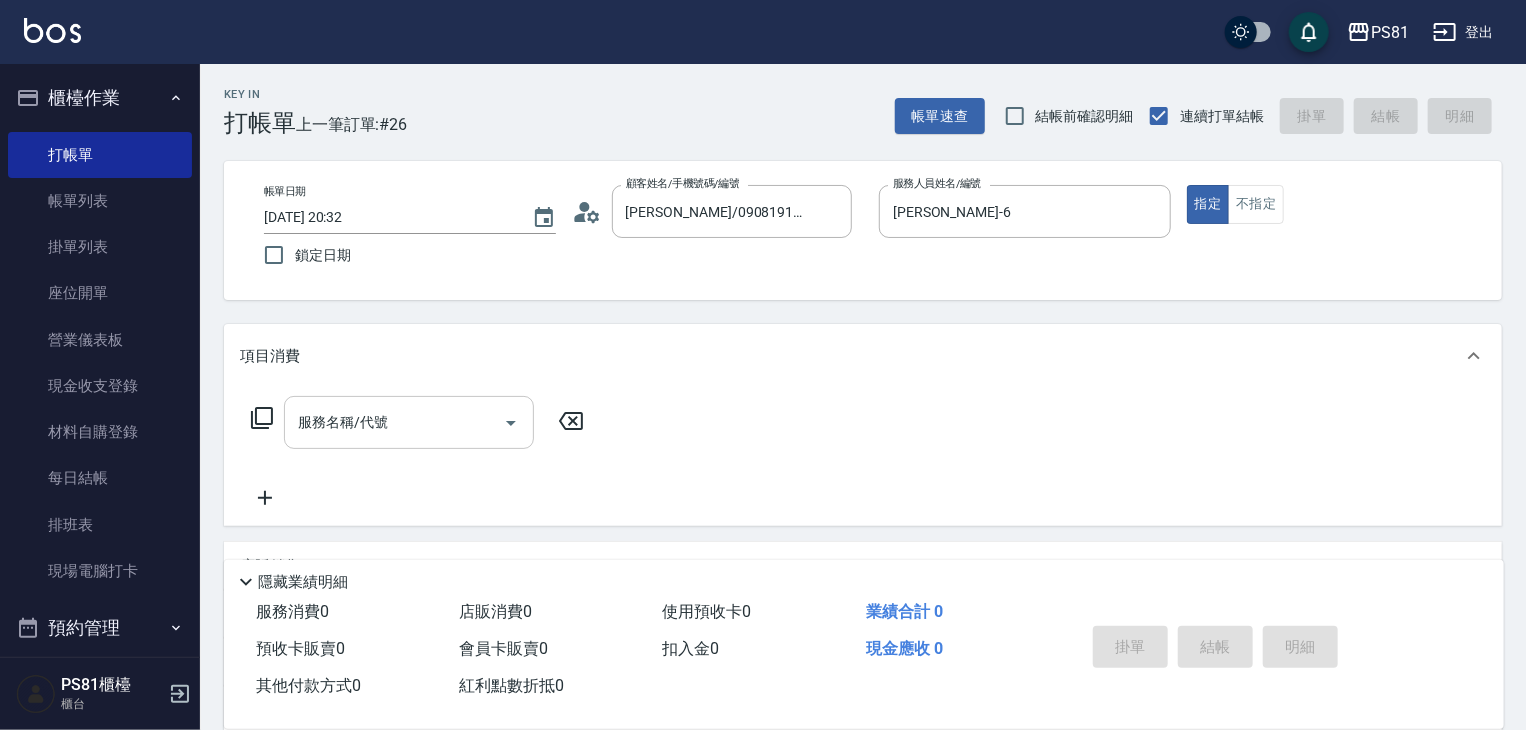 click on "服務名稱/代號" at bounding box center (394, 422) 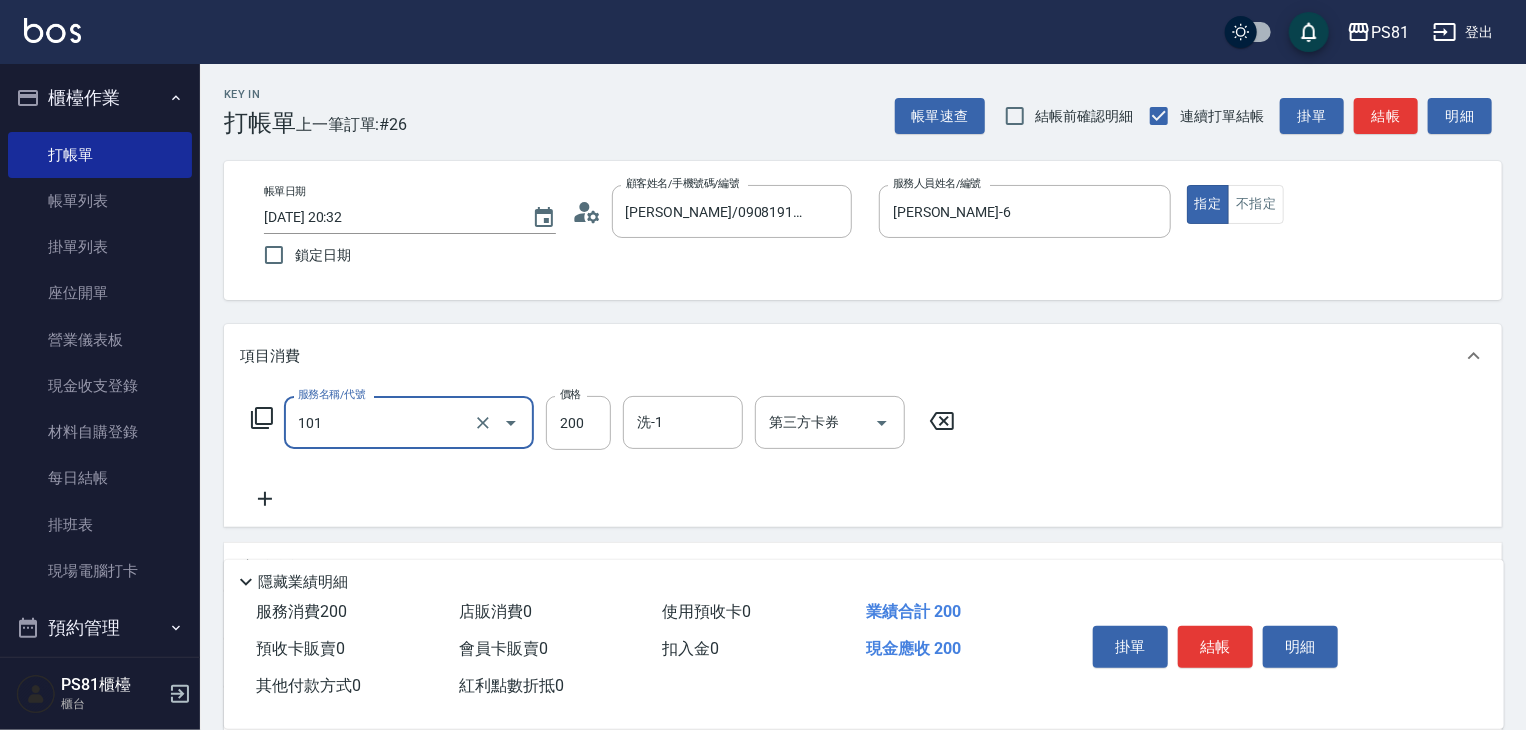 type on "一般洗髮(101)" 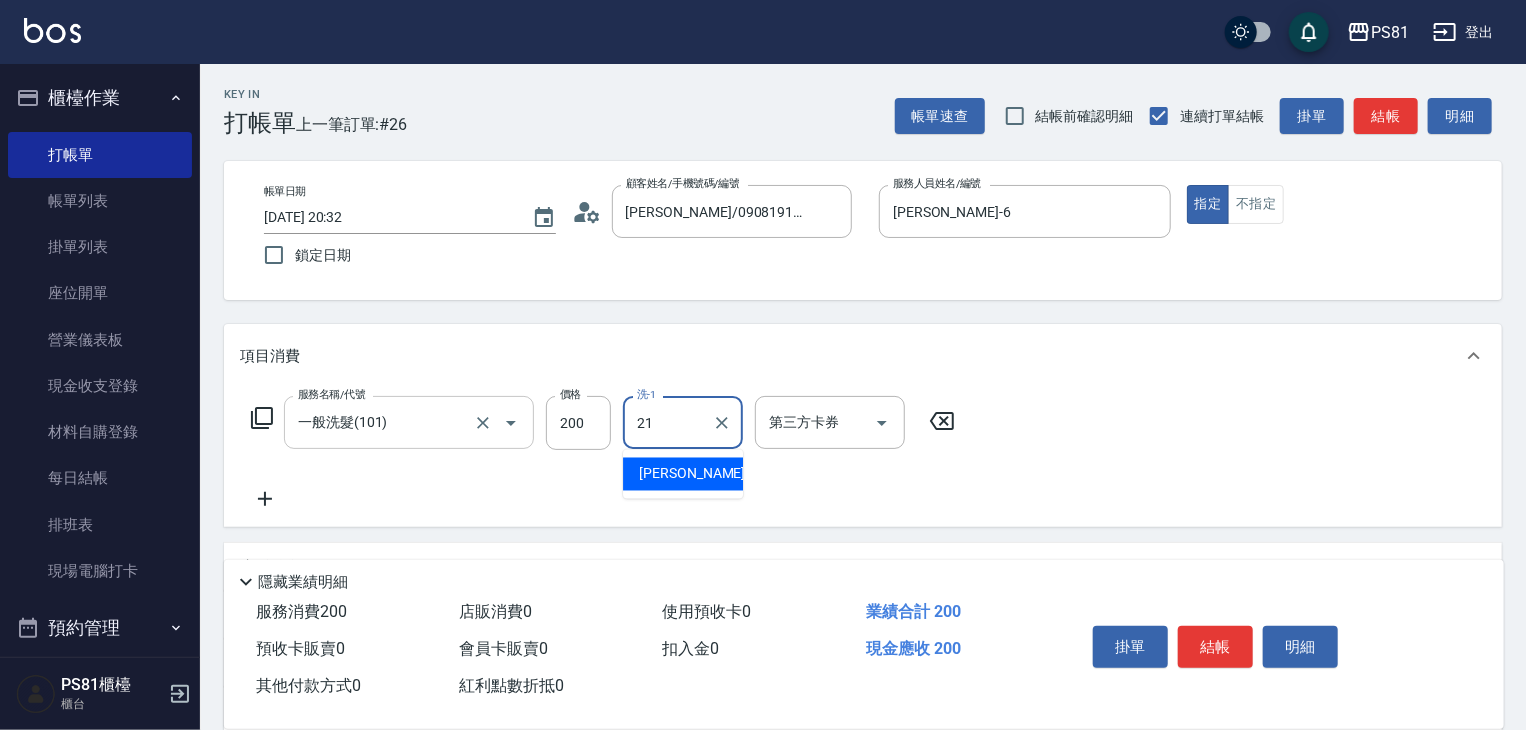 type on "Q比-21" 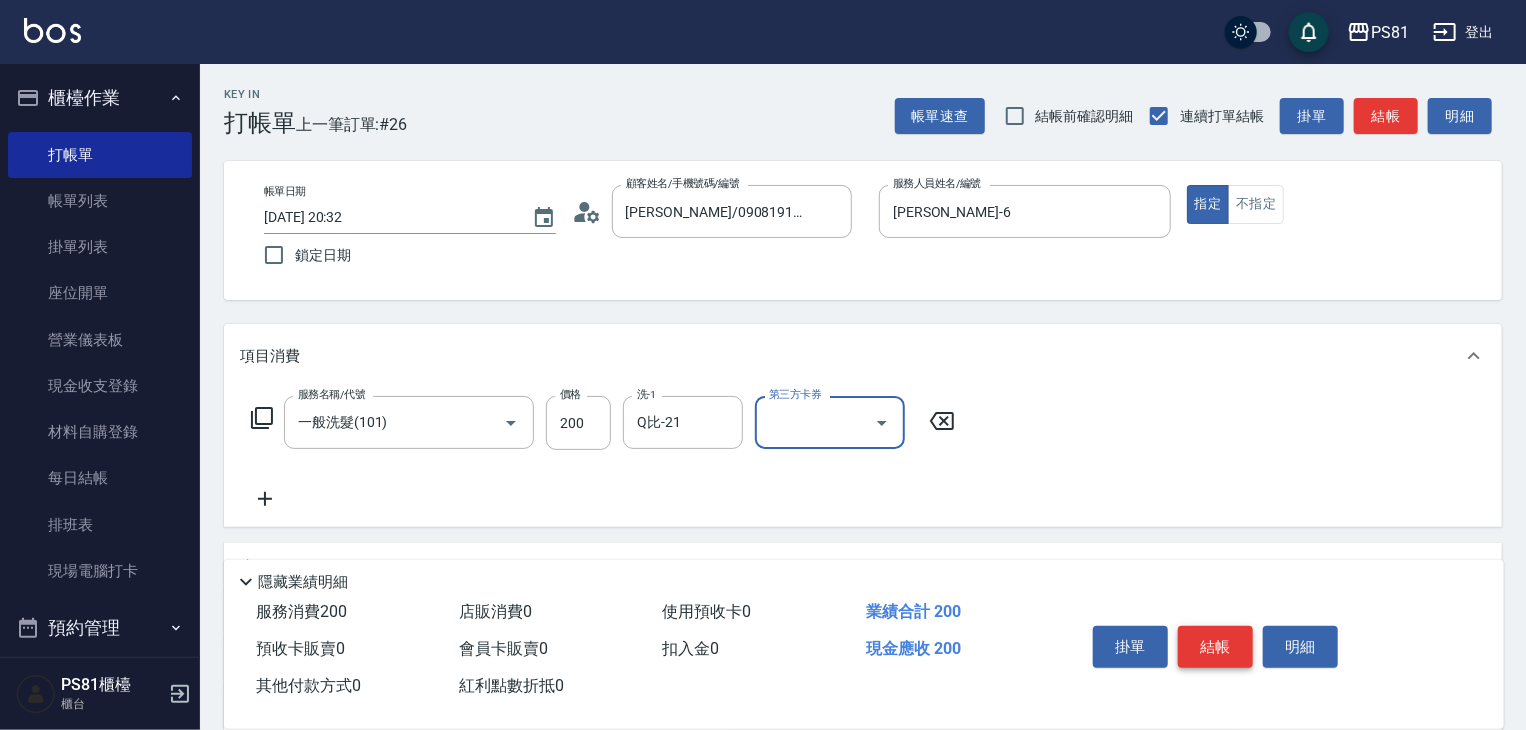 click on "結帳" at bounding box center (1215, 647) 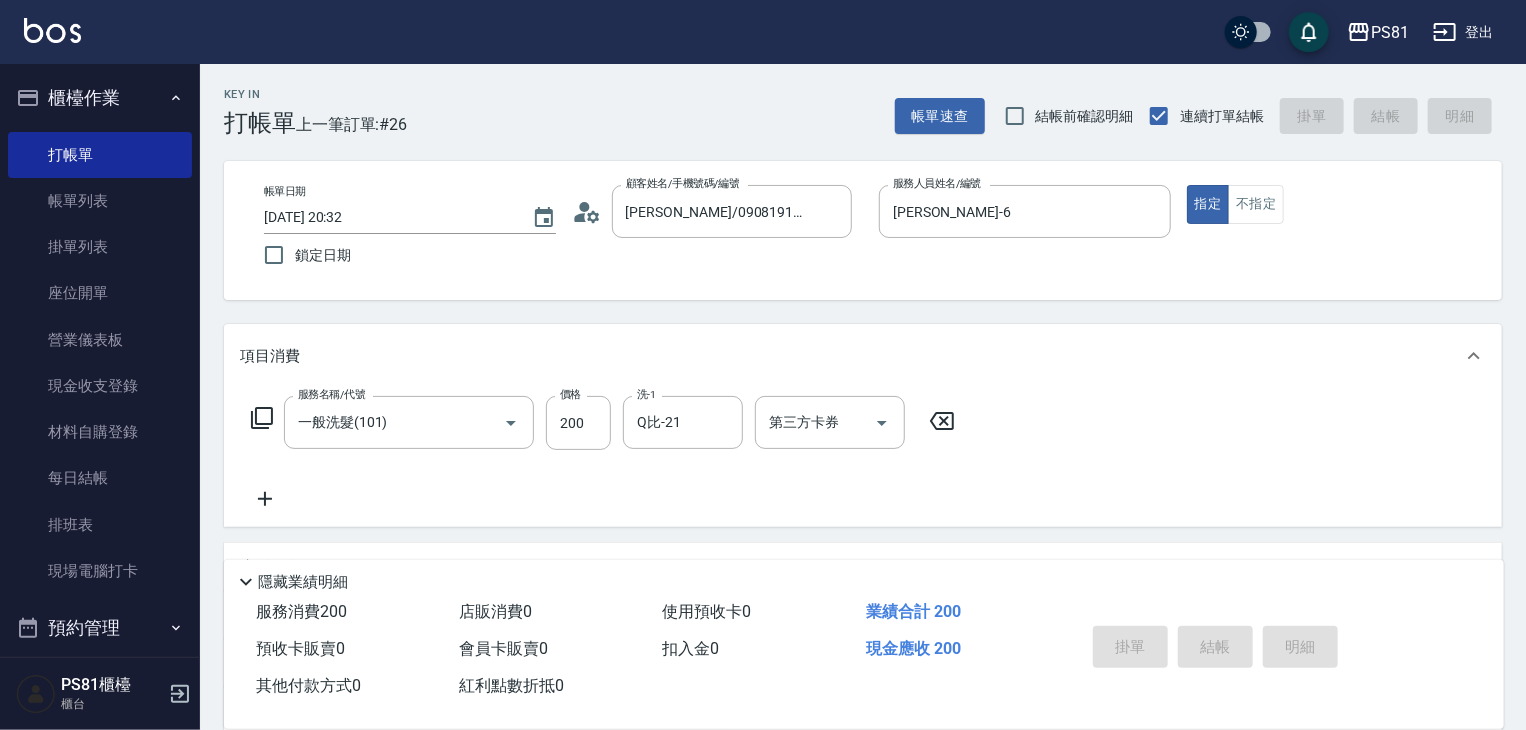 type 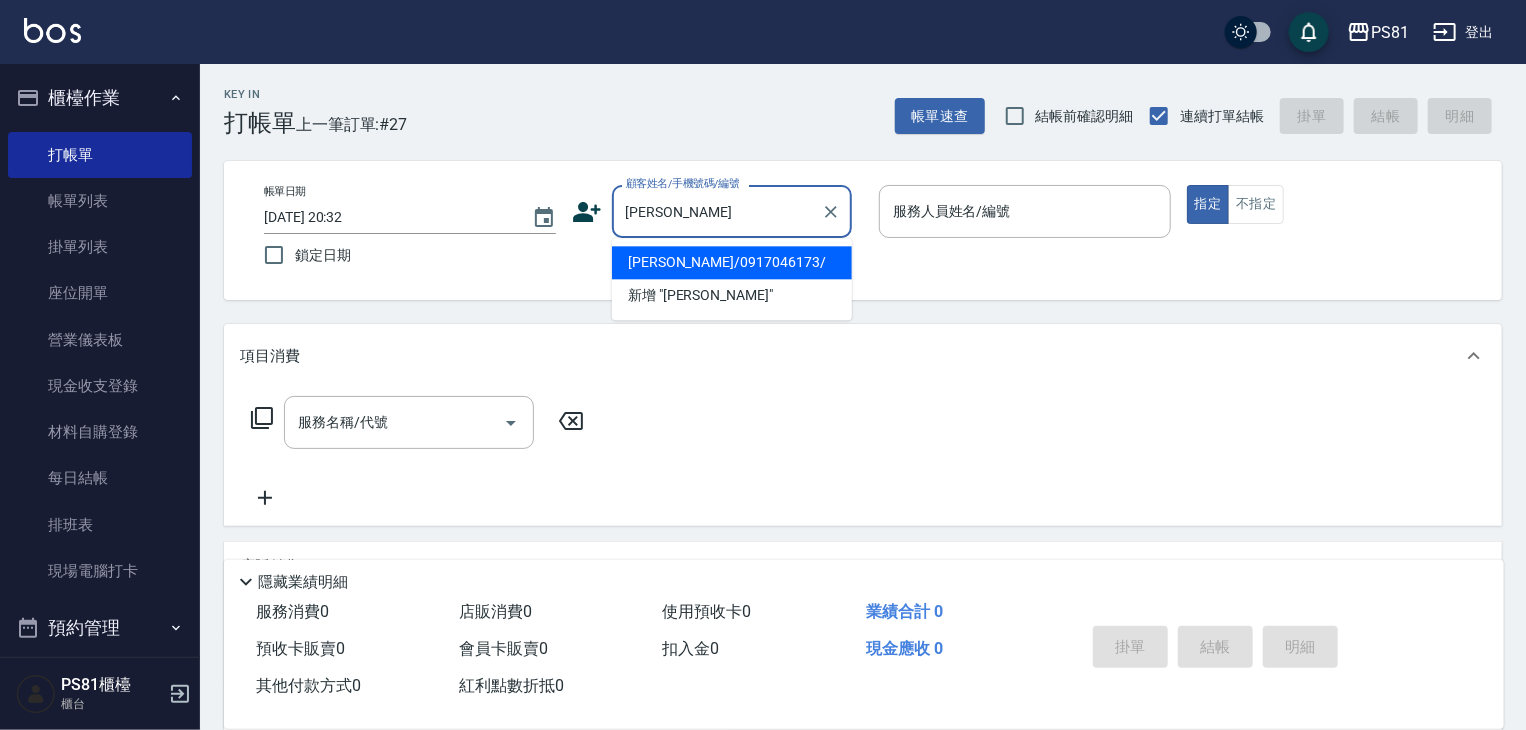 click on "[PERSON_NAME]/0917046173/" at bounding box center [732, 262] 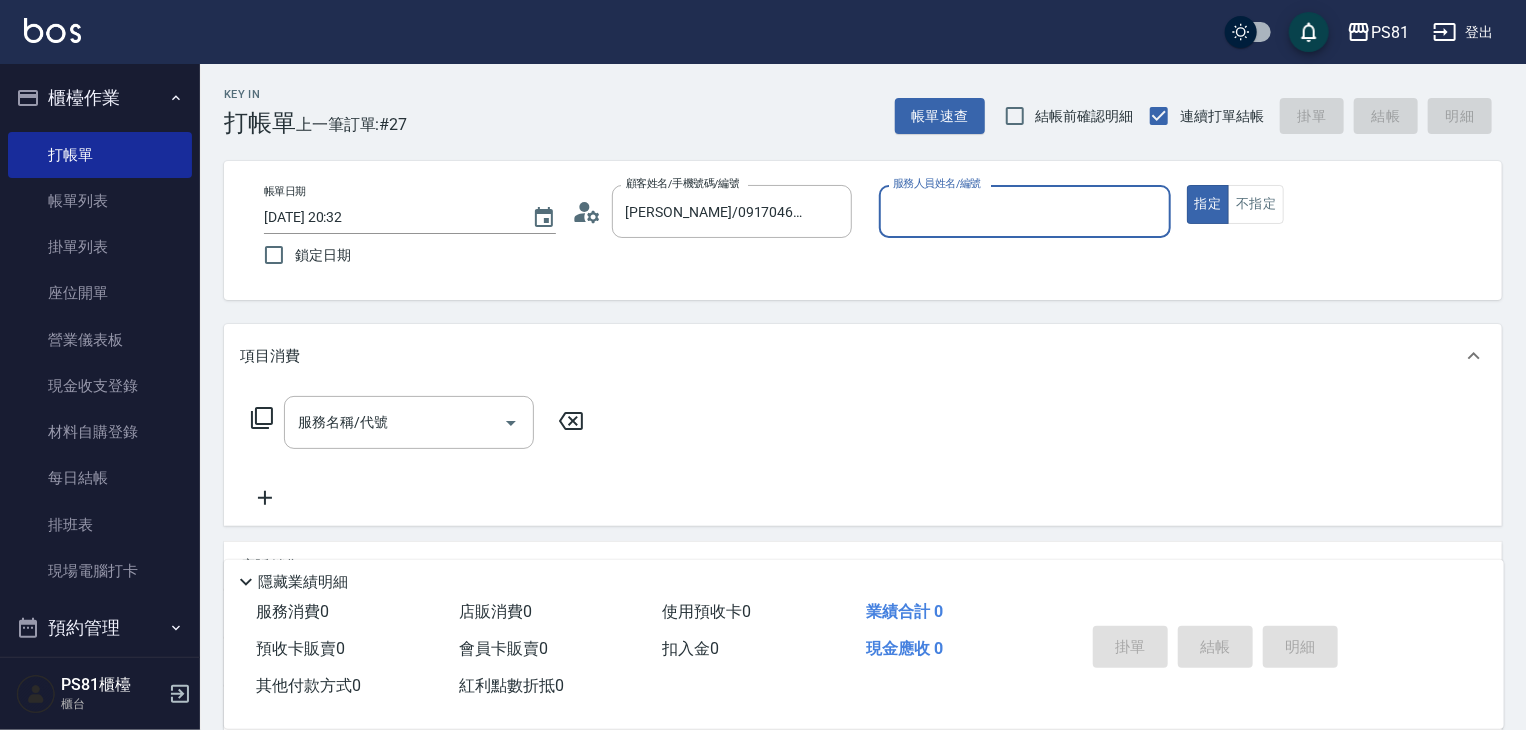 type on "[PERSON_NAME]-6" 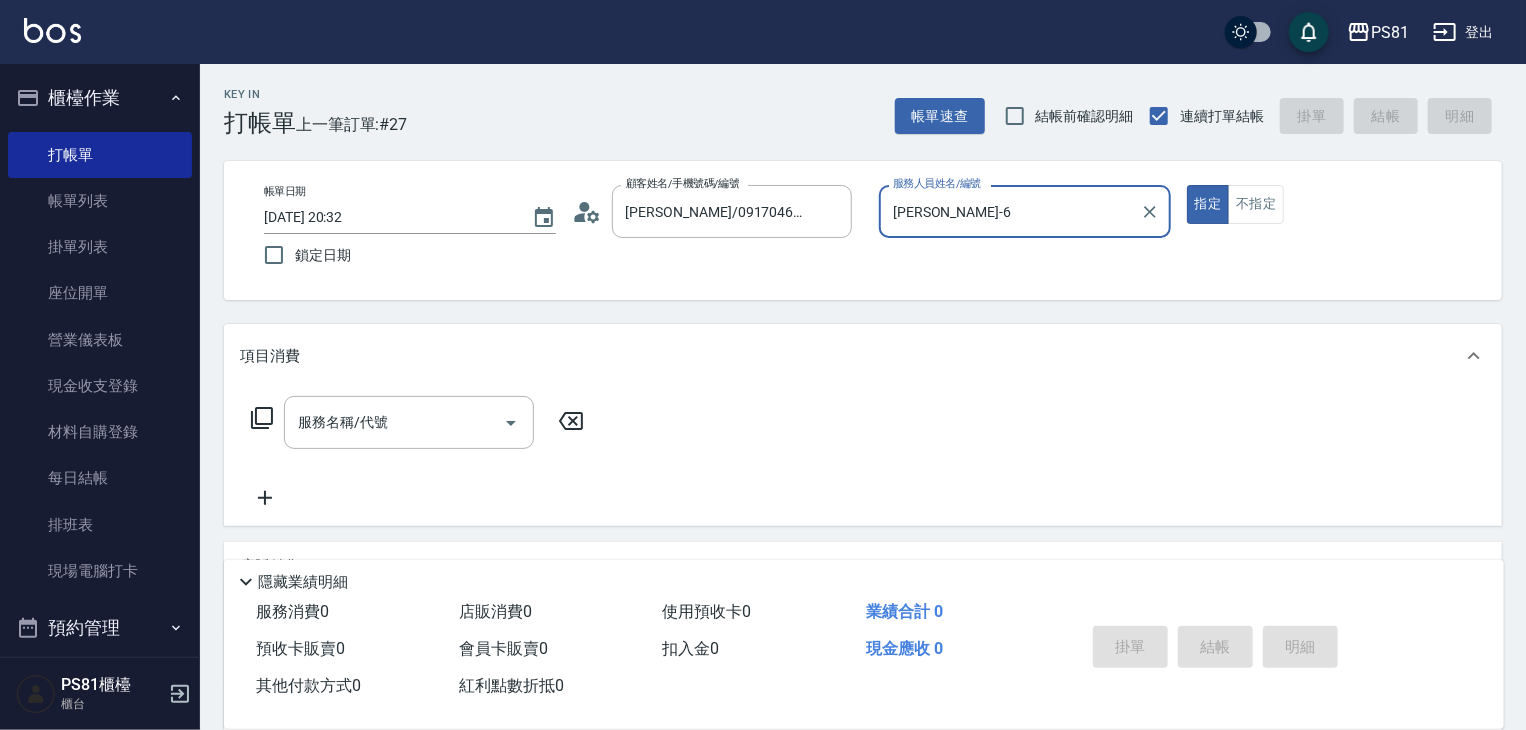 click on "指定" at bounding box center [1208, 204] 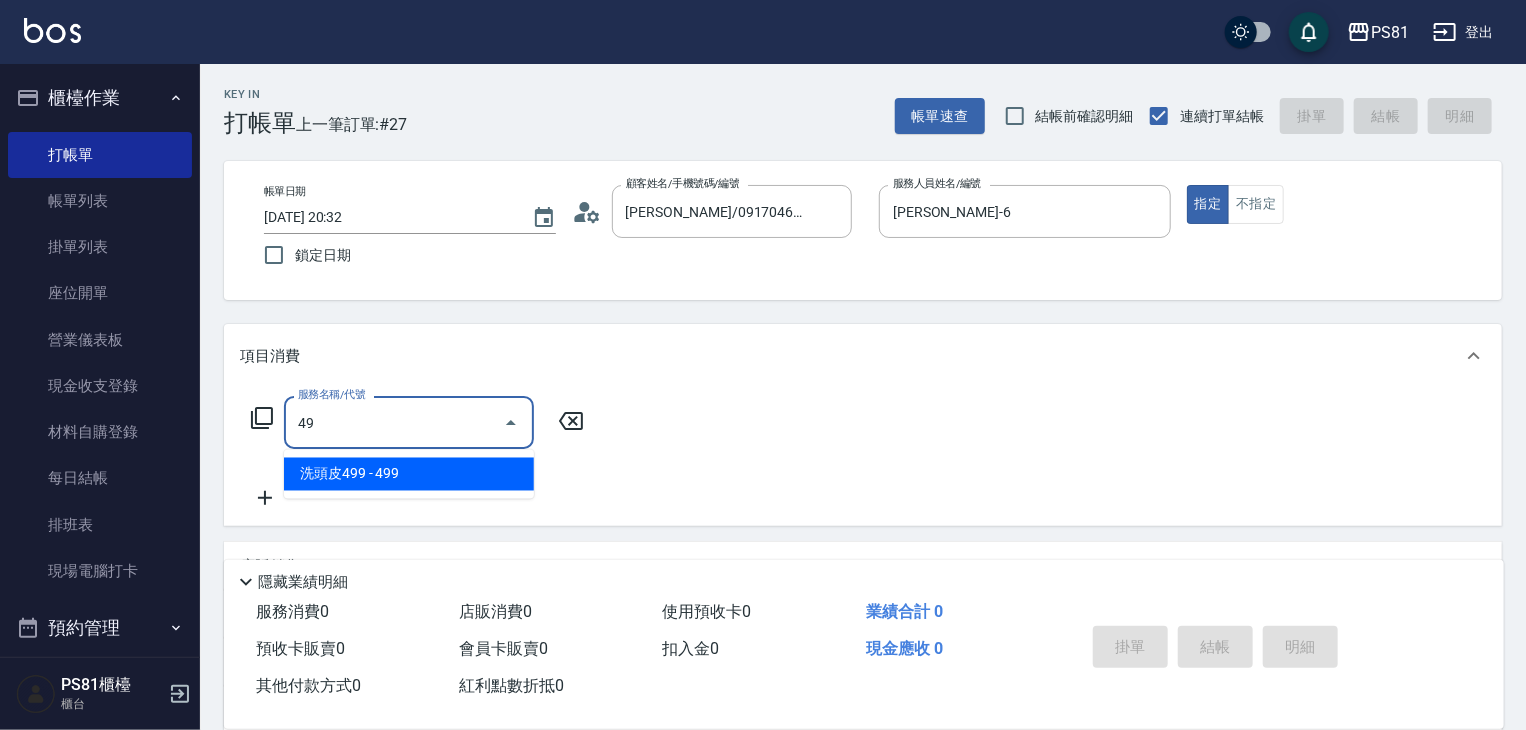 type on "4" 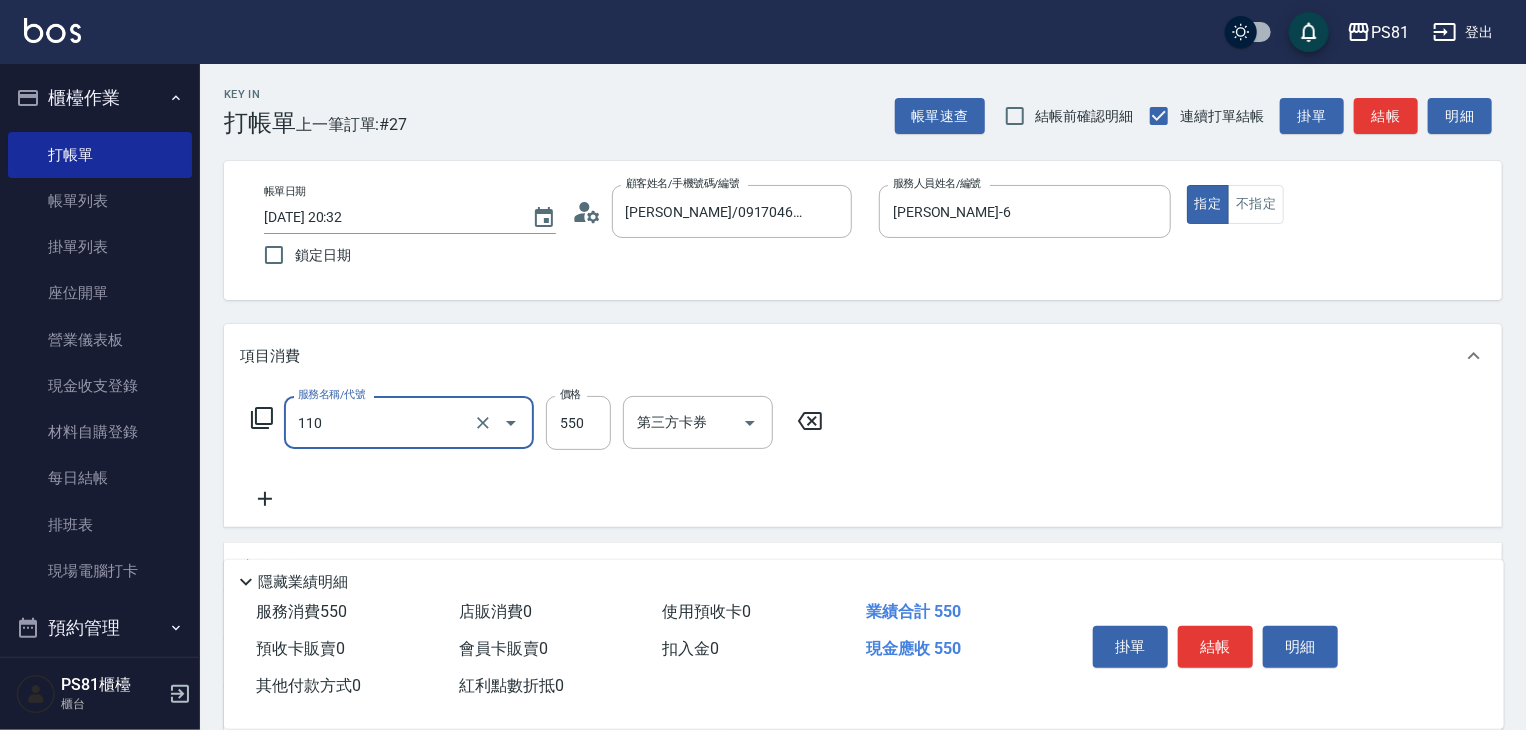 type on "去角質(抗油)(110)" 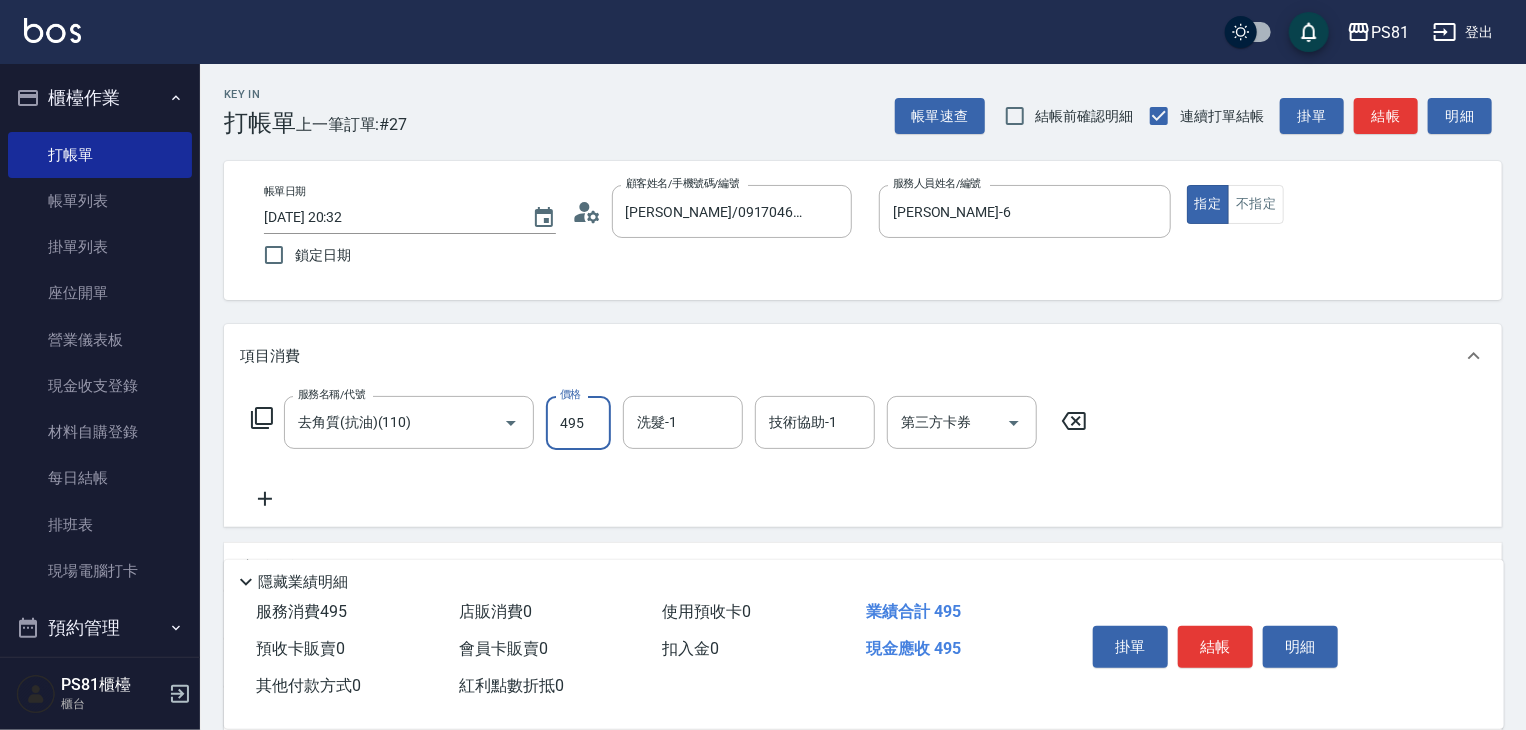 type on "495" 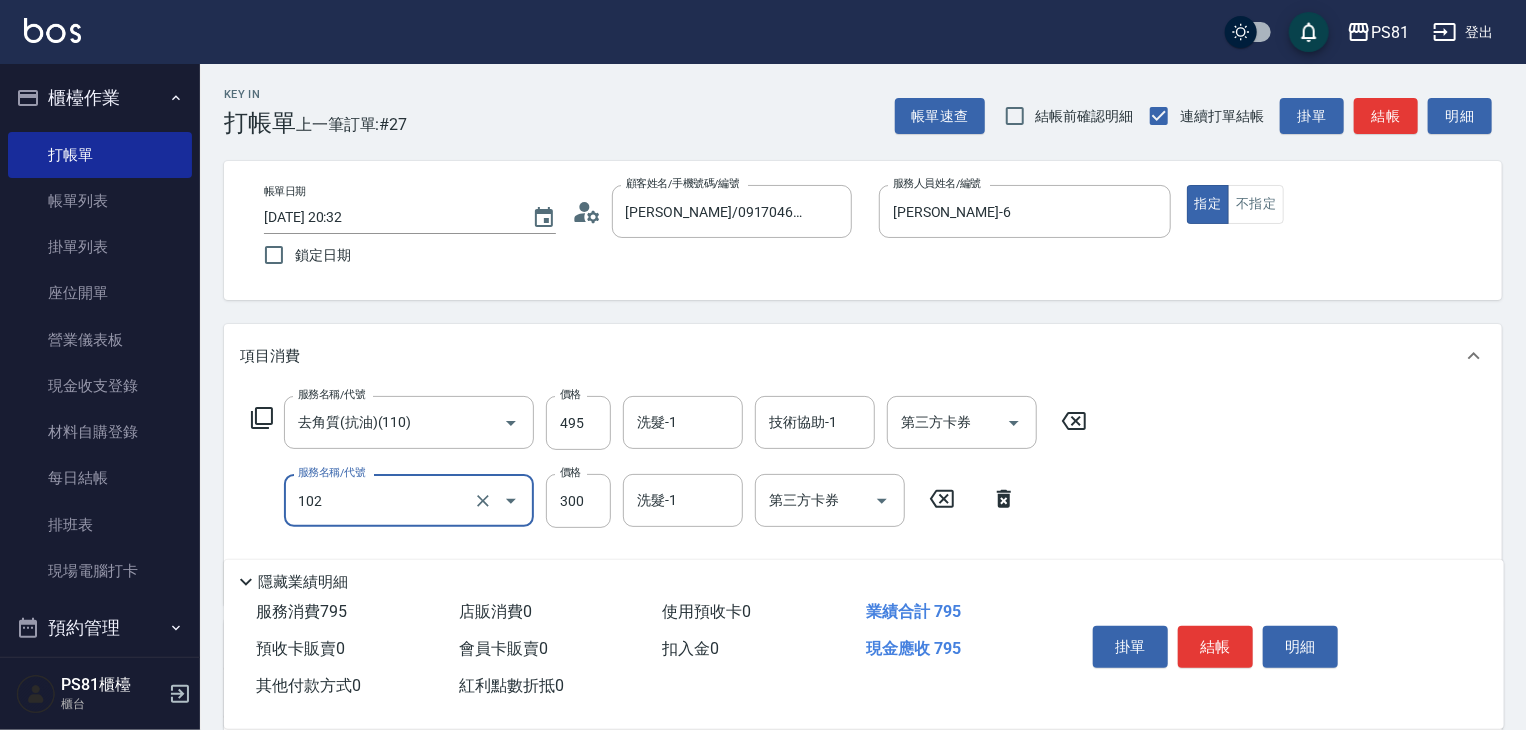 type on "保濕洗(102)" 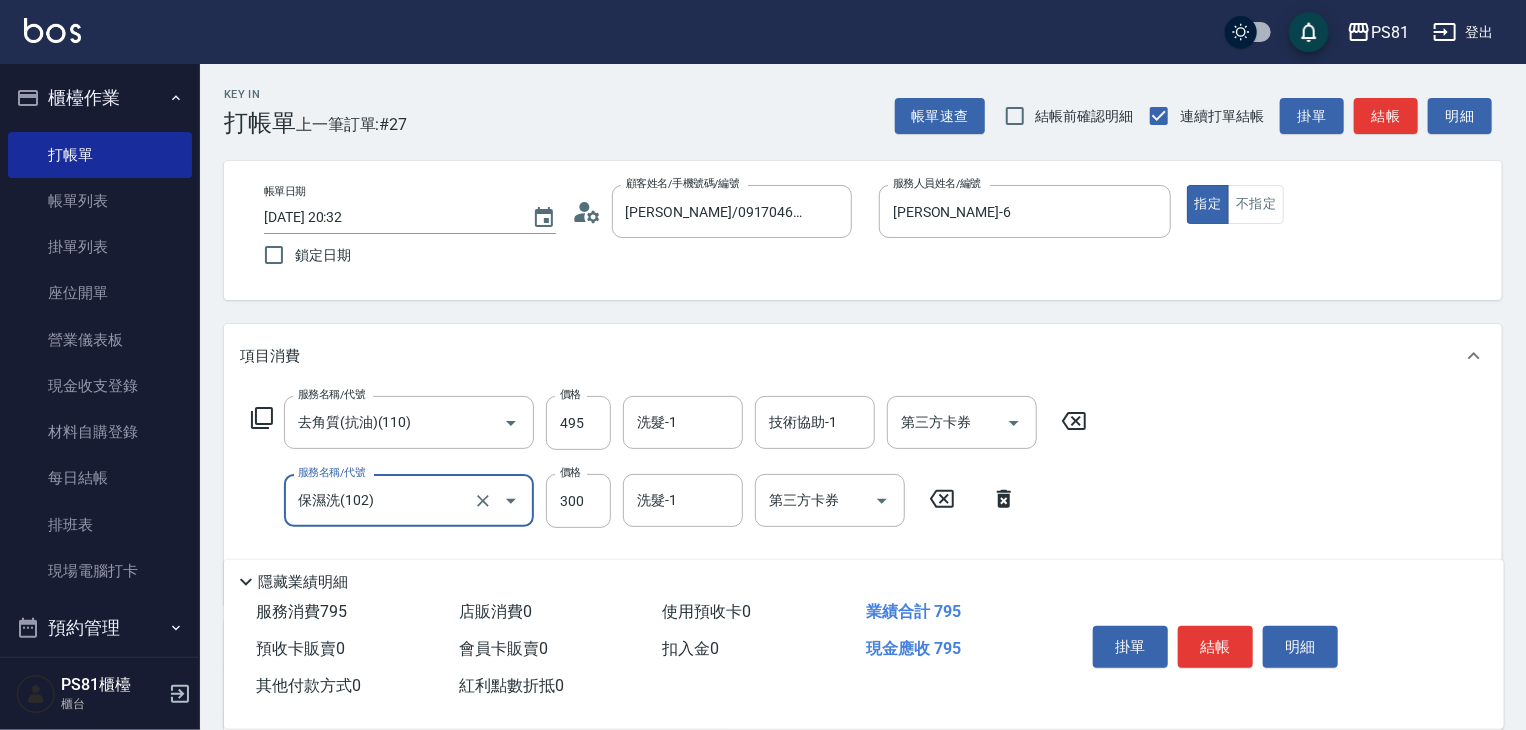 click on "保濕洗(102)" at bounding box center [381, 500] 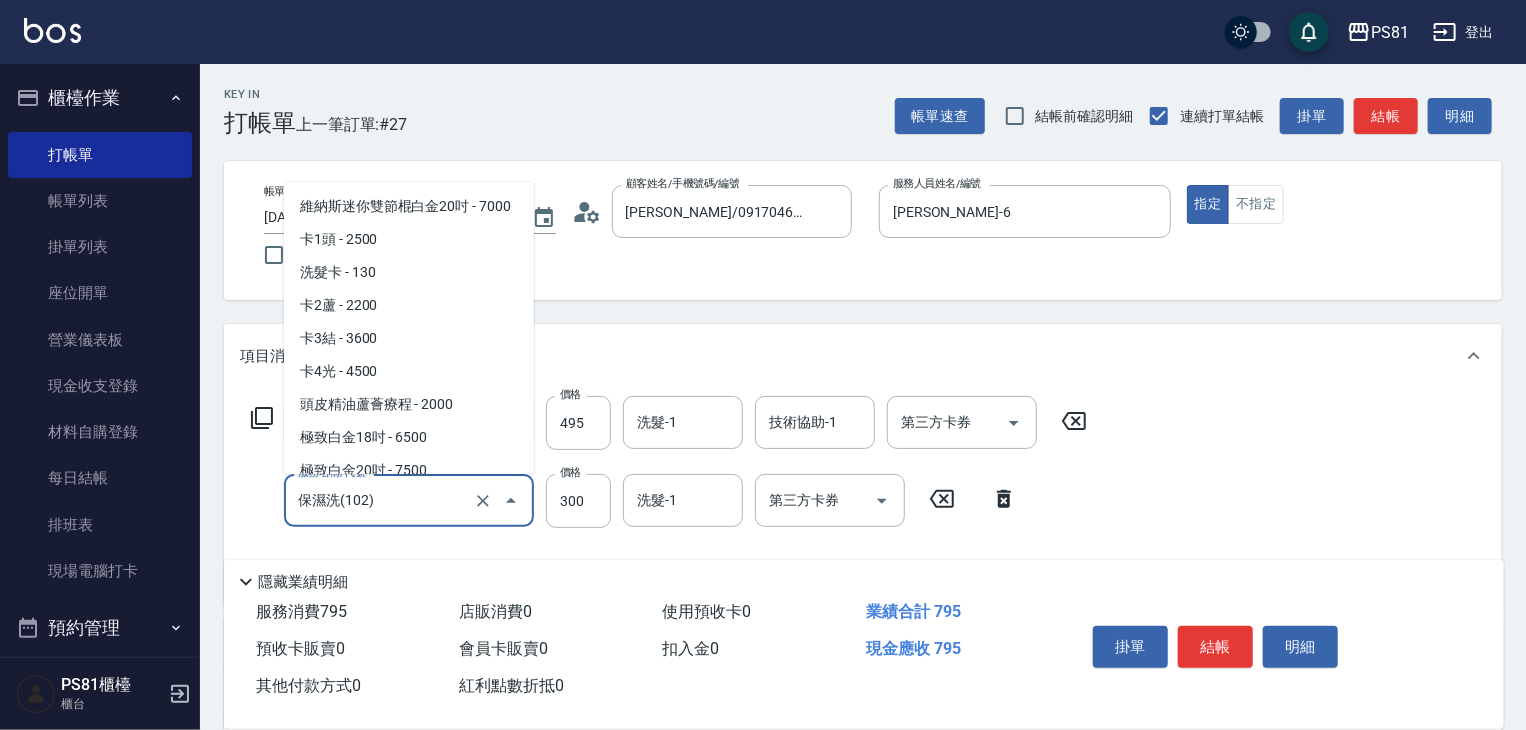 click on "保濕洗(102)" at bounding box center [381, 500] 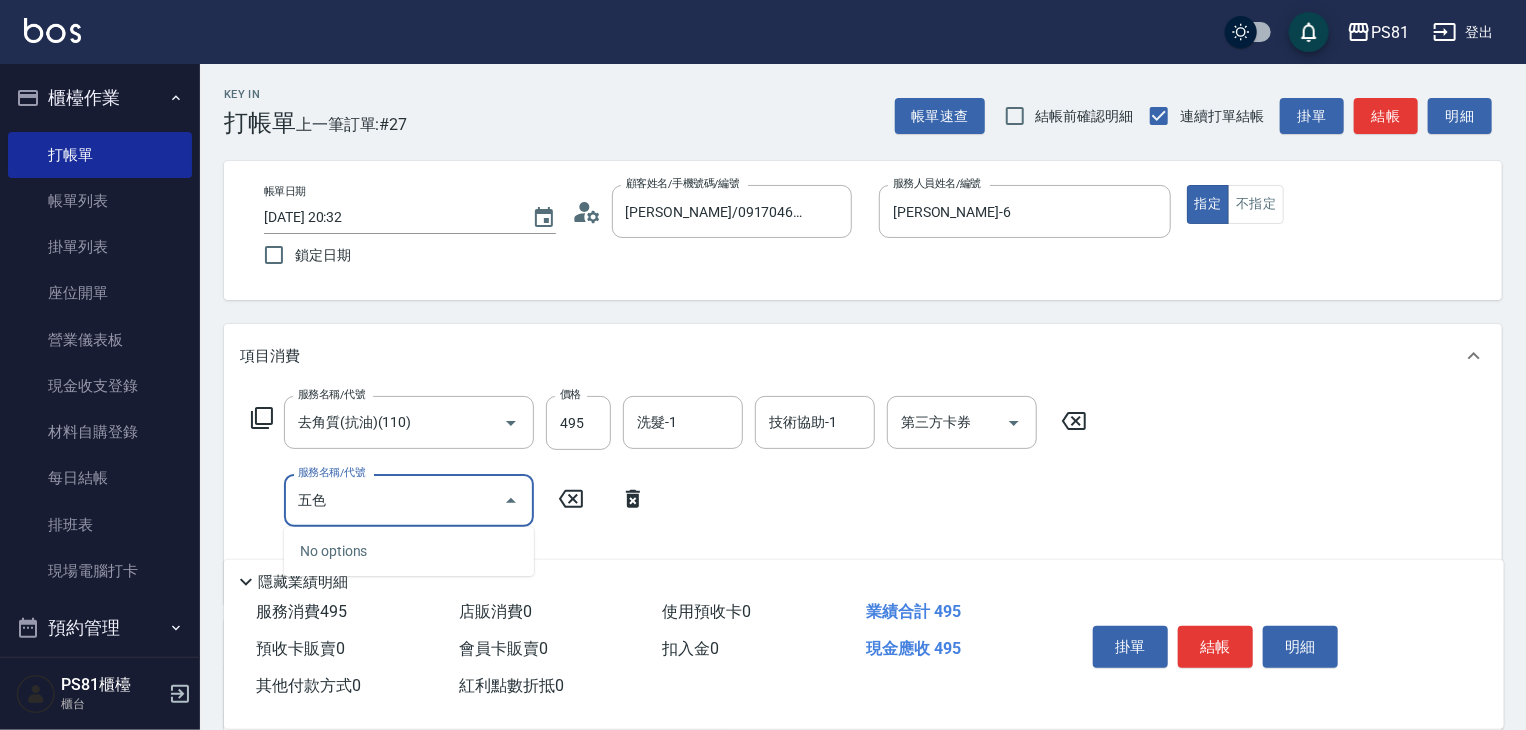 type on "伍" 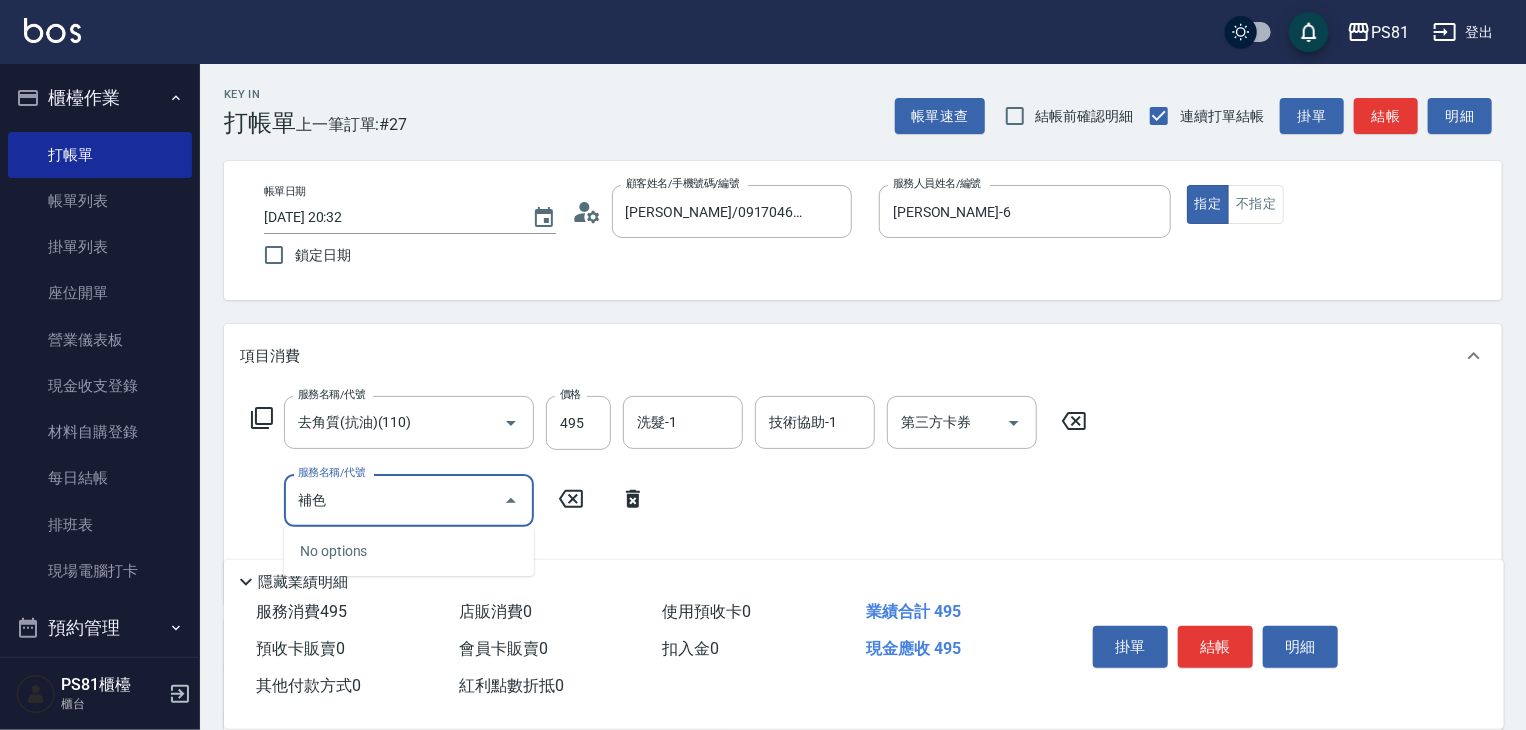 type on "補" 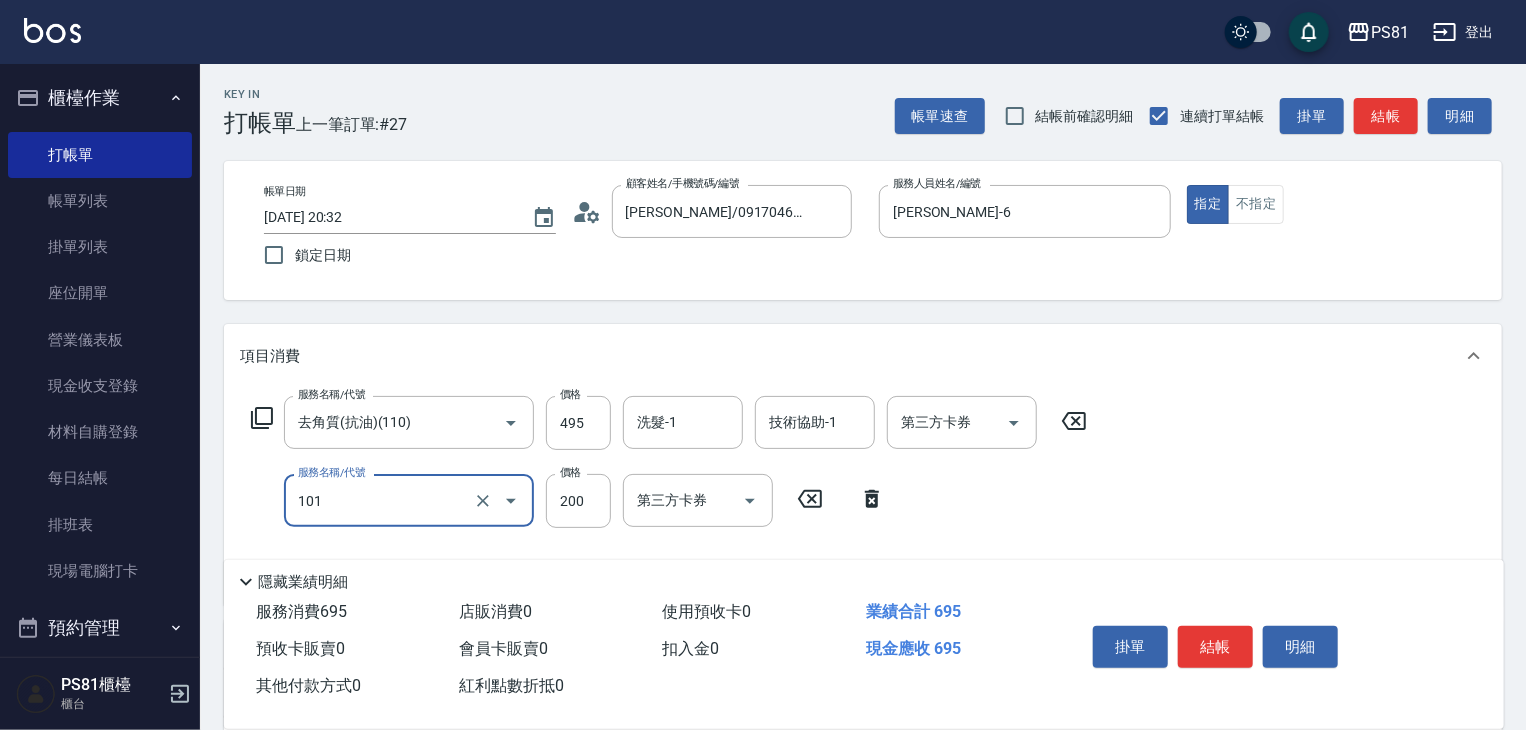 type on "一般洗髮(101)" 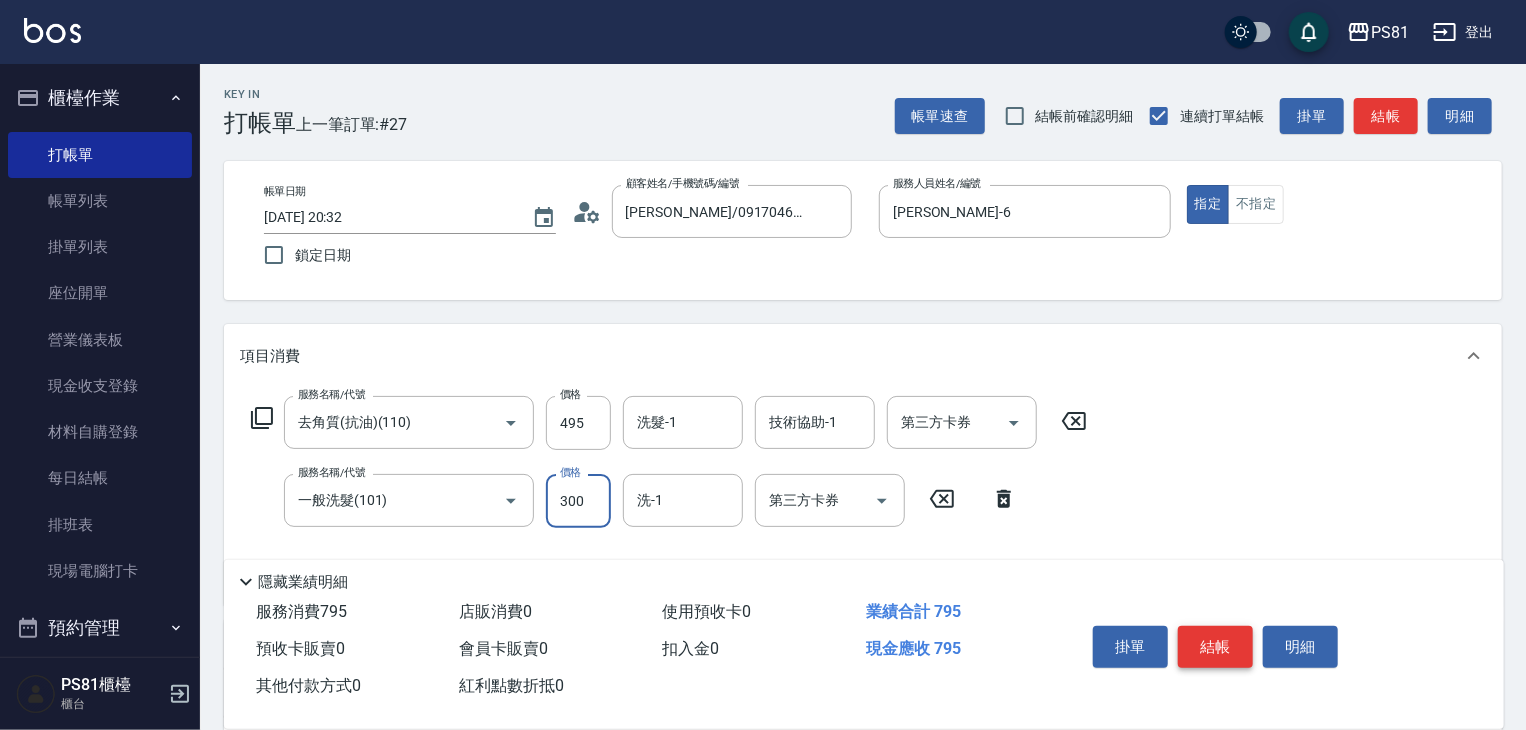 type on "300" 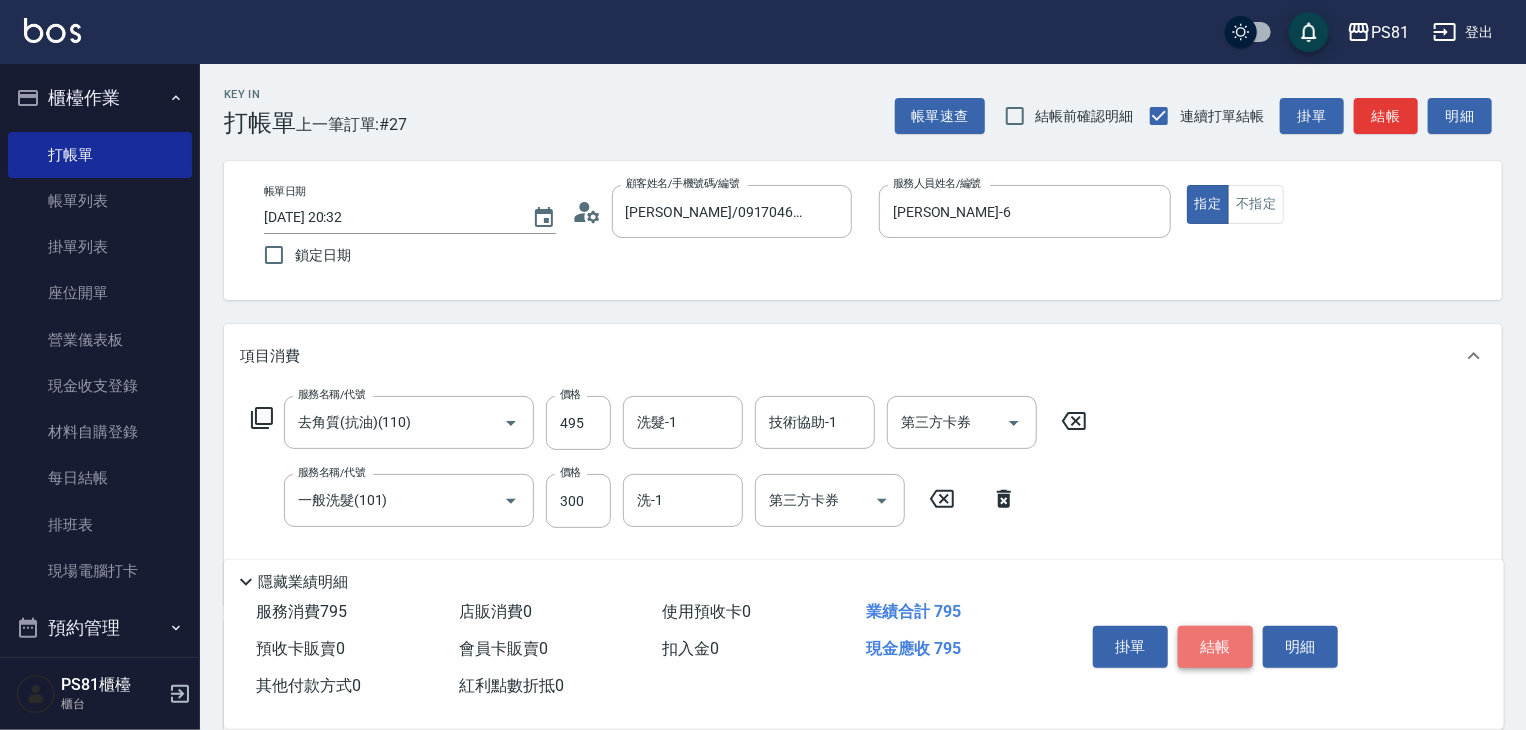 click on "結帳" at bounding box center [1215, 647] 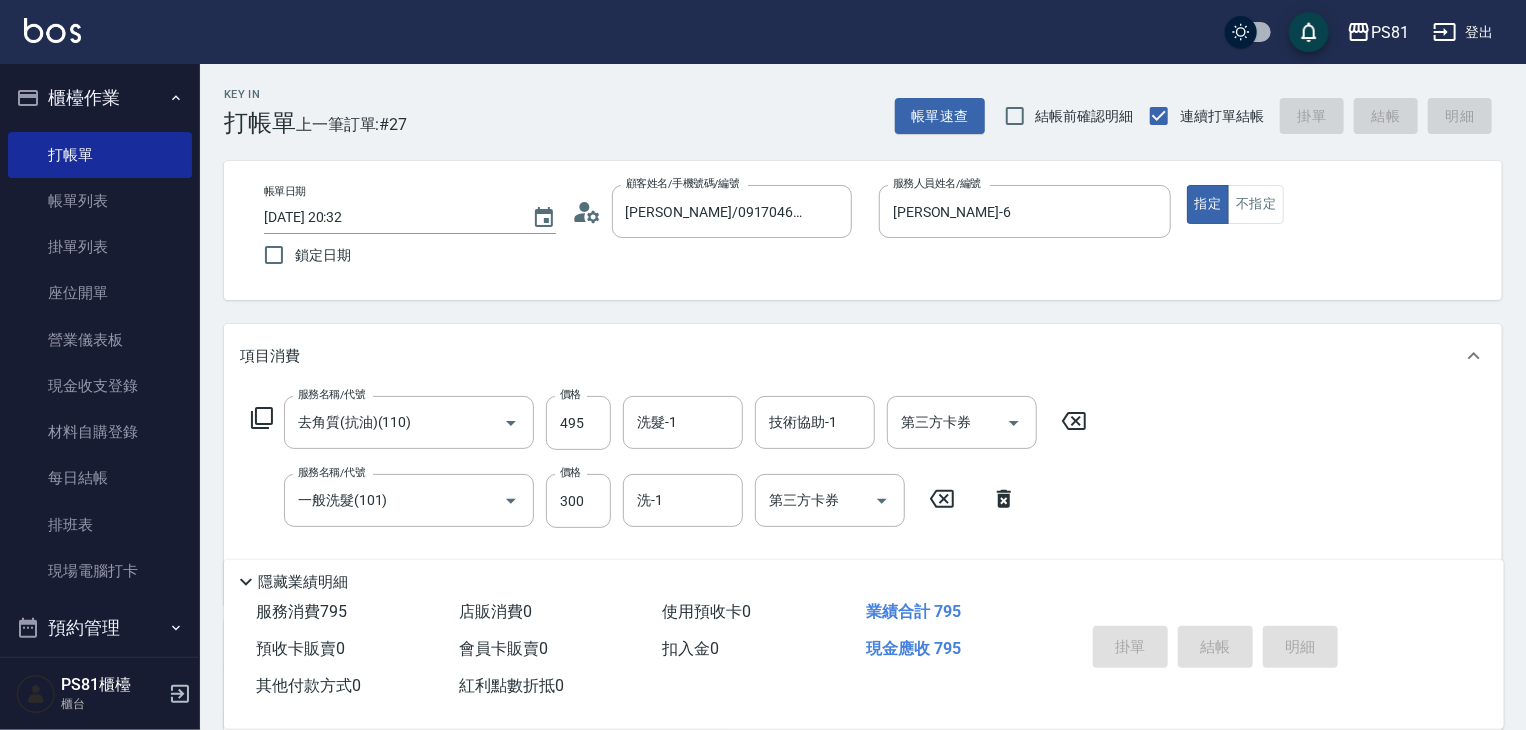 type on "[DATE] 20:33" 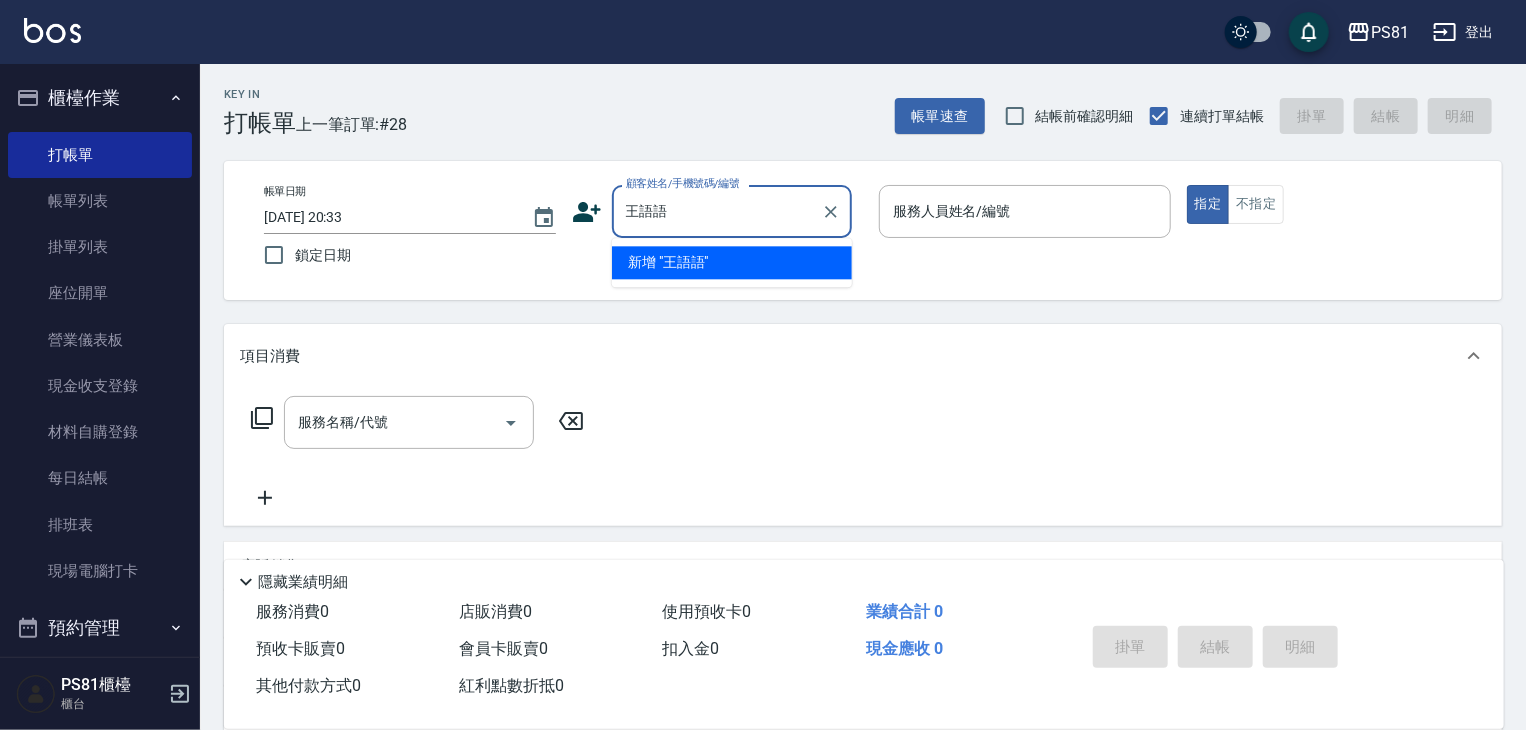 click on "新增 "王語語"" at bounding box center [732, 262] 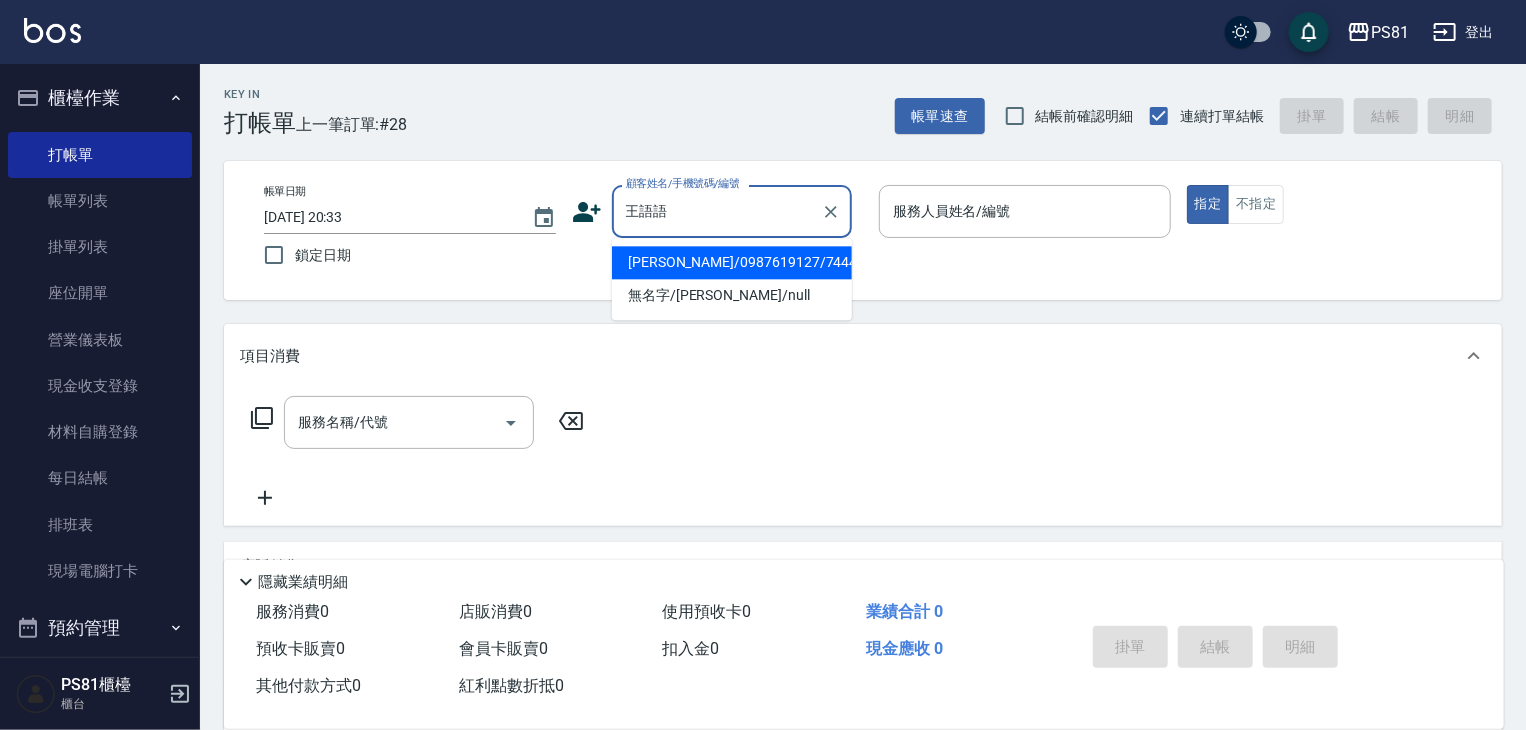 click on "王語語" at bounding box center [717, 211] 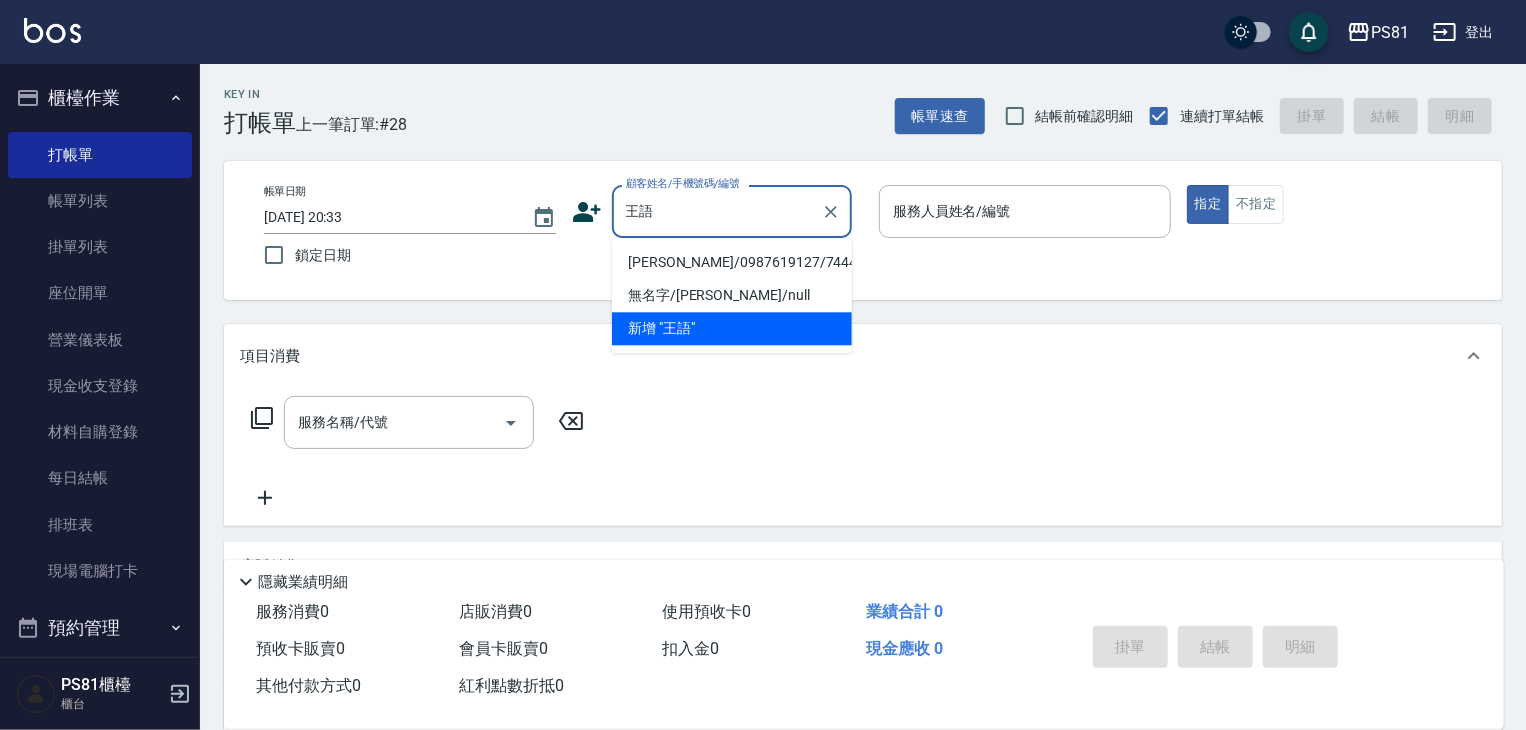 click on "[PERSON_NAME]/0987619127/7444" at bounding box center (732, 262) 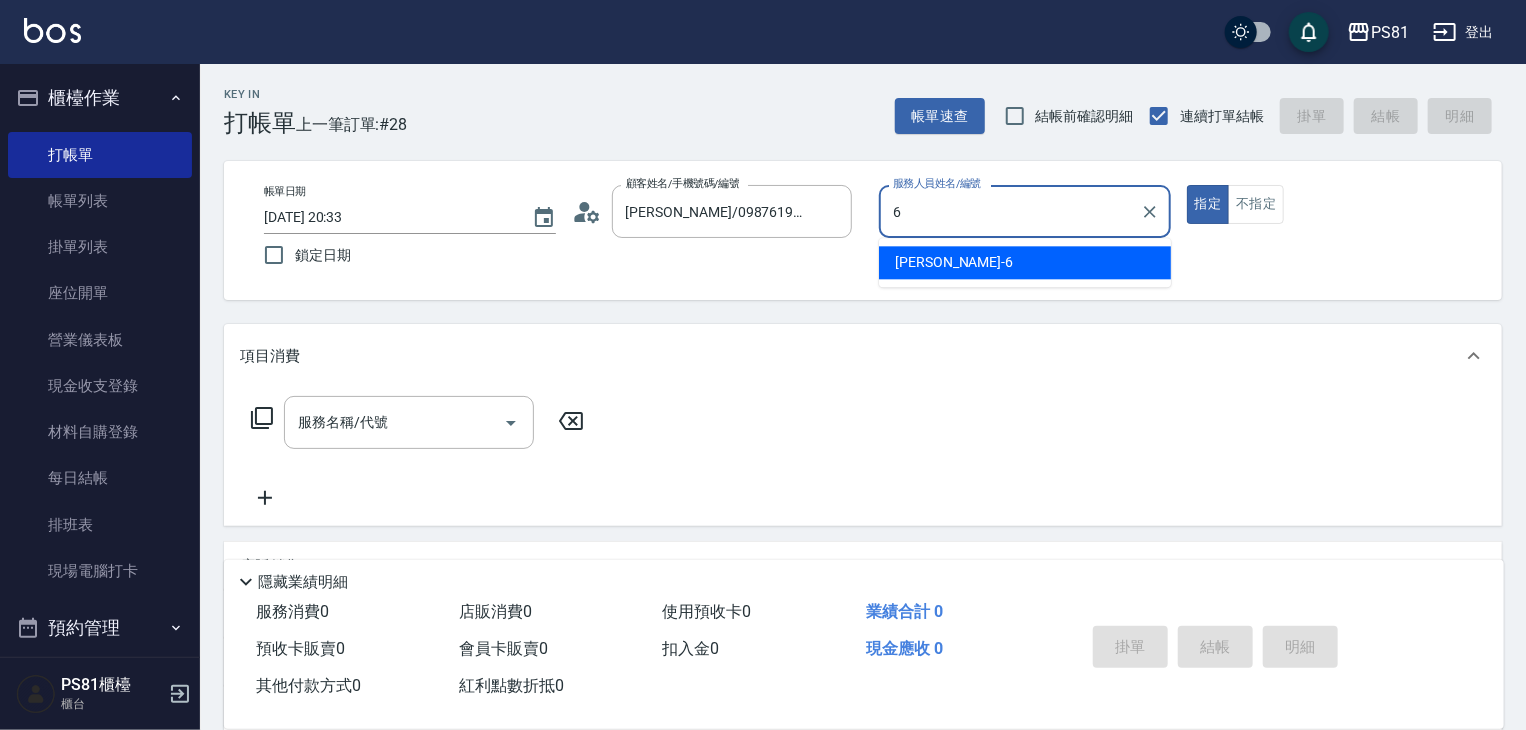 type on "[PERSON_NAME]-6" 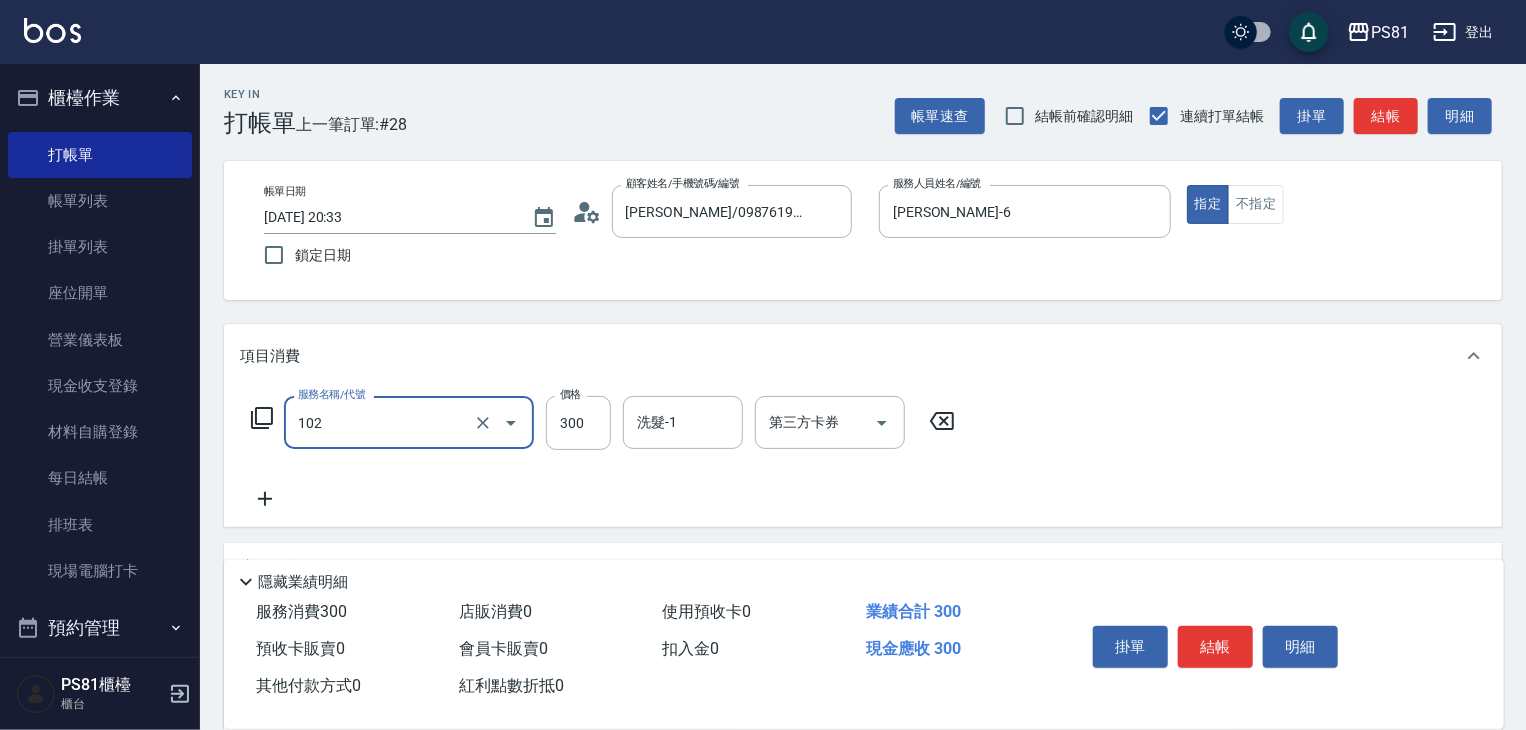 type on "保濕洗(102)" 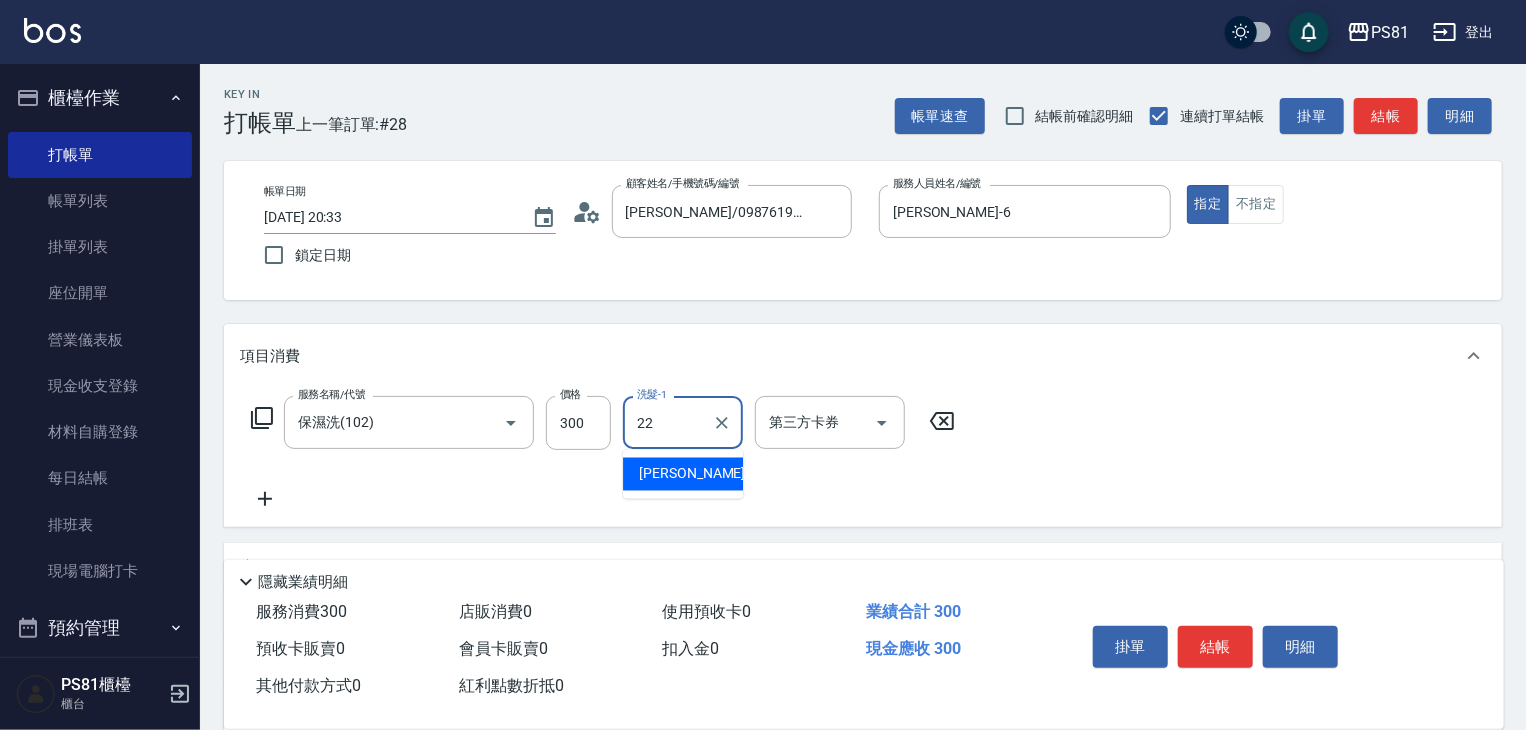type on "涵文-22" 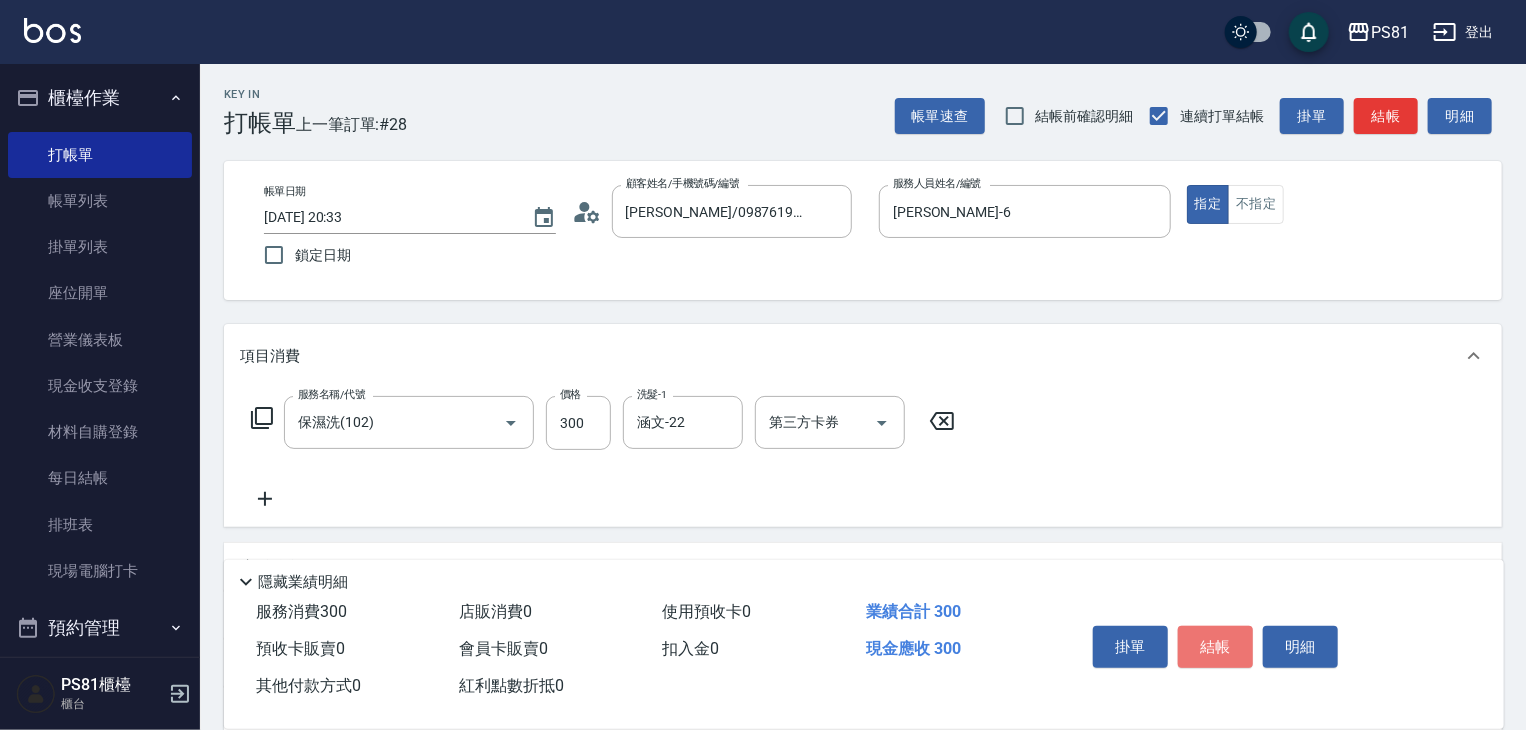 drag, startPoint x: 1227, startPoint y: 641, endPoint x: 1210, endPoint y: 658, distance: 24.04163 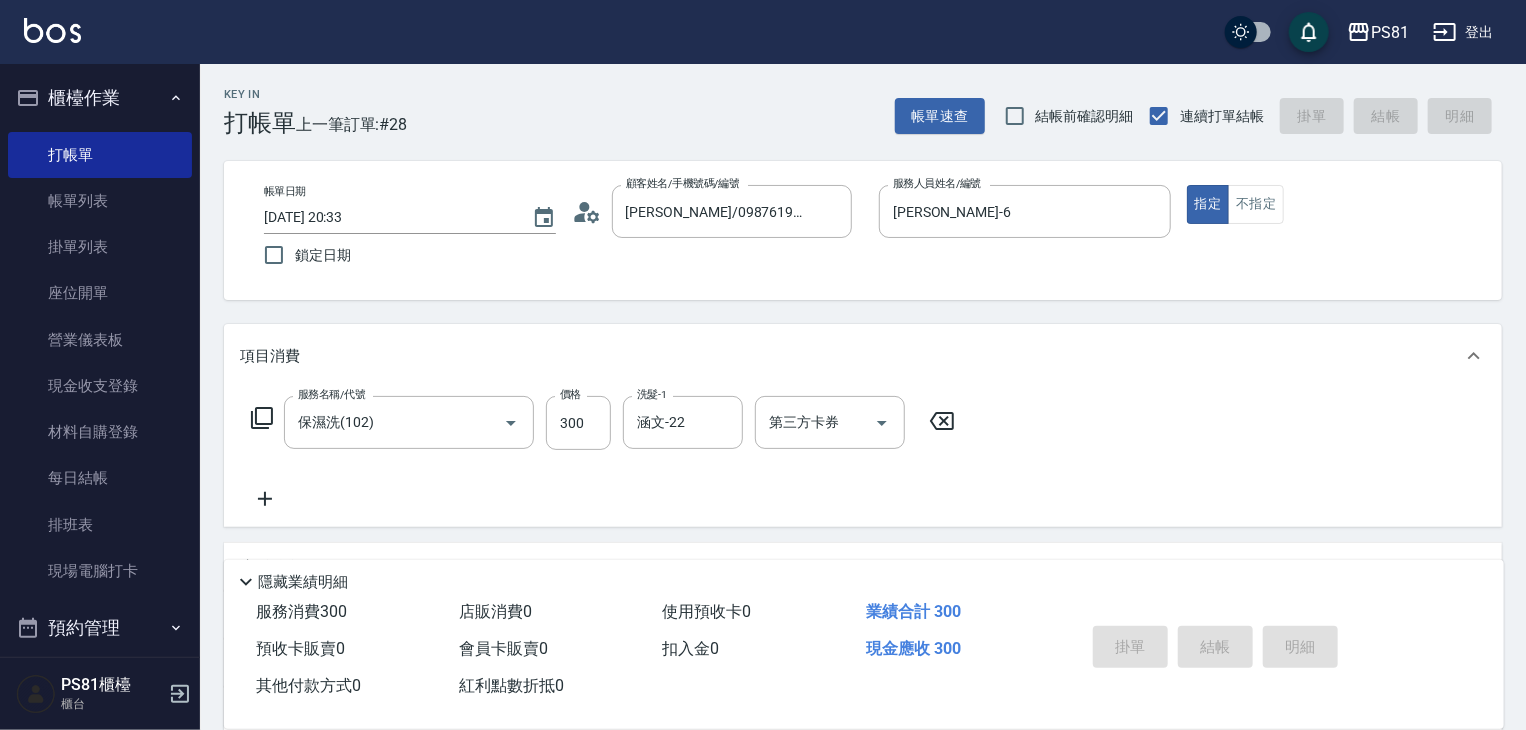 type 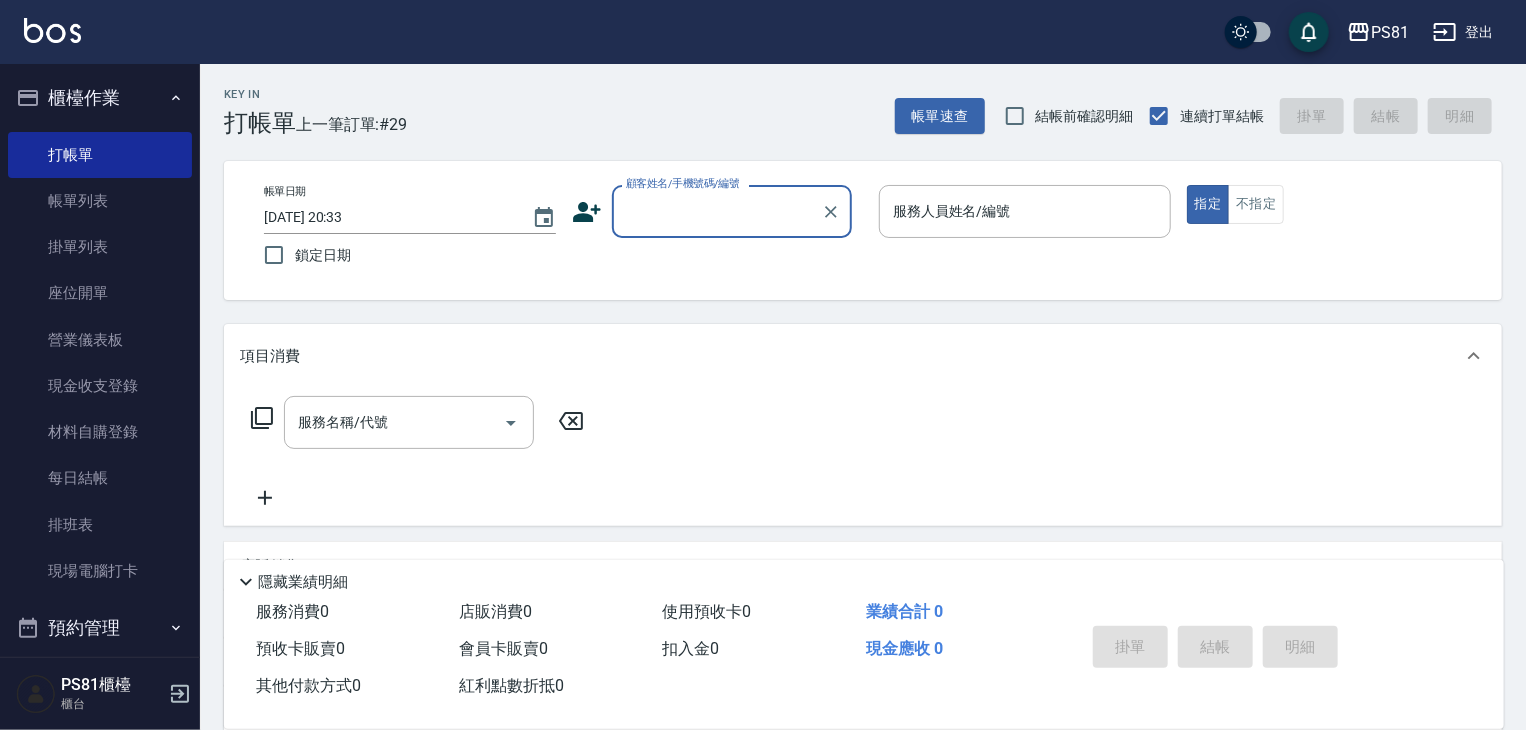 click 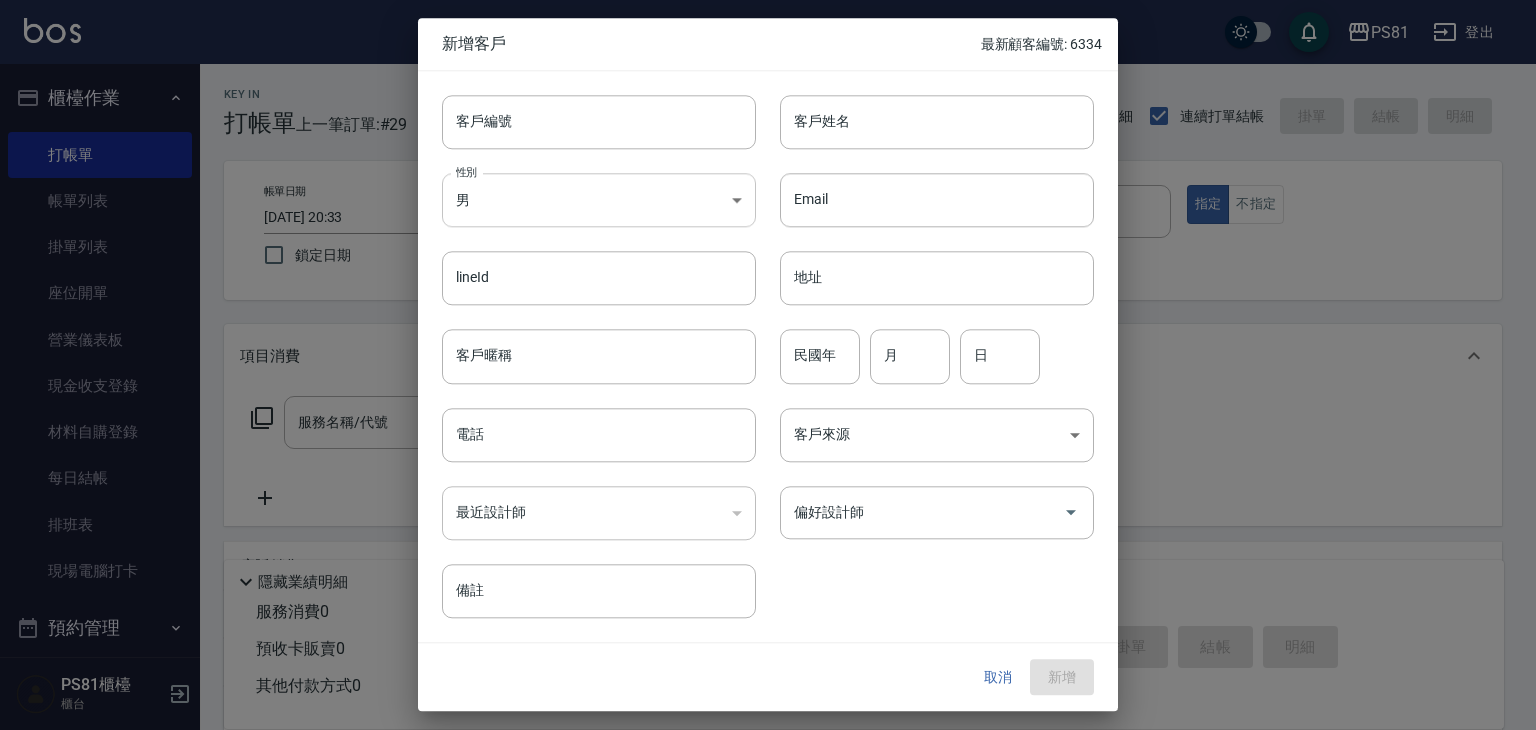 click on "PS81 登出 櫃檯作業 打帳單 帳單列表 掛單列表 座位開單 營業儀表板 現金收支登錄 材料自購登錄 每日結帳 排班表 現場電腦打卡 預約管理 預約管理 單日預約紀錄 單週預約紀錄 報表及分析 報表目錄 店家日報表 互助日報表 互助排行榜 全店業績分析表 設計師日報表 設計師業績分析表 設計師業績月報表 設計師排行榜 每日收支明細 收支分類明細表 客戶管理 客戶列表 卡券管理 入金管理 員工及薪資 員工列表 商品管理 商品分類設定 商品列表 資料設定 服務分類設定 服務項目設定 系統參數設定 收支科目設定 PS81櫃檯 櫃台 Key In 打帳單 上一筆訂單:#29 帳單速查 結帳前確認明細 連續打單結帳 掛單 結帳 明細 帳單日期 [DATE] 20:33 鎖定日期 顧客姓名/手機號碼/編號 顧客姓名/手機號碼/編號 服務人員姓名/編號 服務人員姓名/編號 指定 不指定 項目消費 服務名稱/代號 備註" at bounding box center (768, 486) 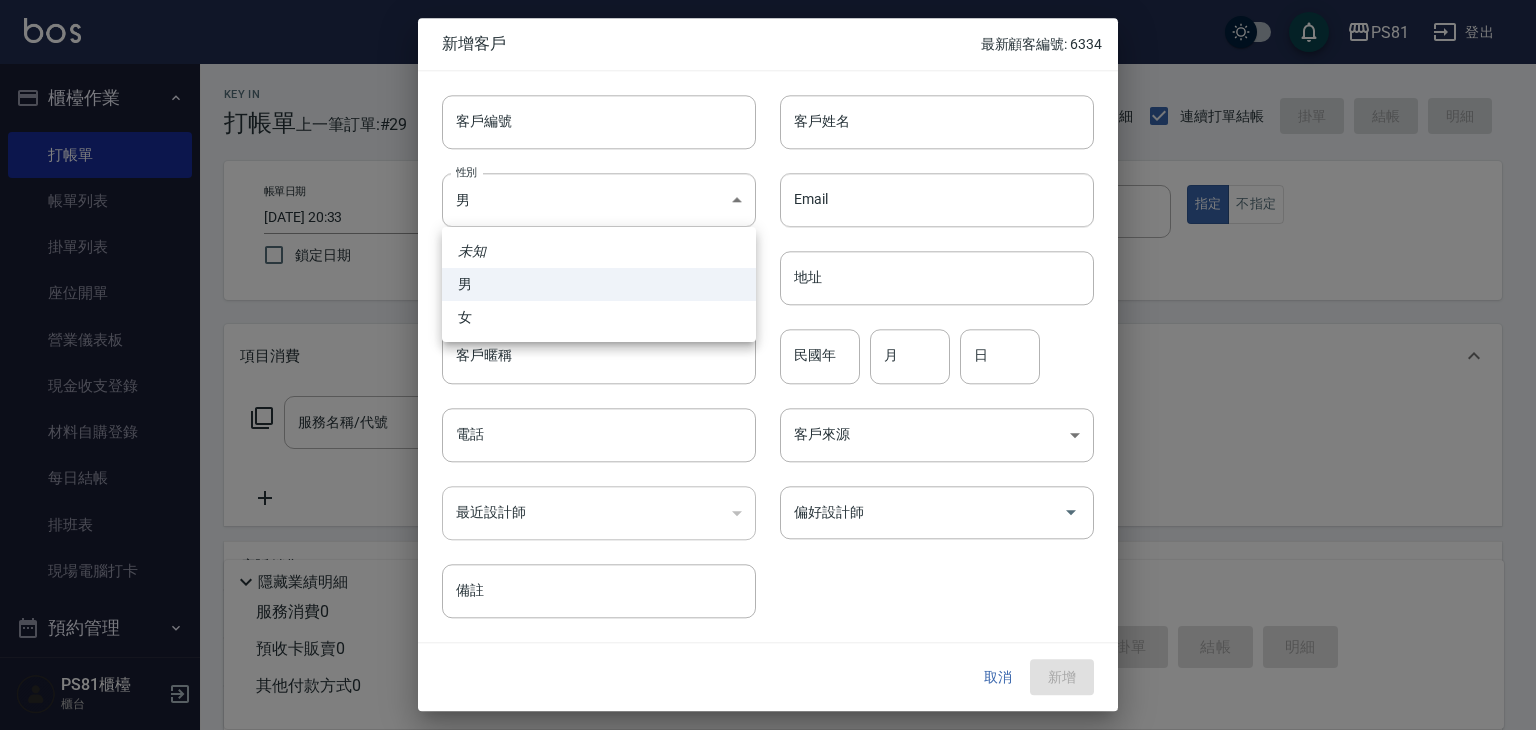 drag, startPoint x: 489, startPoint y: 324, endPoint x: 476, endPoint y: 407, distance: 84.0119 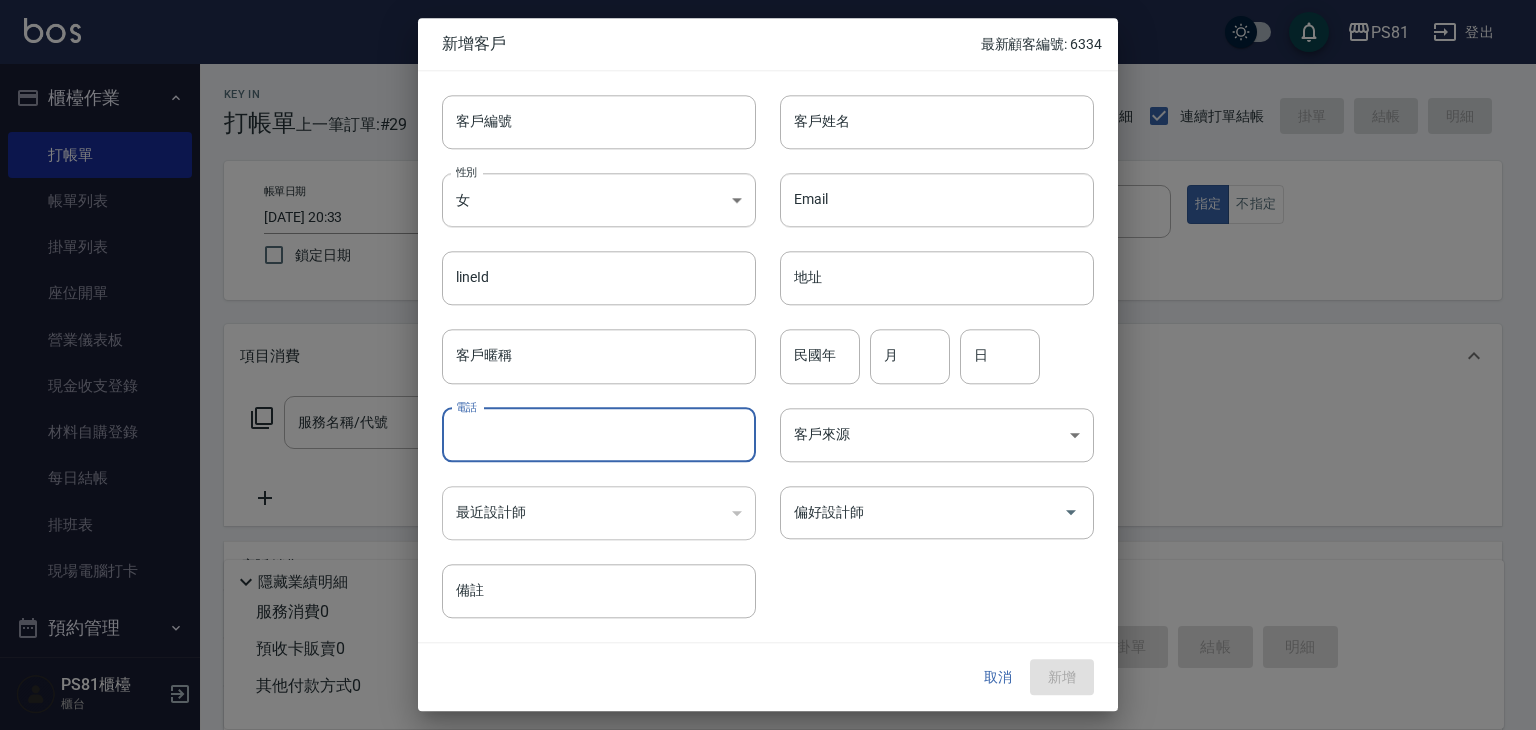 click on "電話" at bounding box center [599, 435] 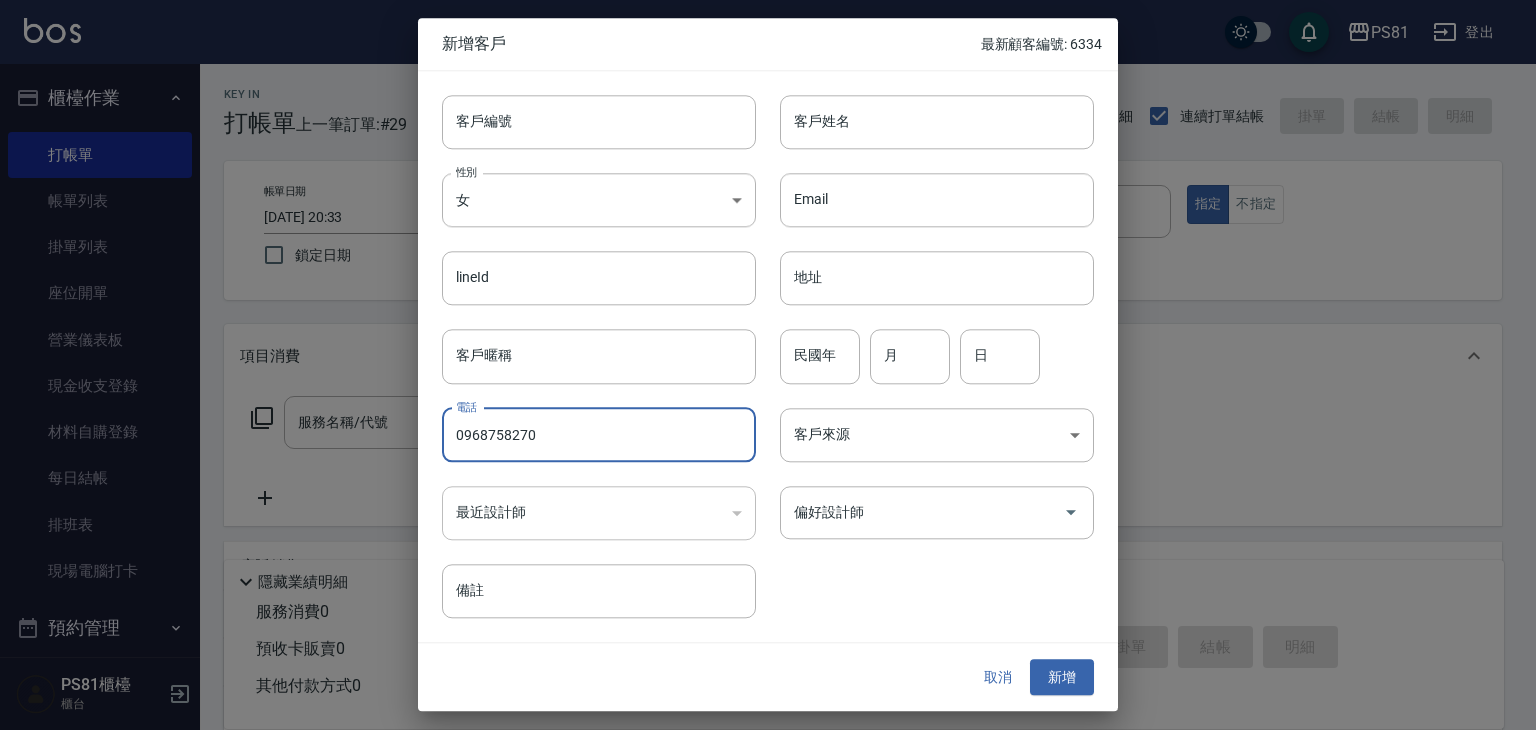 click on "0968758270" at bounding box center [599, 435] 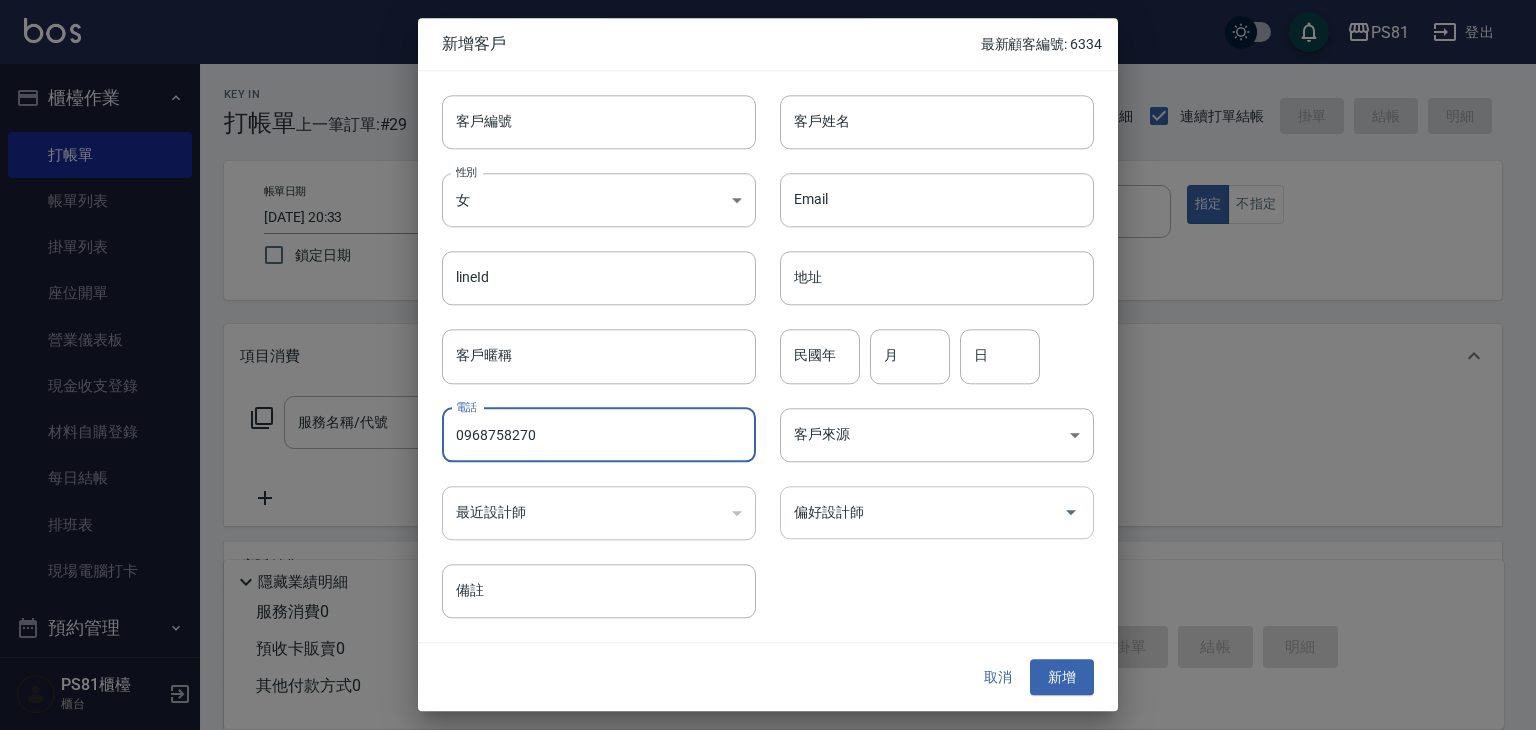 type on "0968758270" 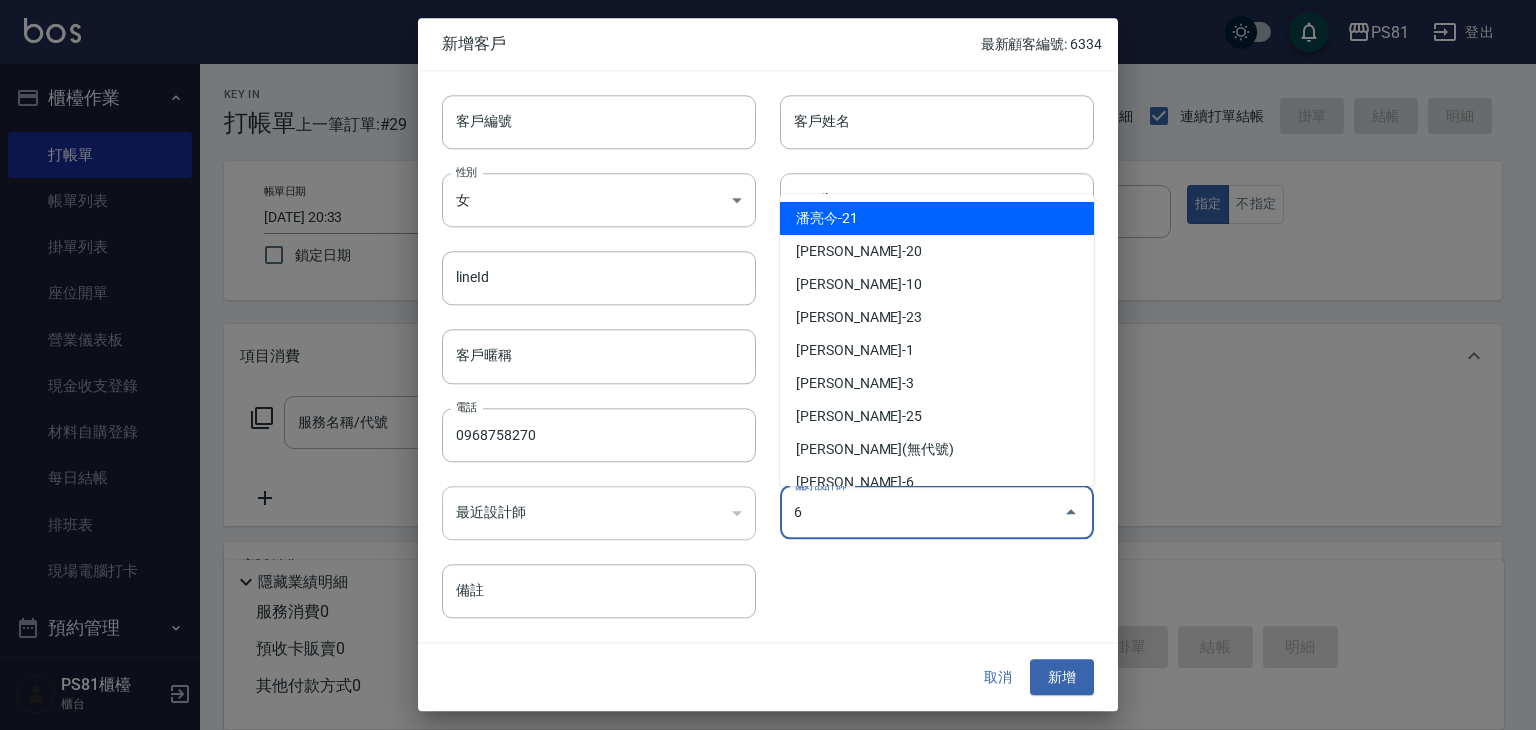 type on "[PERSON_NAME]" 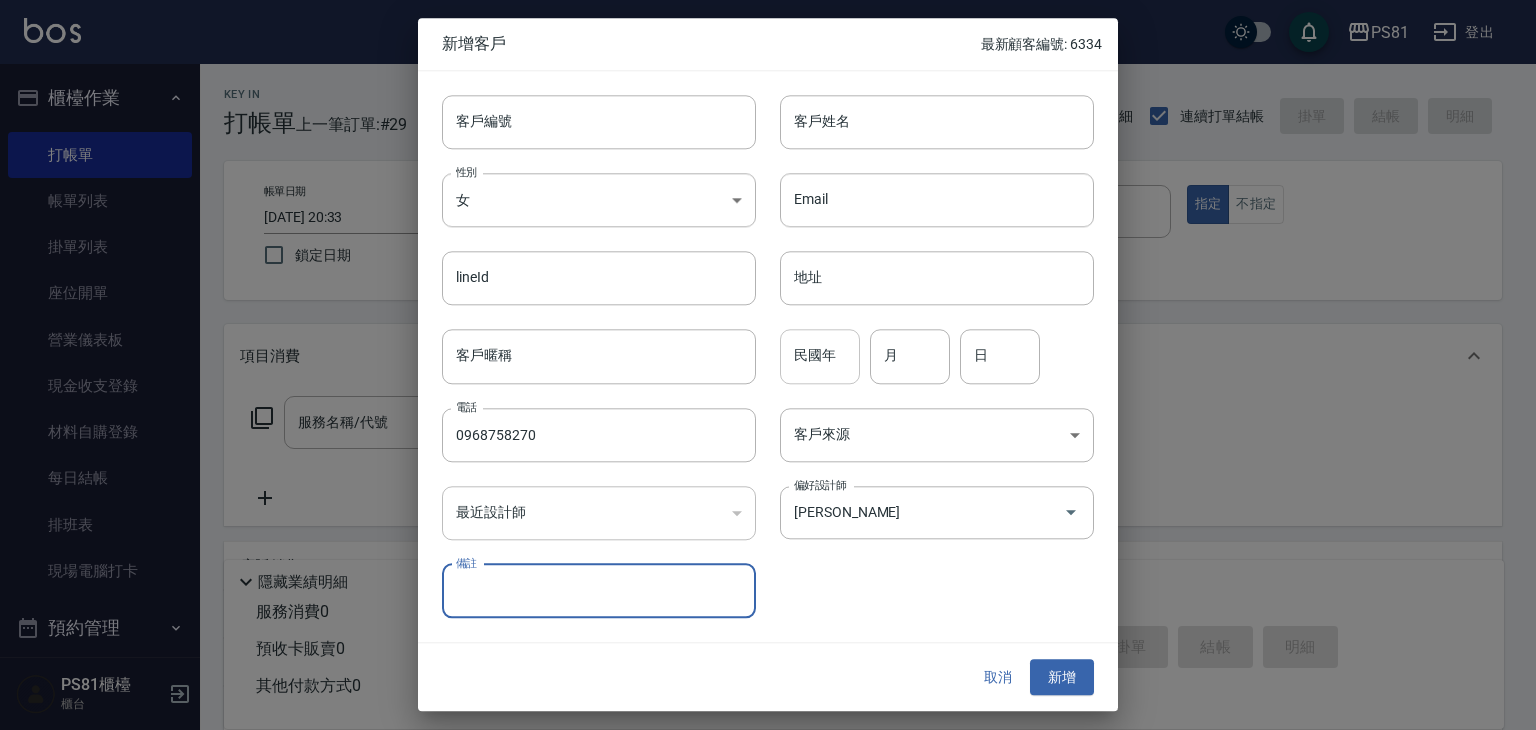 drag, startPoint x: 826, startPoint y: 354, endPoint x: 852, endPoint y: 377, distance: 34.713108 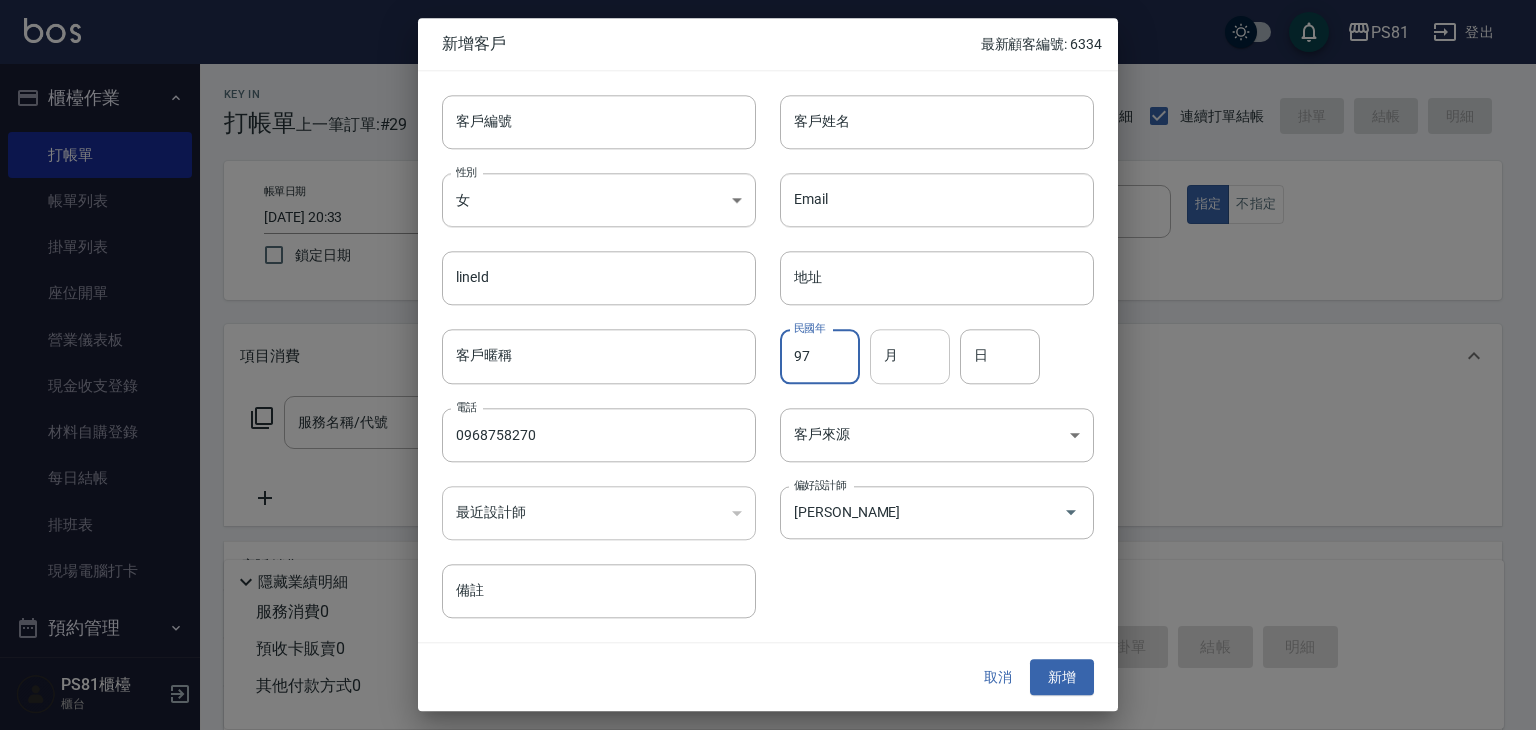 type on "97" 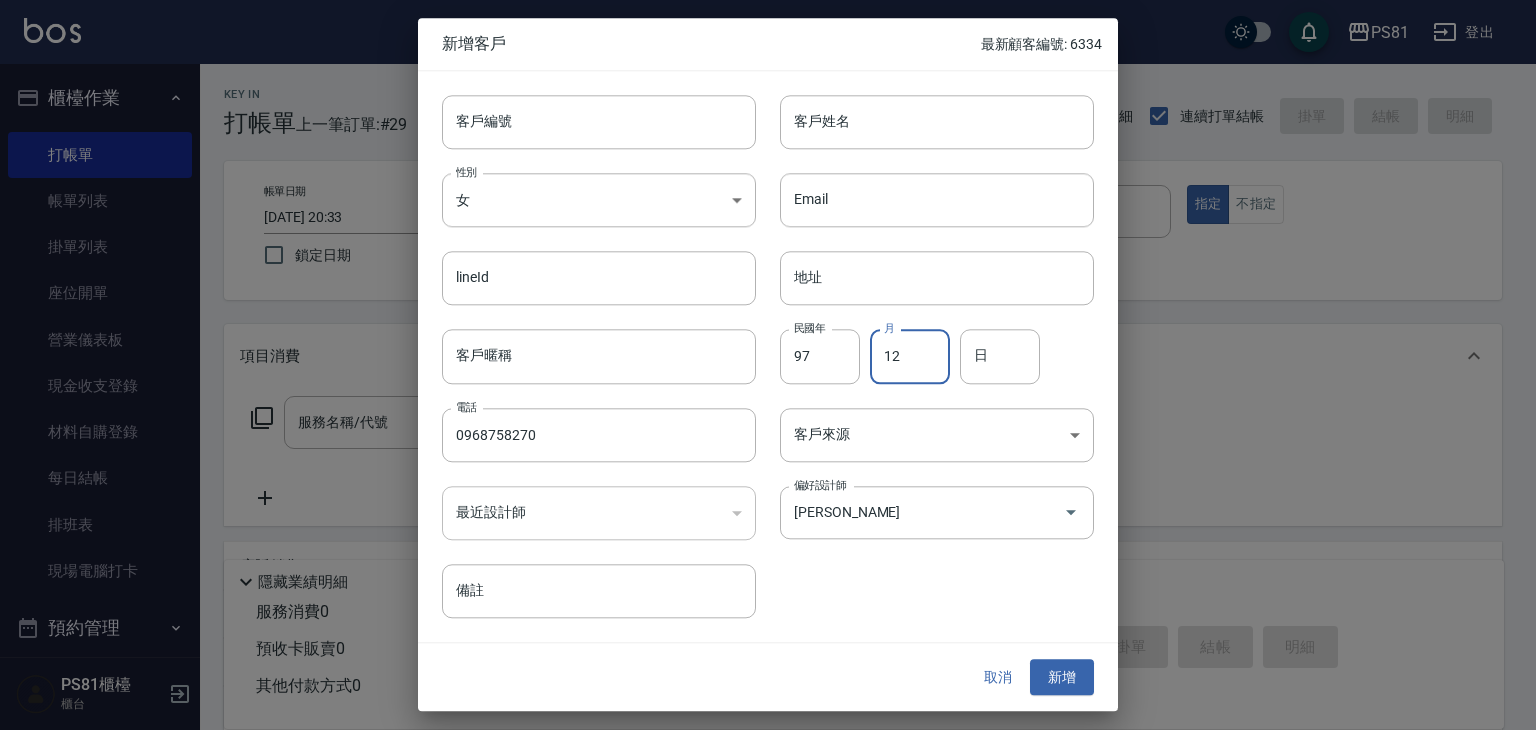 type on "12" 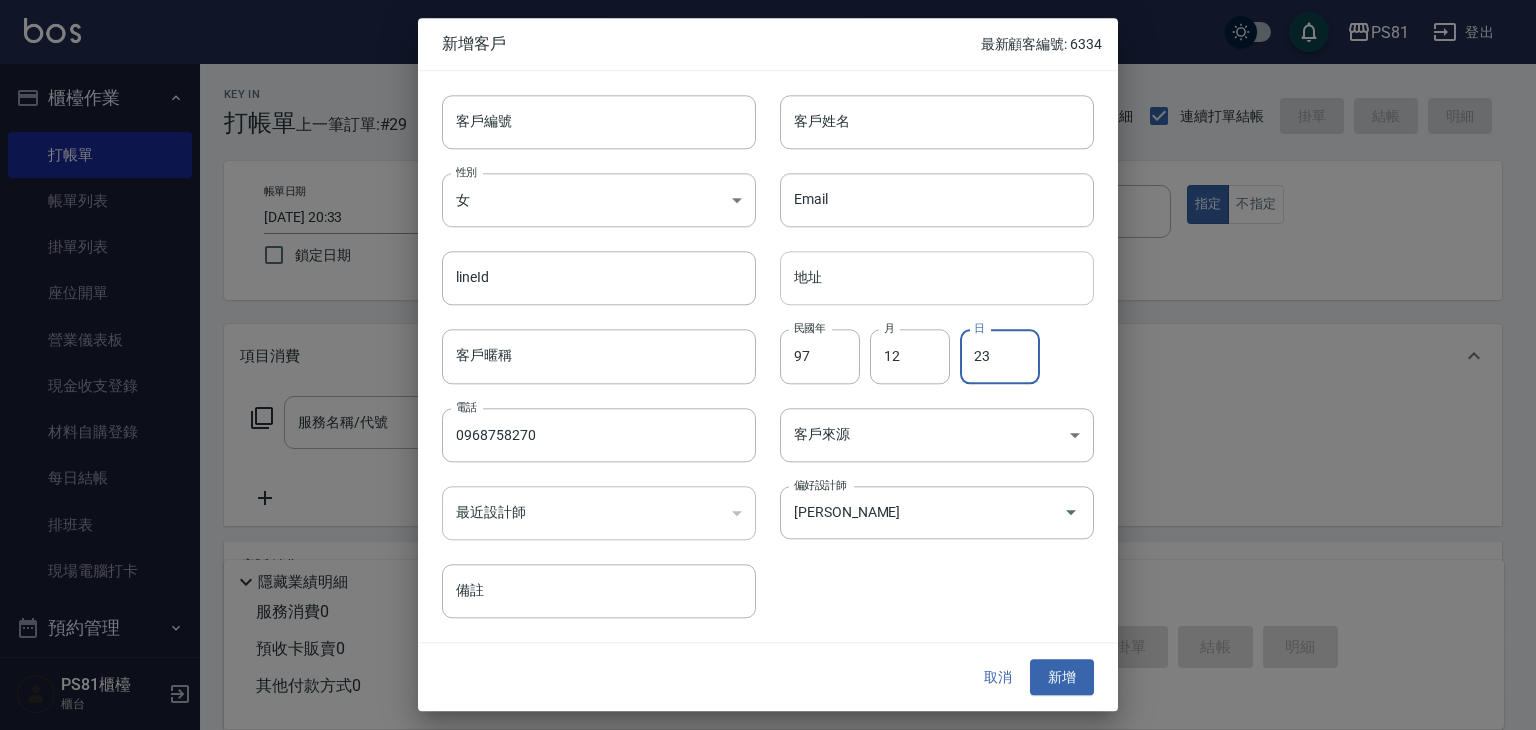type on "2" 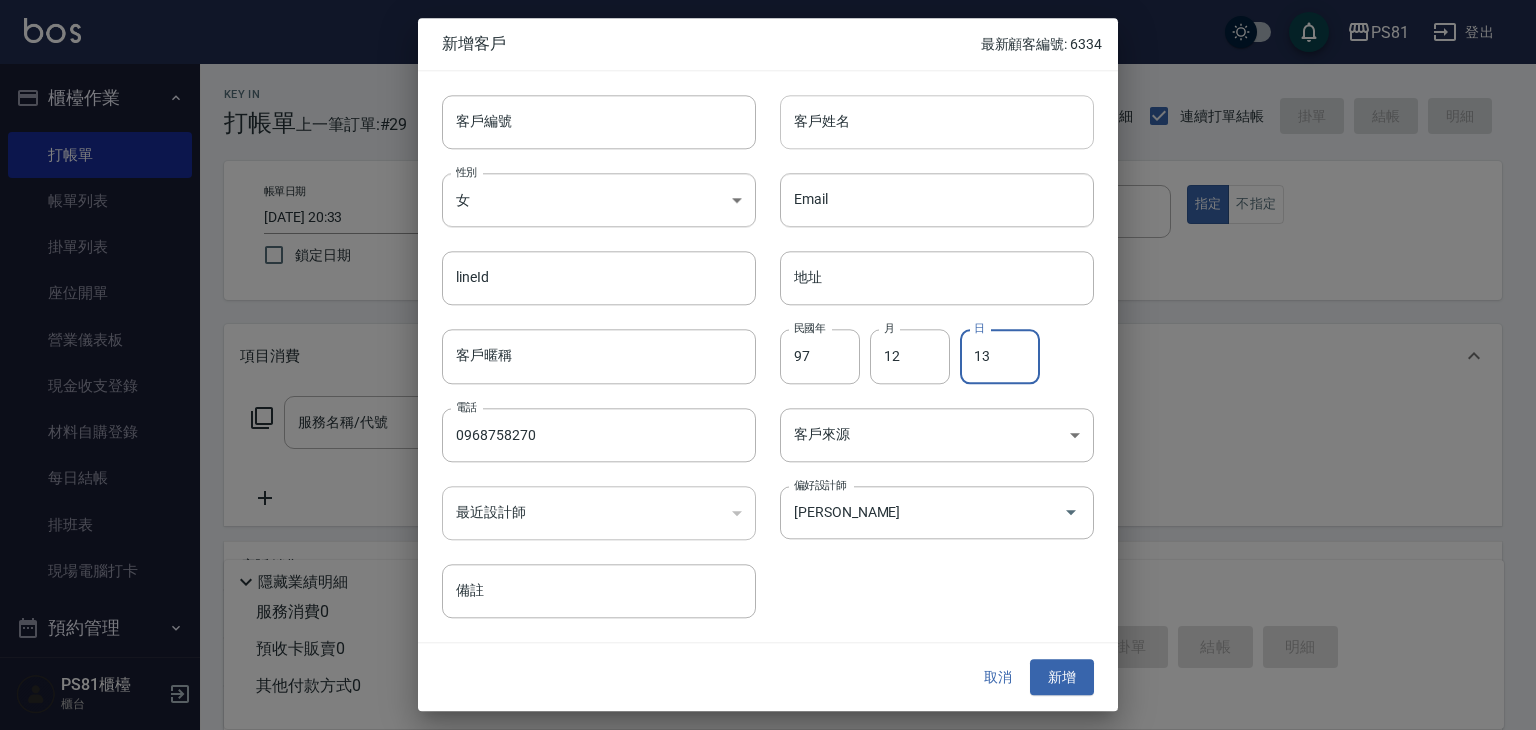 type on "13" 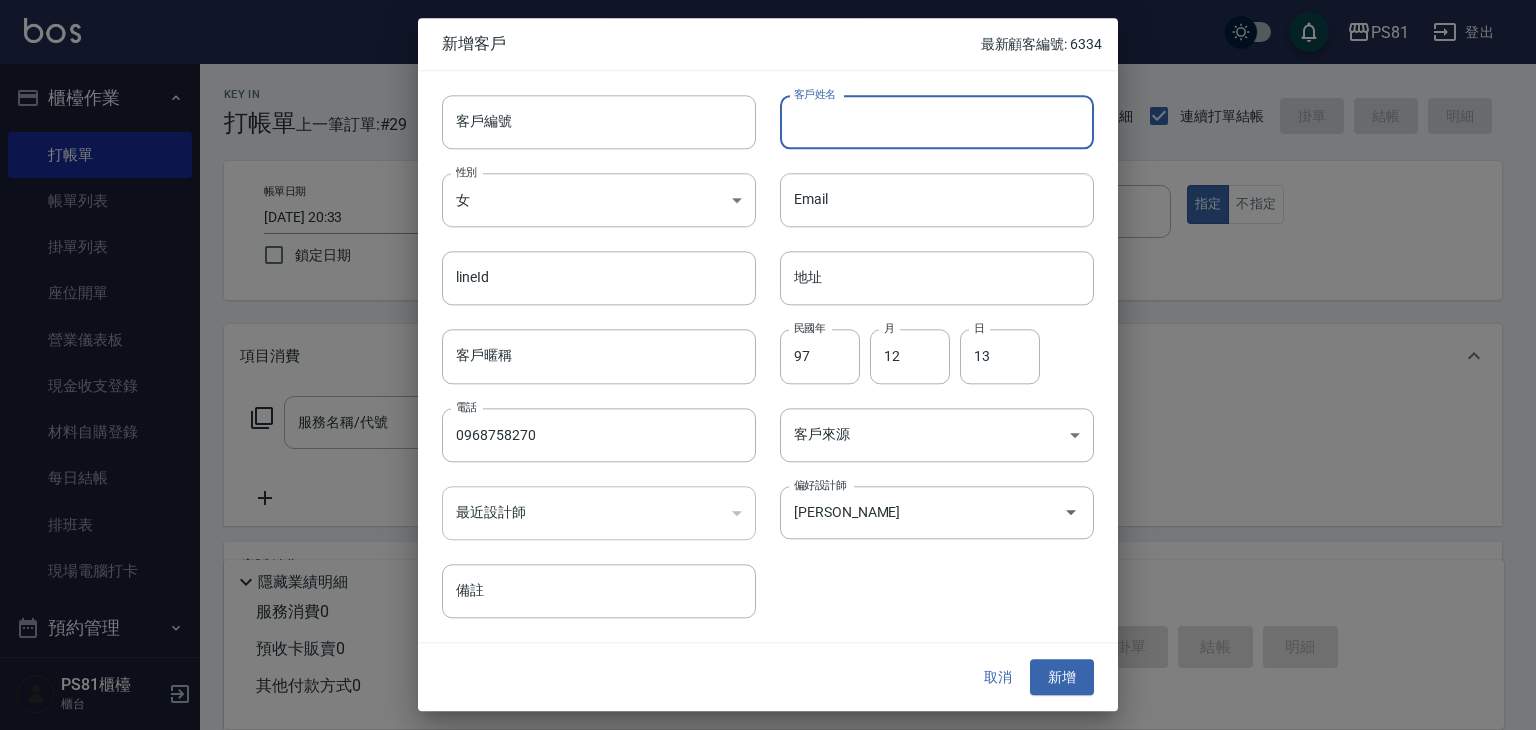 click on "客戶姓名" at bounding box center (937, 122) 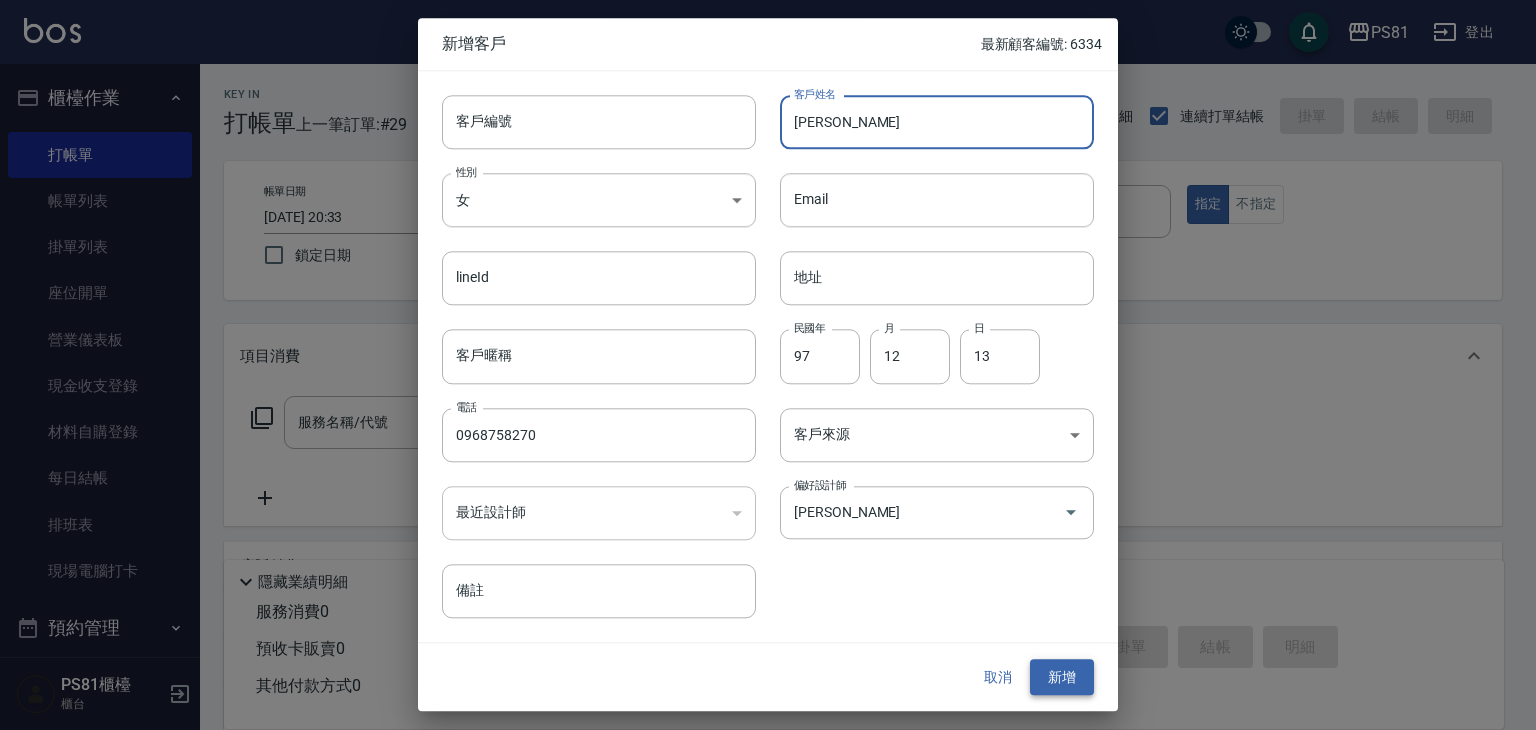 type on "[PERSON_NAME]" 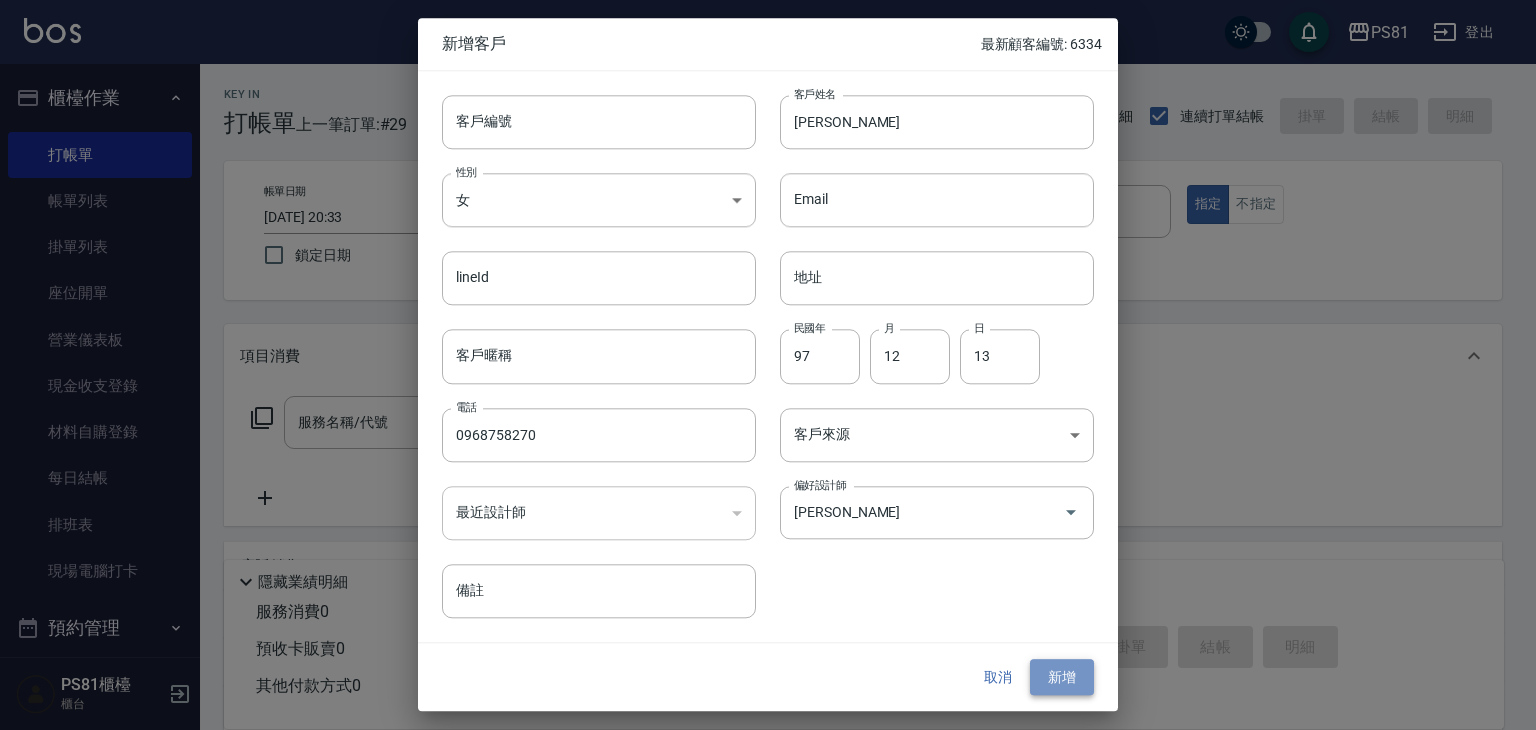click on "新增" at bounding box center (1062, 677) 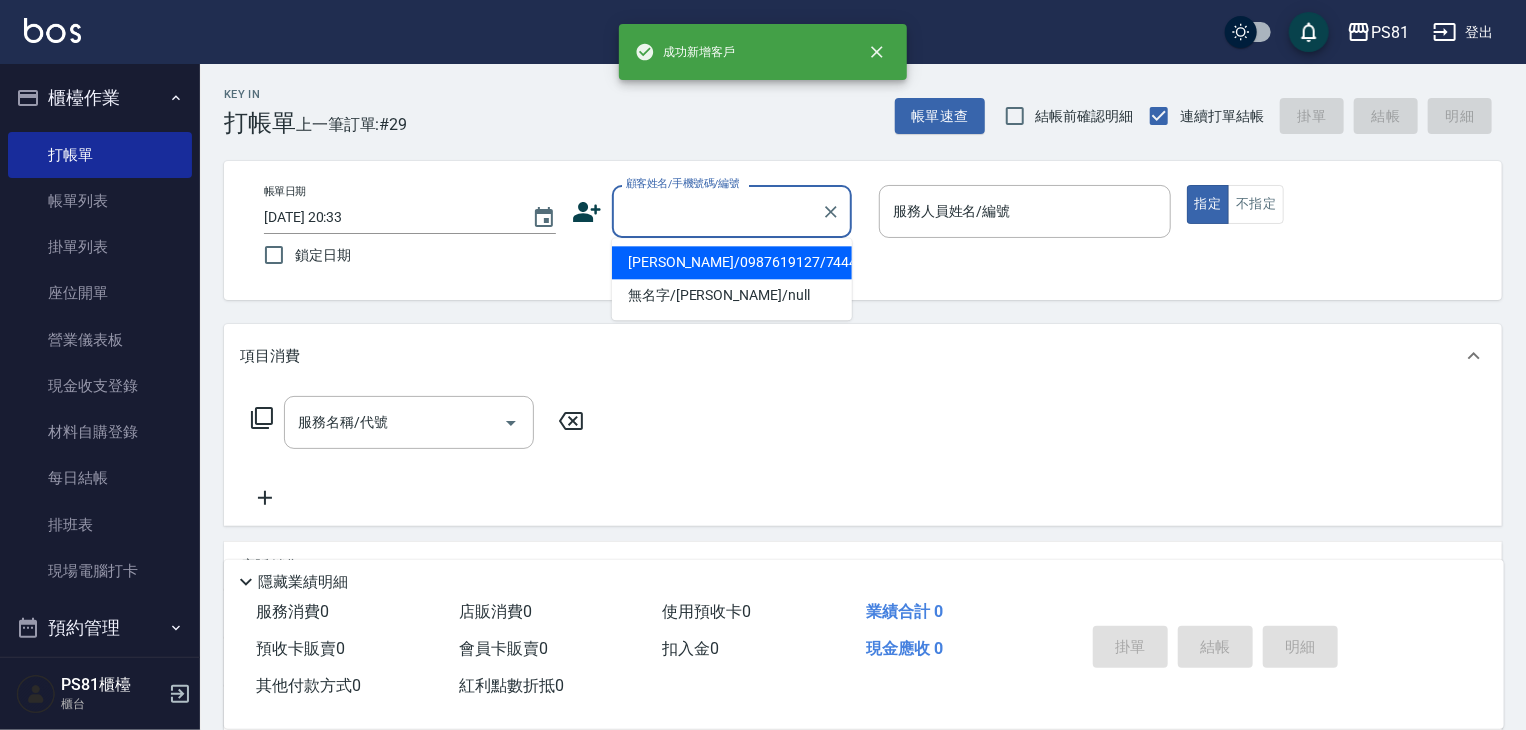 click on "顧客姓名/手機號碼/編號" at bounding box center [717, 211] 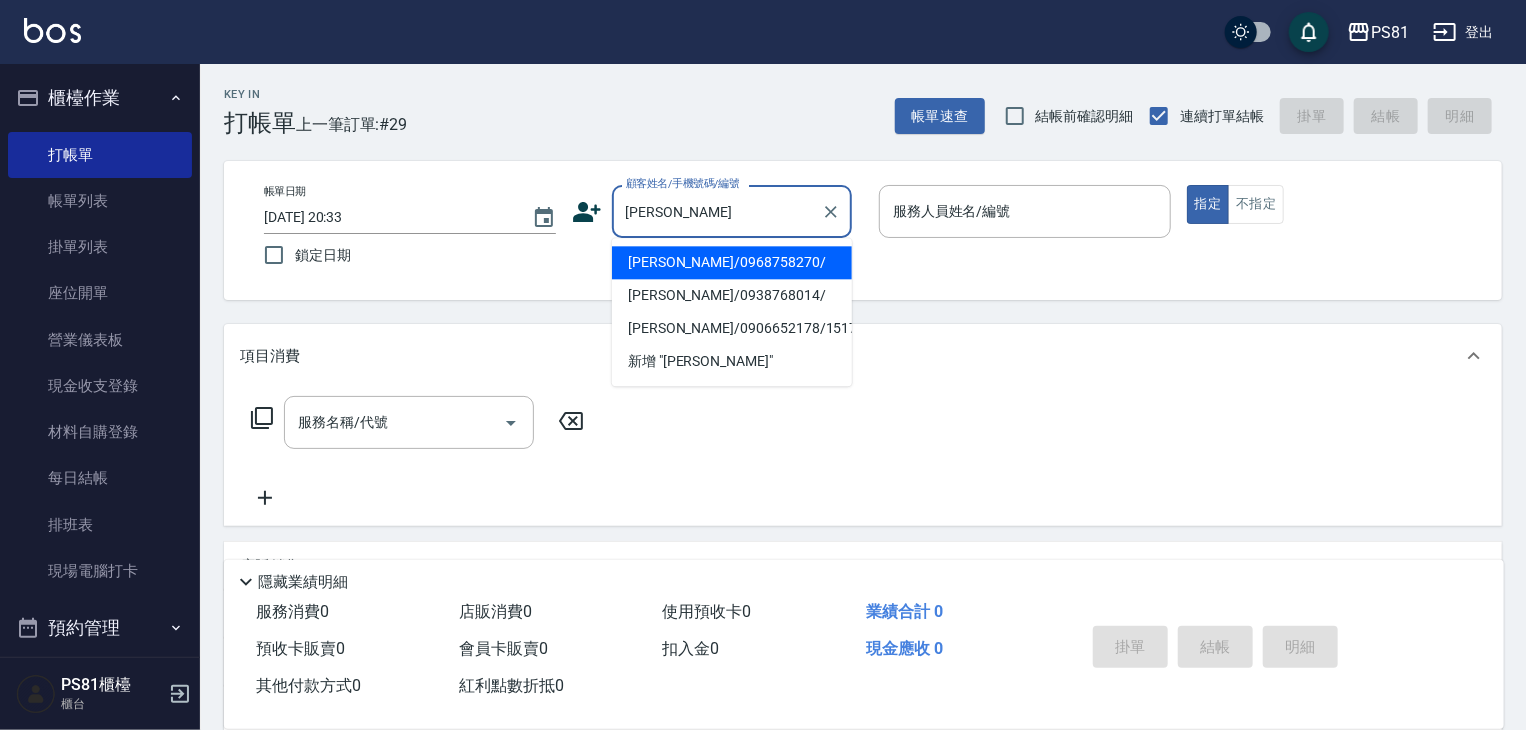click on "[PERSON_NAME]/0968758270/" at bounding box center [732, 262] 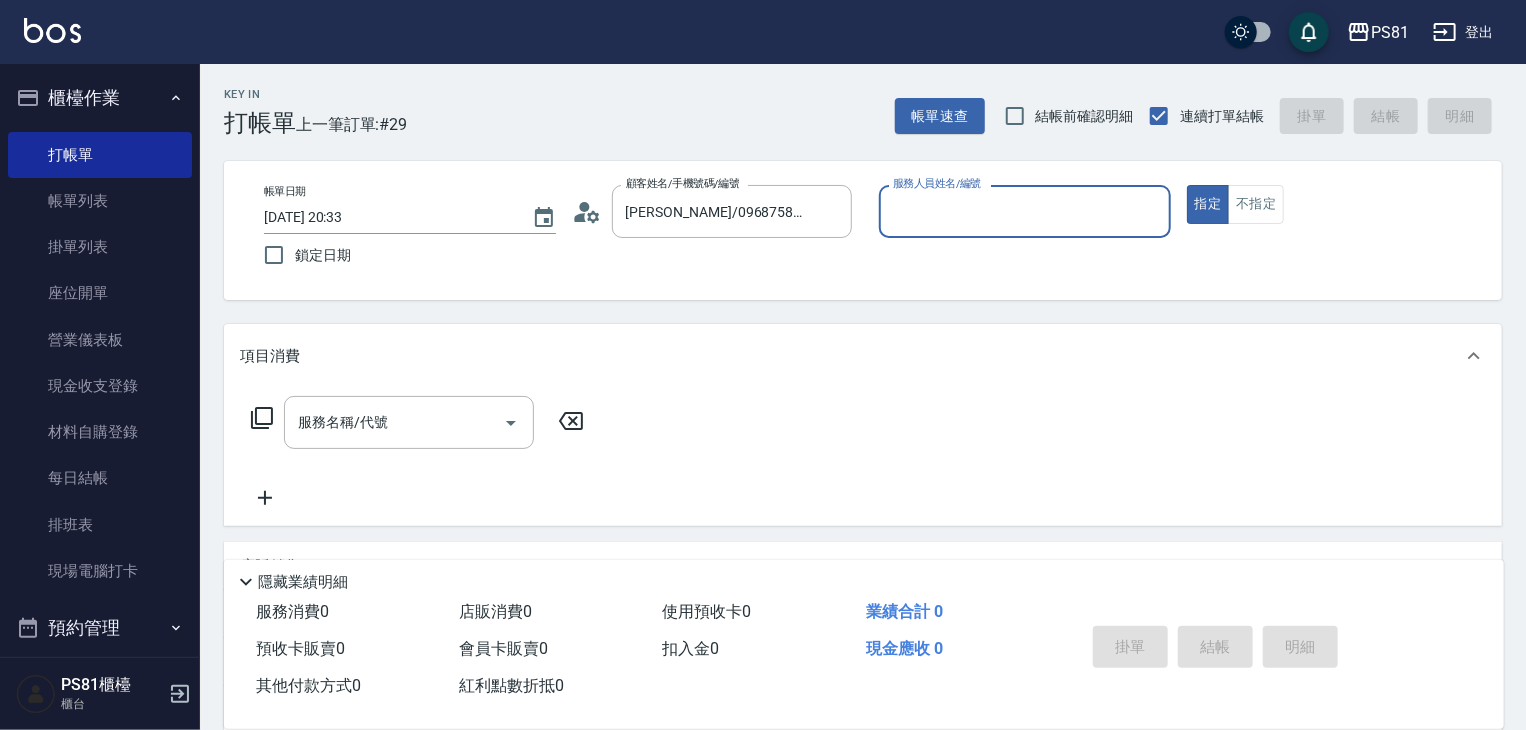 type on "[PERSON_NAME]-6" 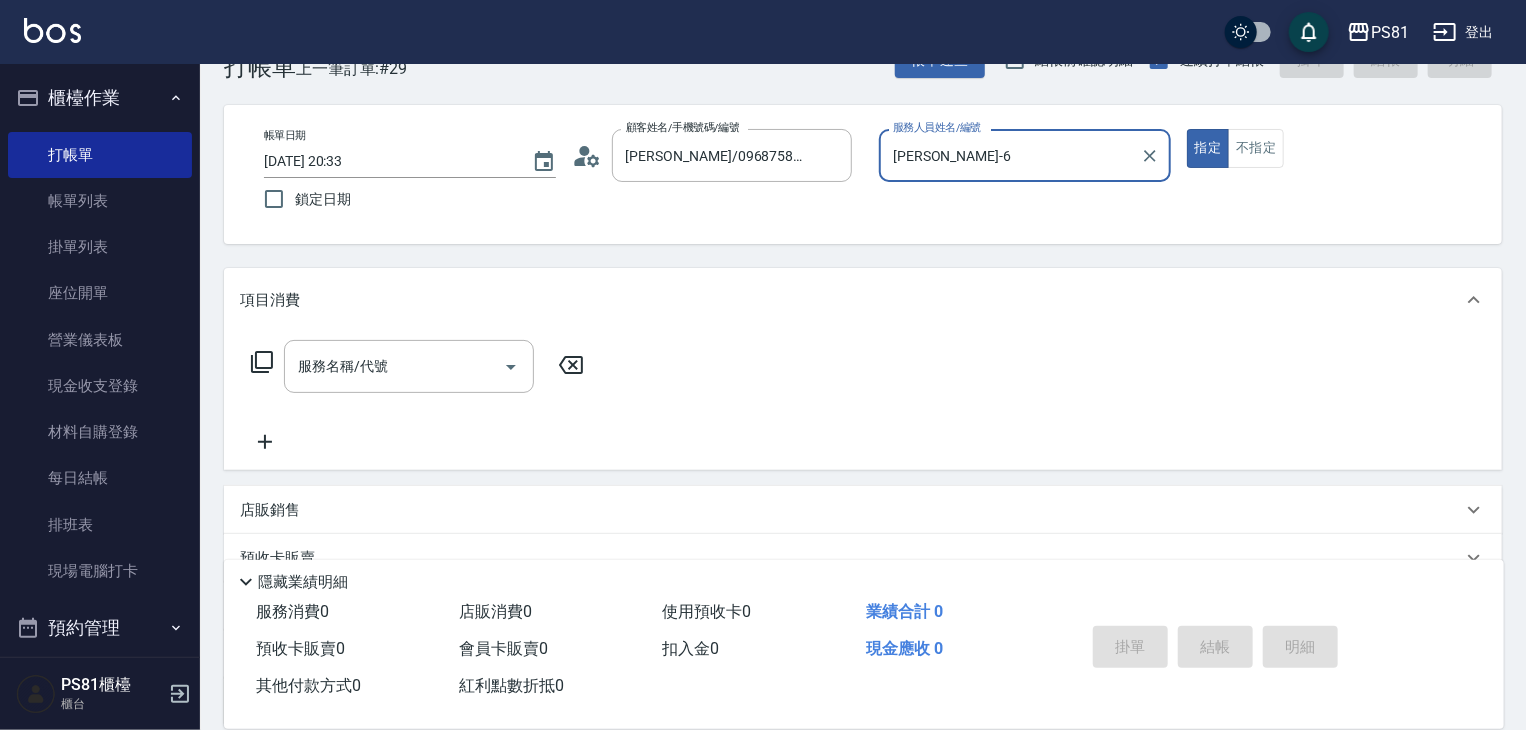scroll, scrollTop: 62, scrollLeft: 0, axis: vertical 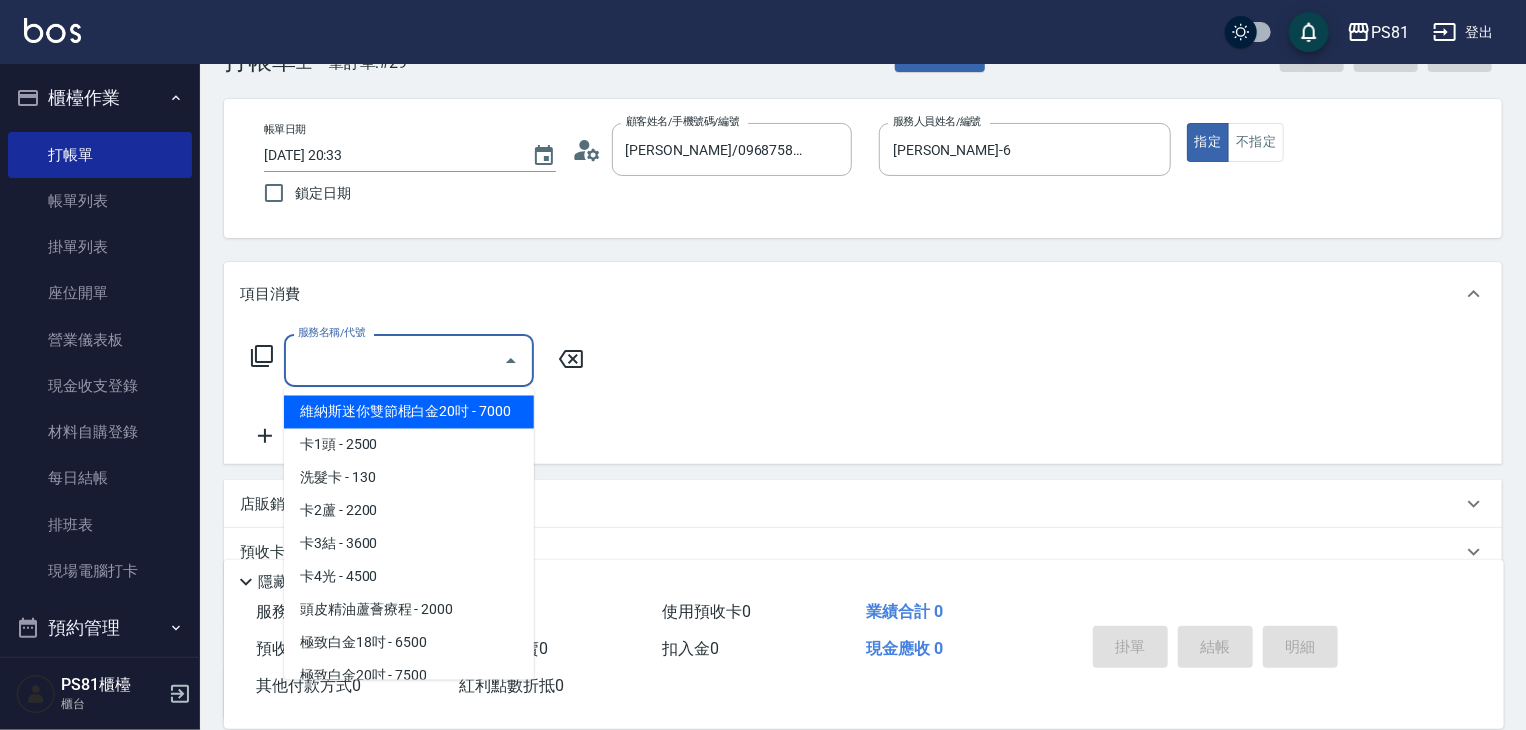 click on "服務名稱/代號" at bounding box center (394, 360) 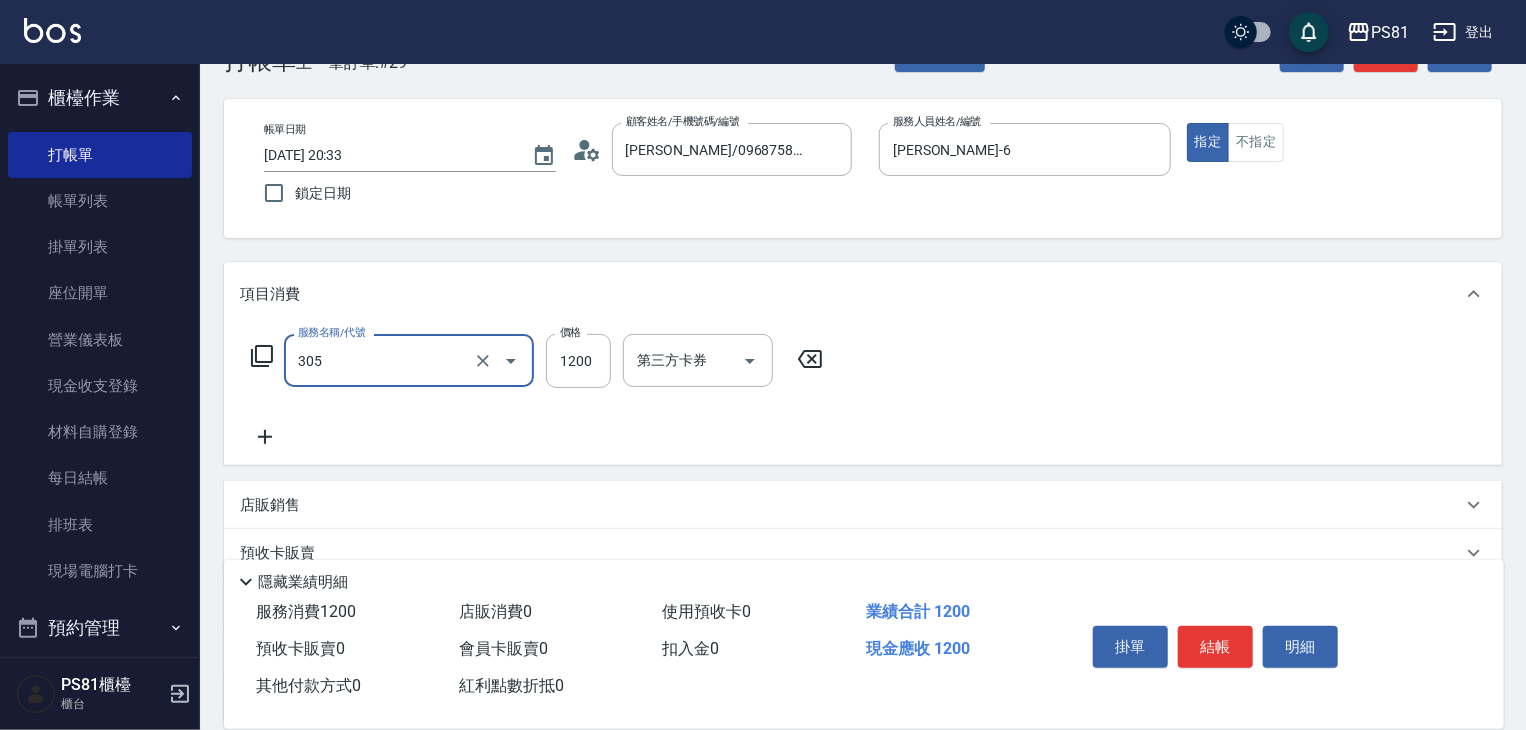 type on "基本離子燙(305)" 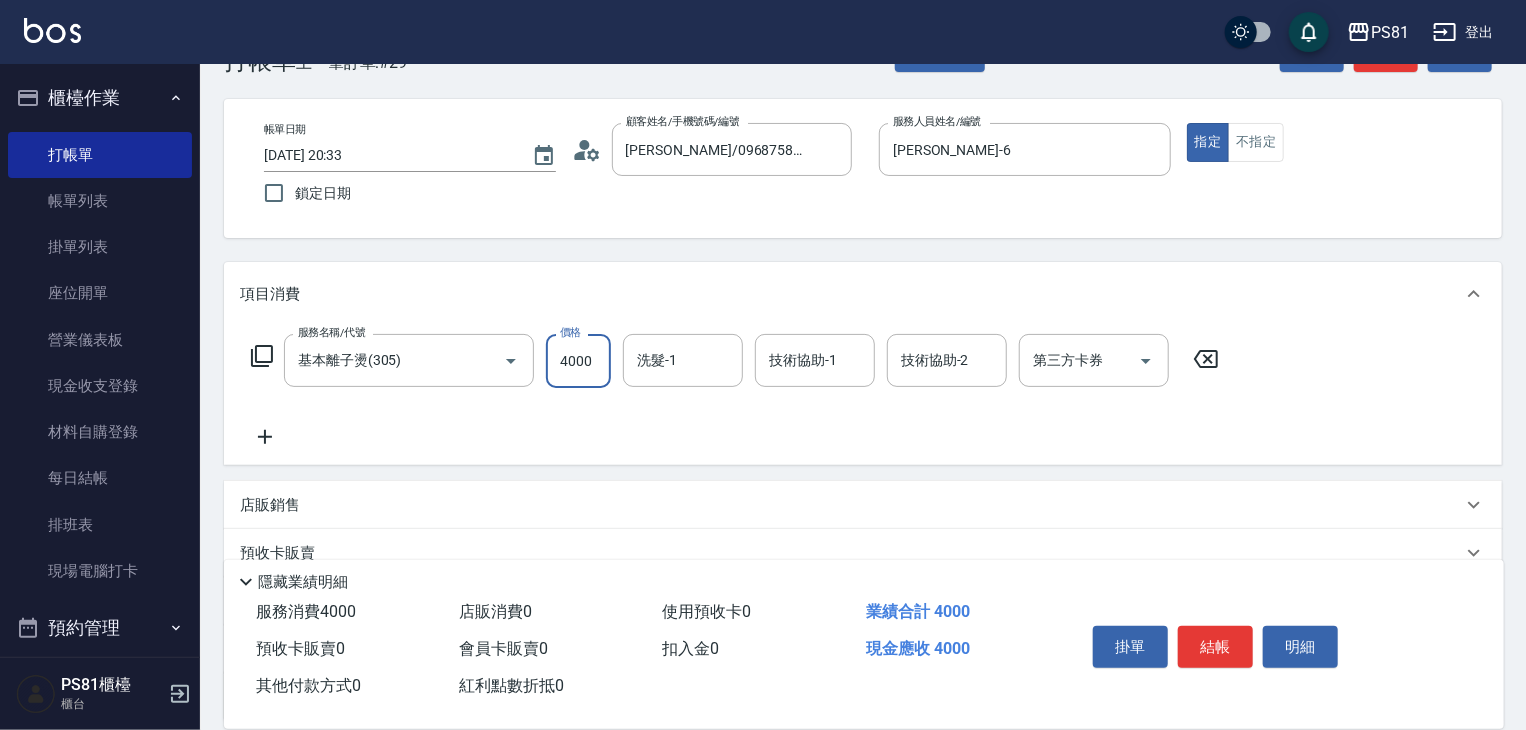 type on "4000" 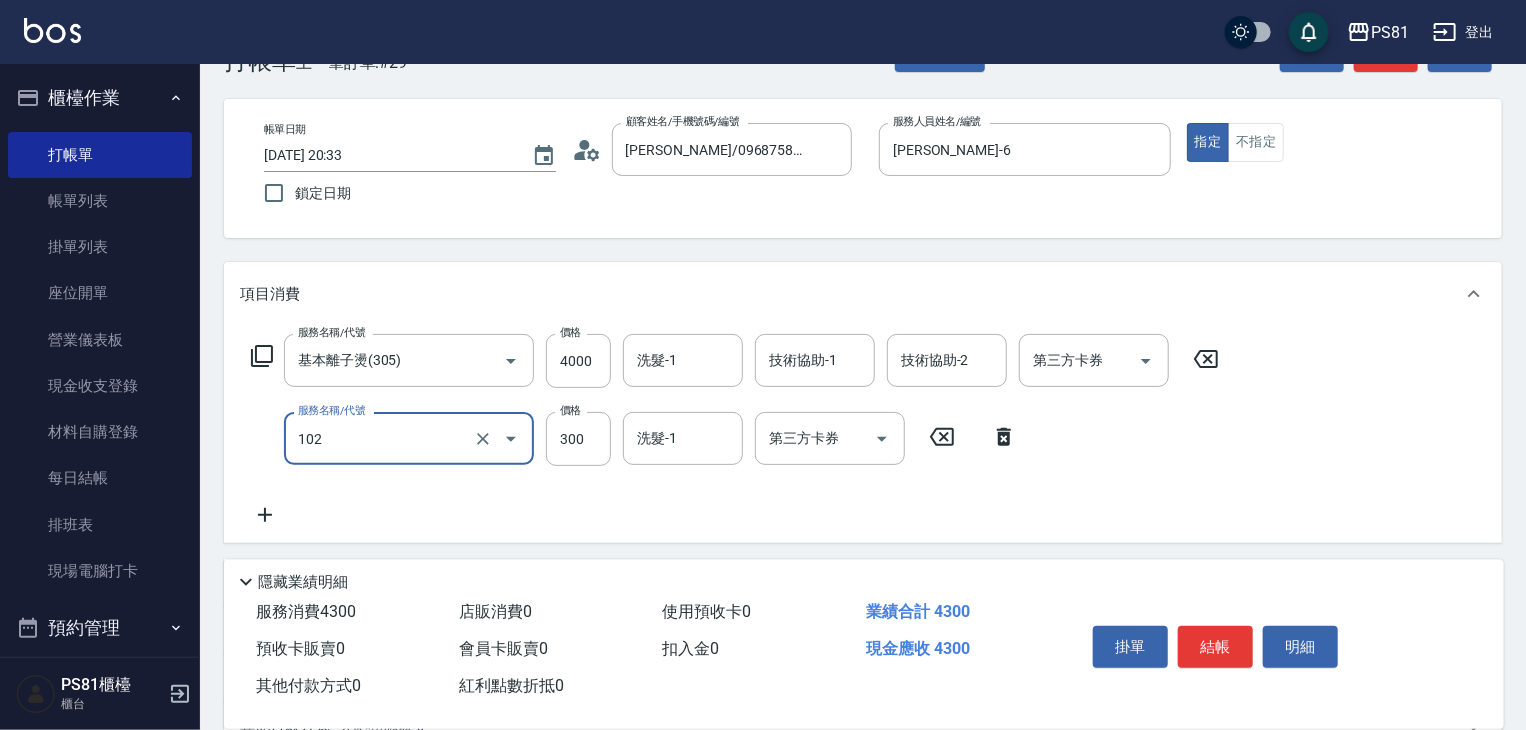 type on "保濕洗(102)" 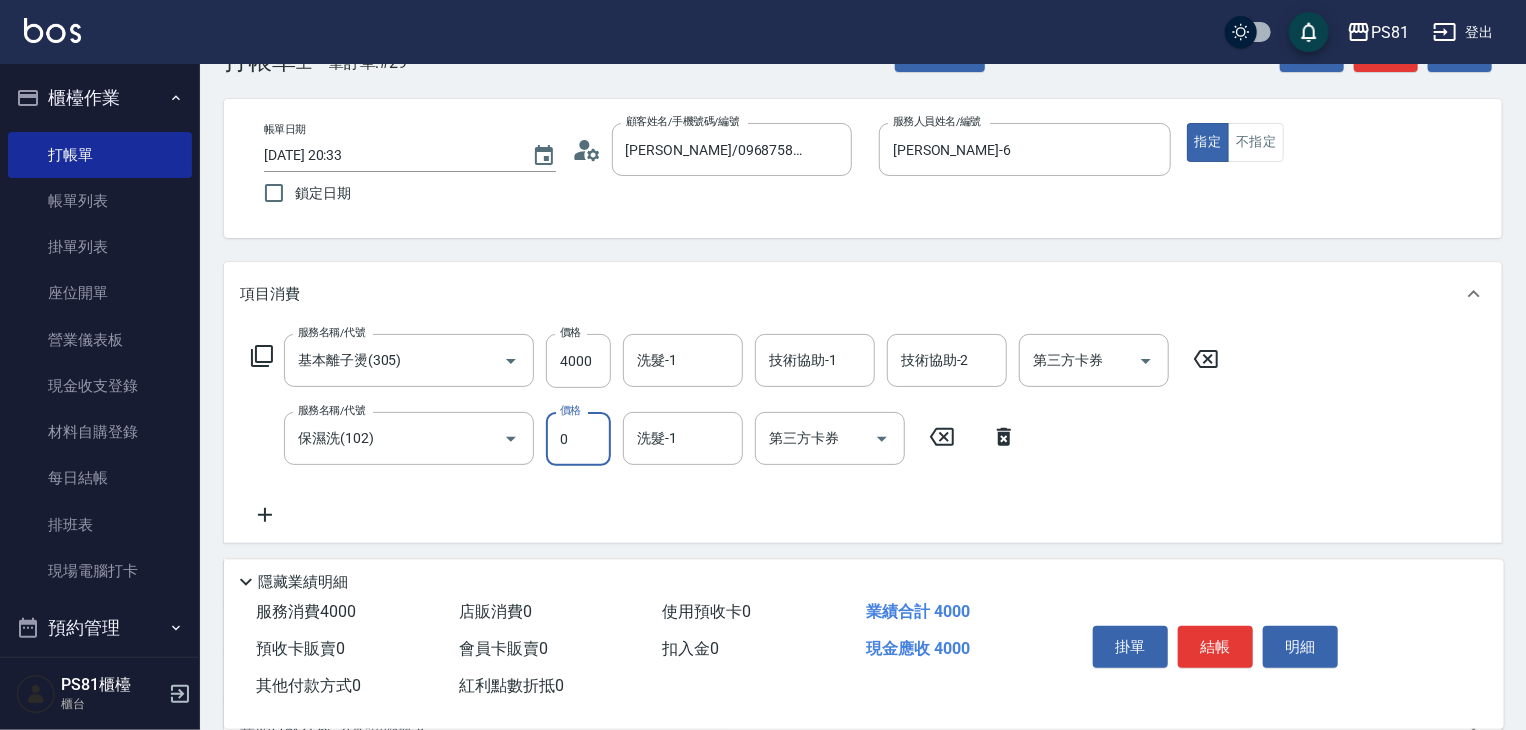 click on "0" at bounding box center [578, 439] 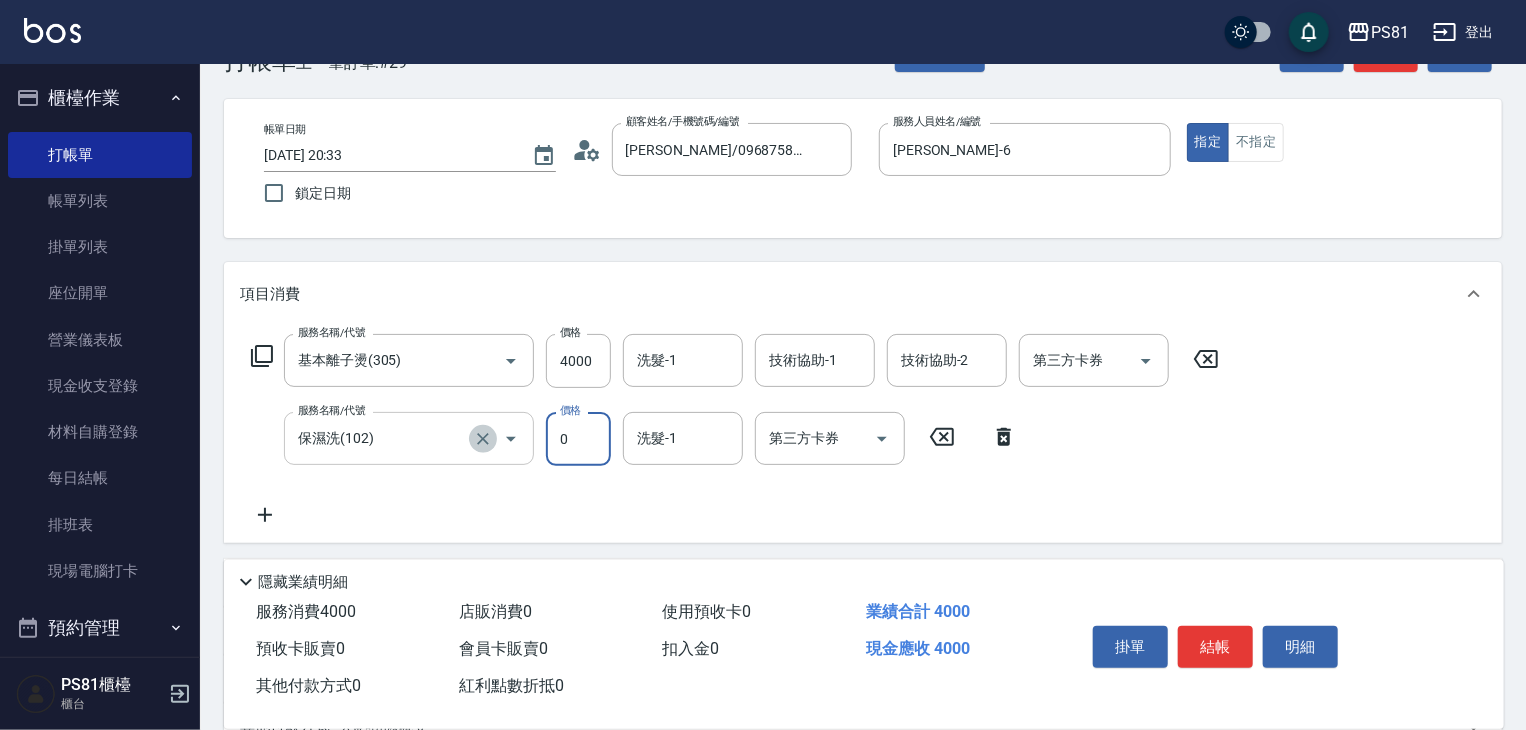 click 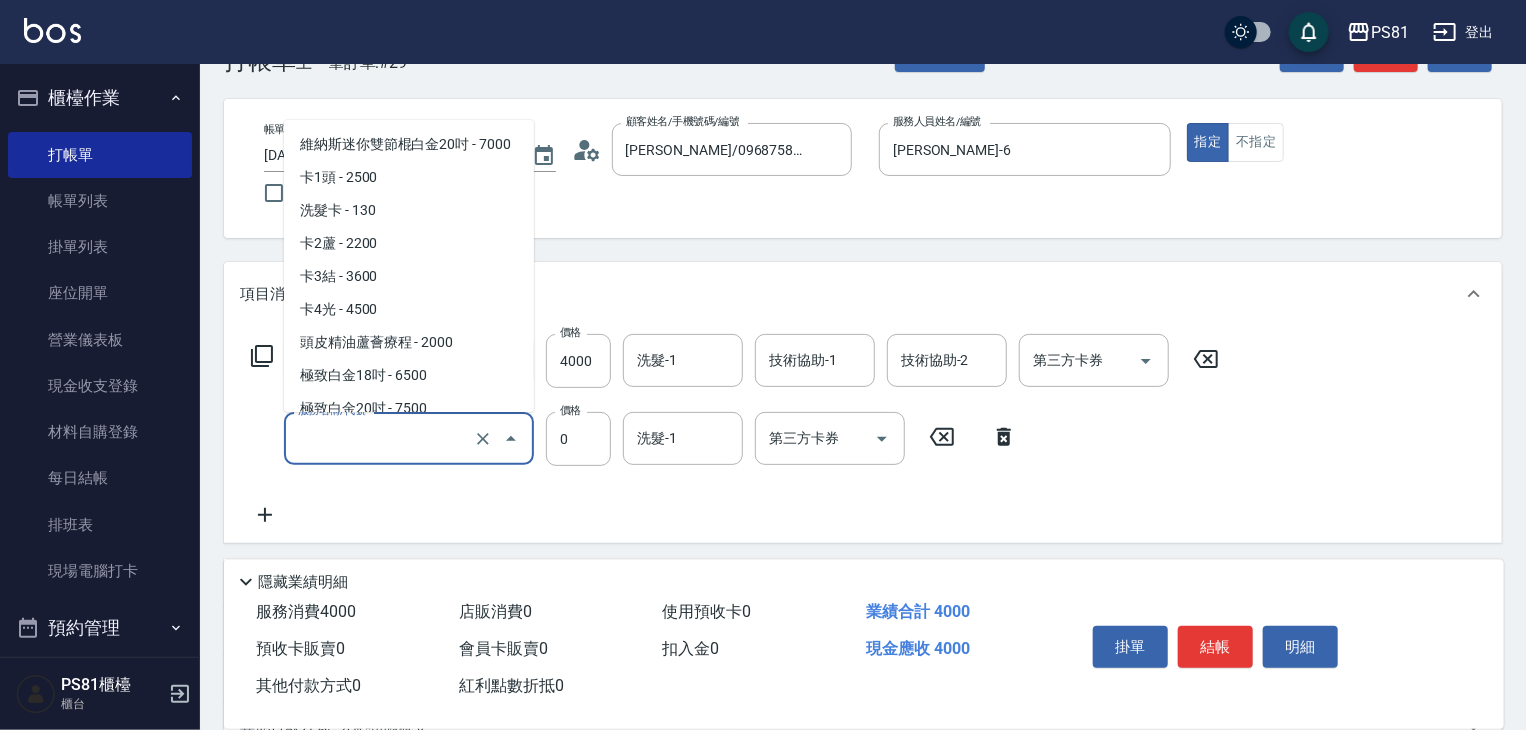click on "服務名稱/代號" at bounding box center [381, 438] 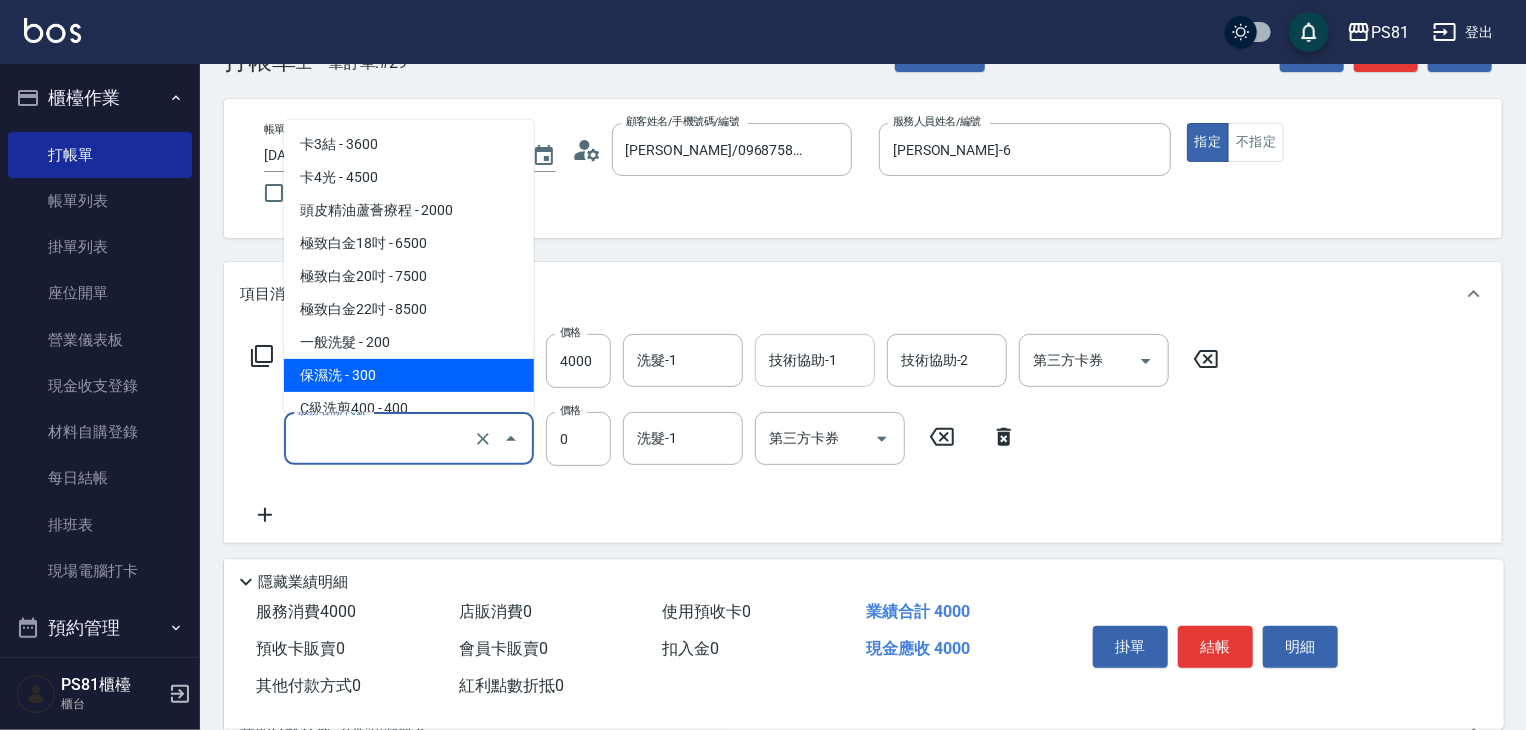 type on "保濕洗(102)" 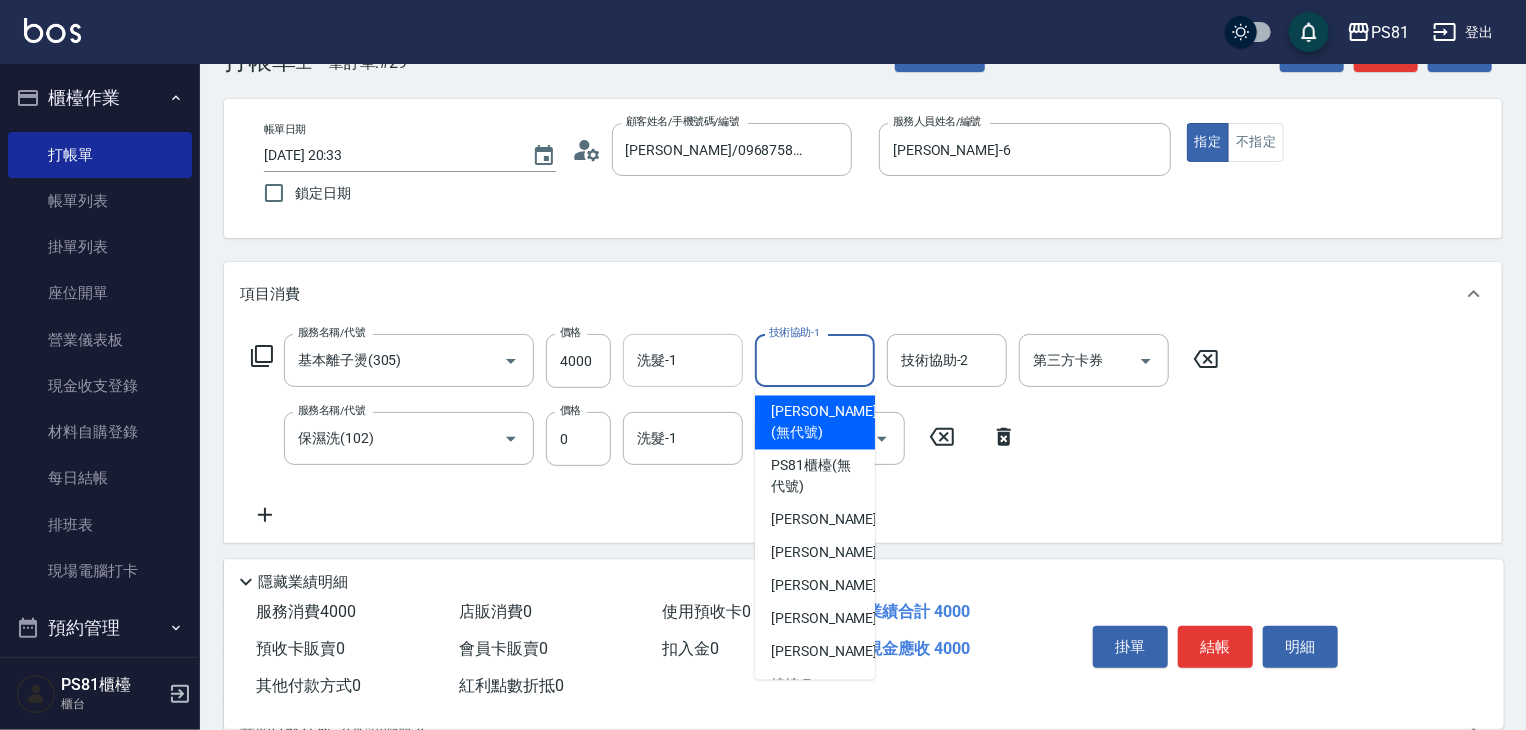 drag, startPoint x: 818, startPoint y: 358, endPoint x: 728, endPoint y: 373, distance: 91.24144 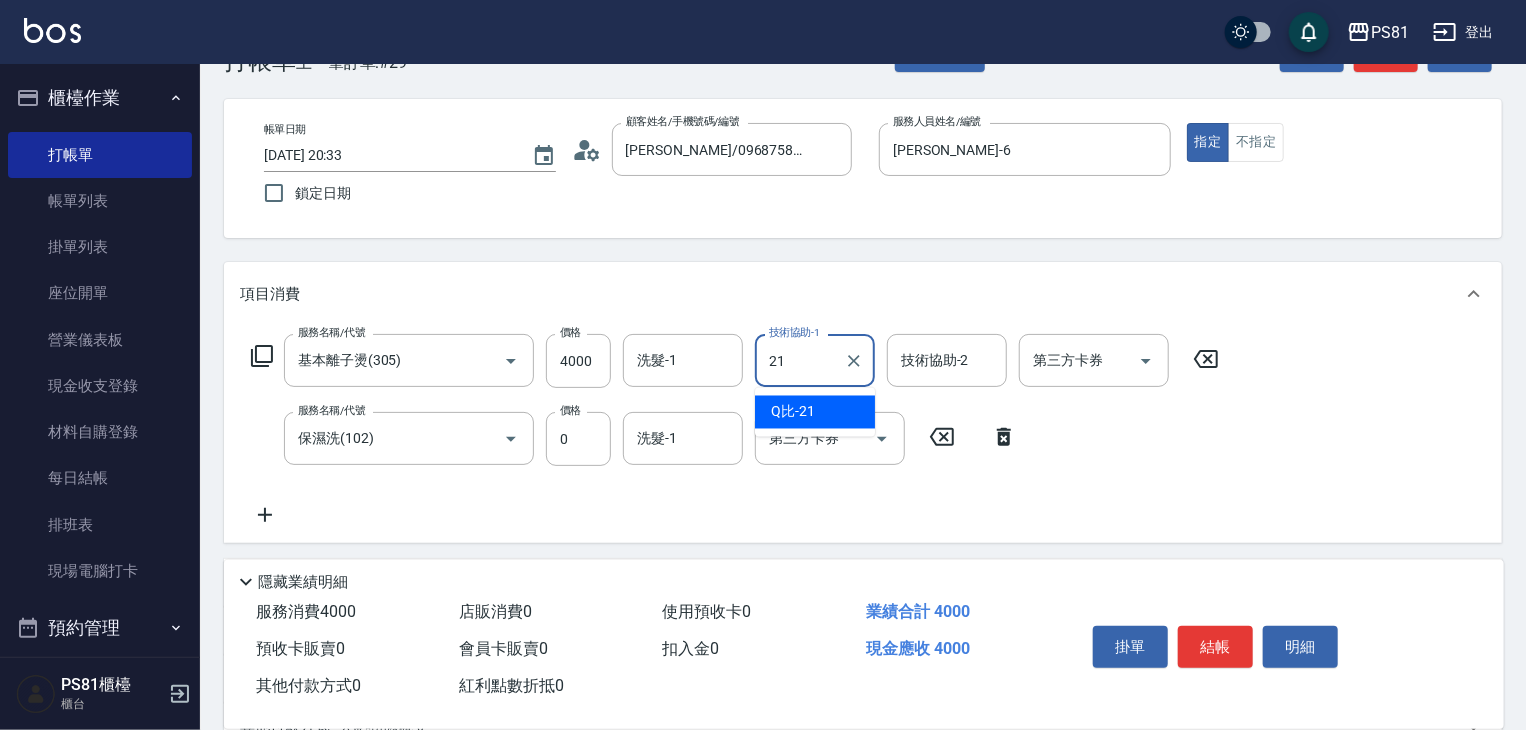 type on "Q比-21" 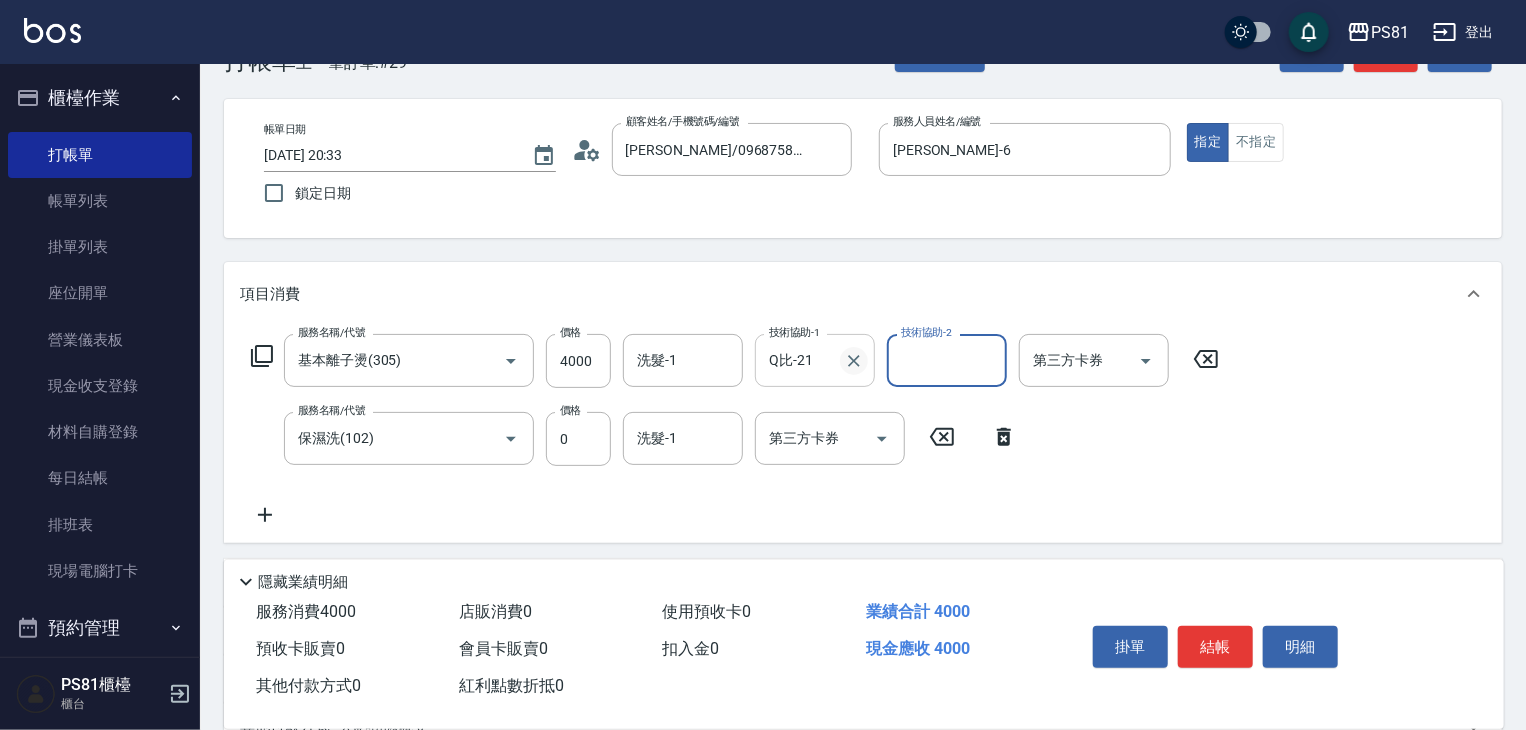 drag, startPoint x: 860, startPoint y: 356, endPoint x: 812, endPoint y: 358, distance: 48.04165 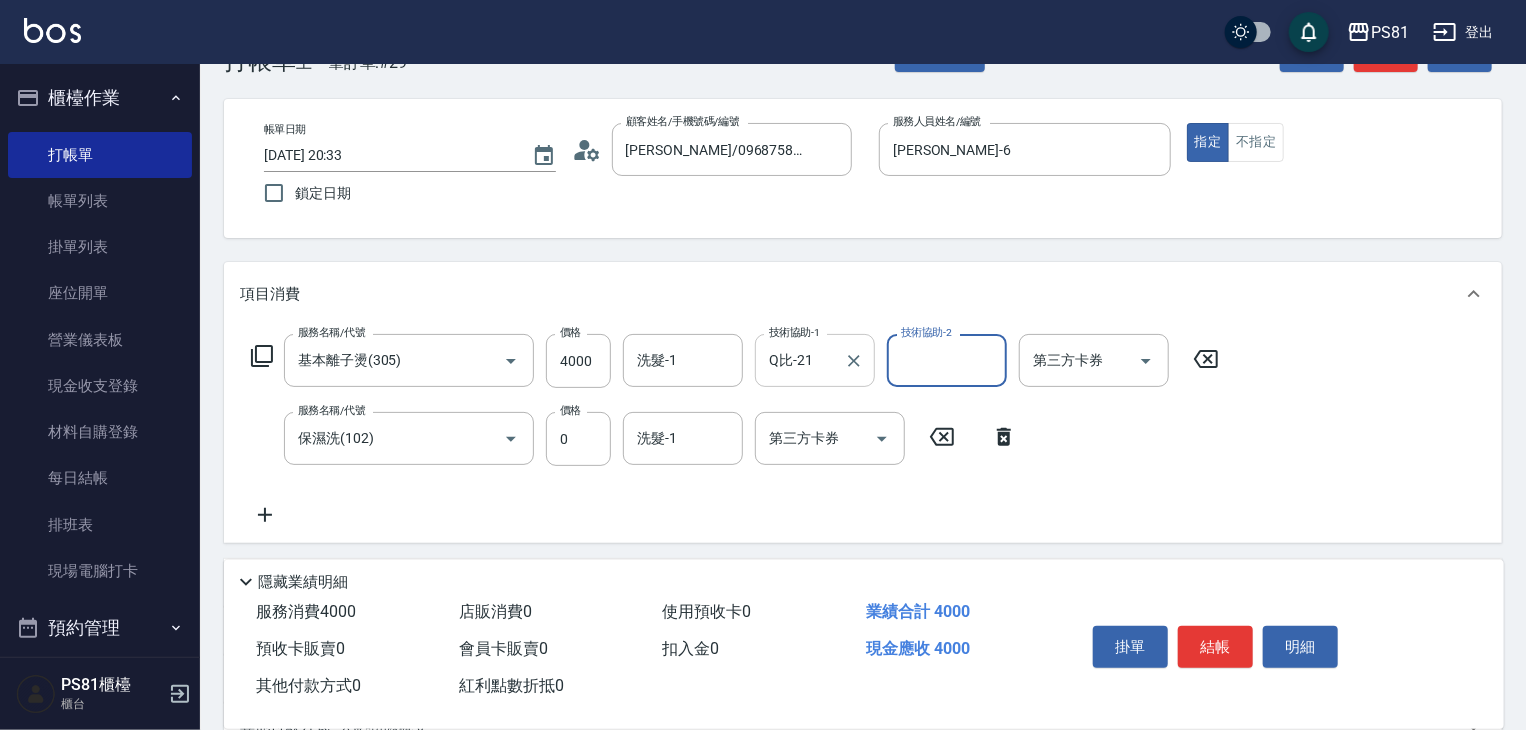click 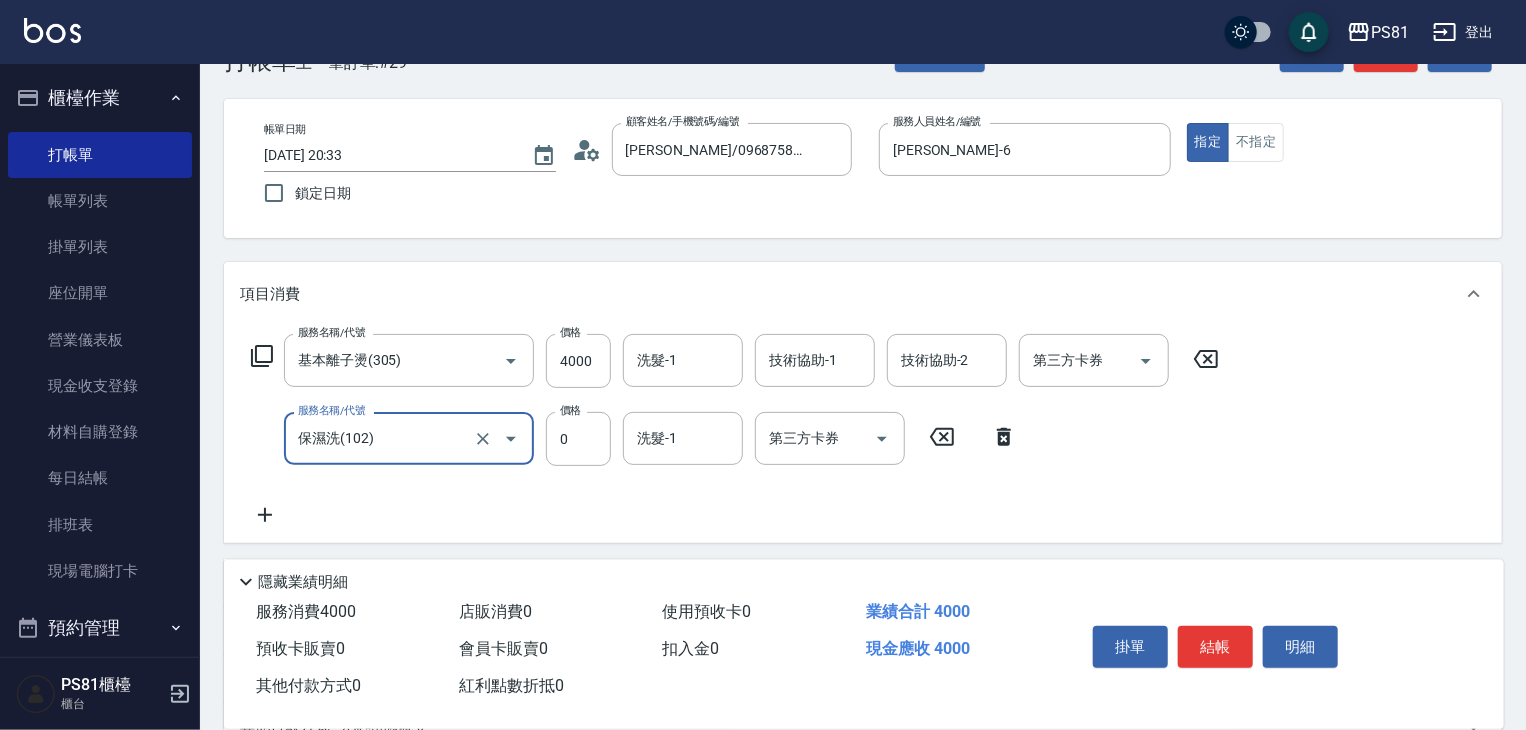 click on "保濕洗(102)" at bounding box center [381, 438] 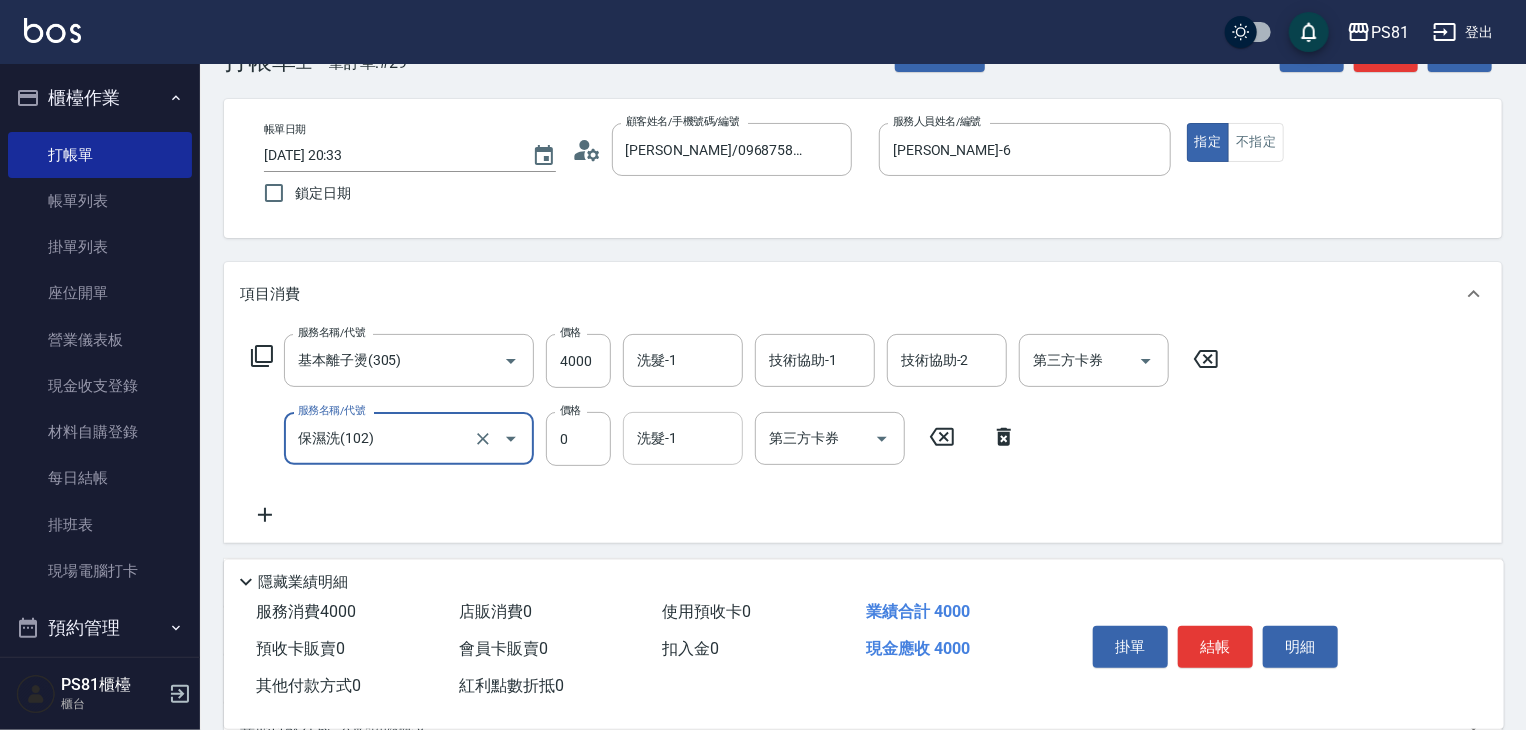 click on "洗髮-1" at bounding box center [683, 438] 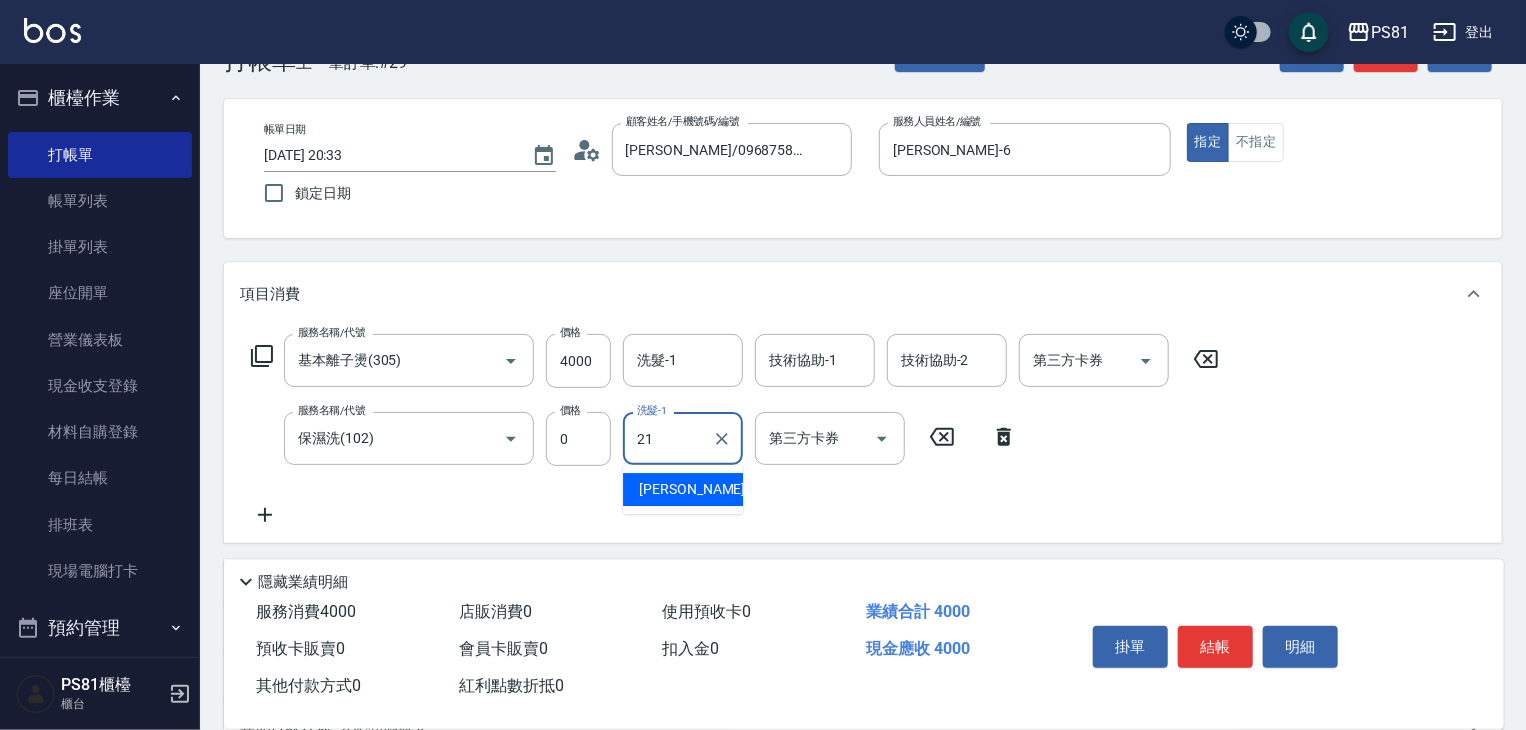 type on "Q比-21" 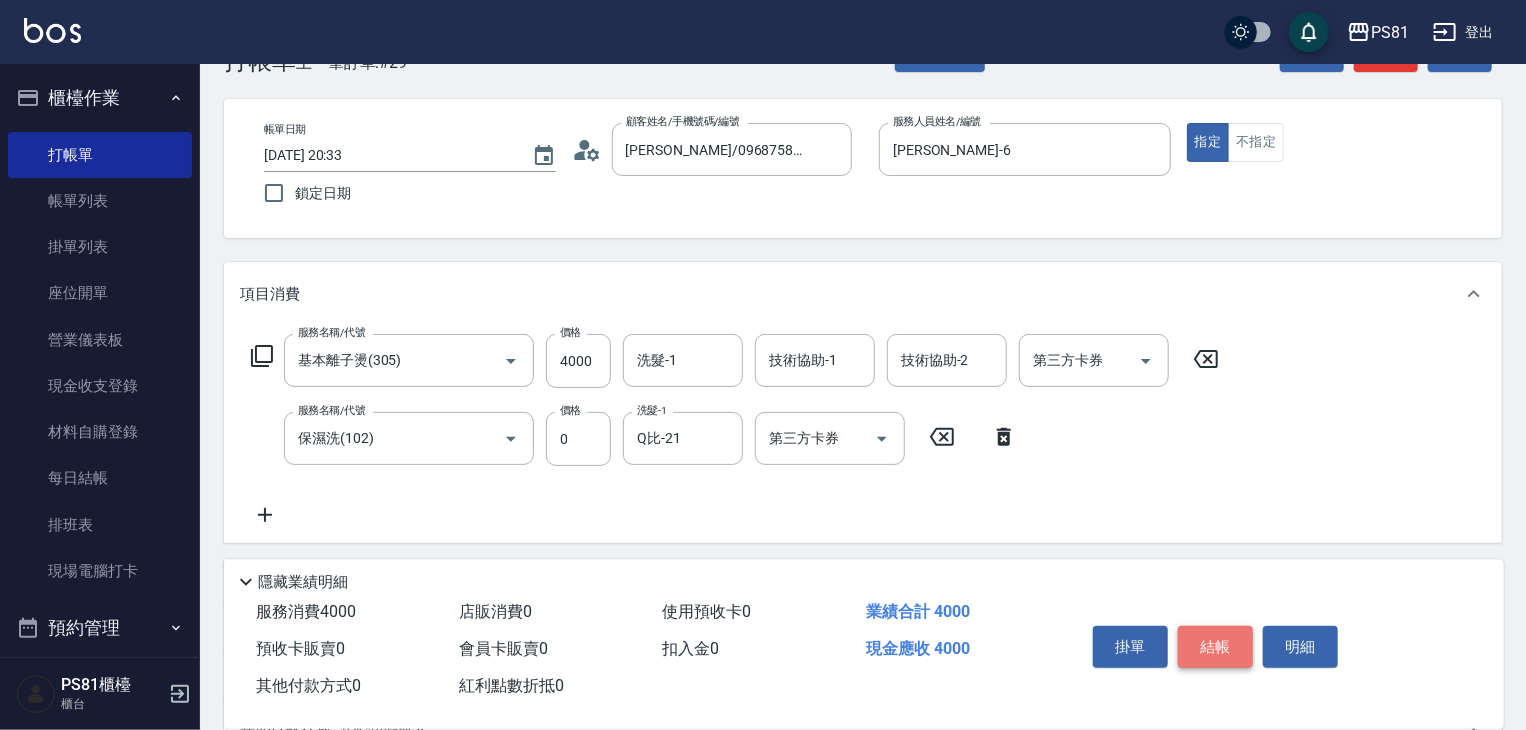 click on "結帳" at bounding box center (1215, 647) 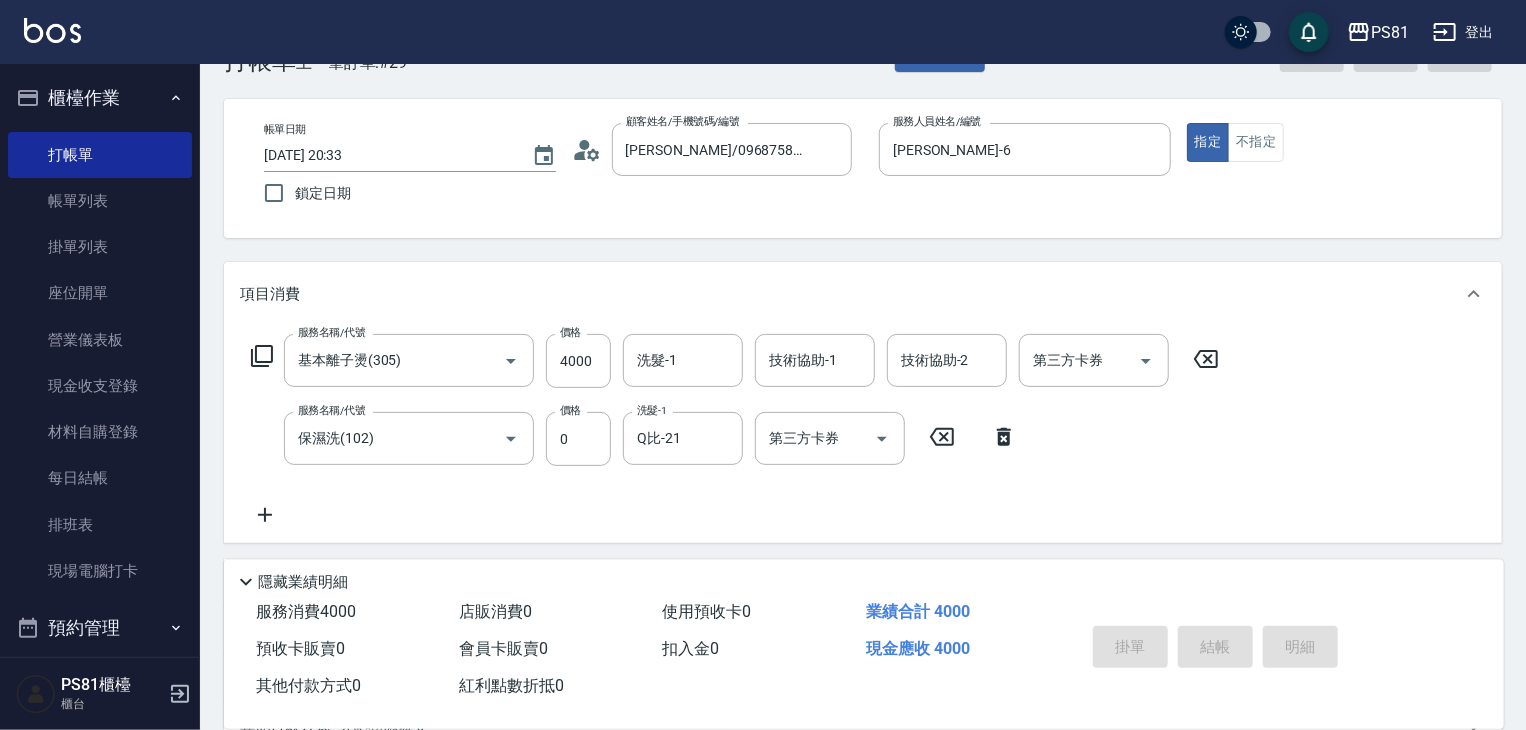 type on "[DATE] 20:35" 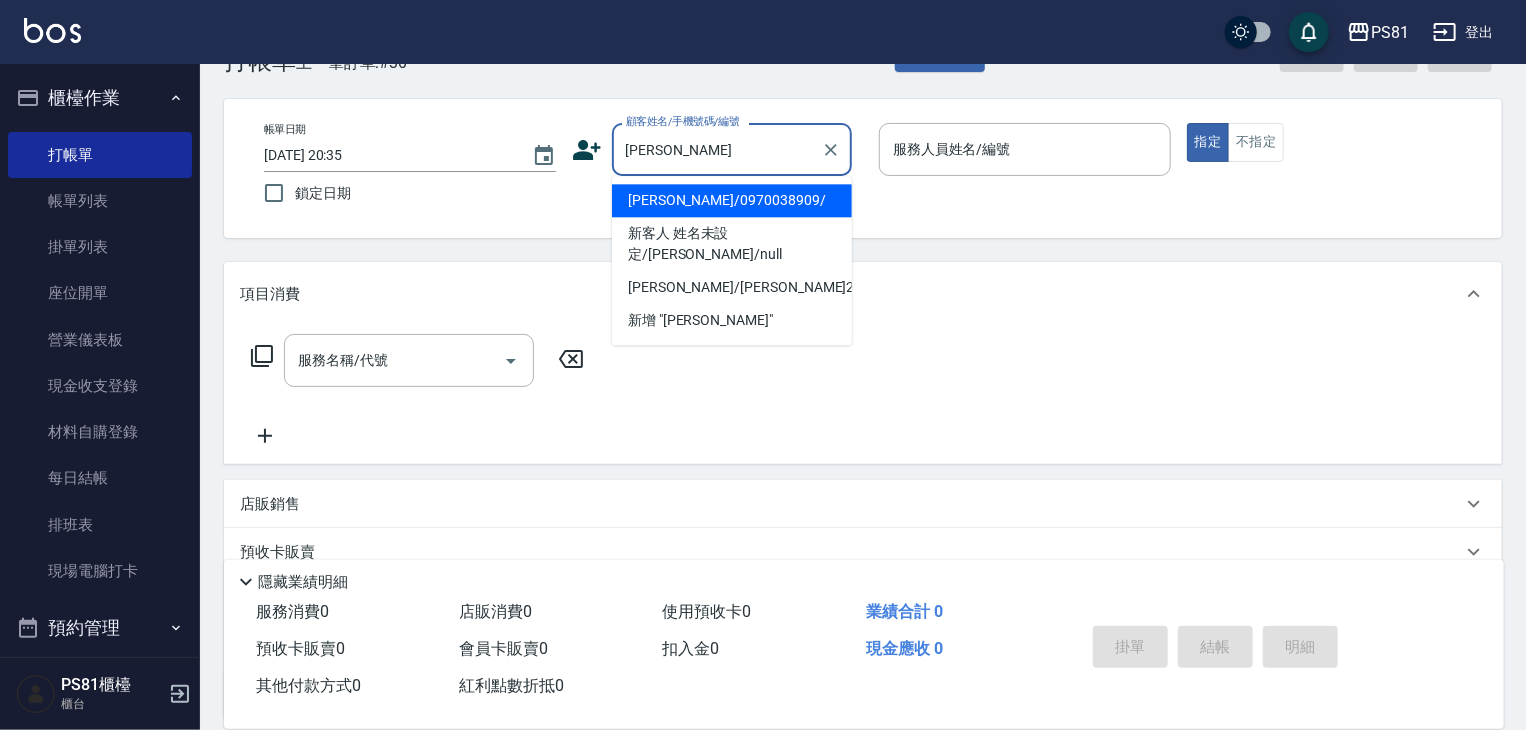 click on "[PERSON_NAME]/0970038909/" at bounding box center (732, 200) 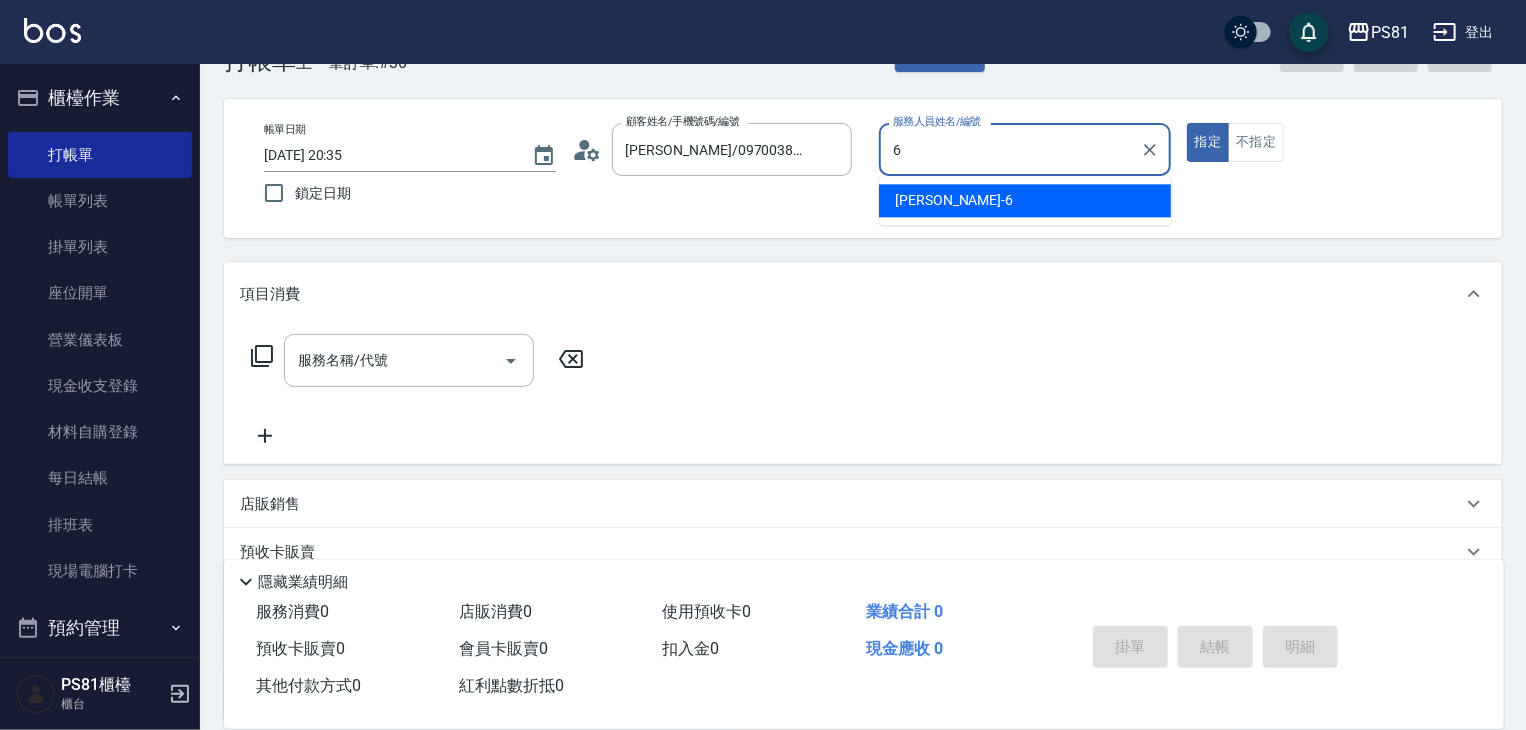 type on "[PERSON_NAME]-6" 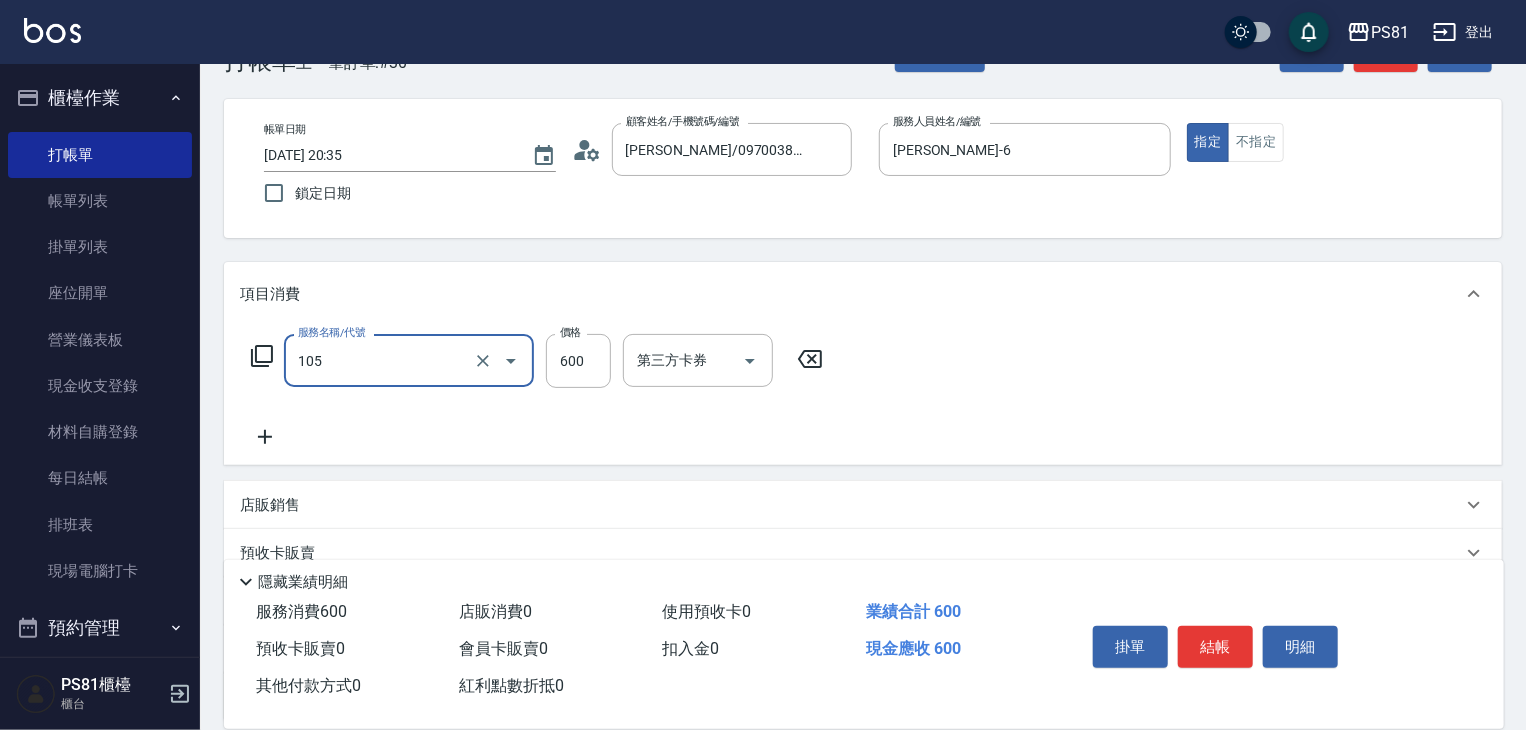type on "A級洗剪600(105)" 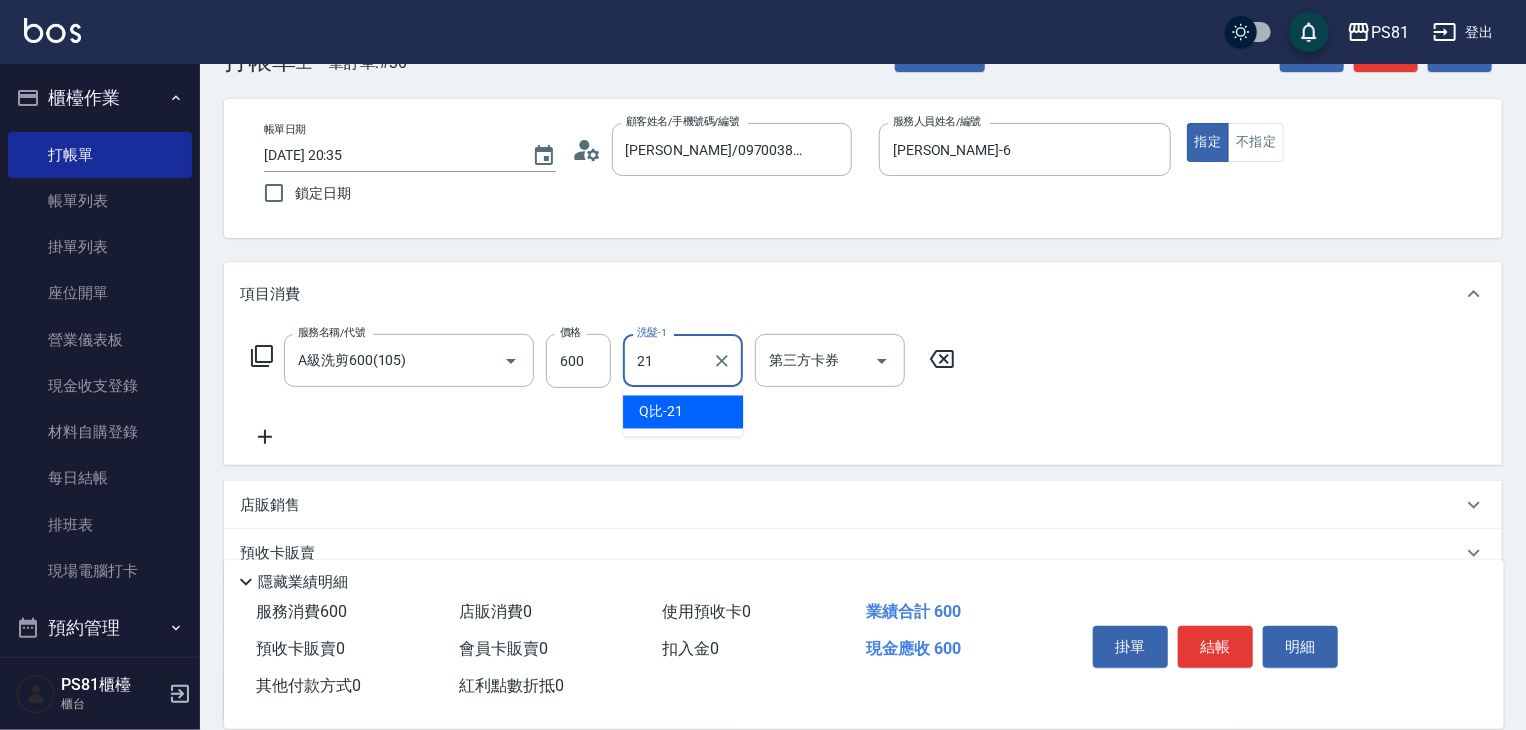 type on "Q比-21" 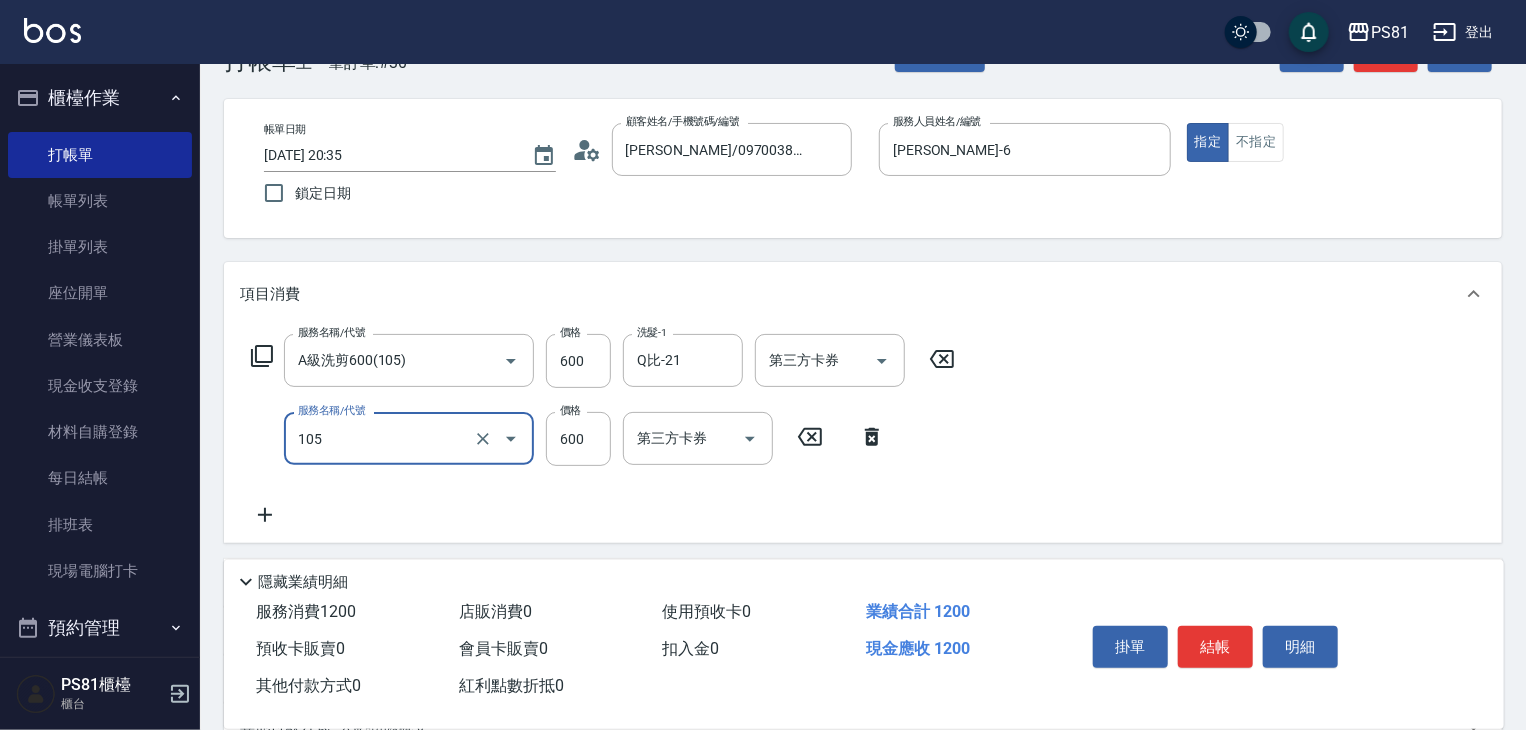 type on "A級洗剪600(105)" 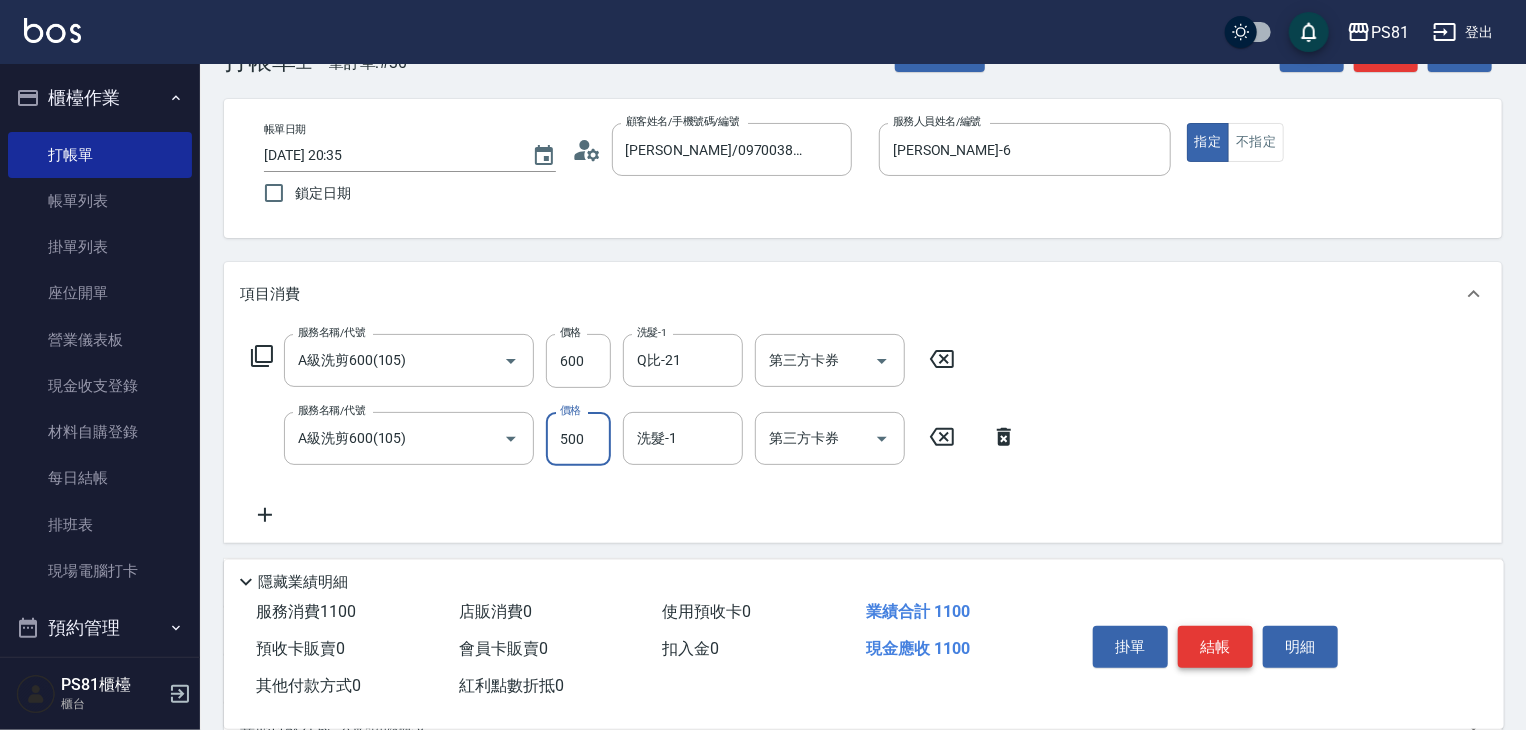 type on "500" 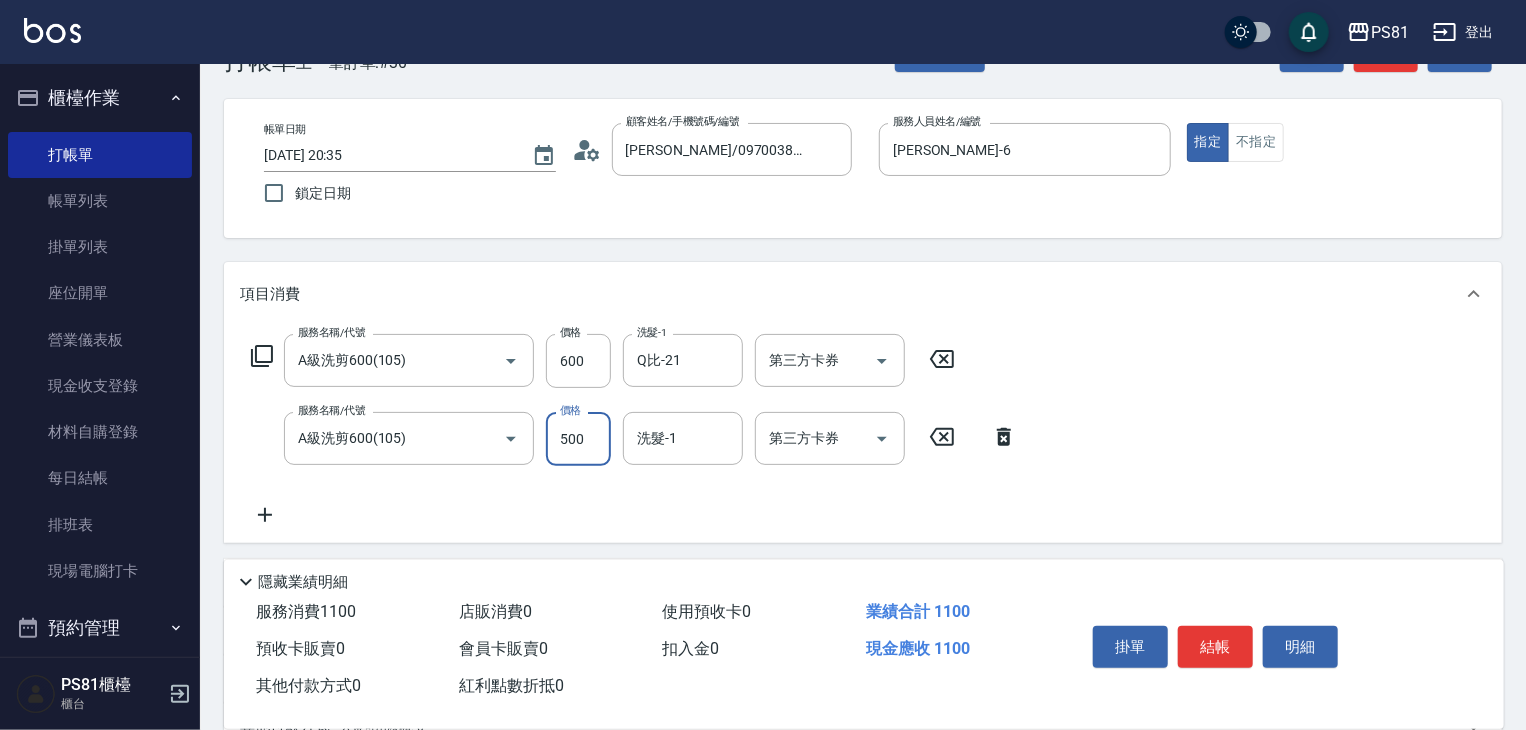 drag, startPoint x: 1205, startPoint y: 637, endPoint x: 1191, endPoint y: 639, distance: 14.142136 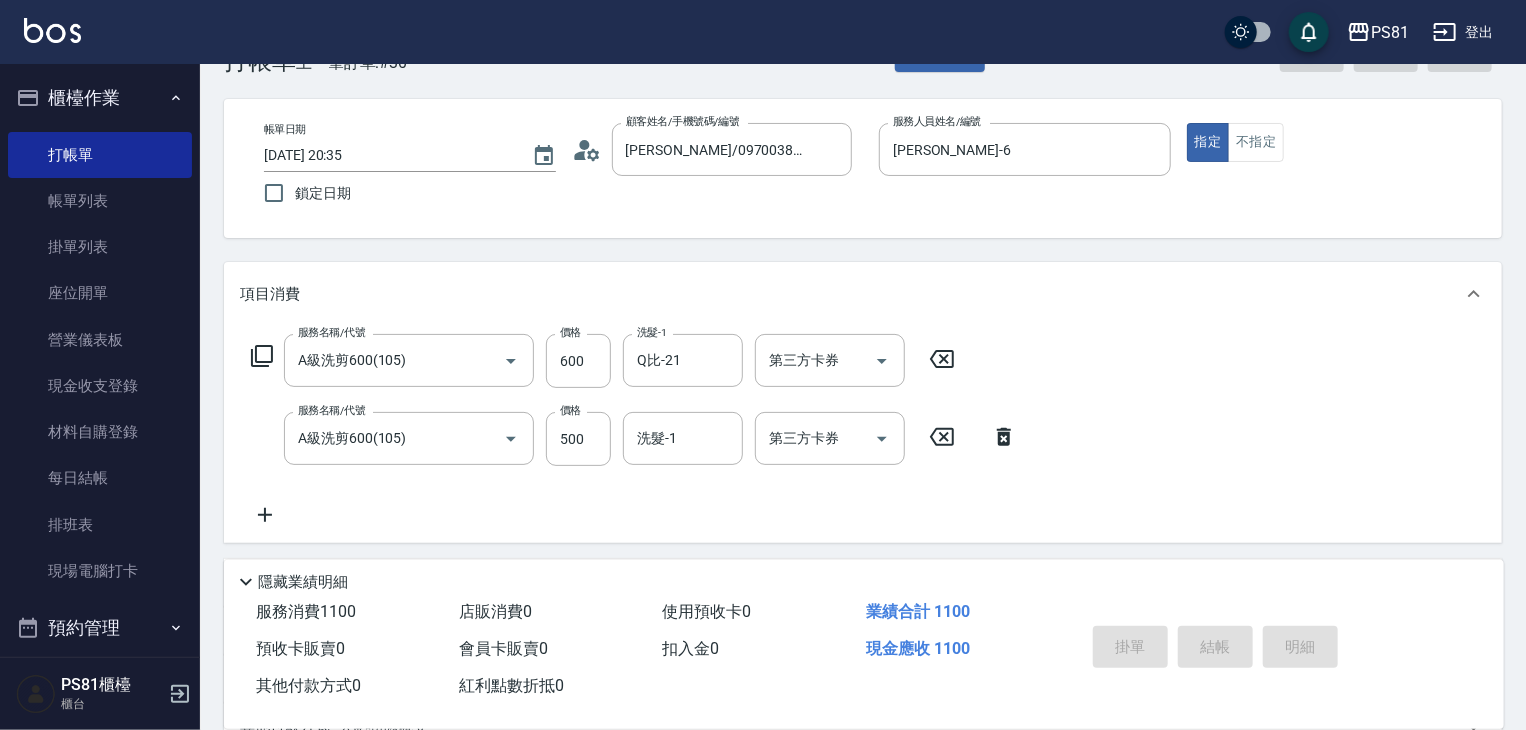 type on "[DATE] 20:36" 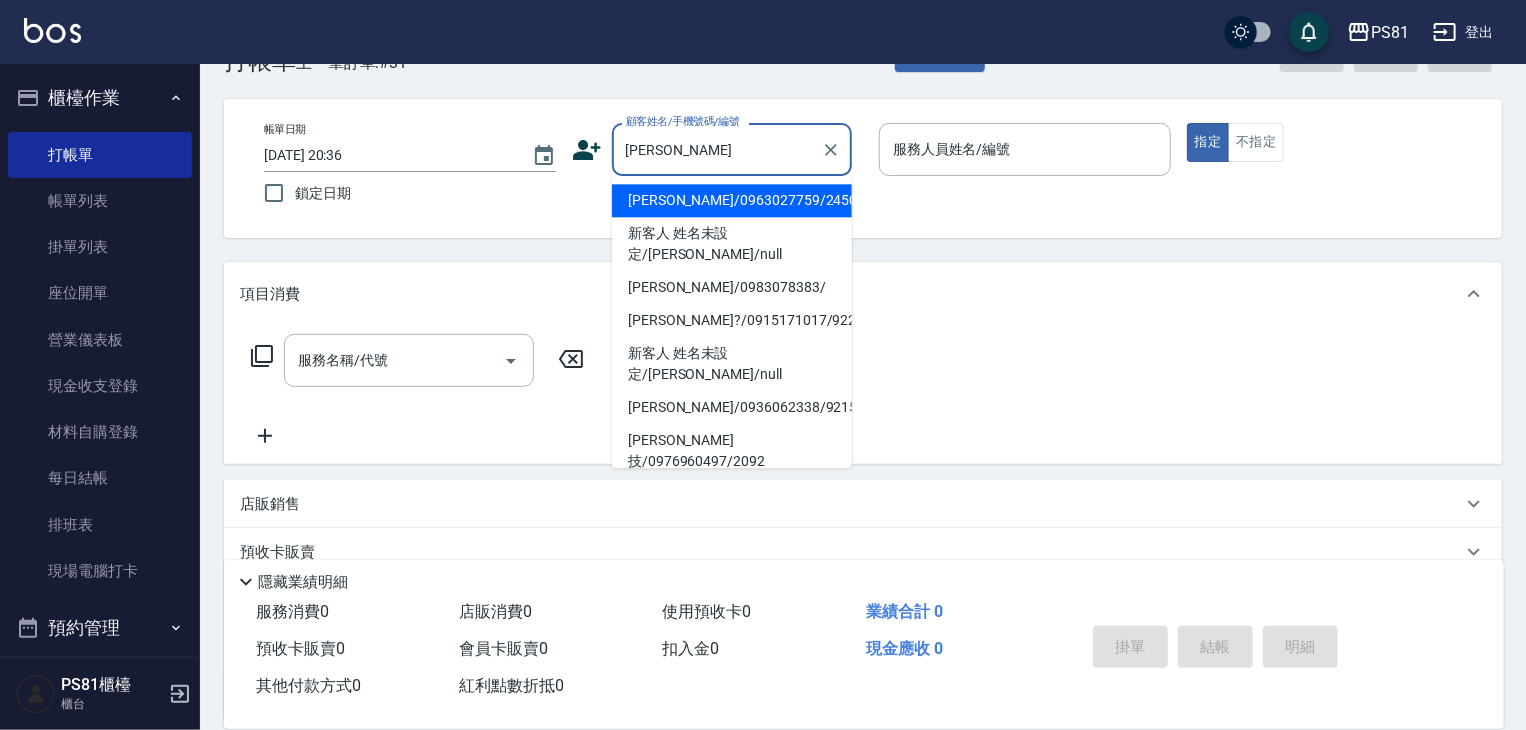 click on "[PERSON_NAME]/0963027759/2450" at bounding box center (732, 200) 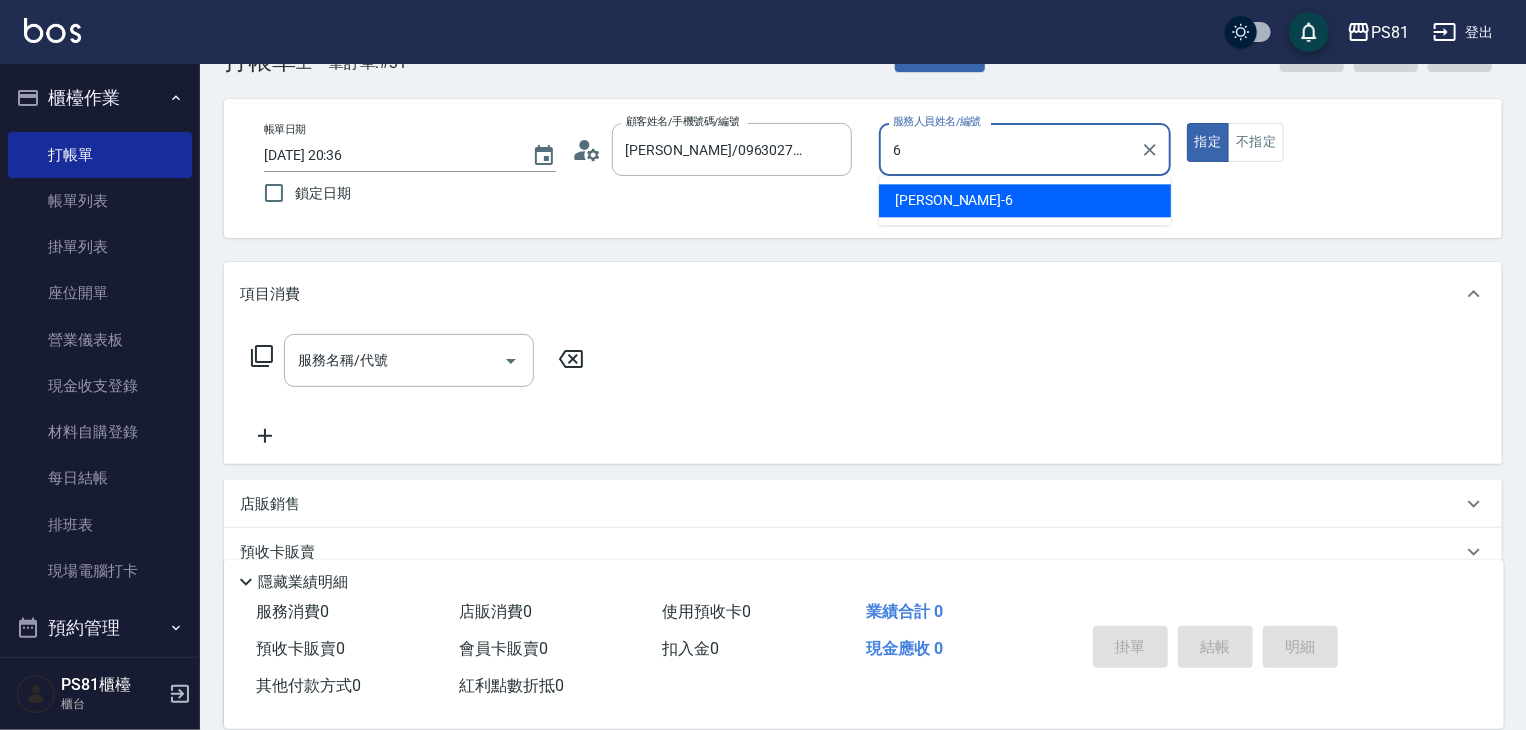 type on "[PERSON_NAME]-6" 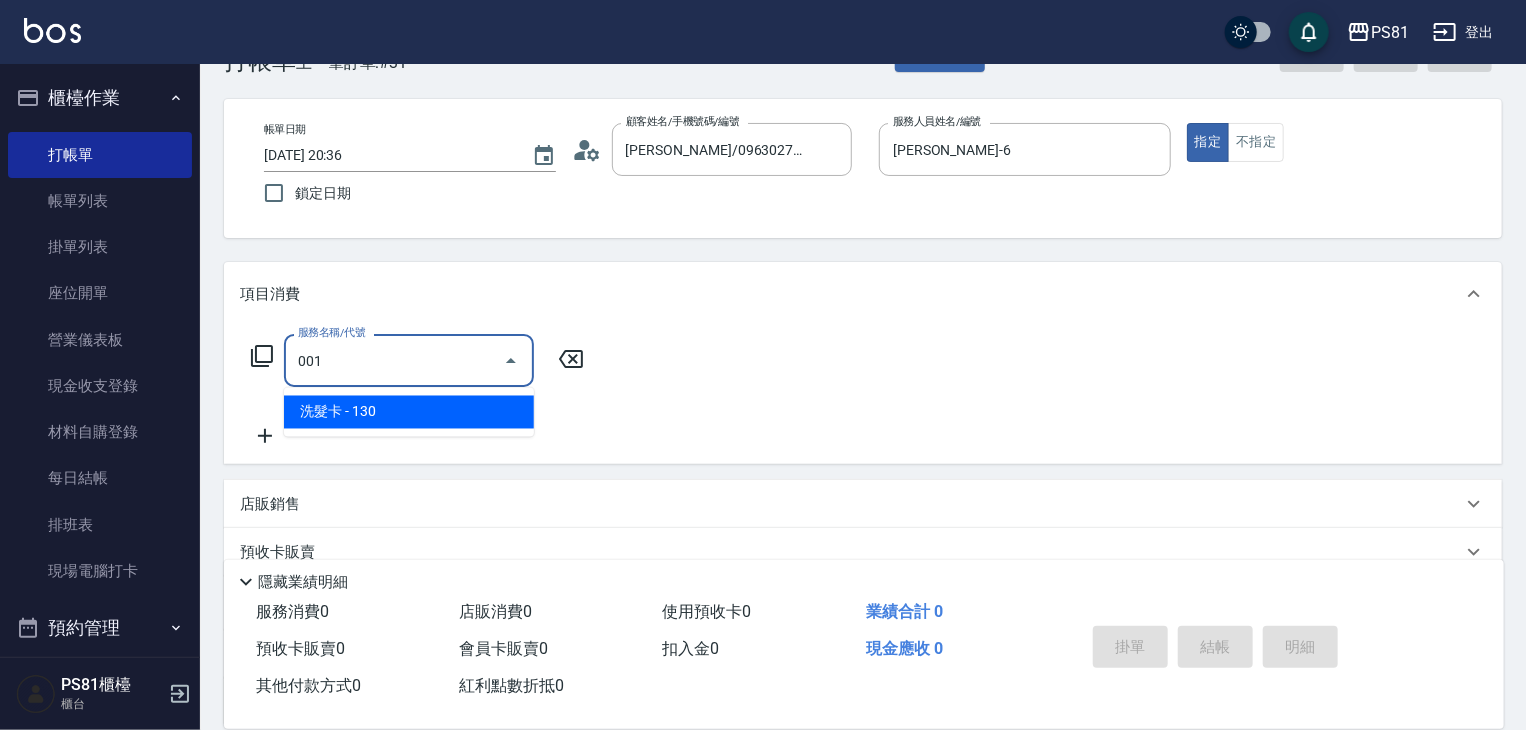 type on "洗髮卡(001)" 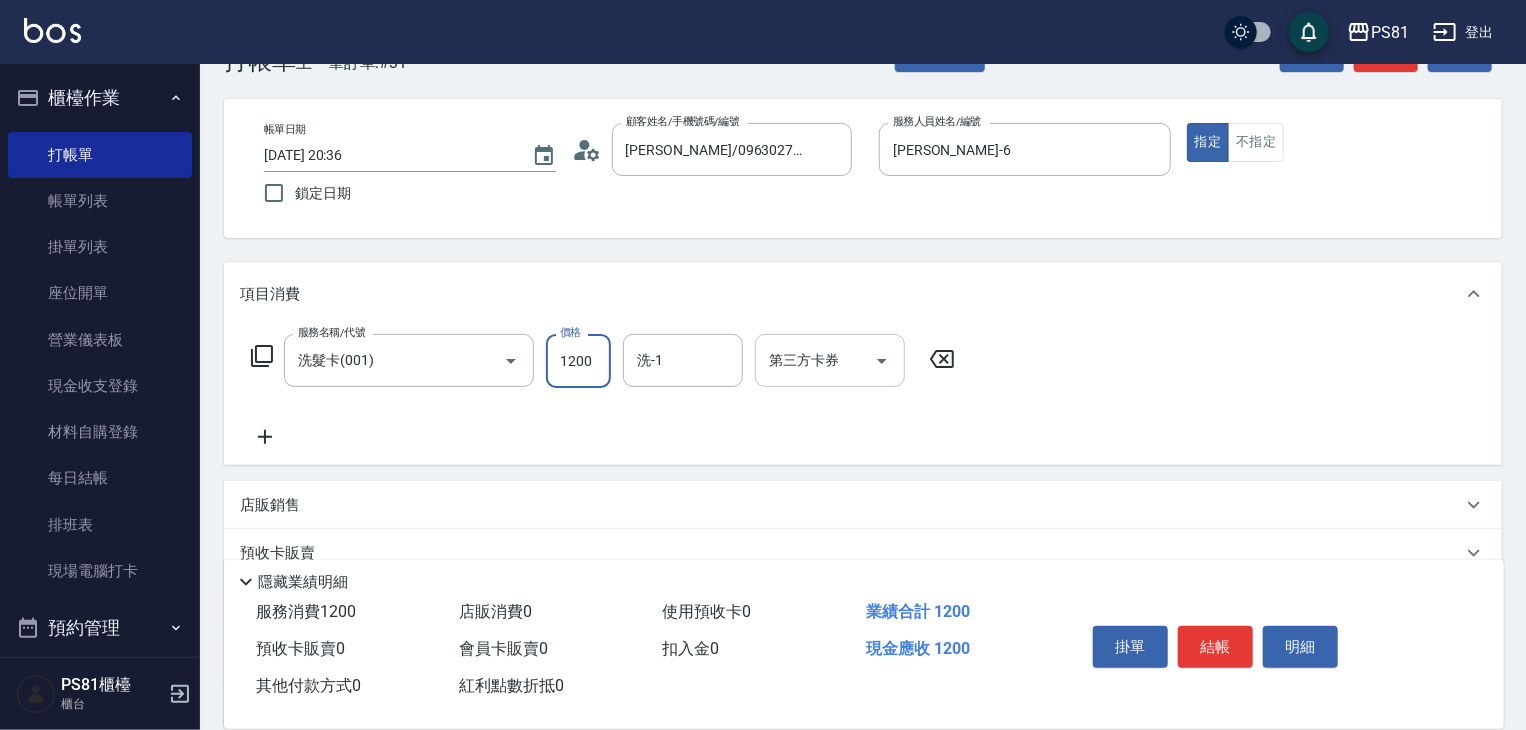 drag, startPoint x: 903, startPoint y: 357, endPoint x: 892, endPoint y: 365, distance: 13.601471 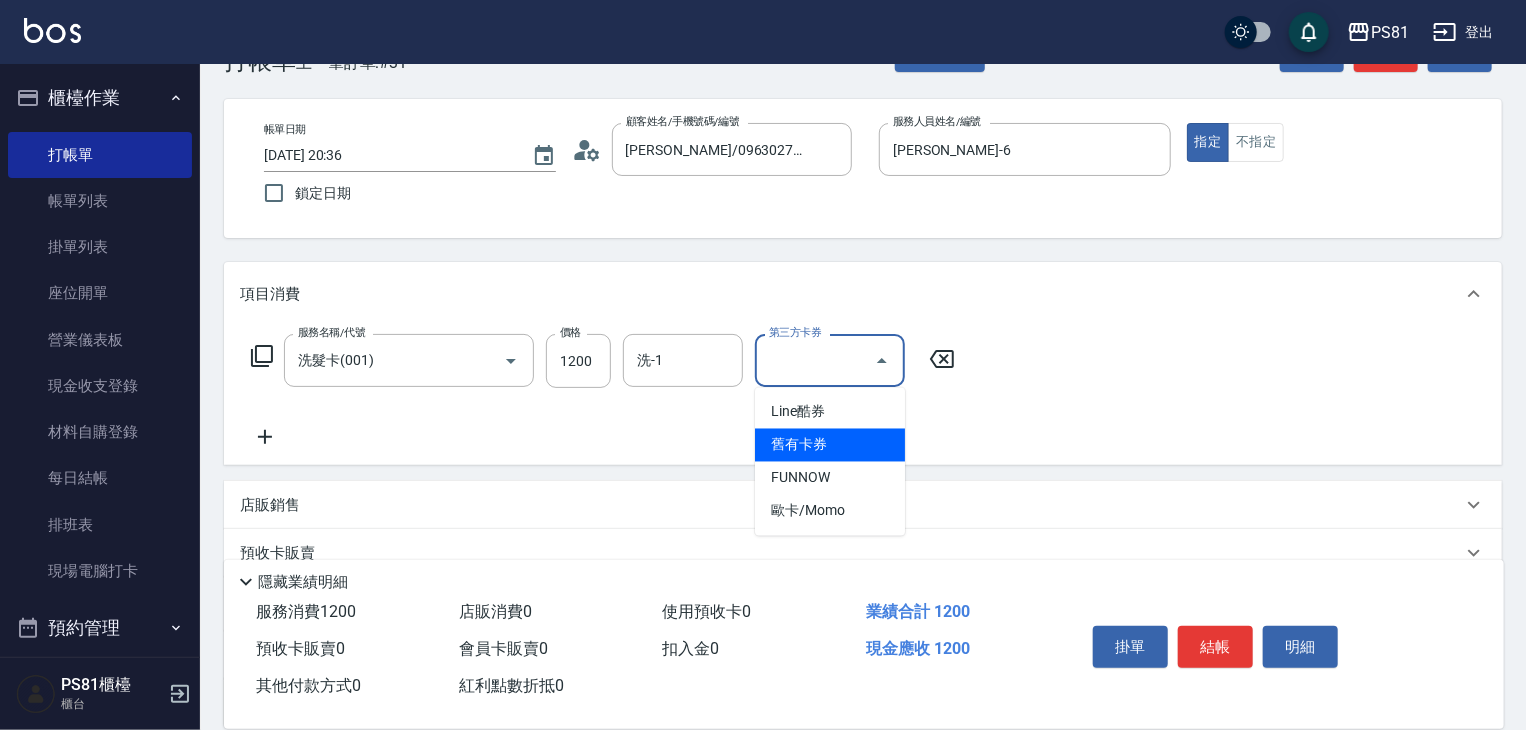 drag, startPoint x: 833, startPoint y: 437, endPoint x: 643, endPoint y: 456, distance: 190.94763 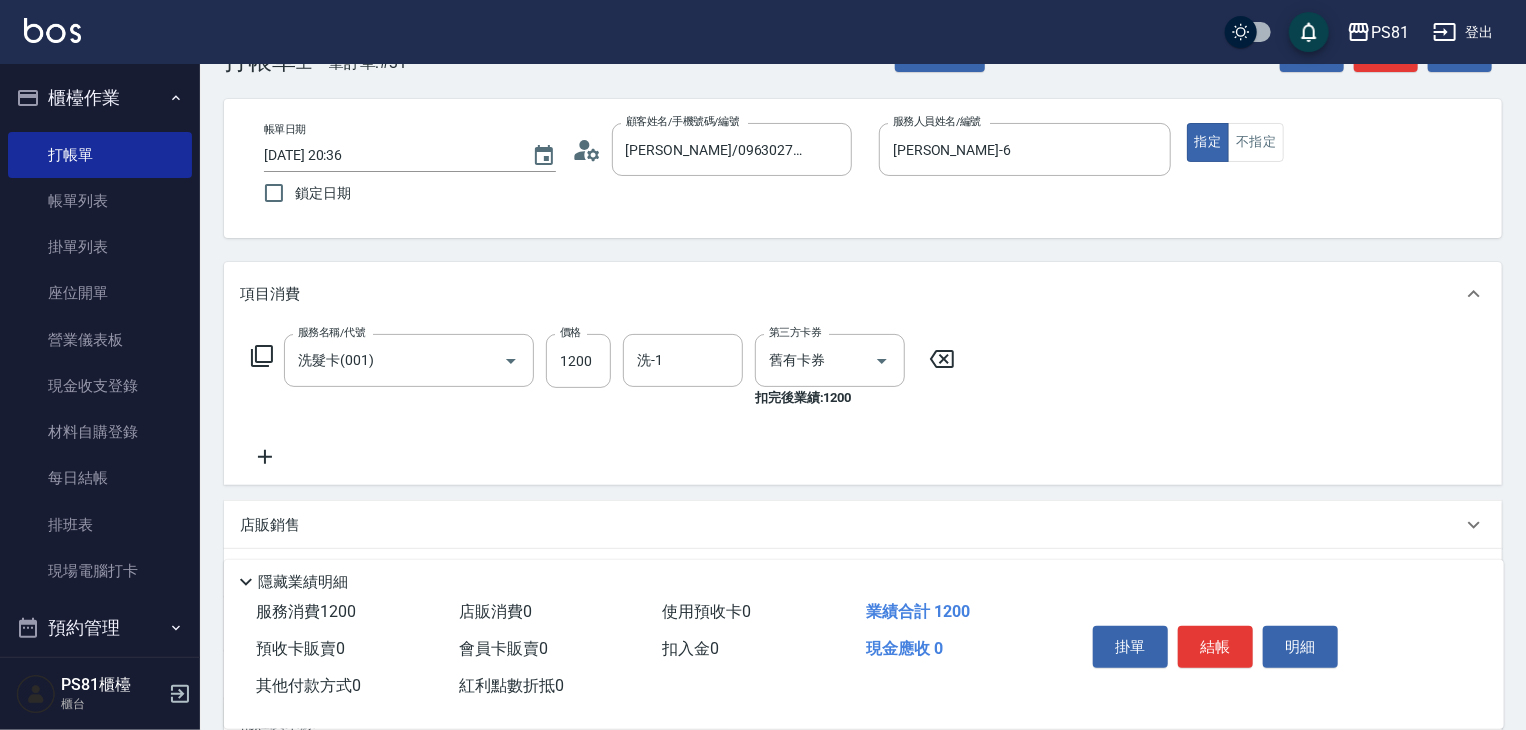 drag, startPoint x: 267, startPoint y: 466, endPoint x: 277, endPoint y: 464, distance: 10.198039 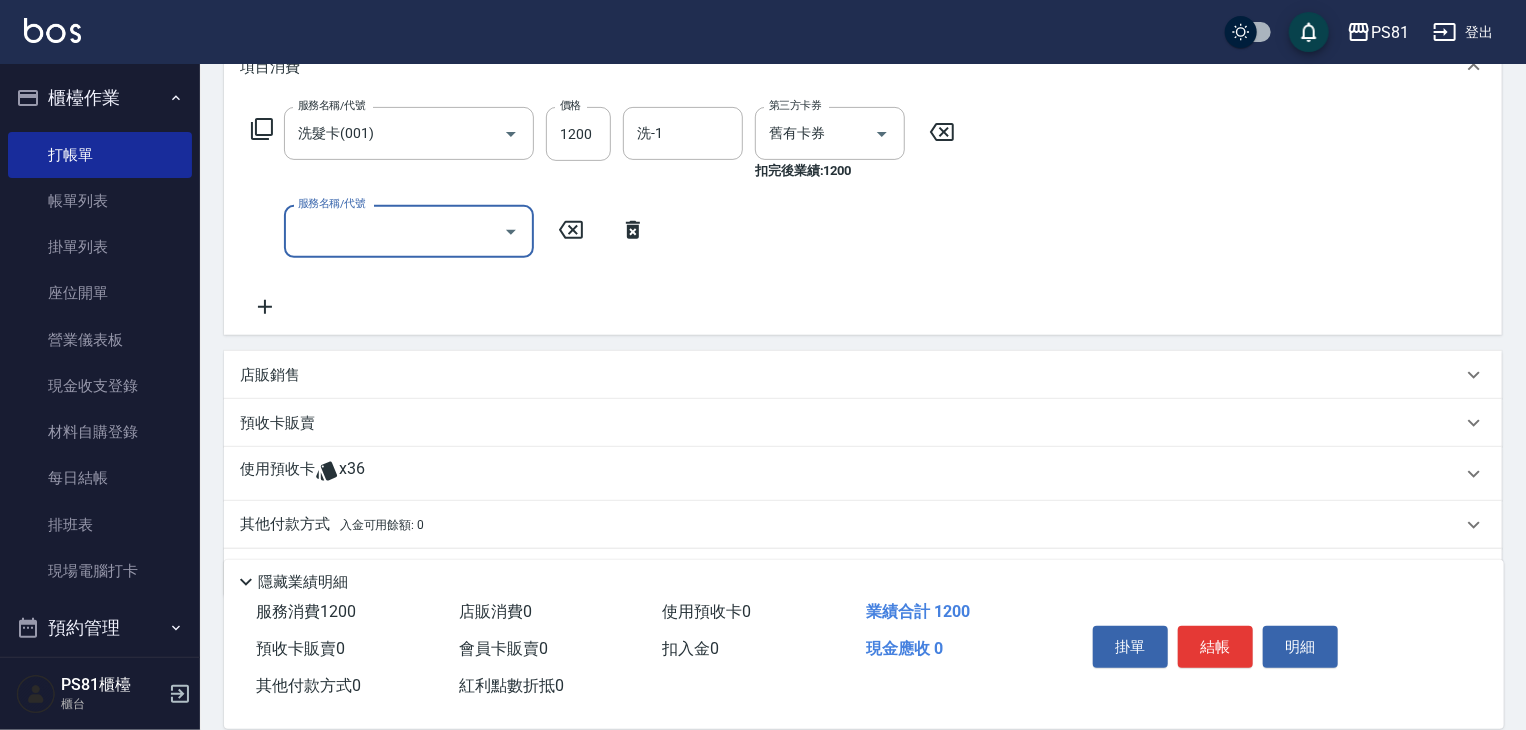 scroll, scrollTop: 346, scrollLeft: 0, axis: vertical 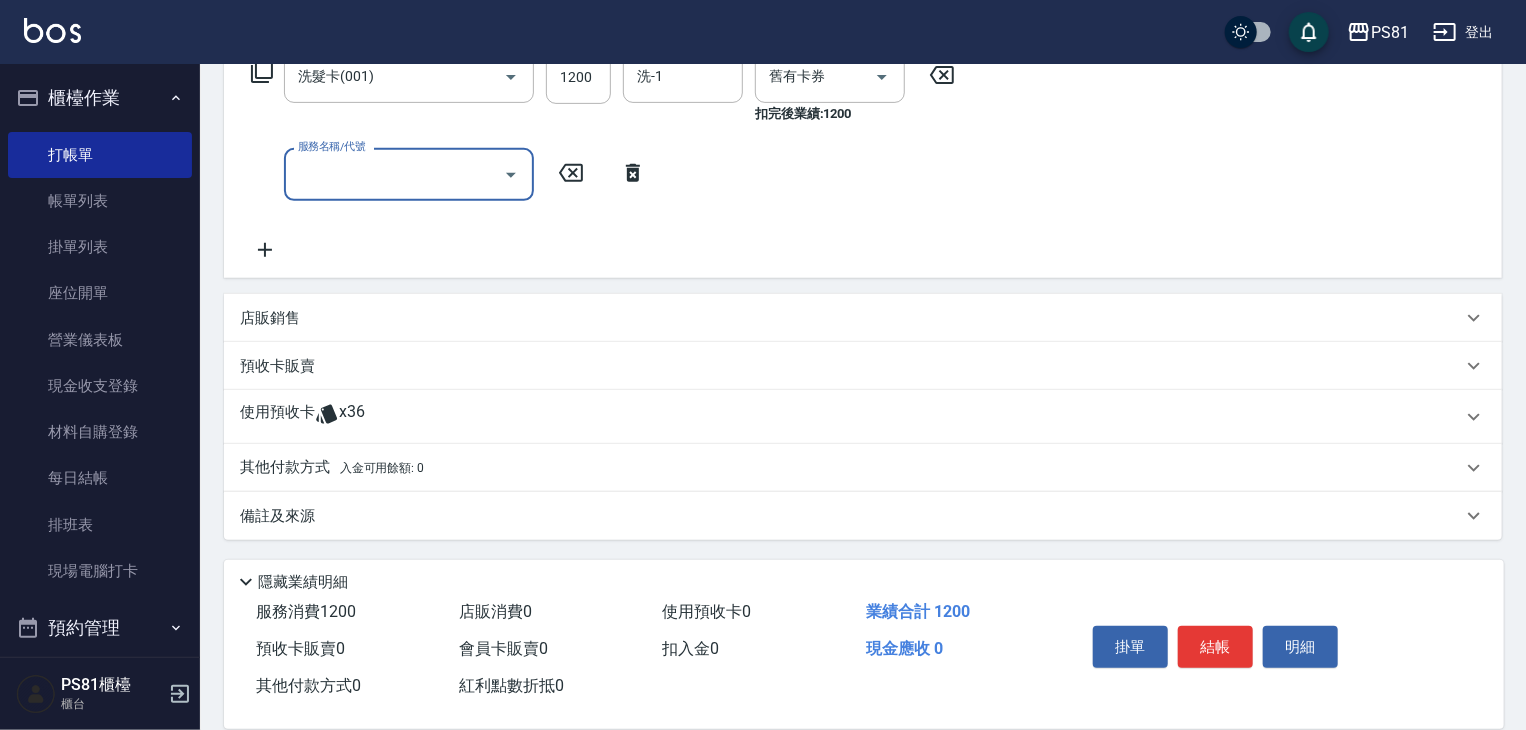 click on "使用預收卡 x36" at bounding box center (851, 417) 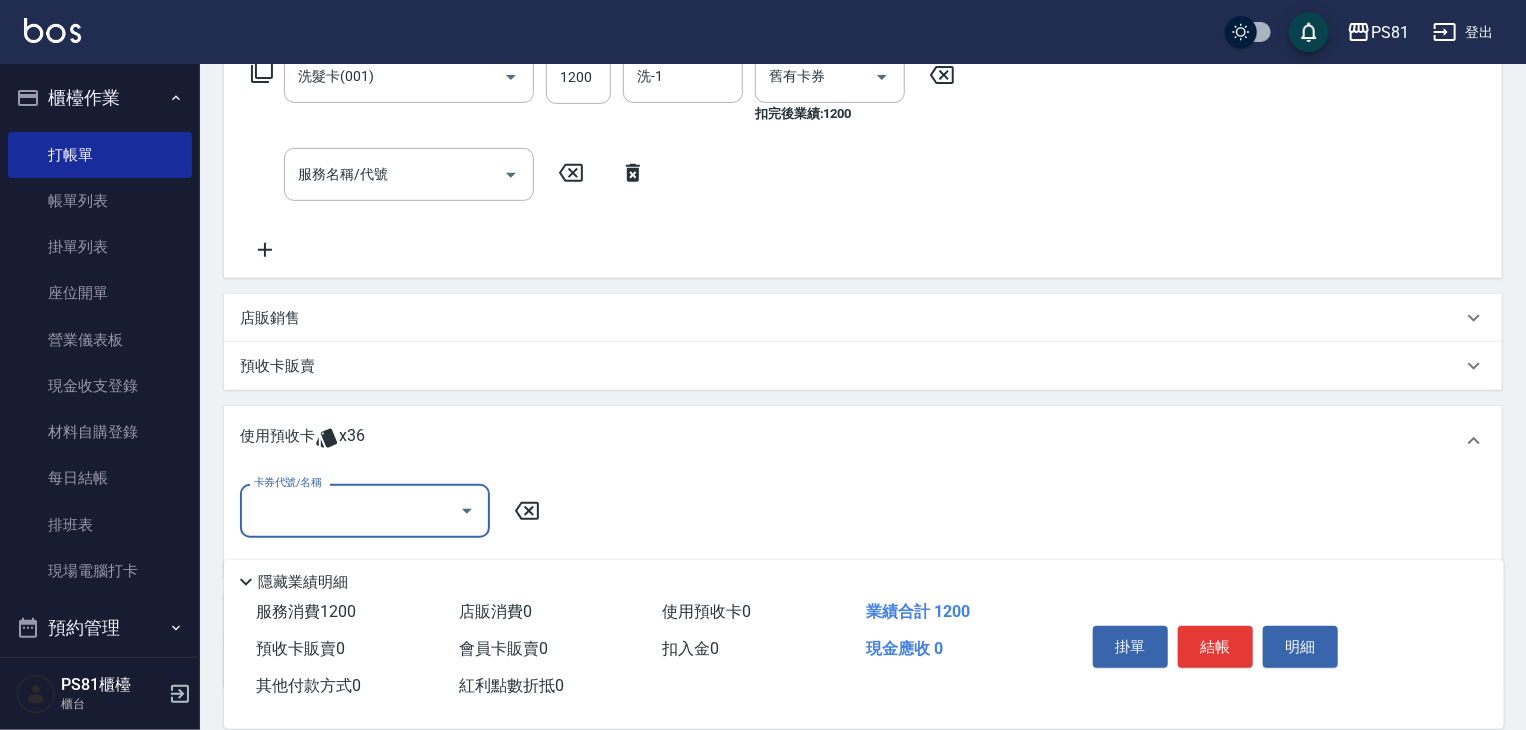 scroll, scrollTop: 0, scrollLeft: 0, axis: both 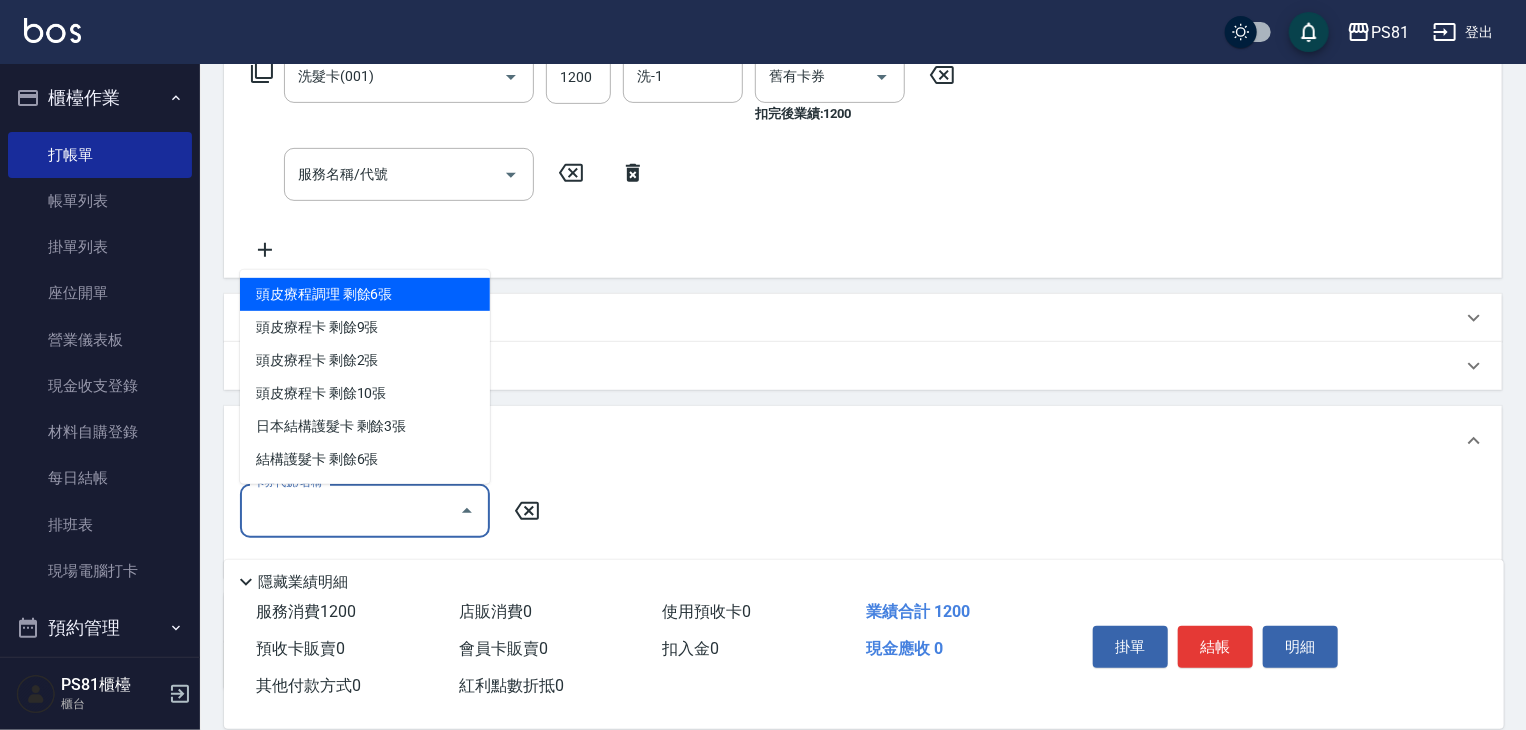 click on "卡券代號/名稱" at bounding box center [350, 510] 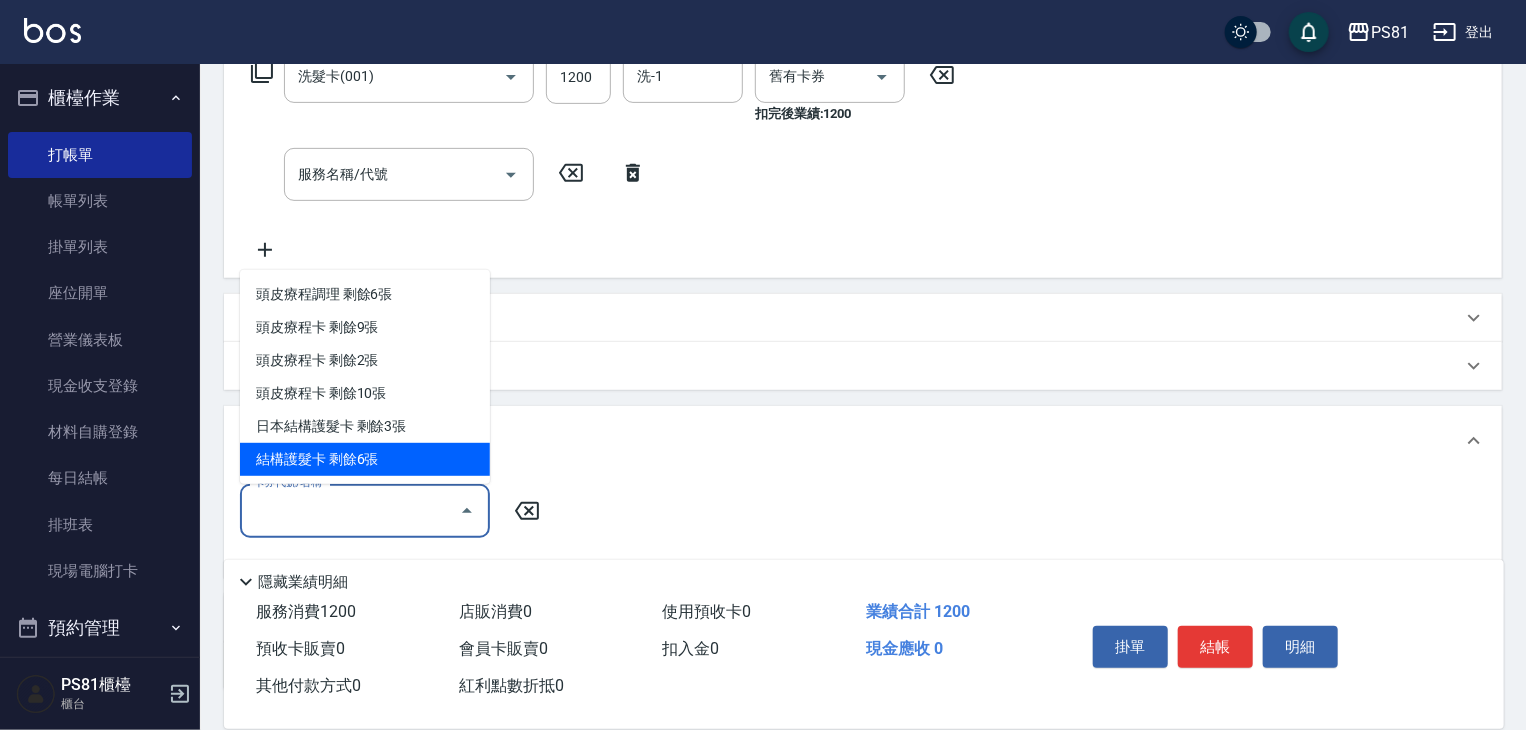 click on "結構護髮卡 剩餘6張" at bounding box center (365, 459) 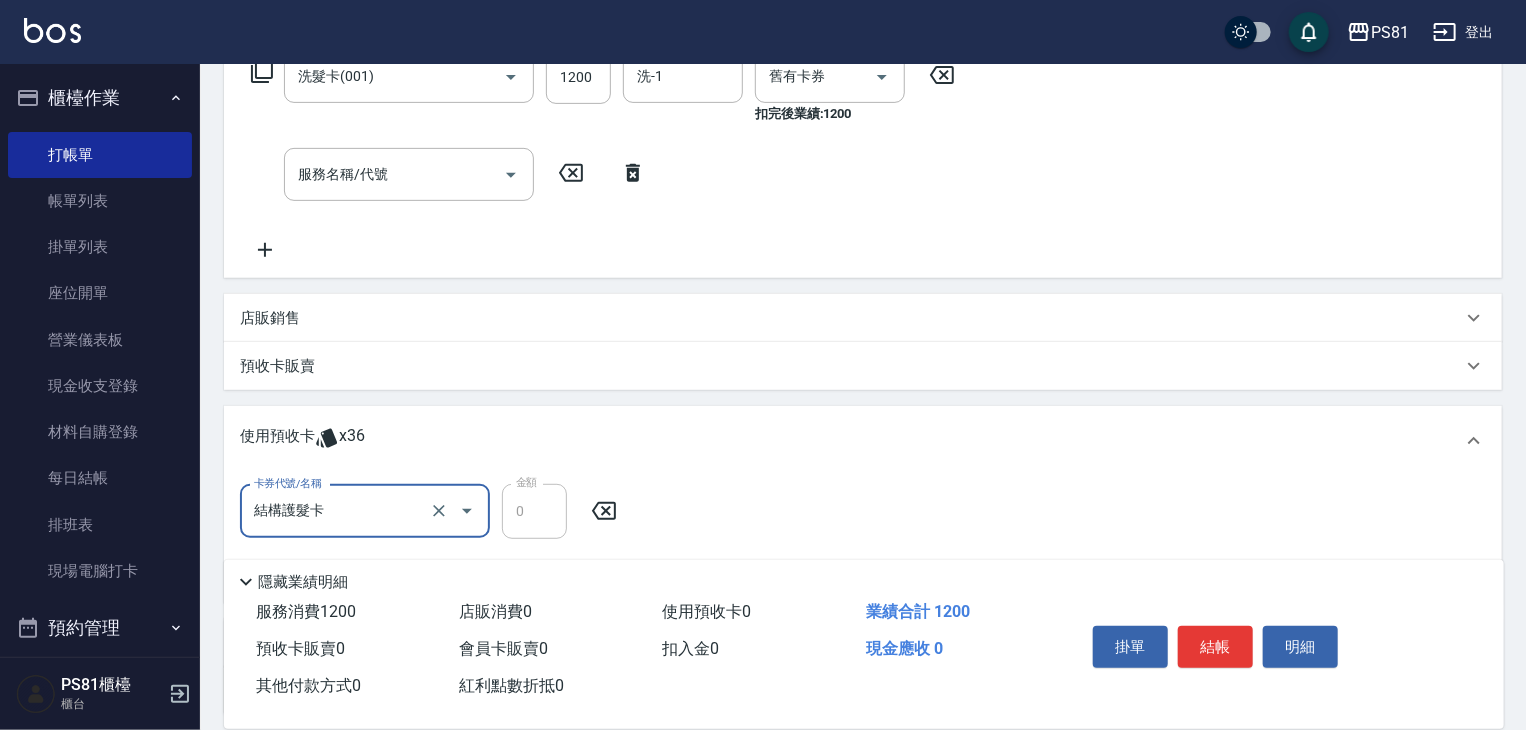 drag, startPoint x: 387, startPoint y: 180, endPoint x: 338, endPoint y: 142, distance: 62.008064 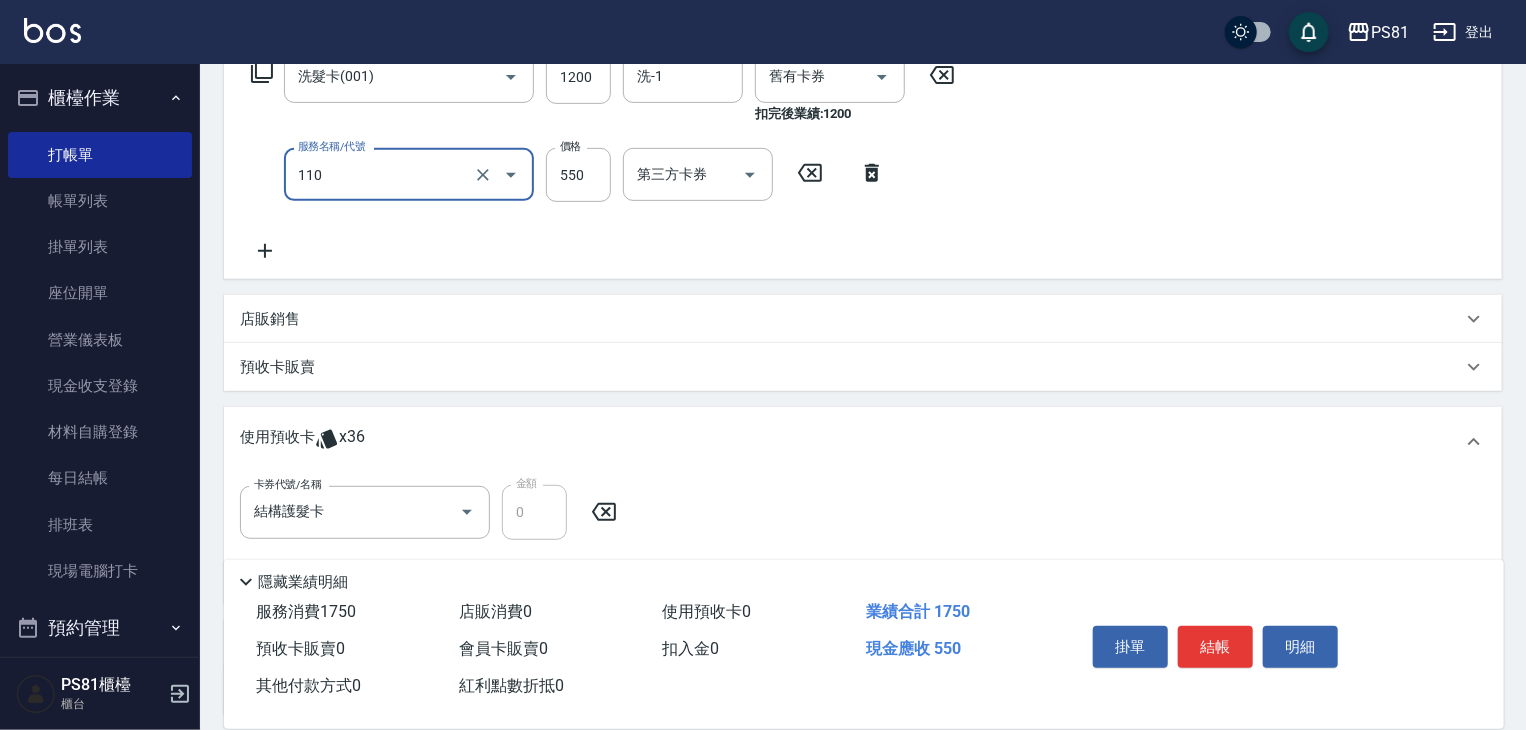 type on "去角質(抗油)(110)" 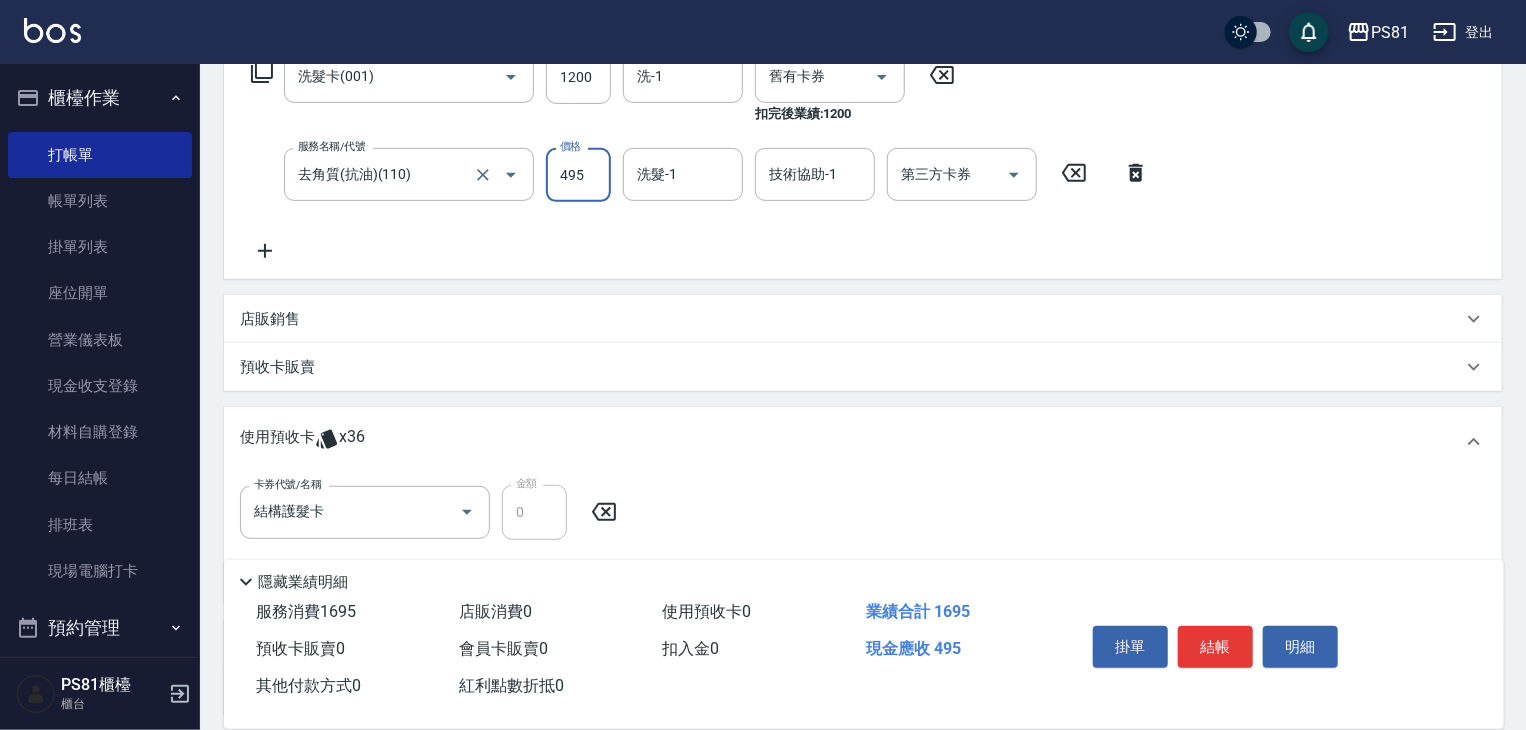 type on "495" 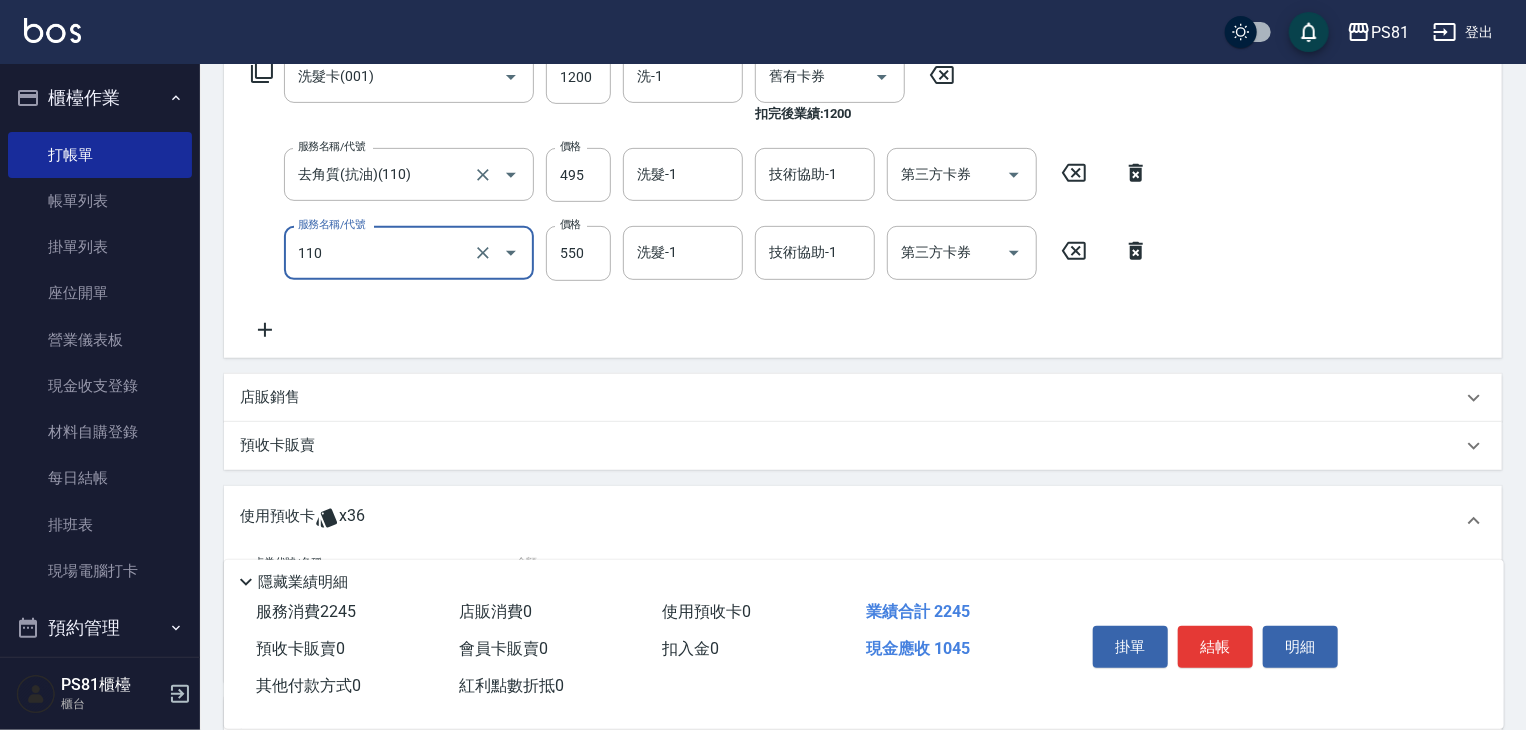 type on "去角質(抗油)(110)" 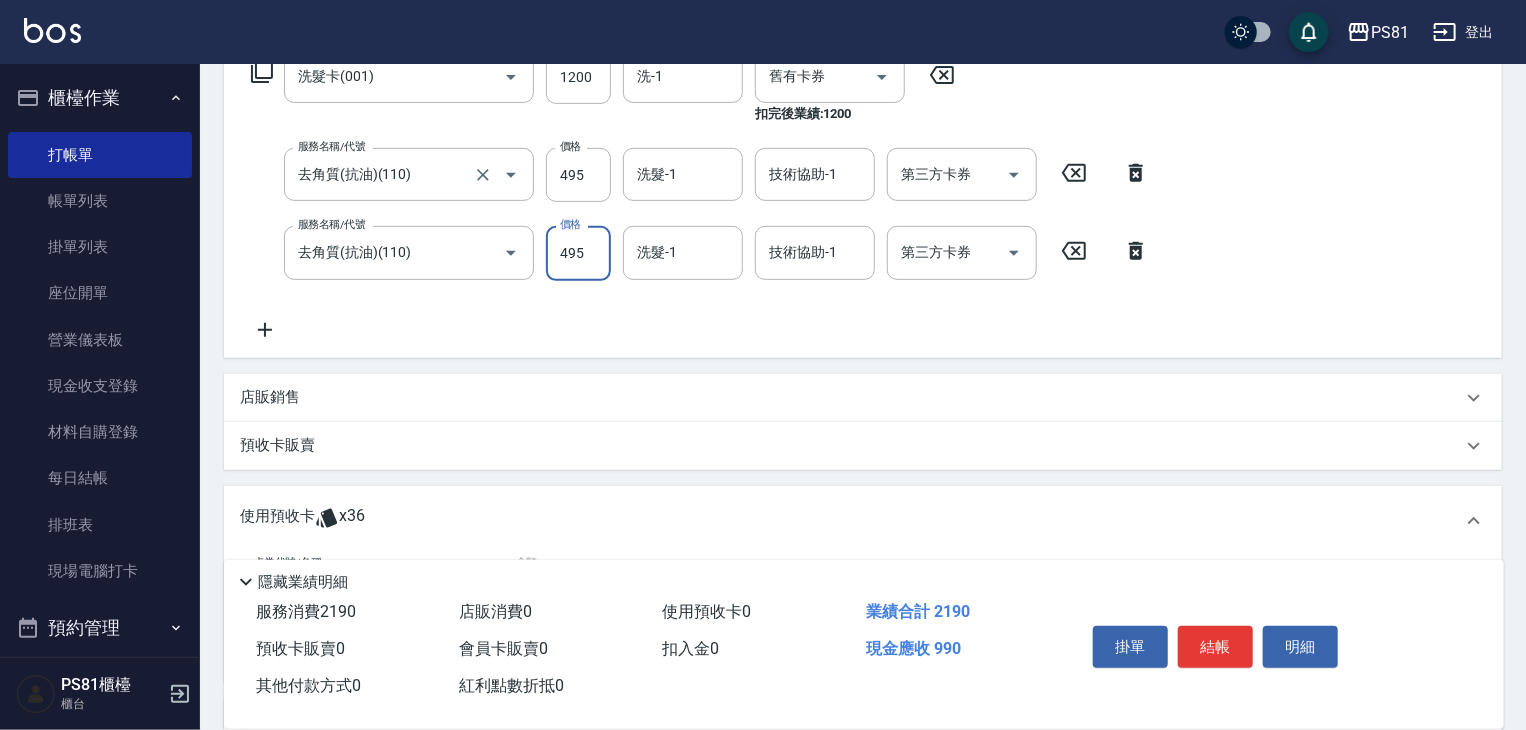 type on "495" 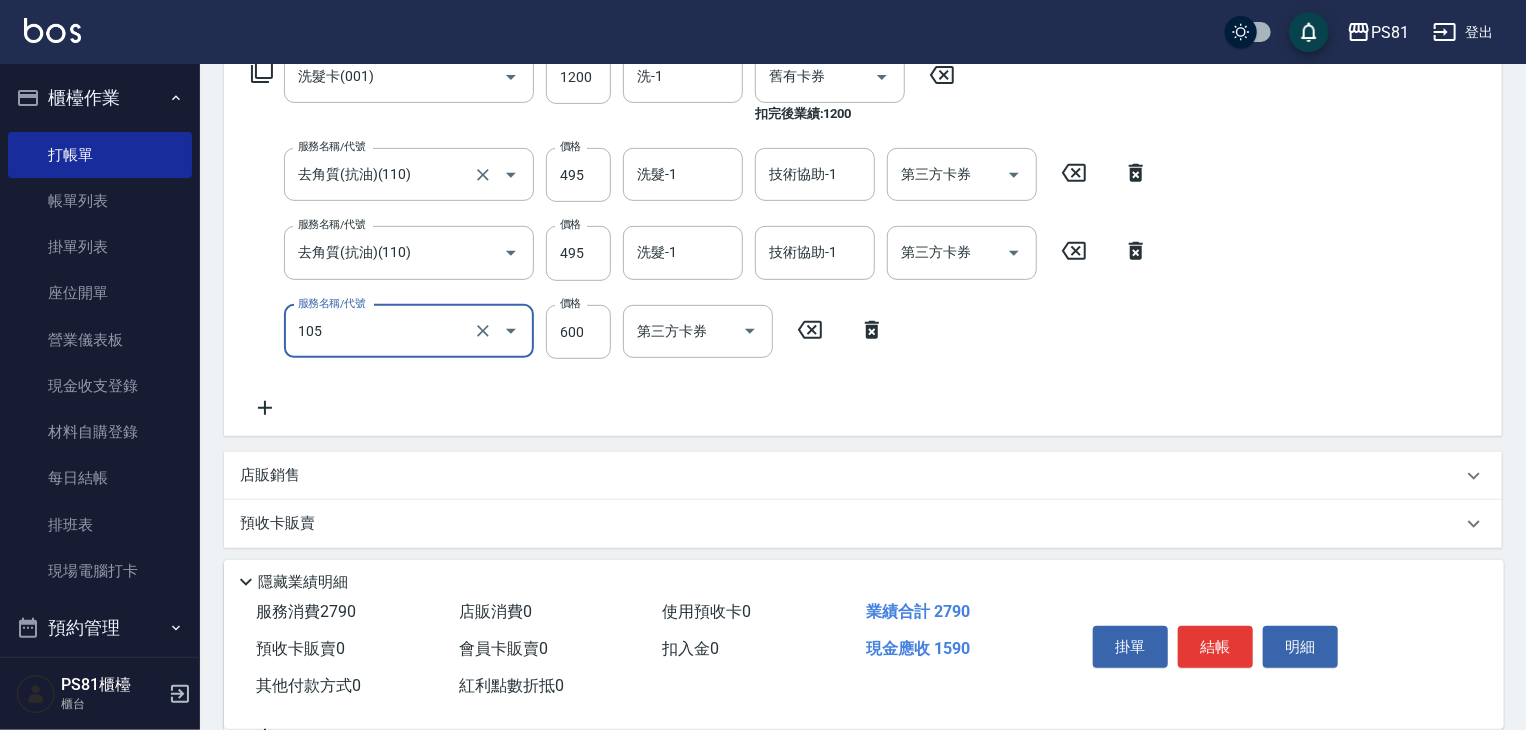 type on "A級洗剪600(105)" 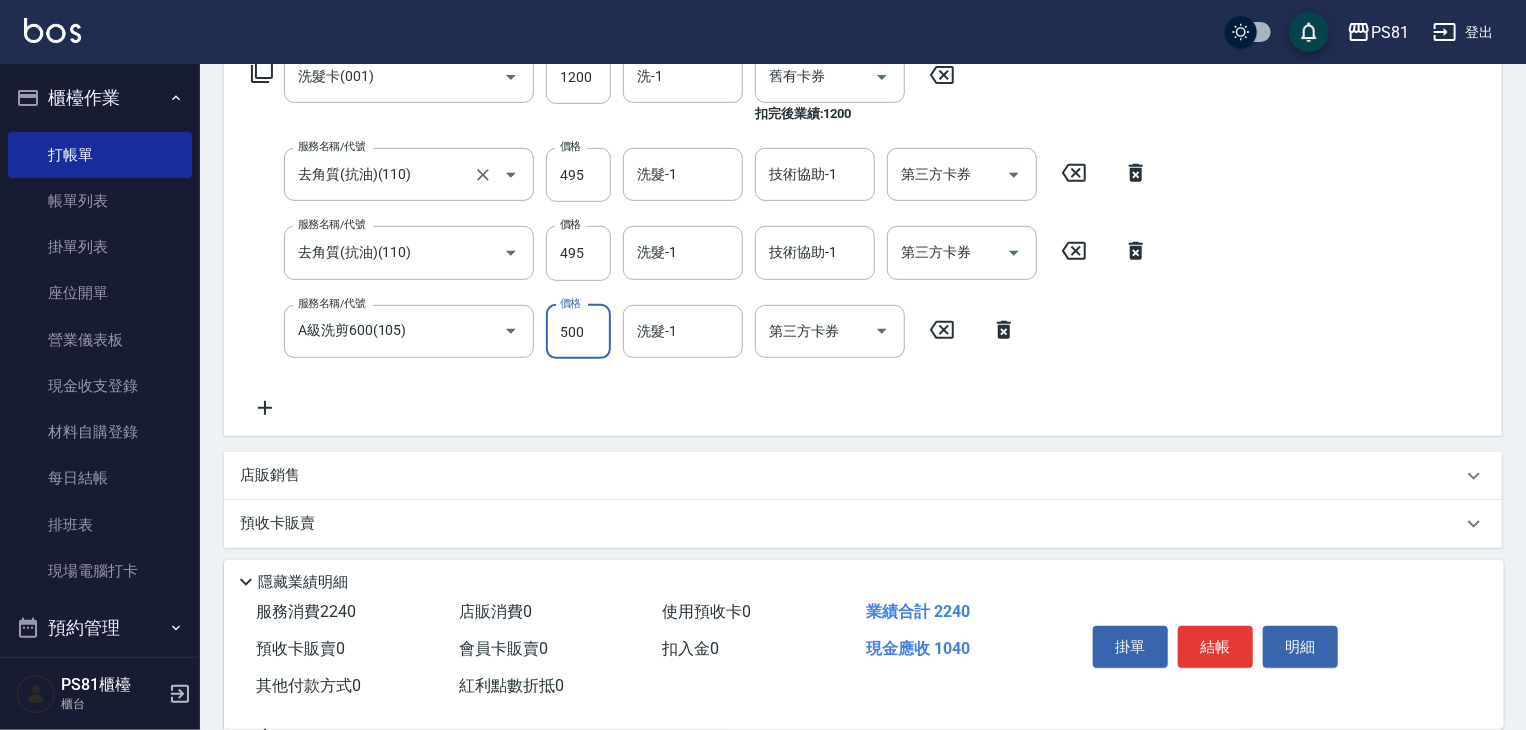 type on "500" 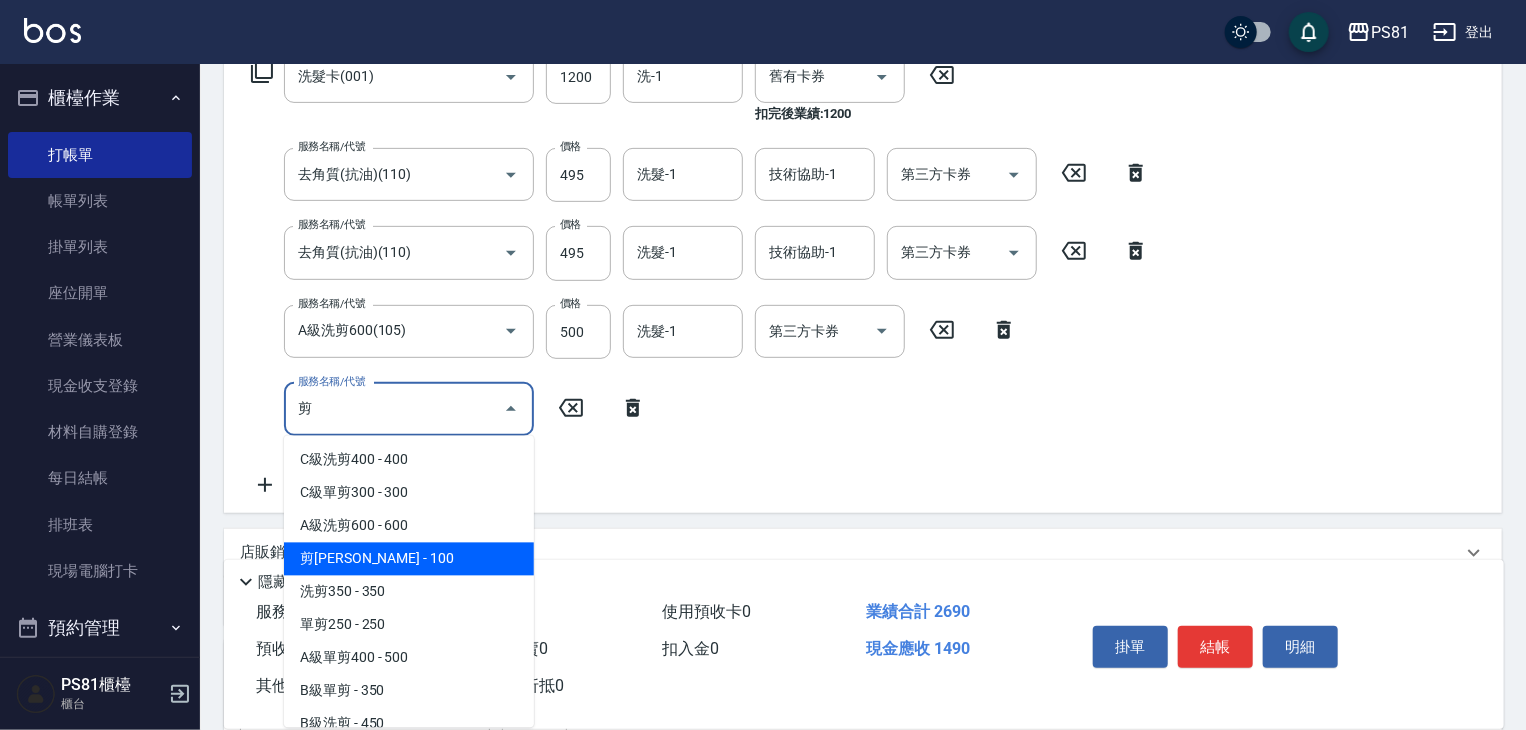 click on "剪[PERSON_NAME] - 100" at bounding box center [409, 559] 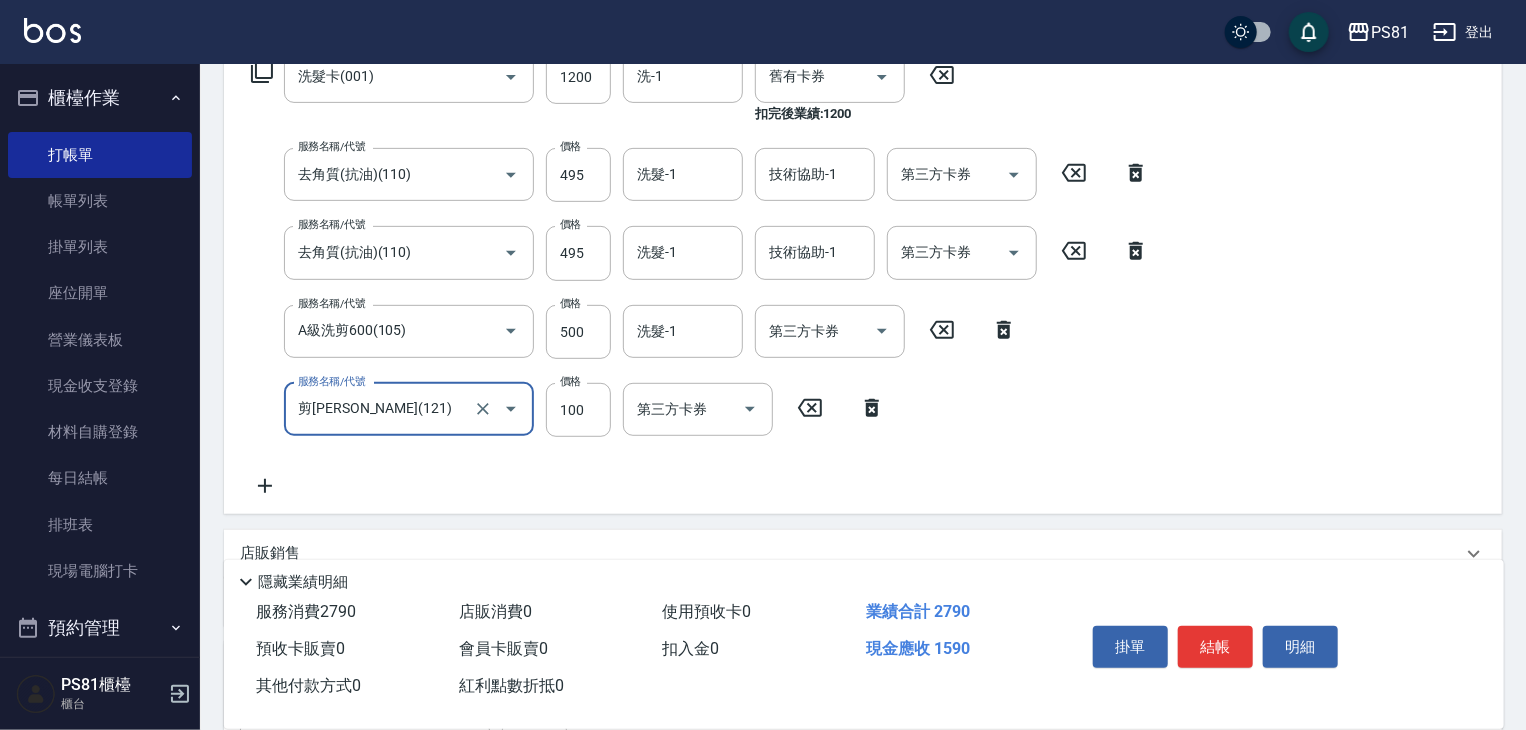 type on "剪[PERSON_NAME](121)" 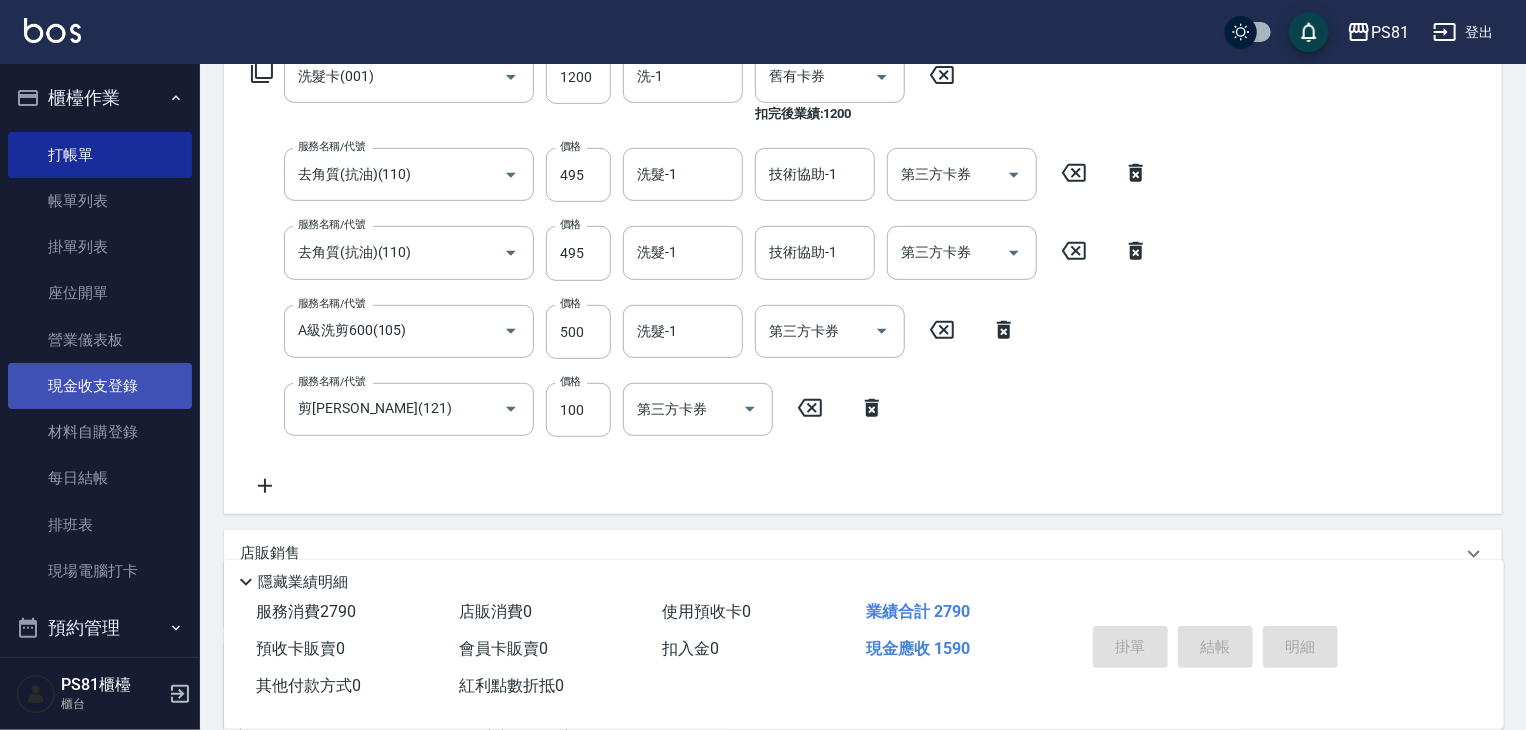 type 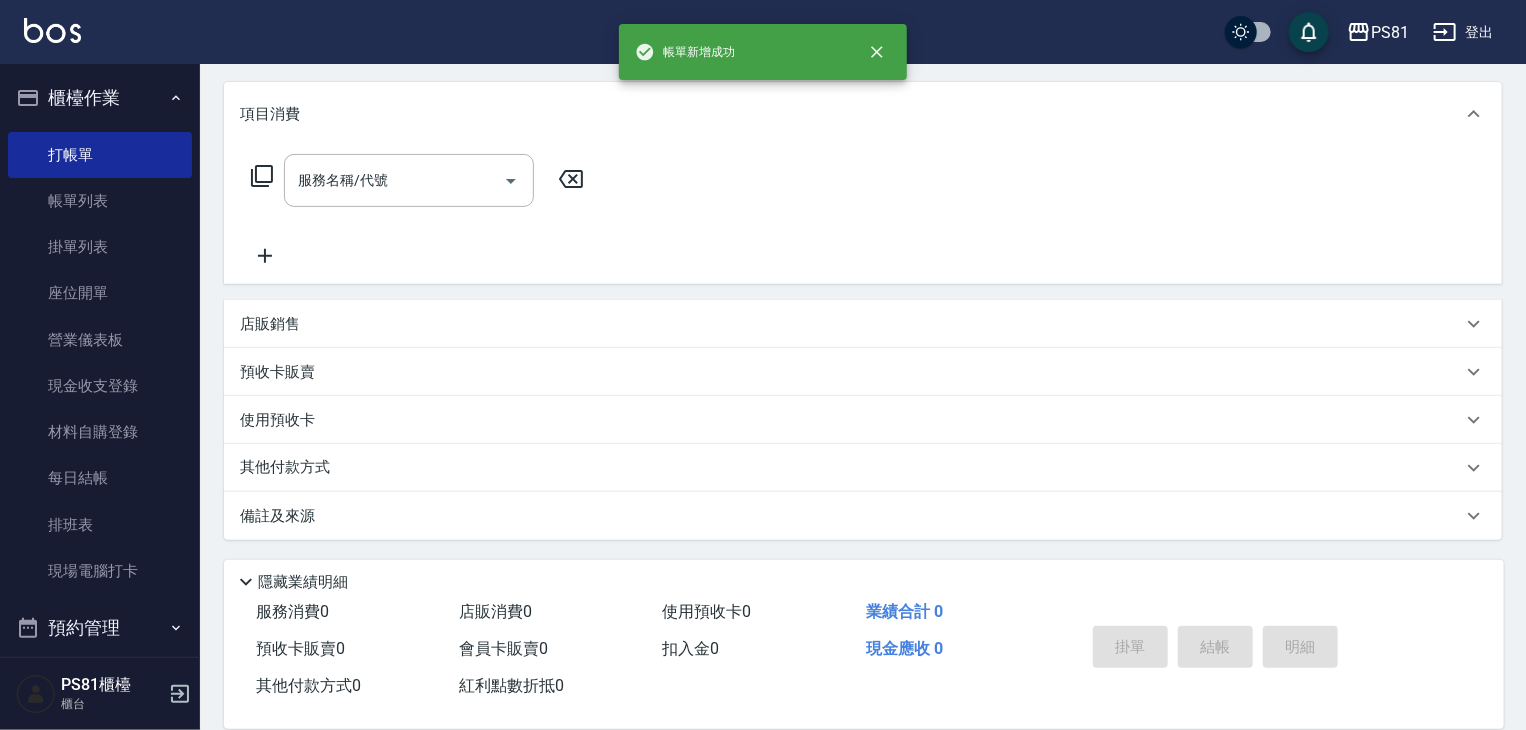 scroll, scrollTop: 0, scrollLeft: 0, axis: both 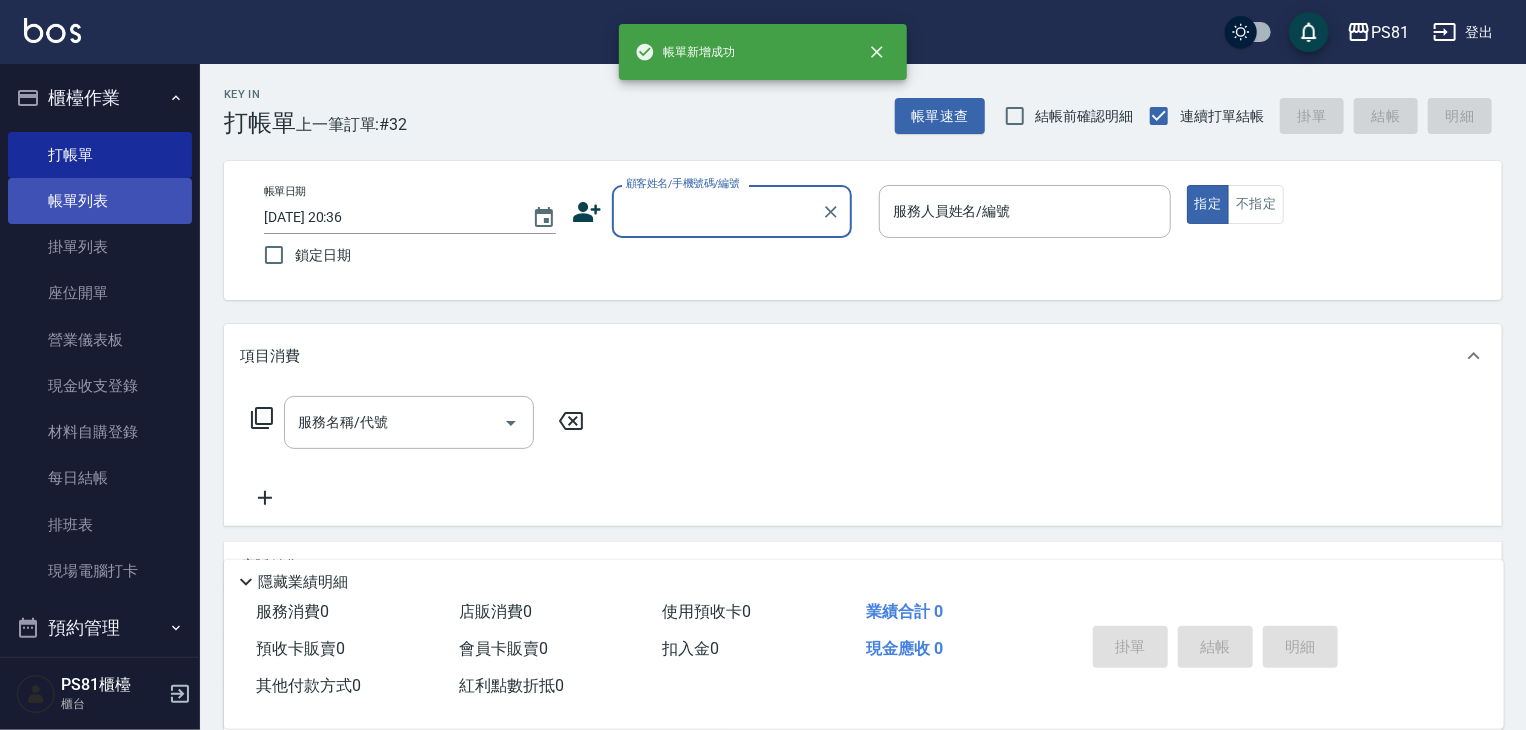 click on "帳單列表" at bounding box center [100, 201] 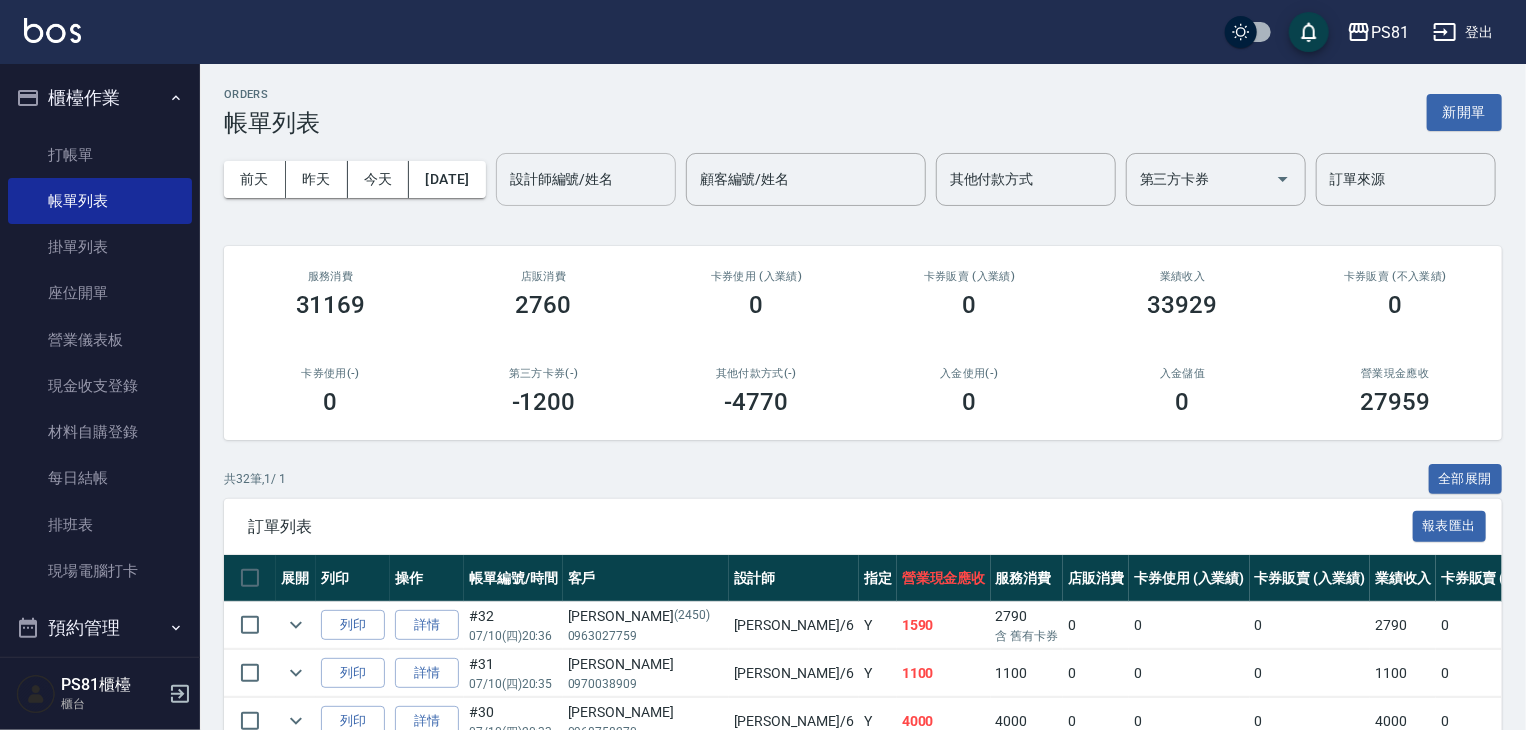 click on "設計師編號/姓名" at bounding box center (586, 179) 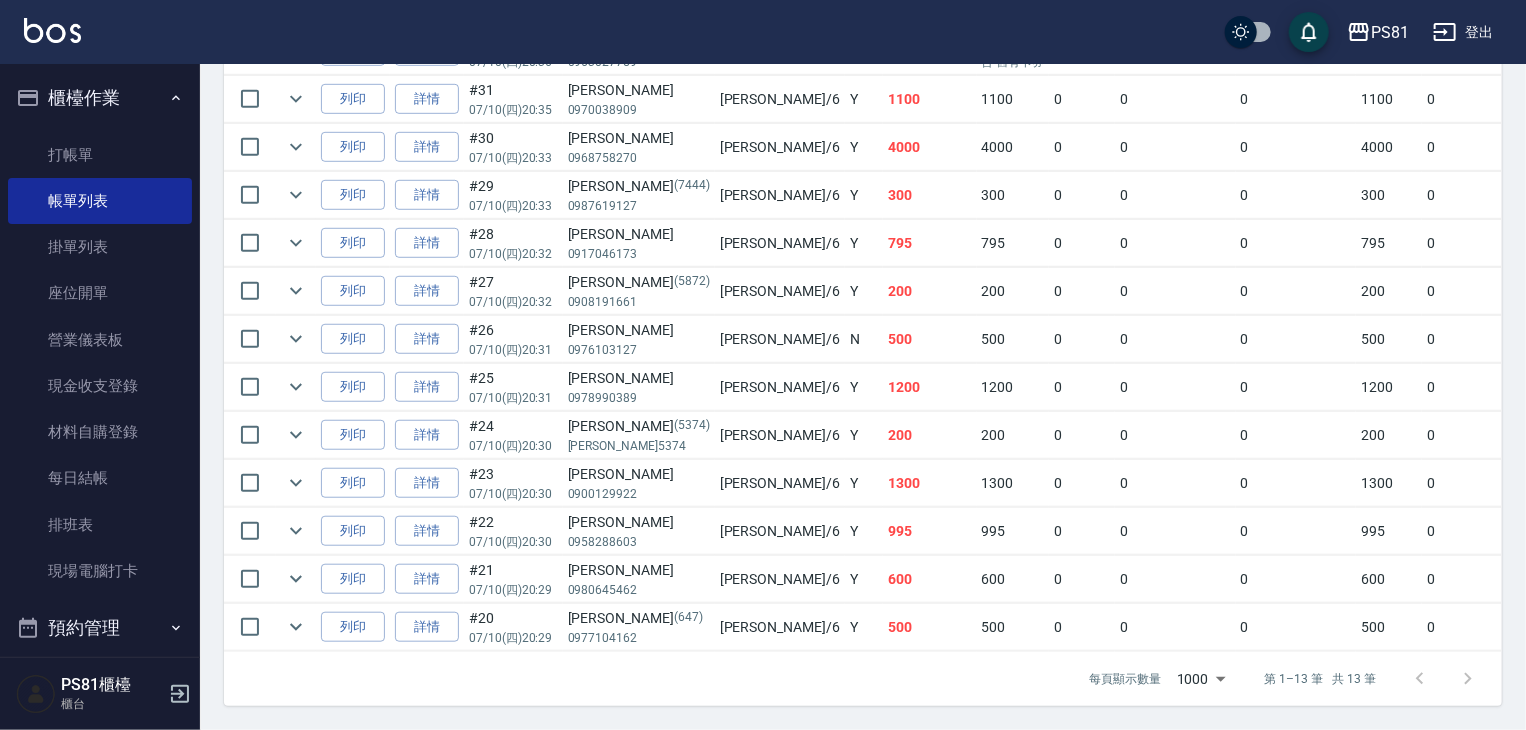 scroll, scrollTop: 589, scrollLeft: 0, axis: vertical 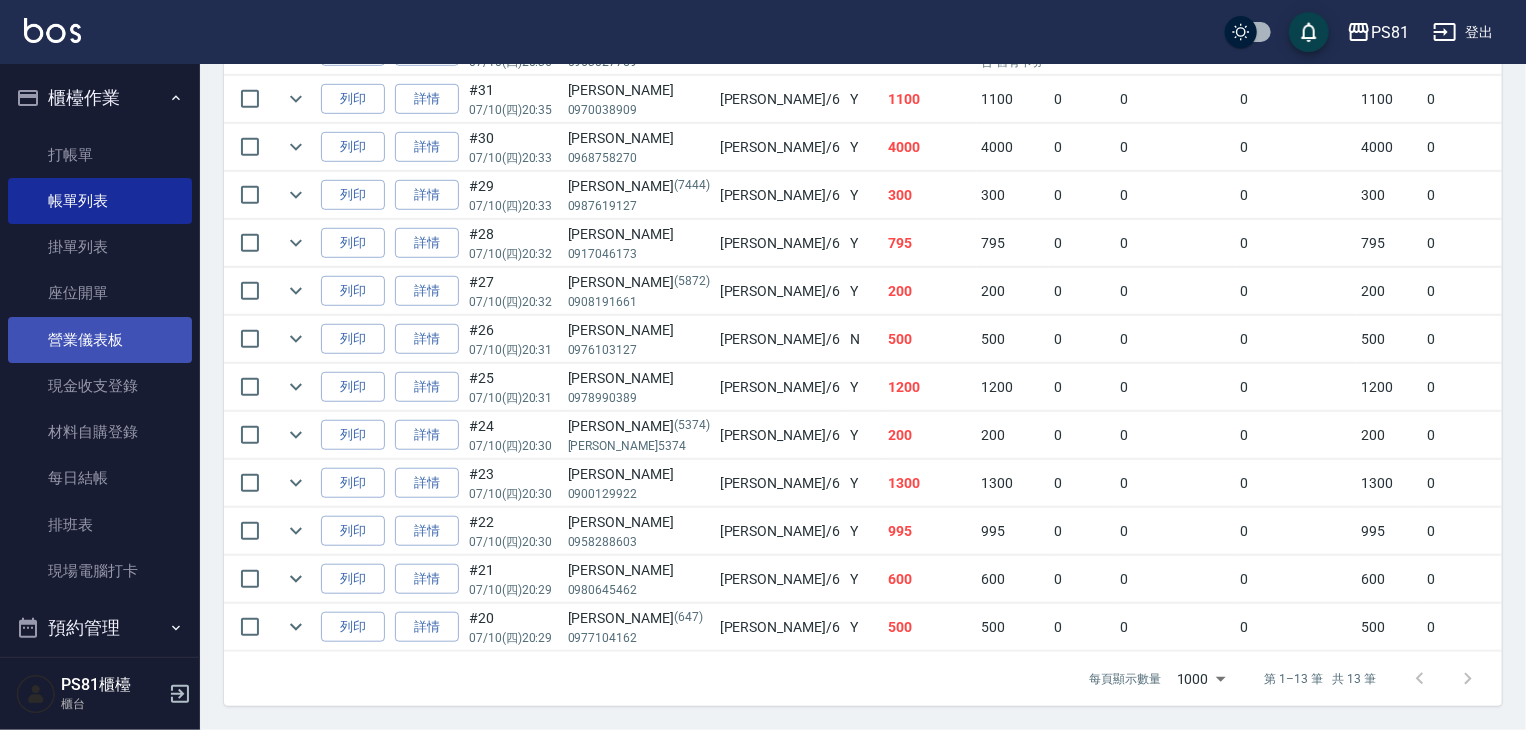 drag, startPoint x: 190, startPoint y: 261, endPoint x: 174, endPoint y: 345, distance: 85.51023 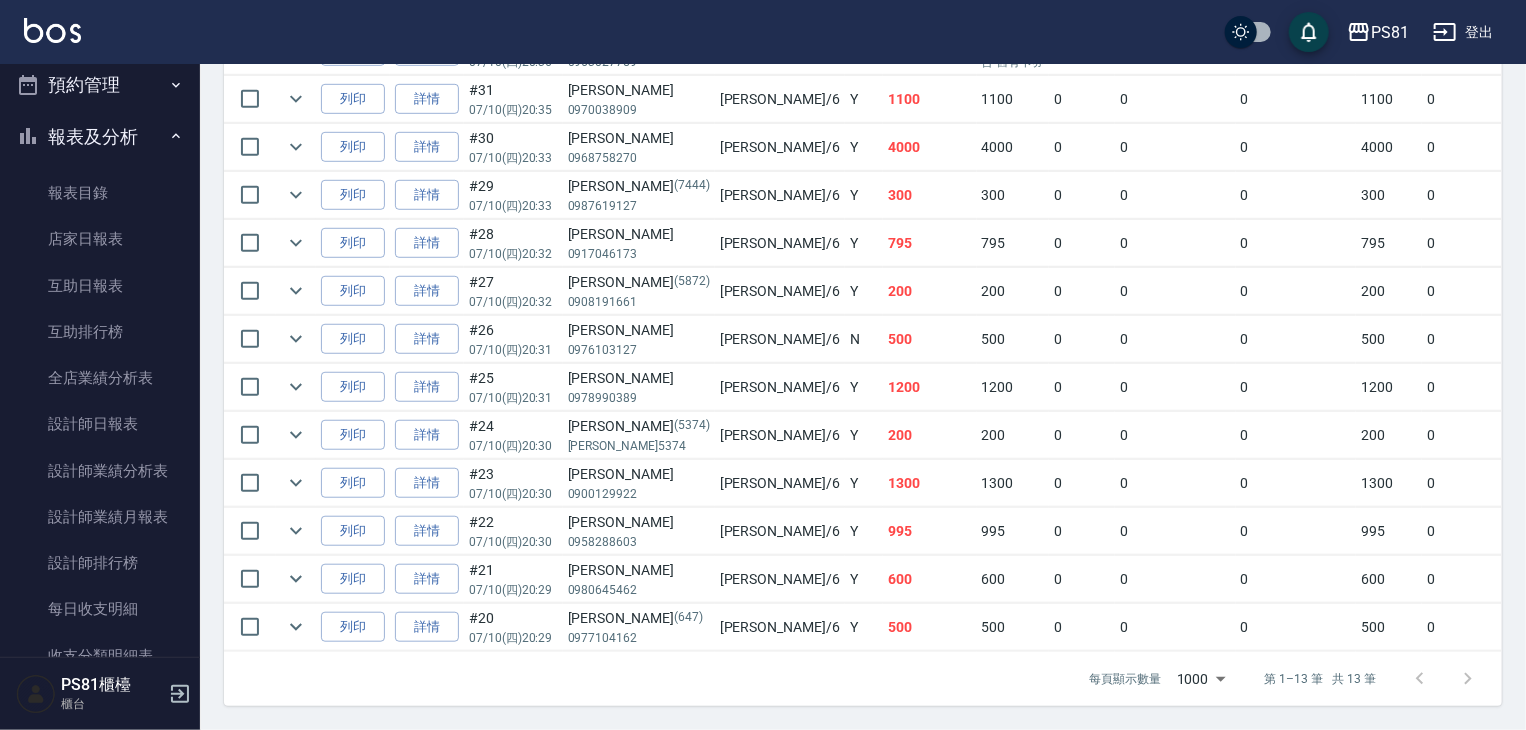 scroll, scrollTop: 556, scrollLeft: 0, axis: vertical 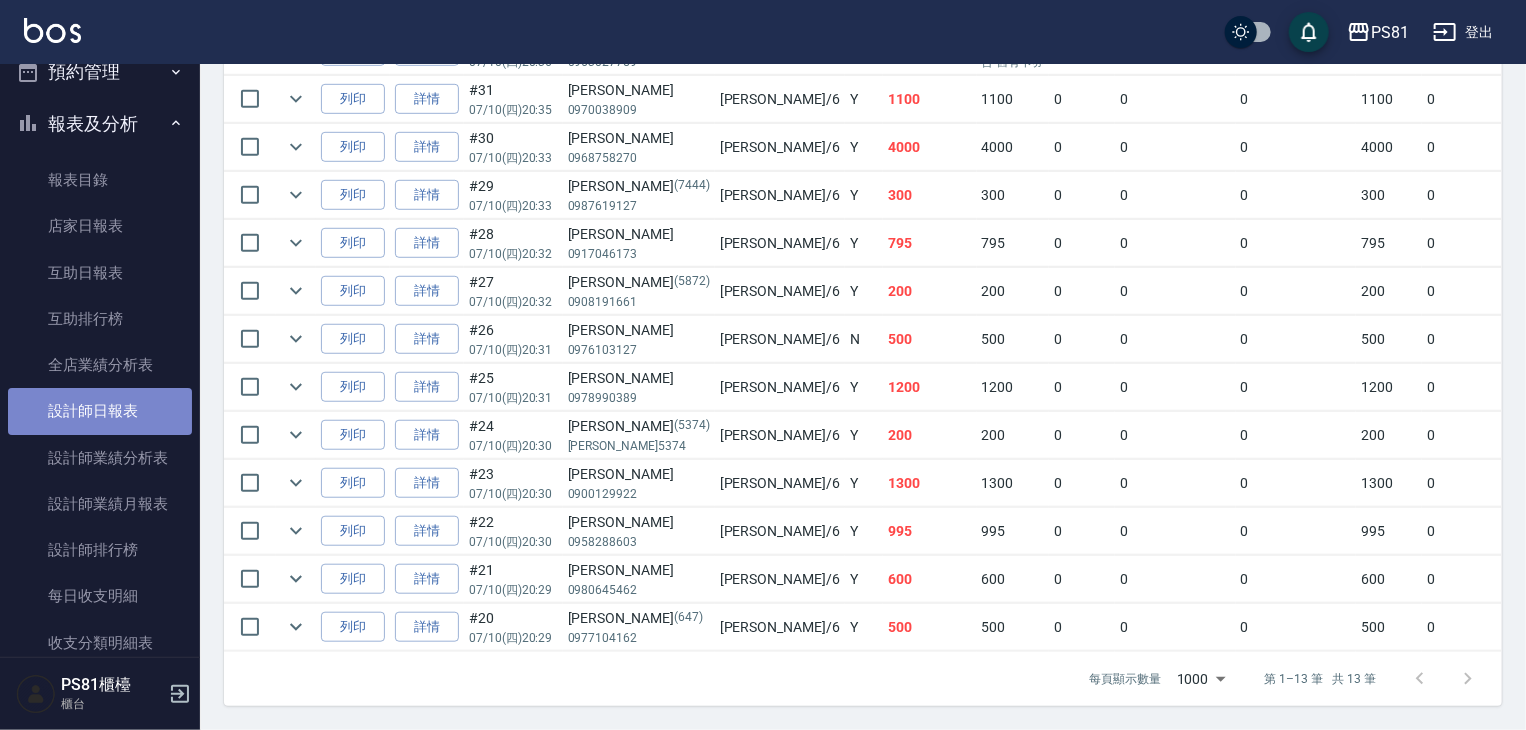 click on "設計師日報表" at bounding box center [100, 411] 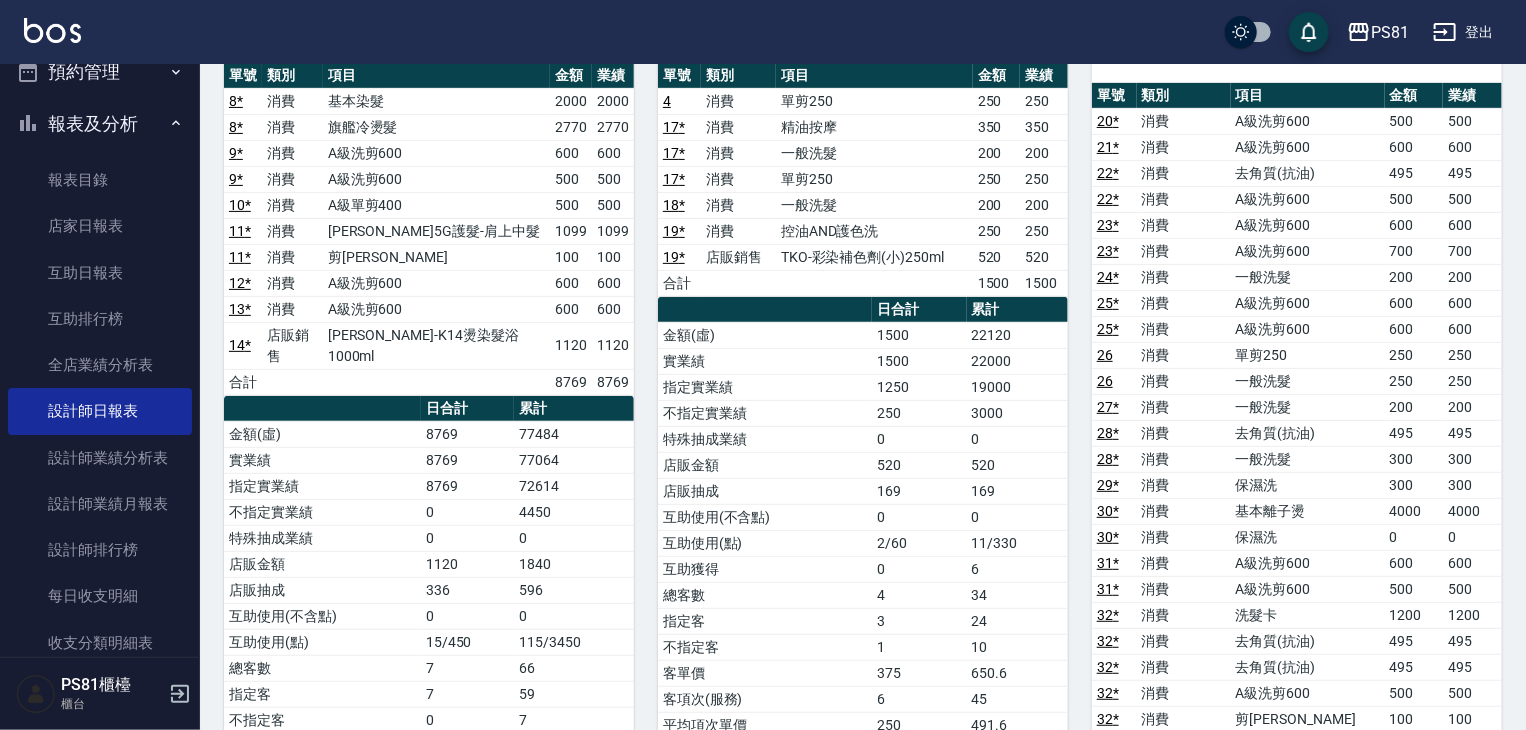 scroll, scrollTop: 0, scrollLeft: 0, axis: both 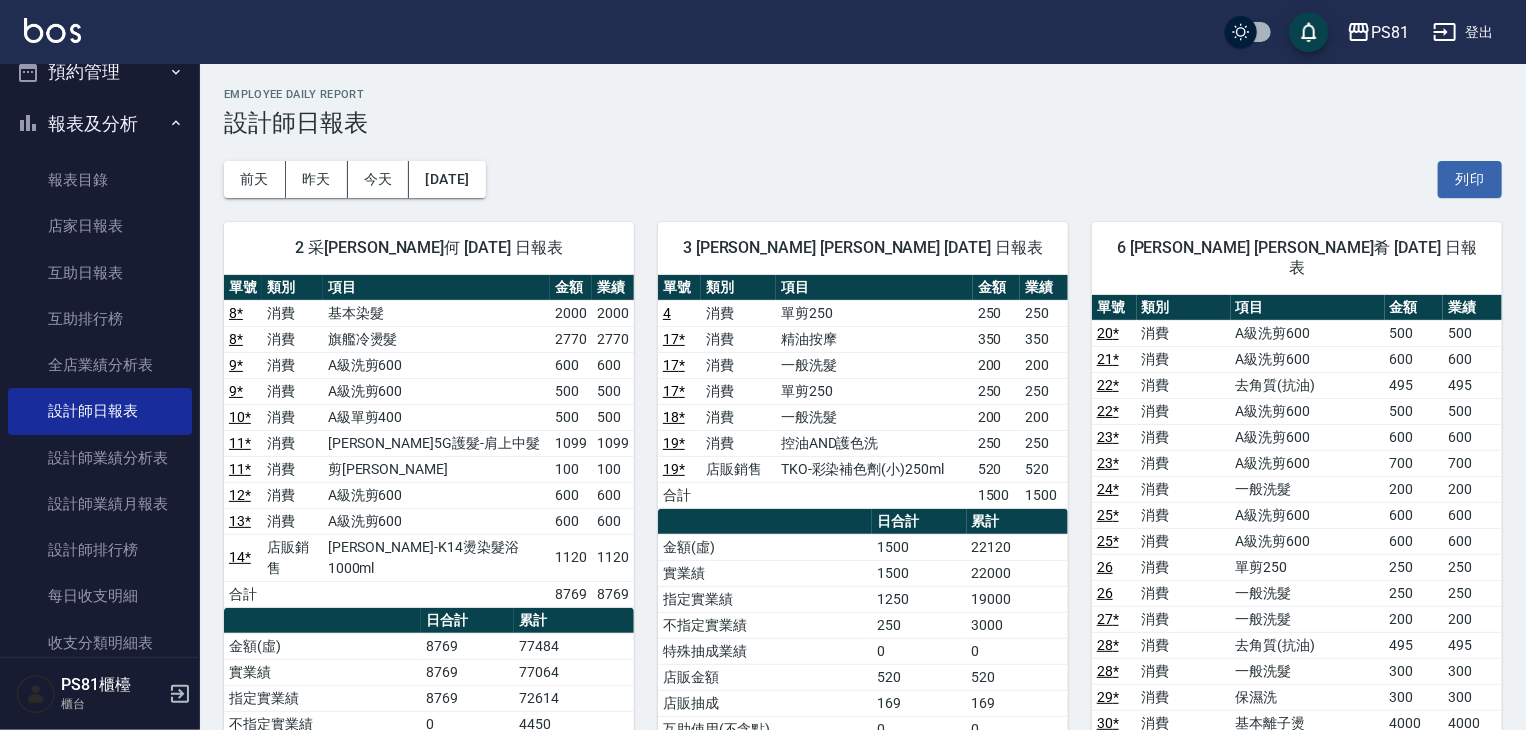 click on "預約管理" at bounding box center [100, 72] 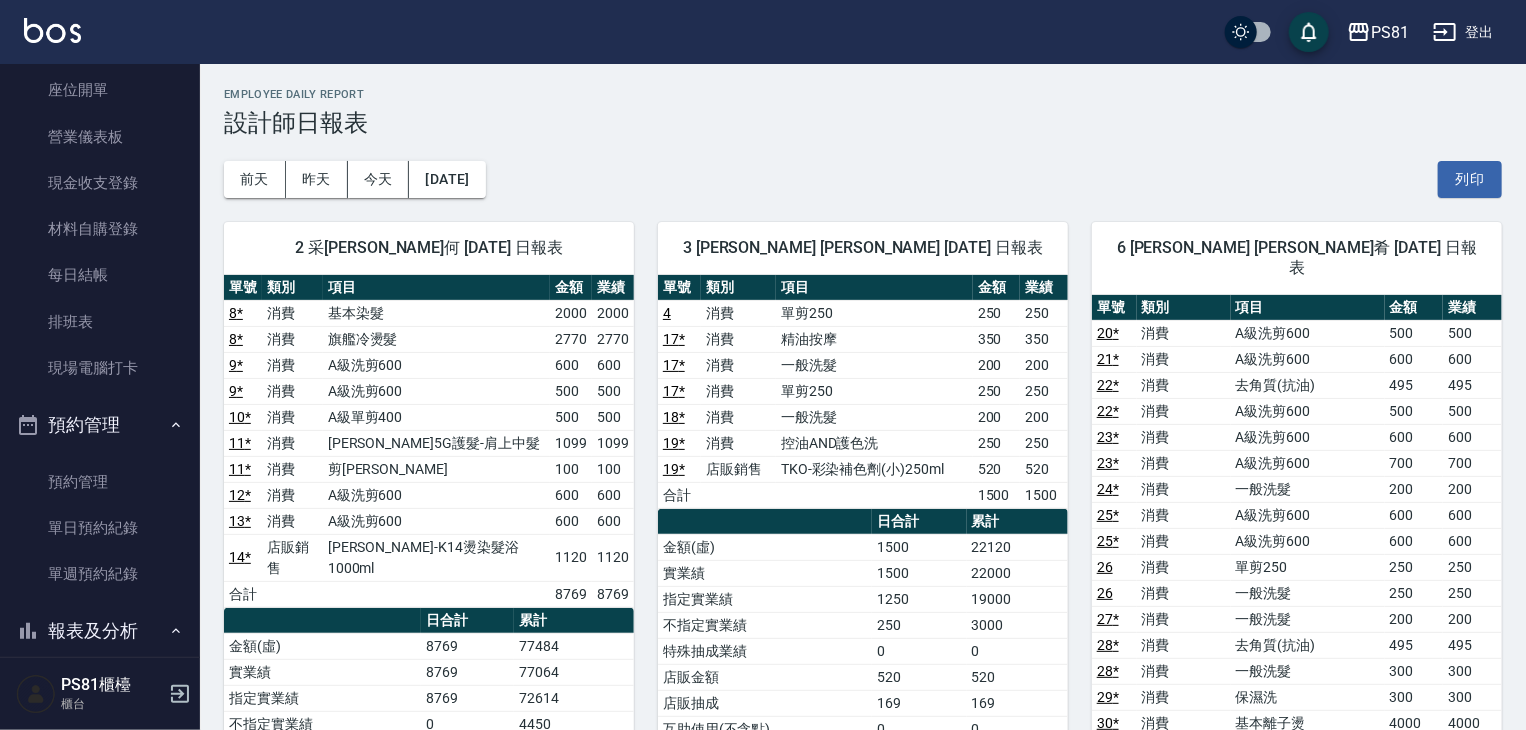 scroll, scrollTop: 0, scrollLeft: 0, axis: both 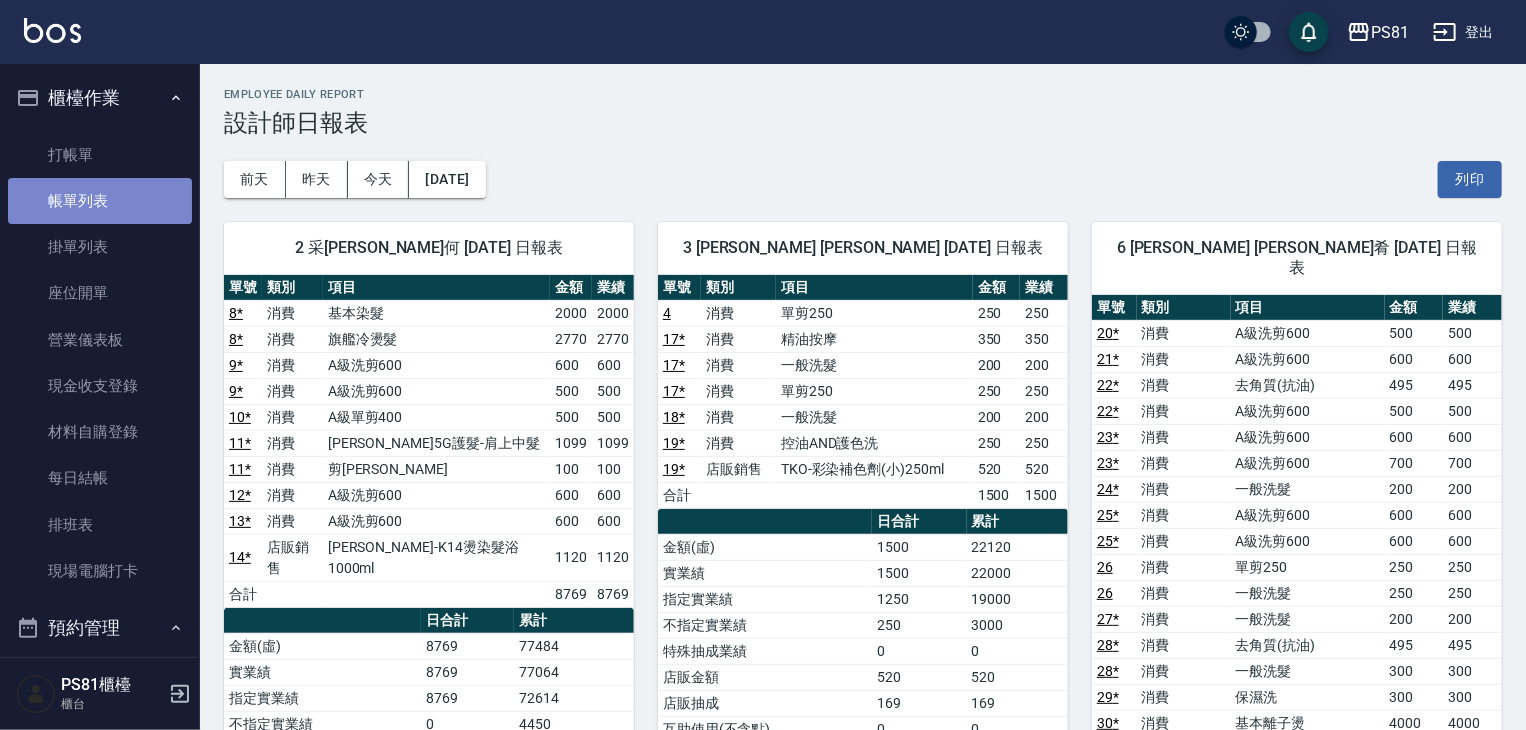click on "帳單列表" at bounding box center (100, 201) 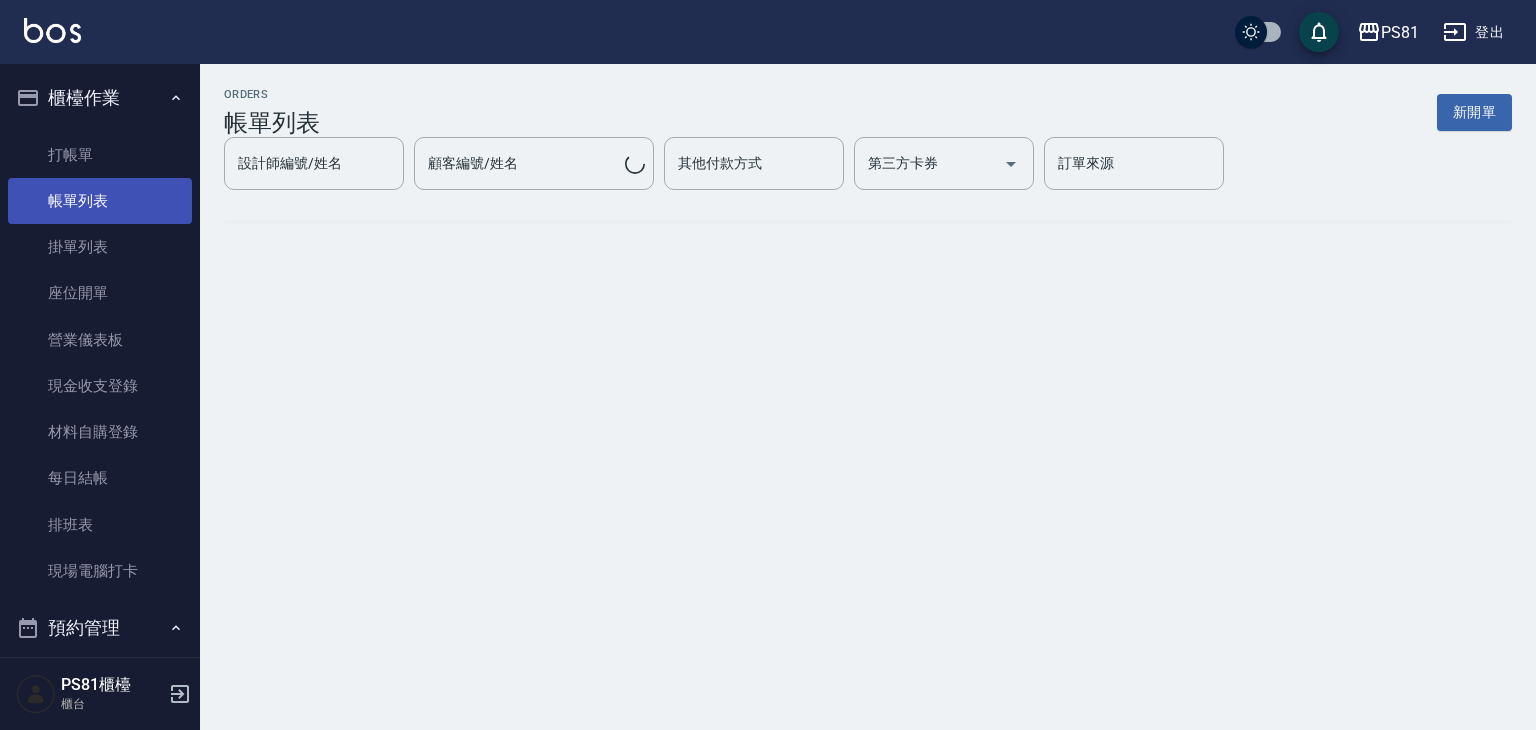 click on "帳單列表" at bounding box center [100, 201] 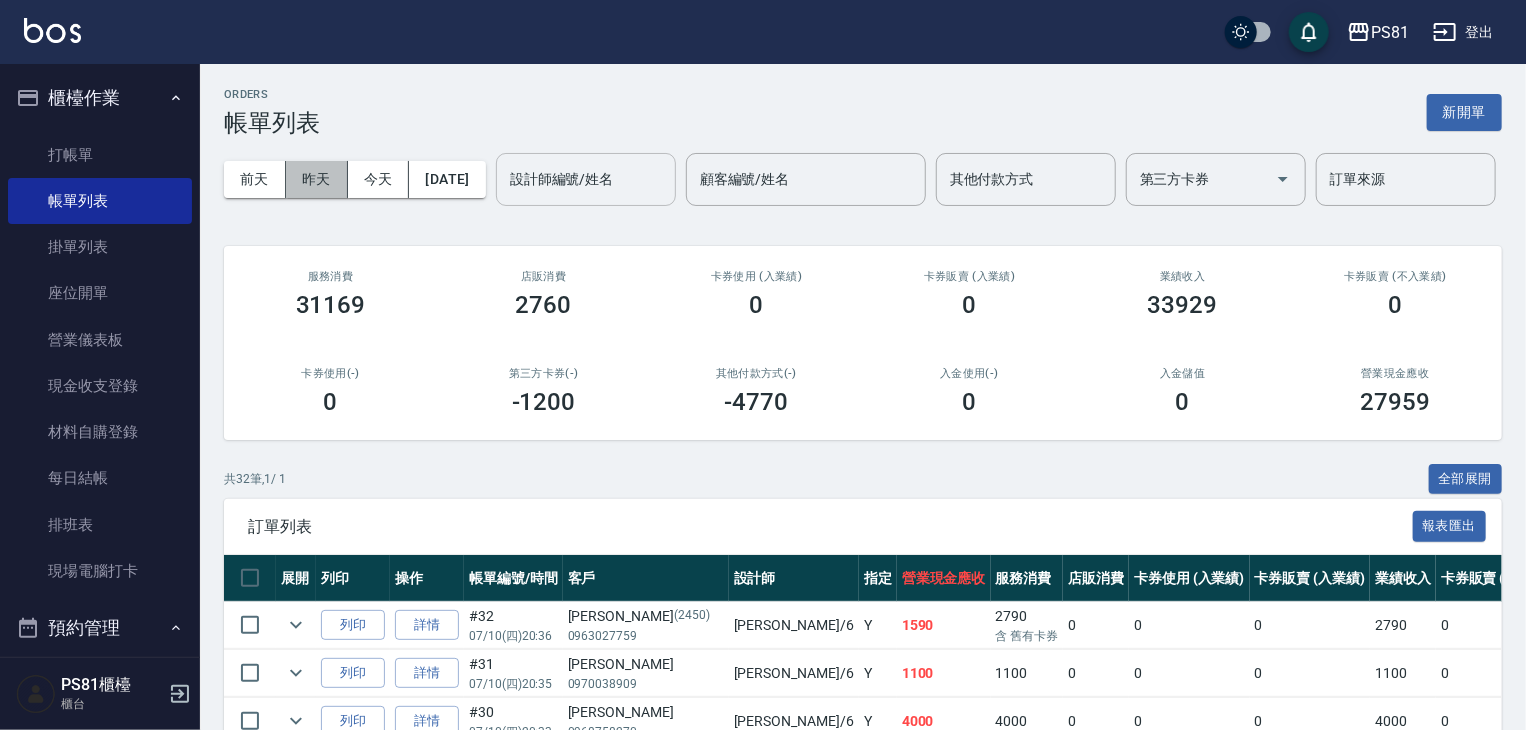 drag, startPoint x: 324, startPoint y: 177, endPoint x: 338, endPoint y: 241, distance: 65.51336 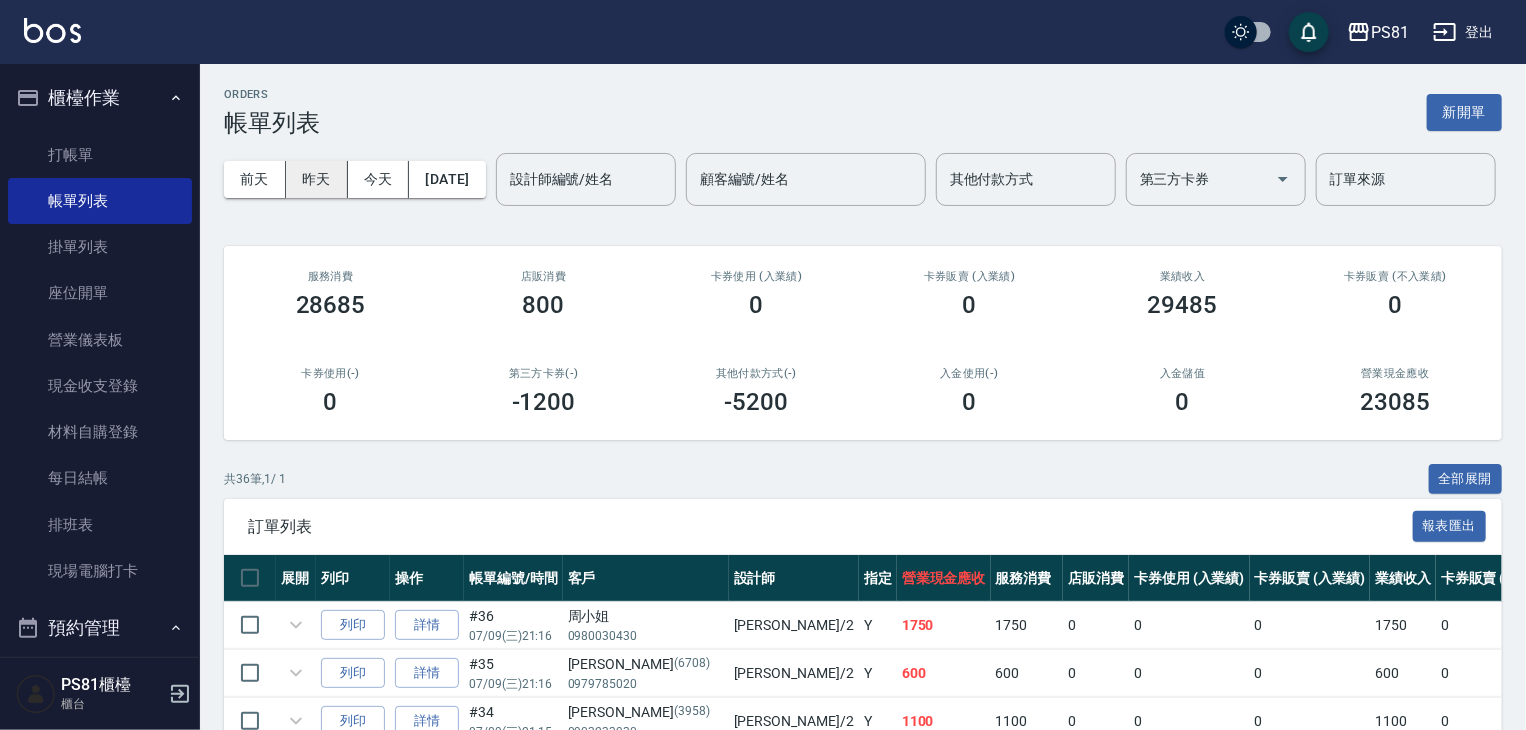 drag, startPoint x: 344, startPoint y: 185, endPoint x: 373, endPoint y: 190, distance: 29.427877 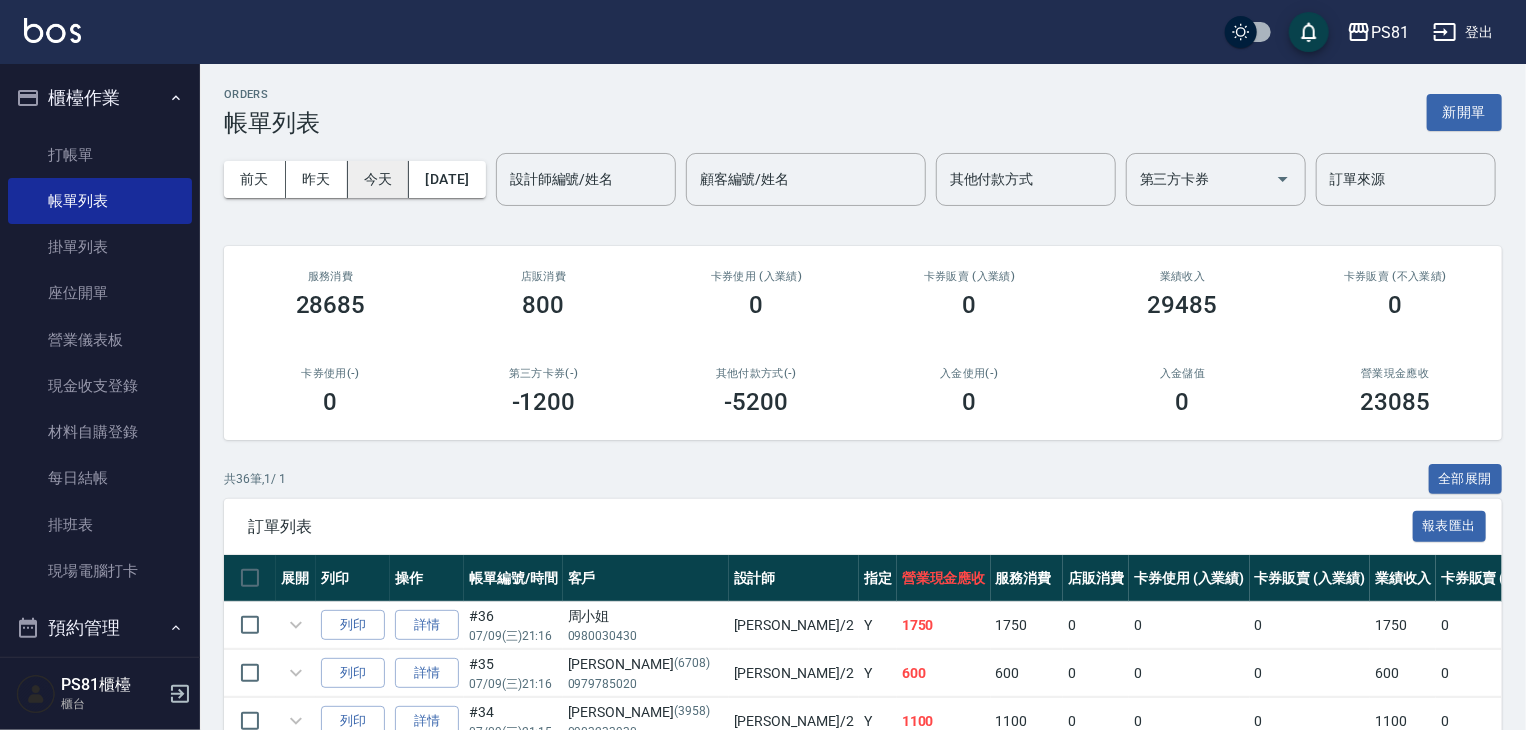 click on "[DATE] [DATE] [DATE] [DATE]" at bounding box center [355, 179] 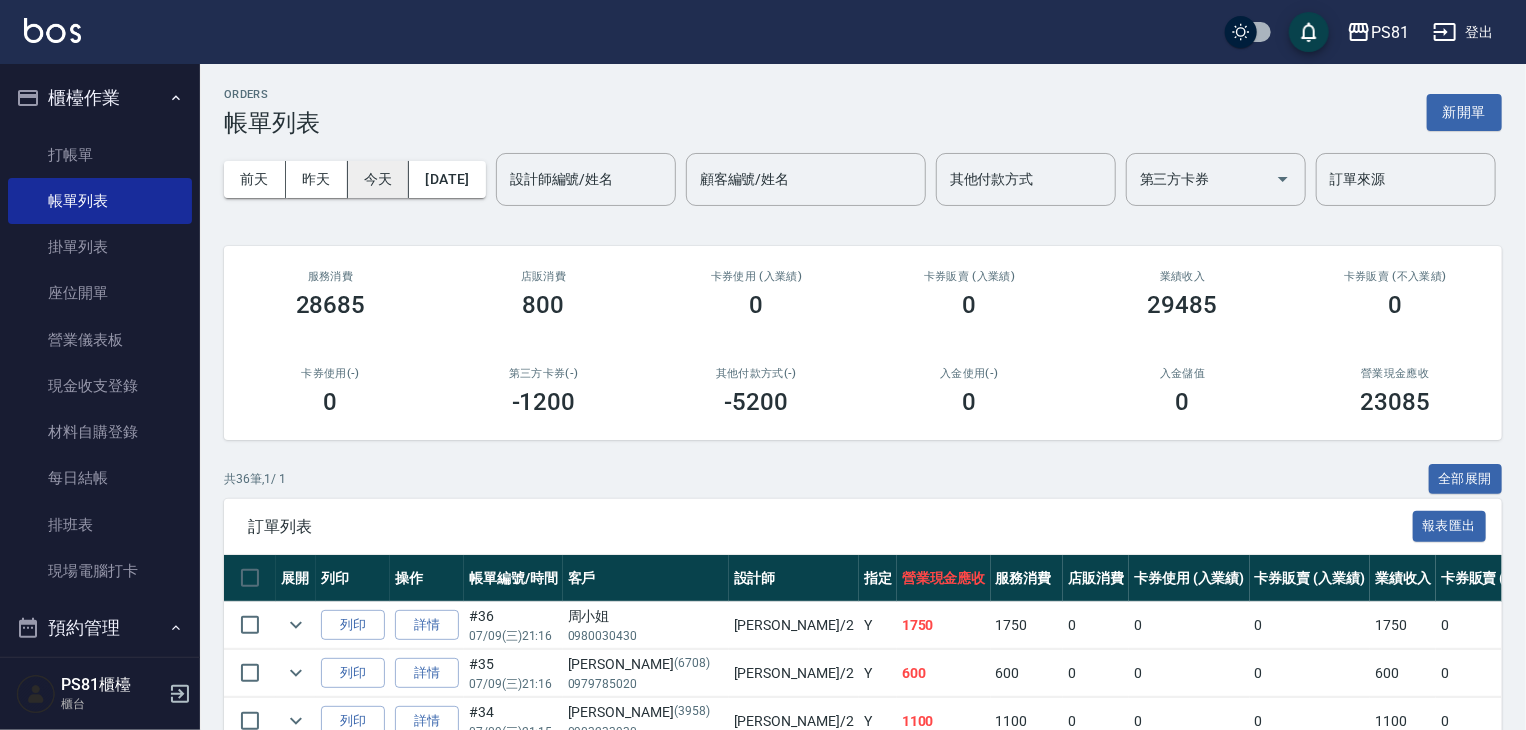 click on "今天" at bounding box center (379, 179) 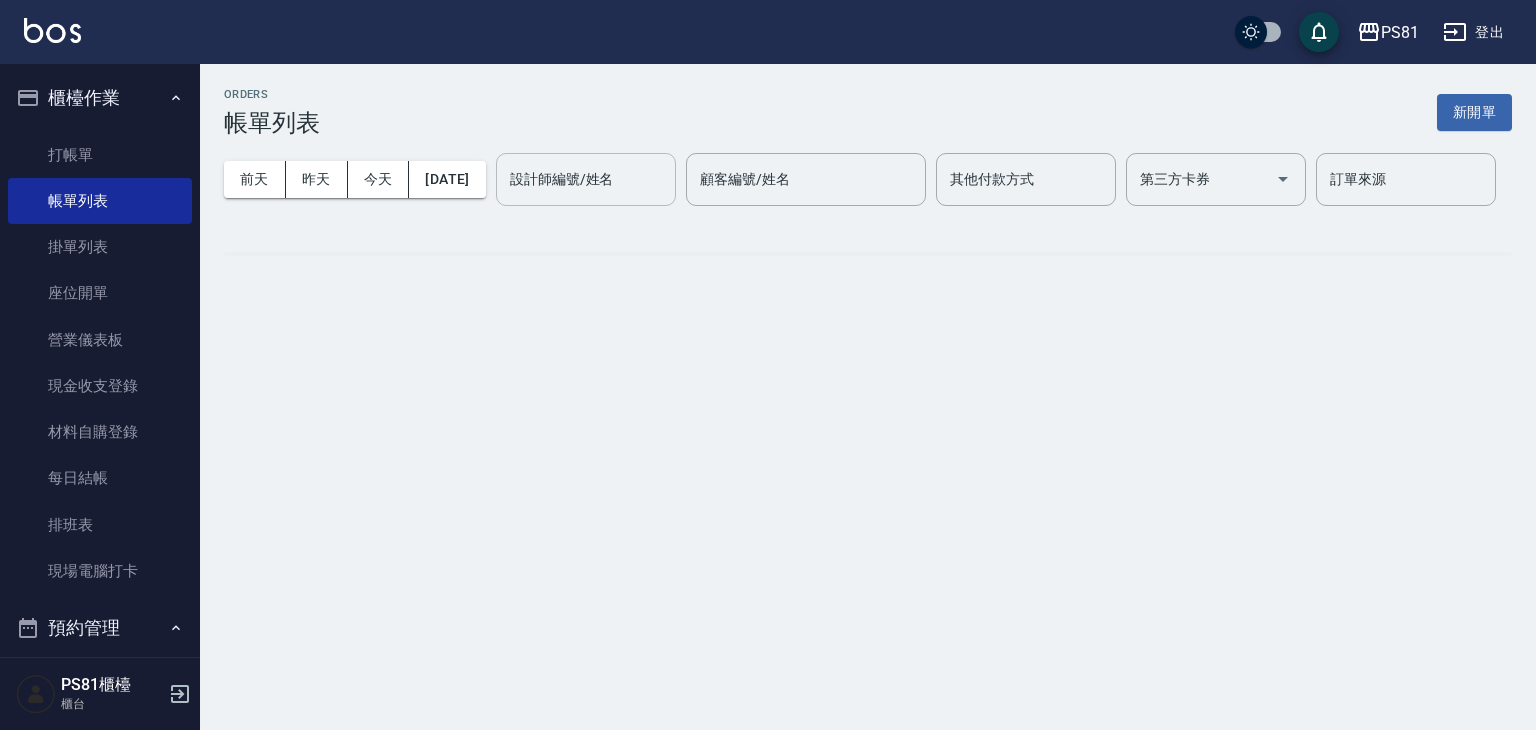drag, startPoint x: 388, startPoint y: 190, endPoint x: 360, endPoint y: 272, distance: 86.64872 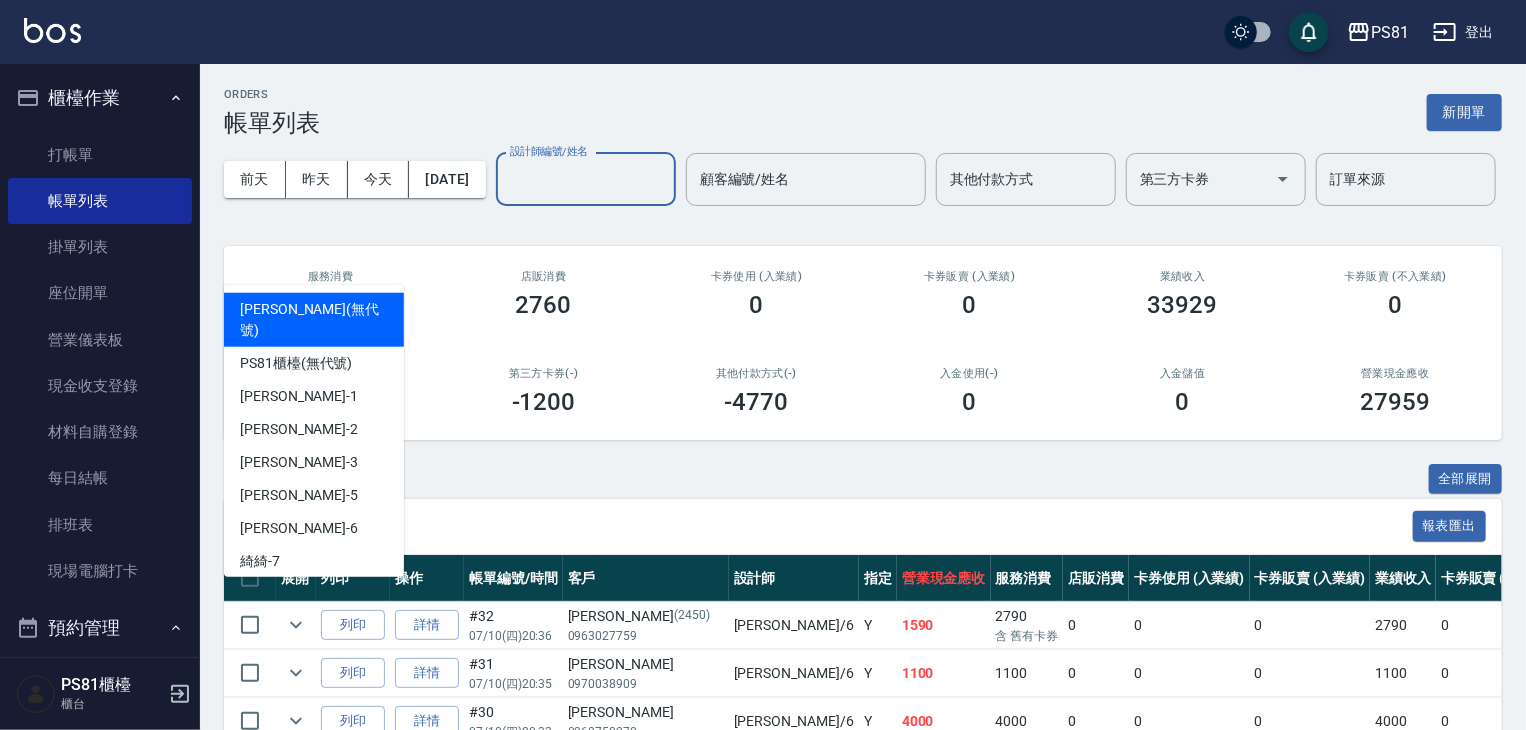 click on "設計師編號/姓名" at bounding box center (586, 179) 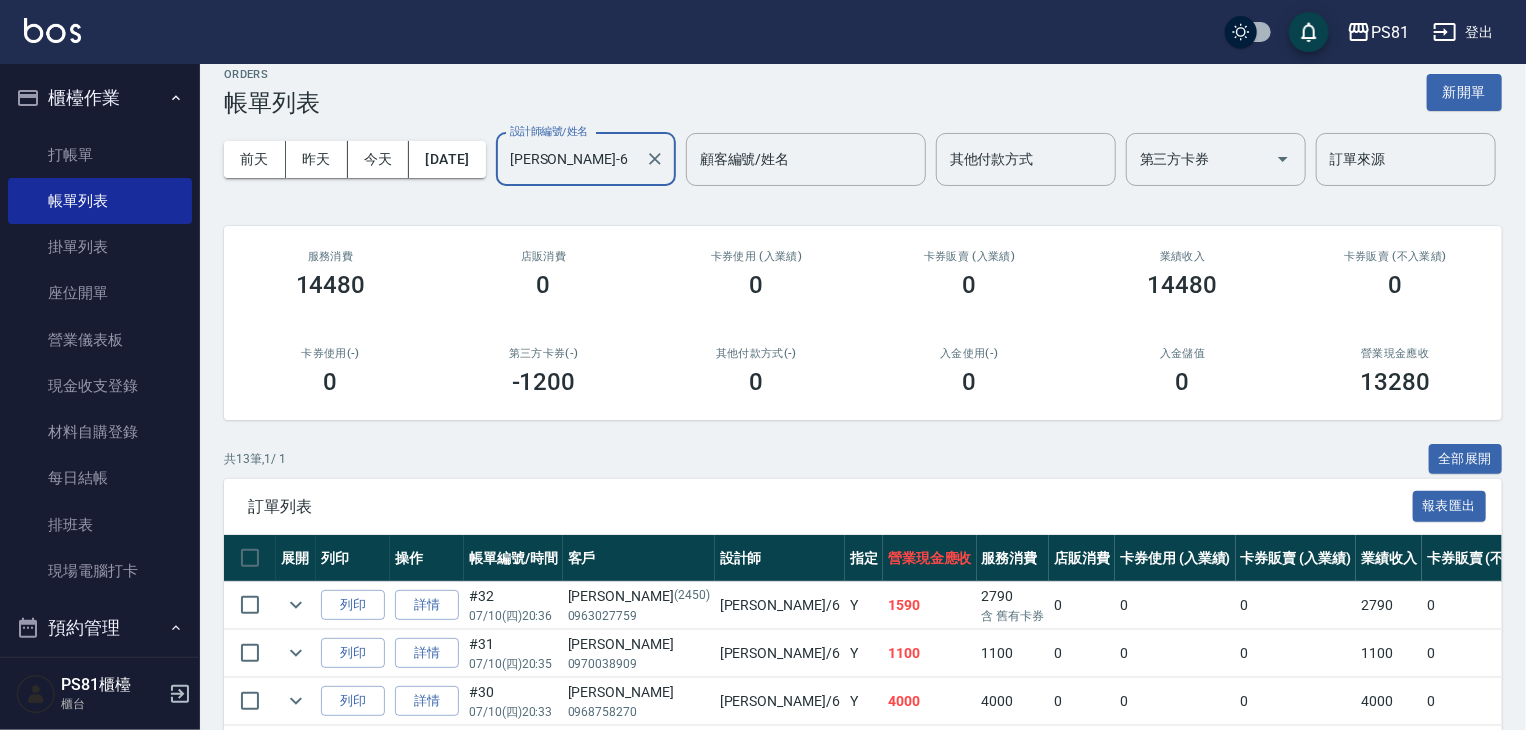 scroll, scrollTop: 0, scrollLeft: 0, axis: both 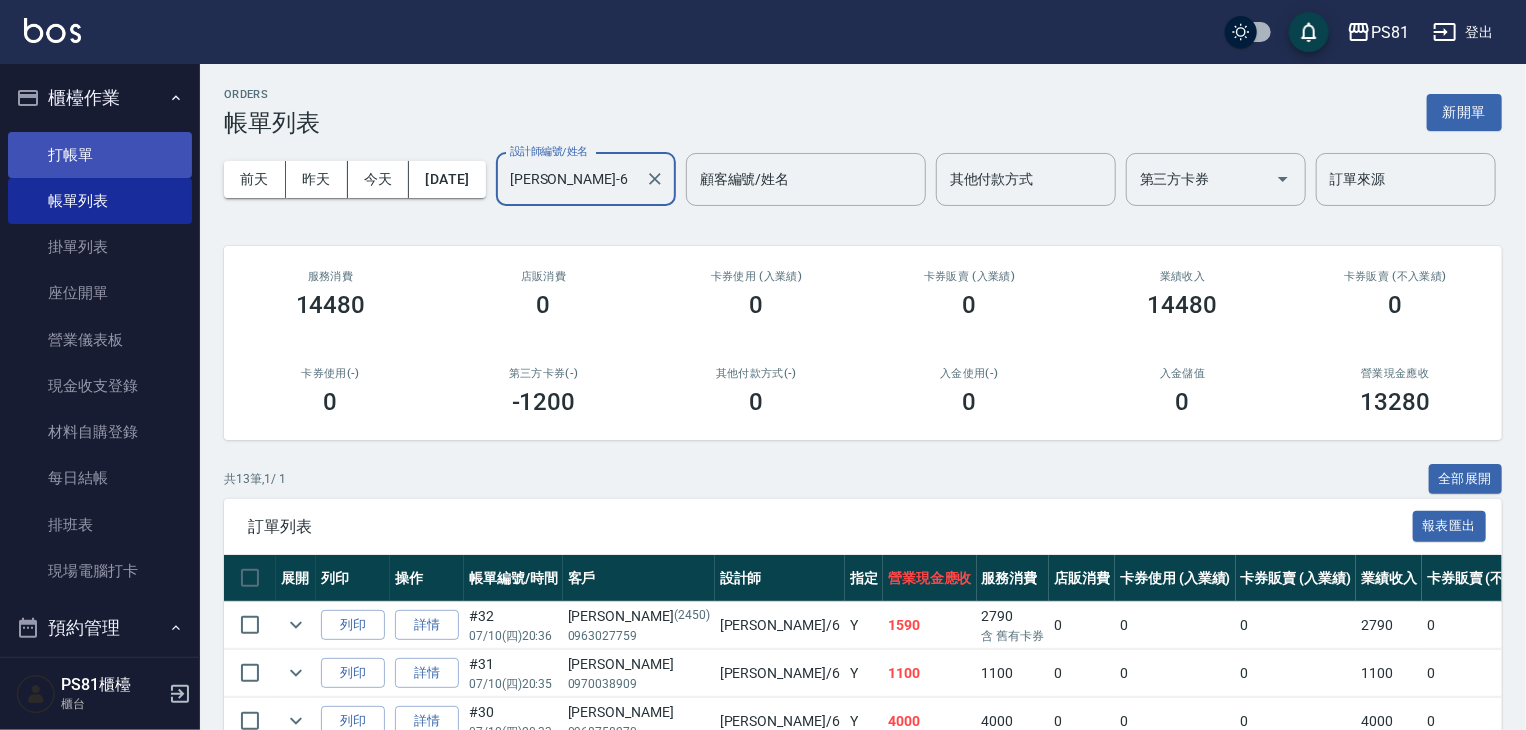 type on "[PERSON_NAME]-6" 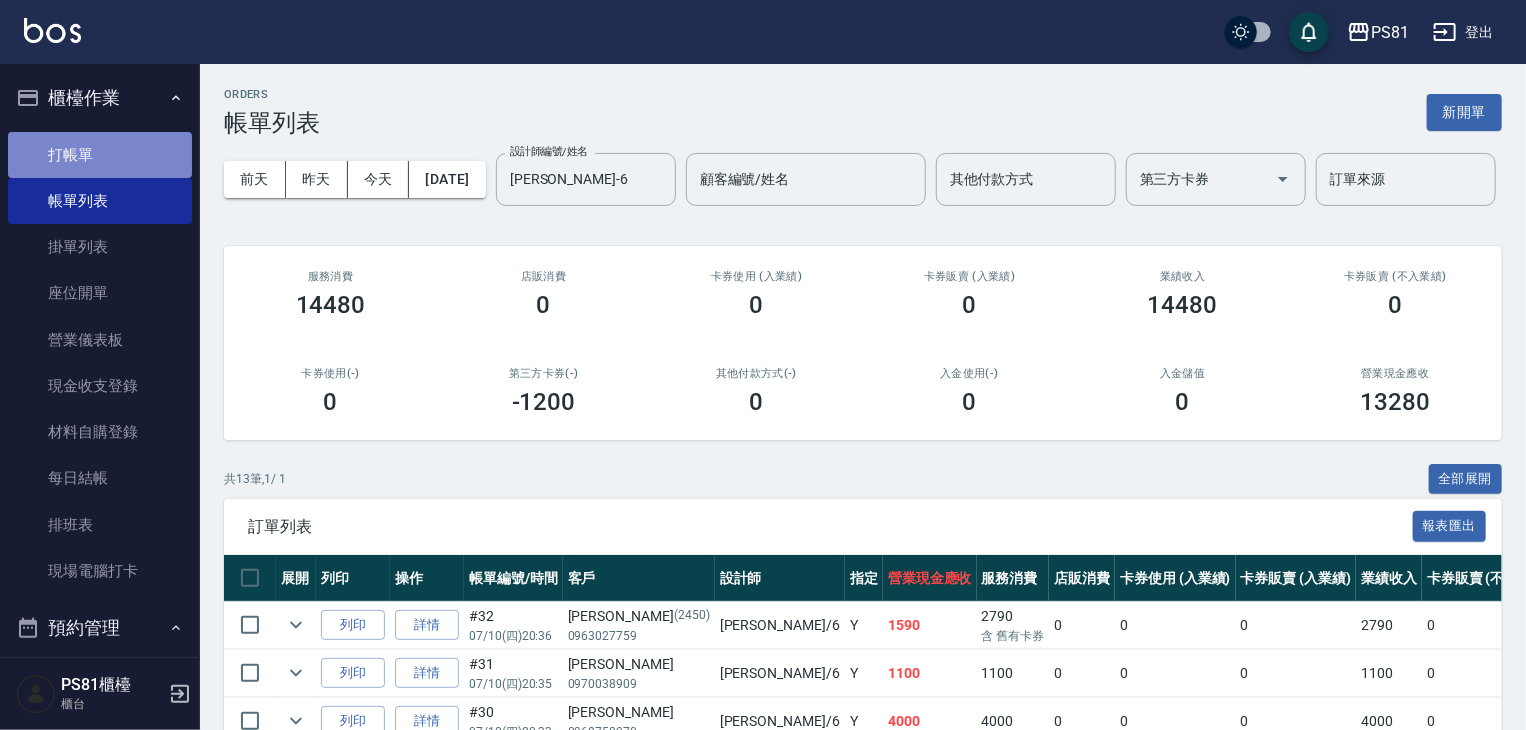 click on "打帳單" at bounding box center [100, 155] 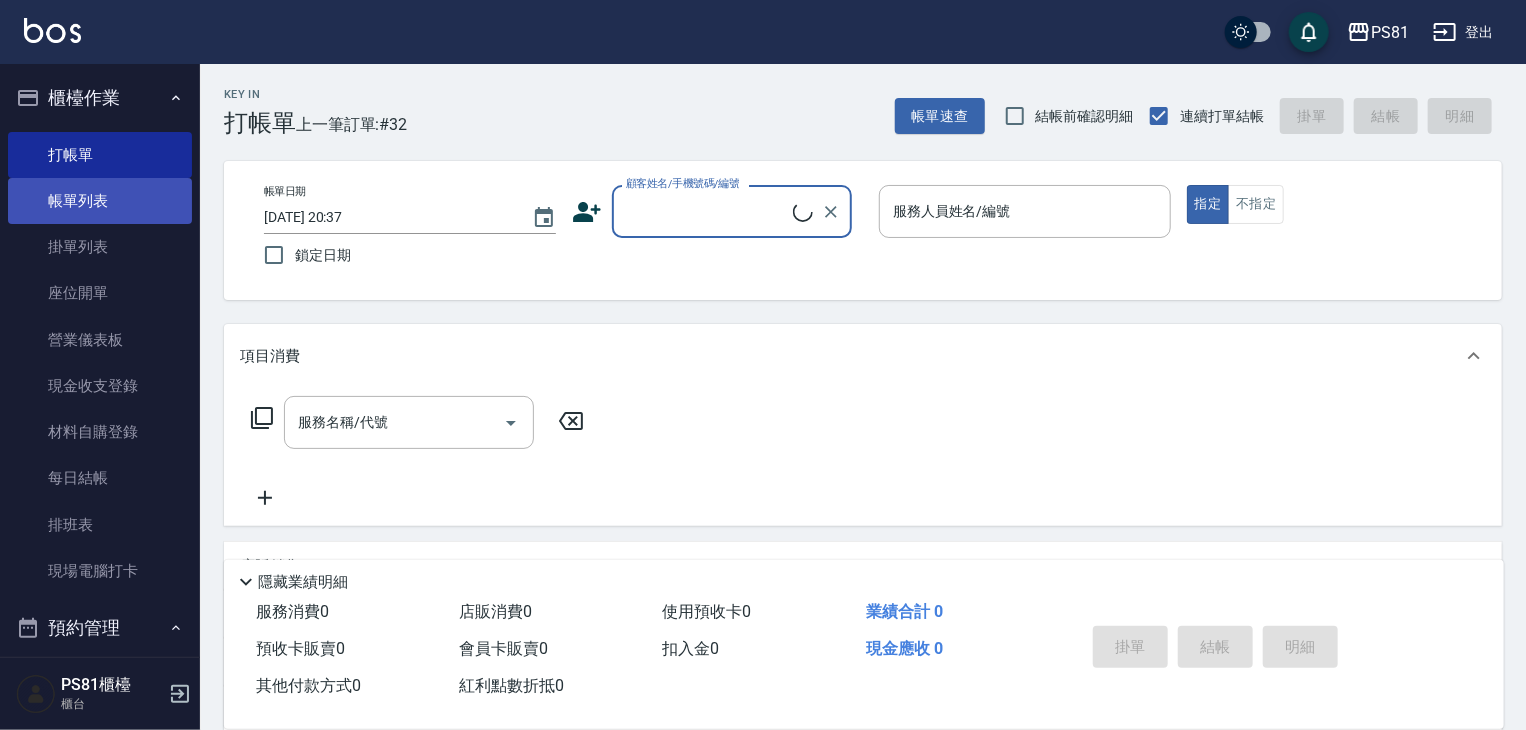 click on "帳單列表" at bounding box center (100, 201) 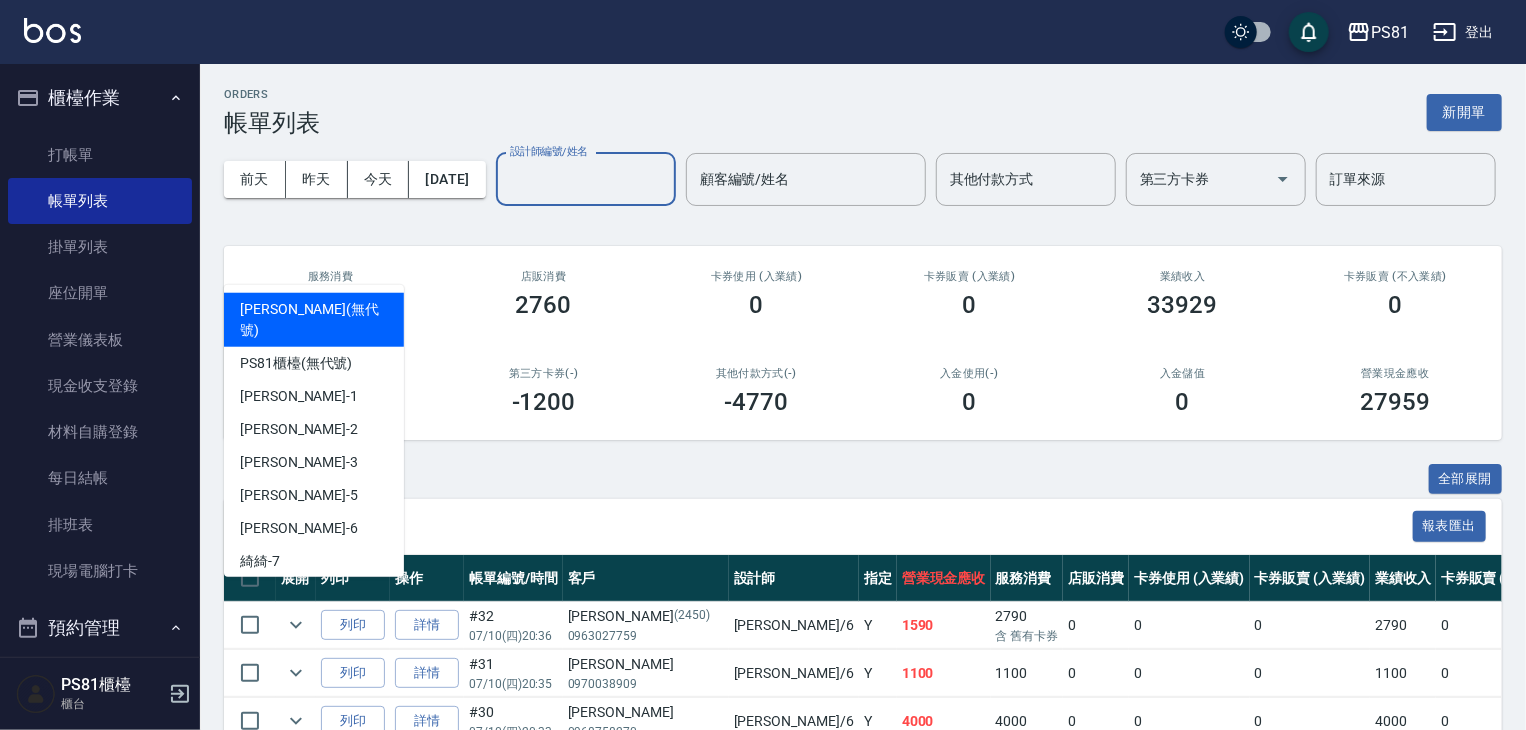 drag, startPoint x: 306, startPoint y: 257, endPoint x: 280, endPoint y: 273, distance: 30.528675 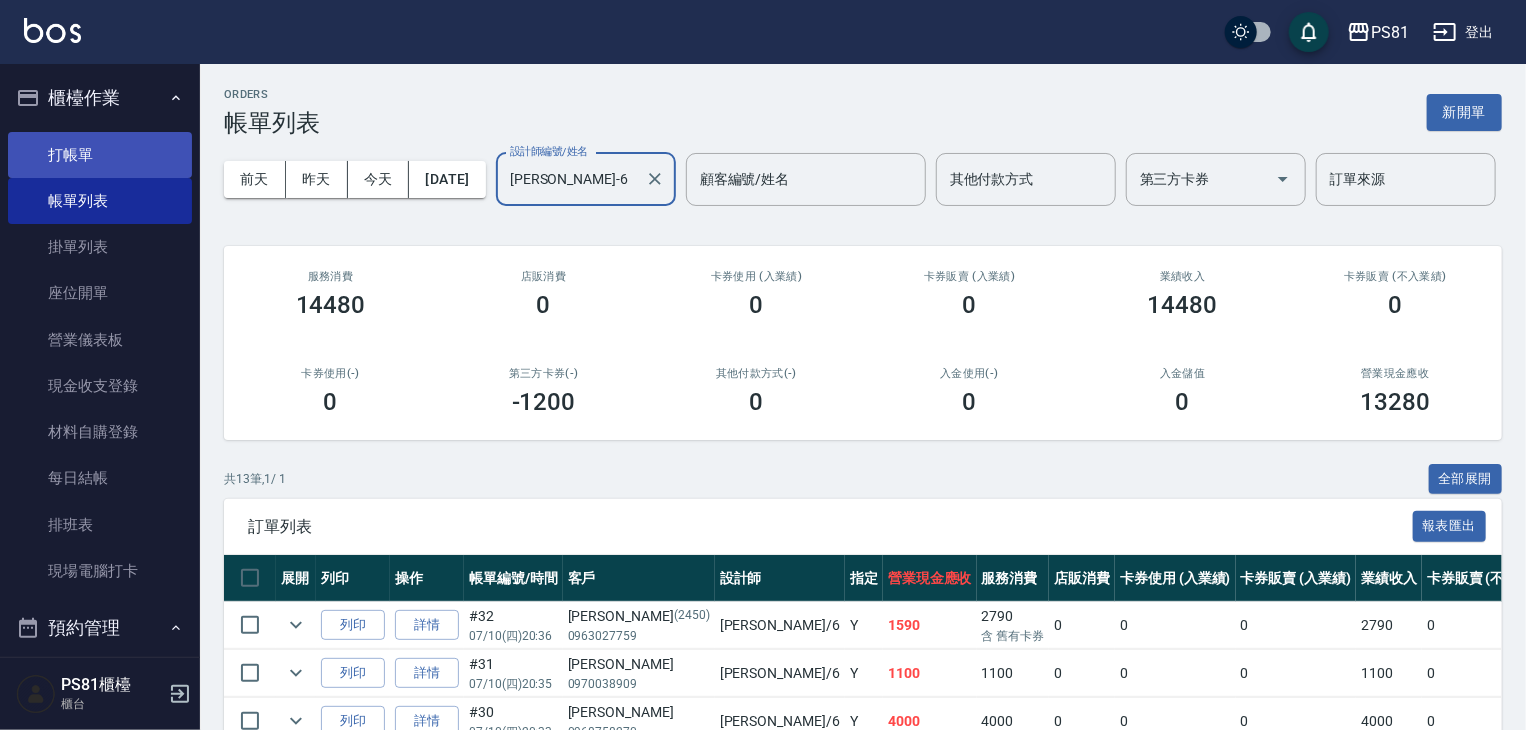type on "[PERSON_NAME]-6" 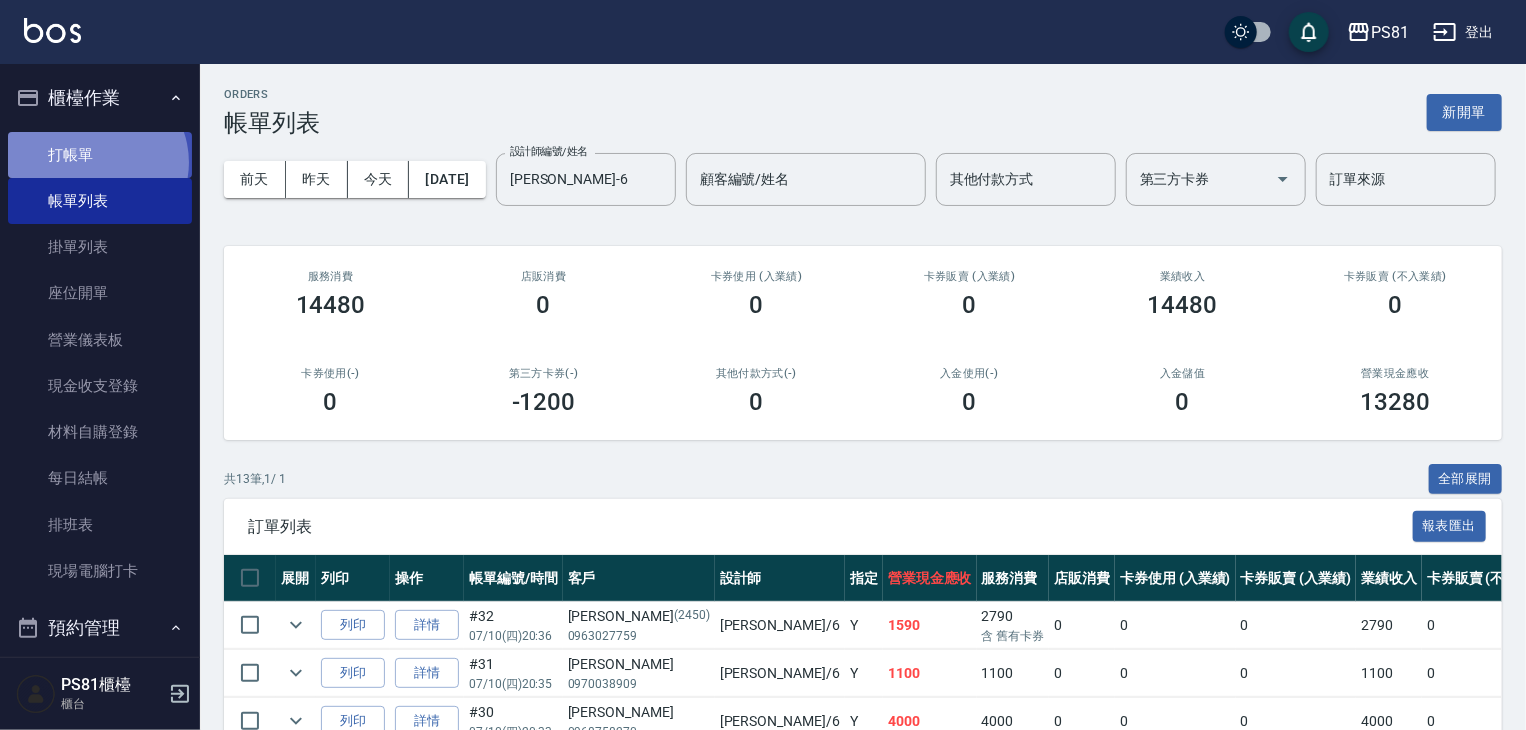 click on "打帳單" at bounding box center [100, 155] 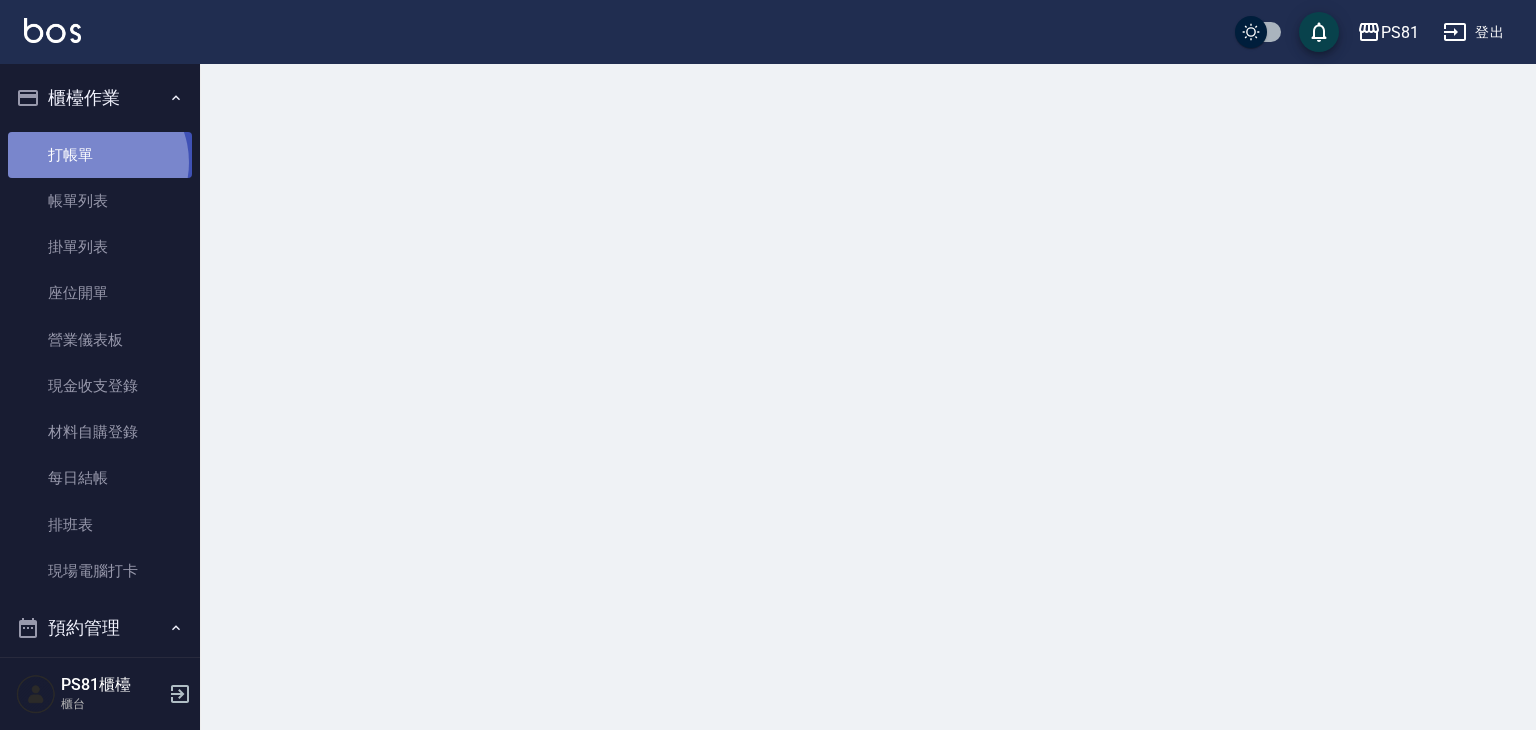 click on "打帳單" at bounding box center [100, 155] 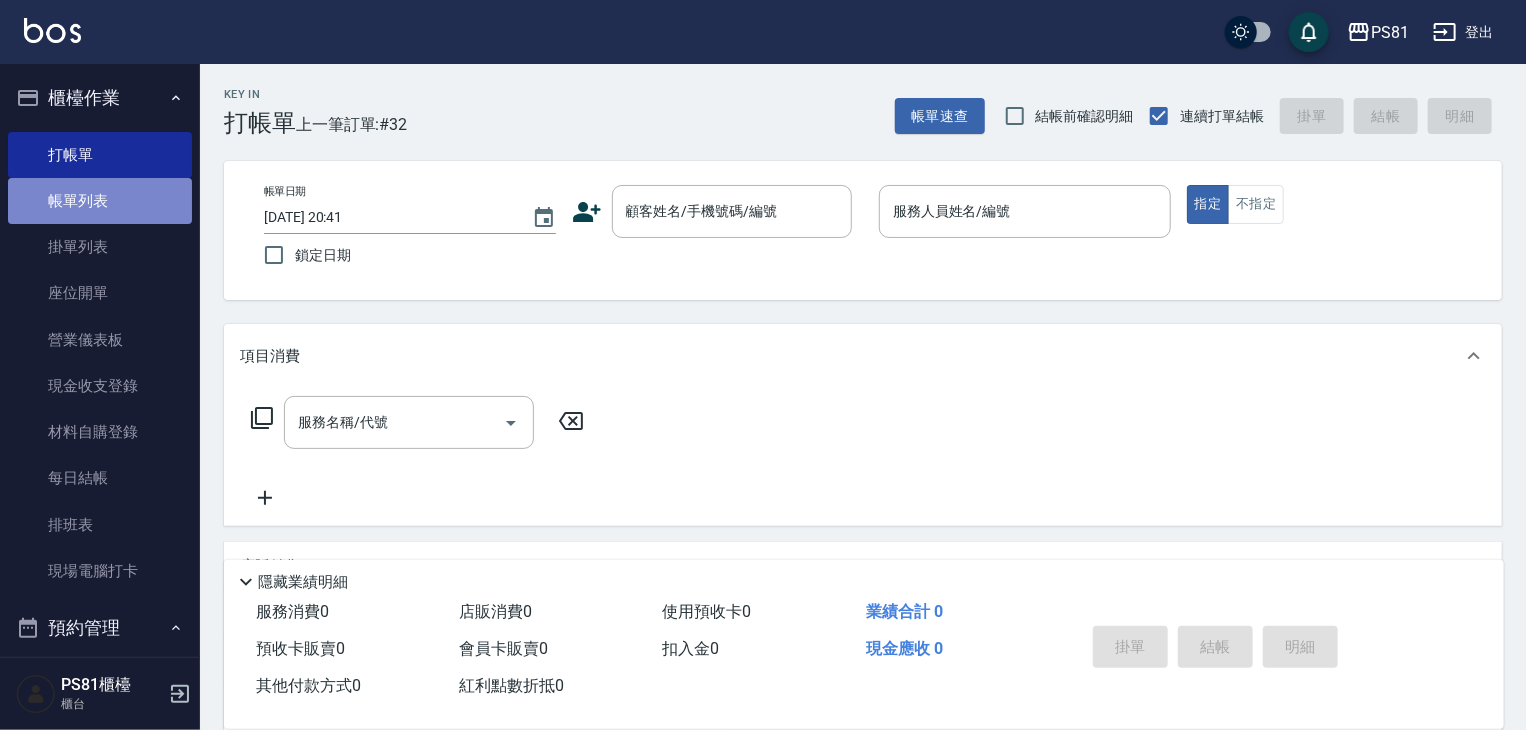 click on "帳單列表" at bounding box center [100, 201] 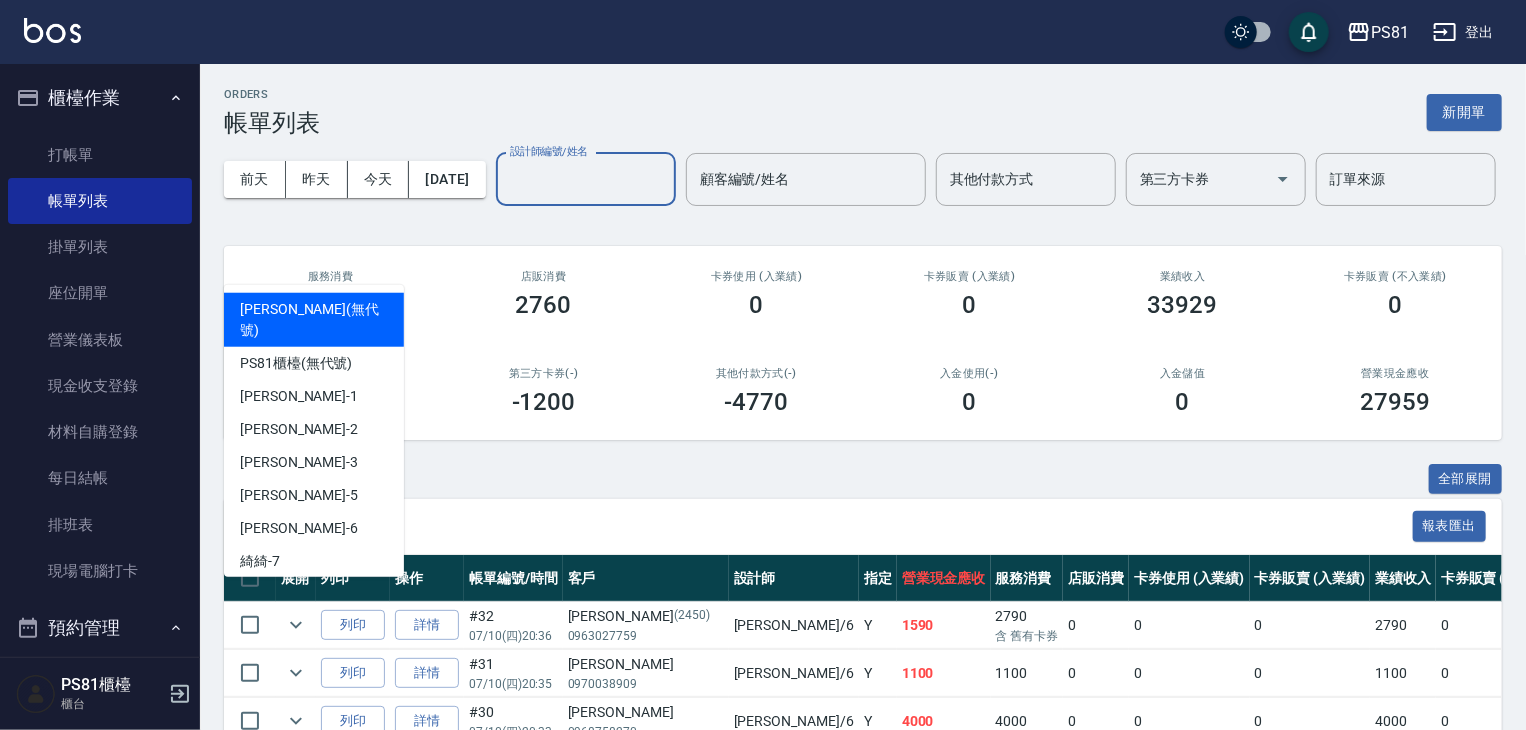 click on "設計師編號/姓名" at bounding box center [586, 179] 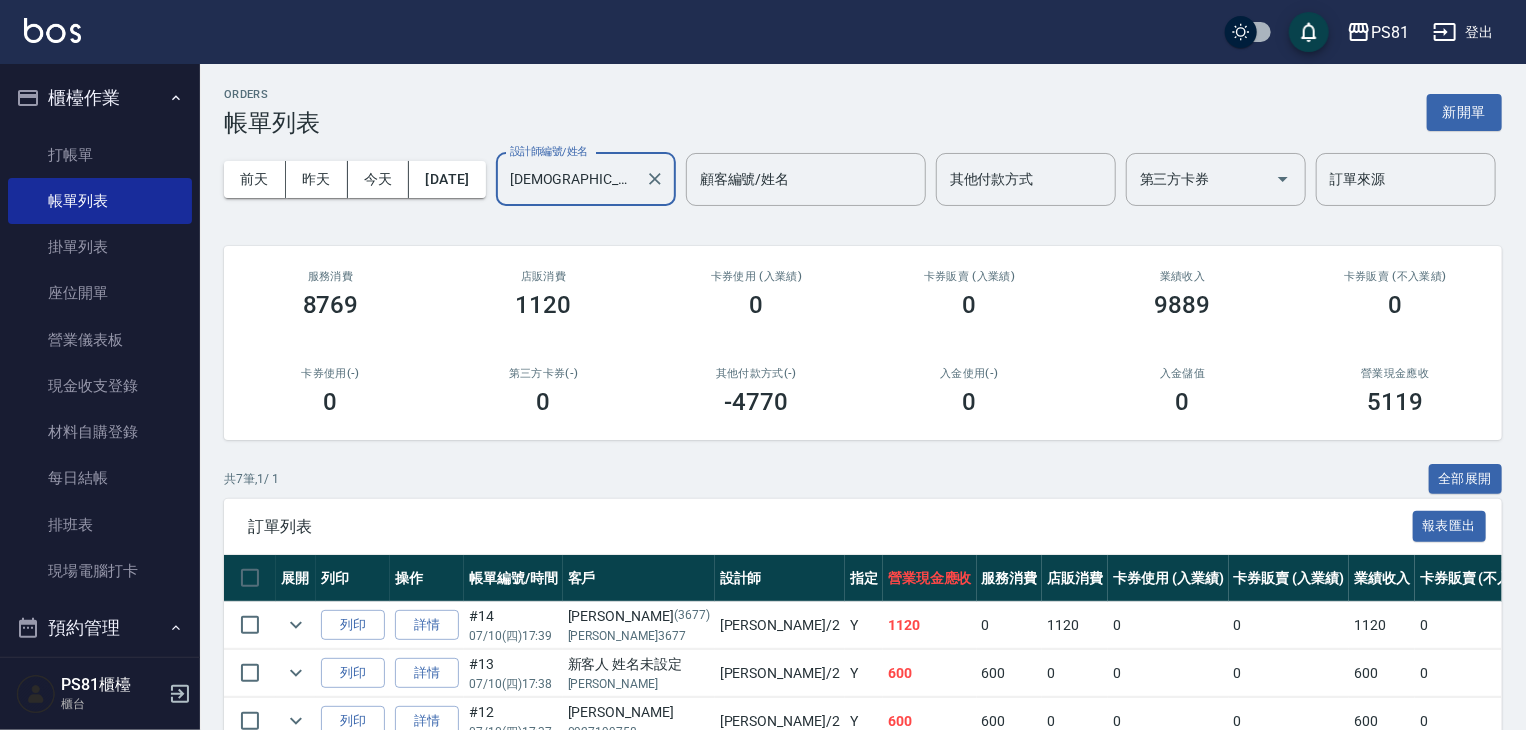 type on "[DEMOGRAPHIC_DATA]-2" 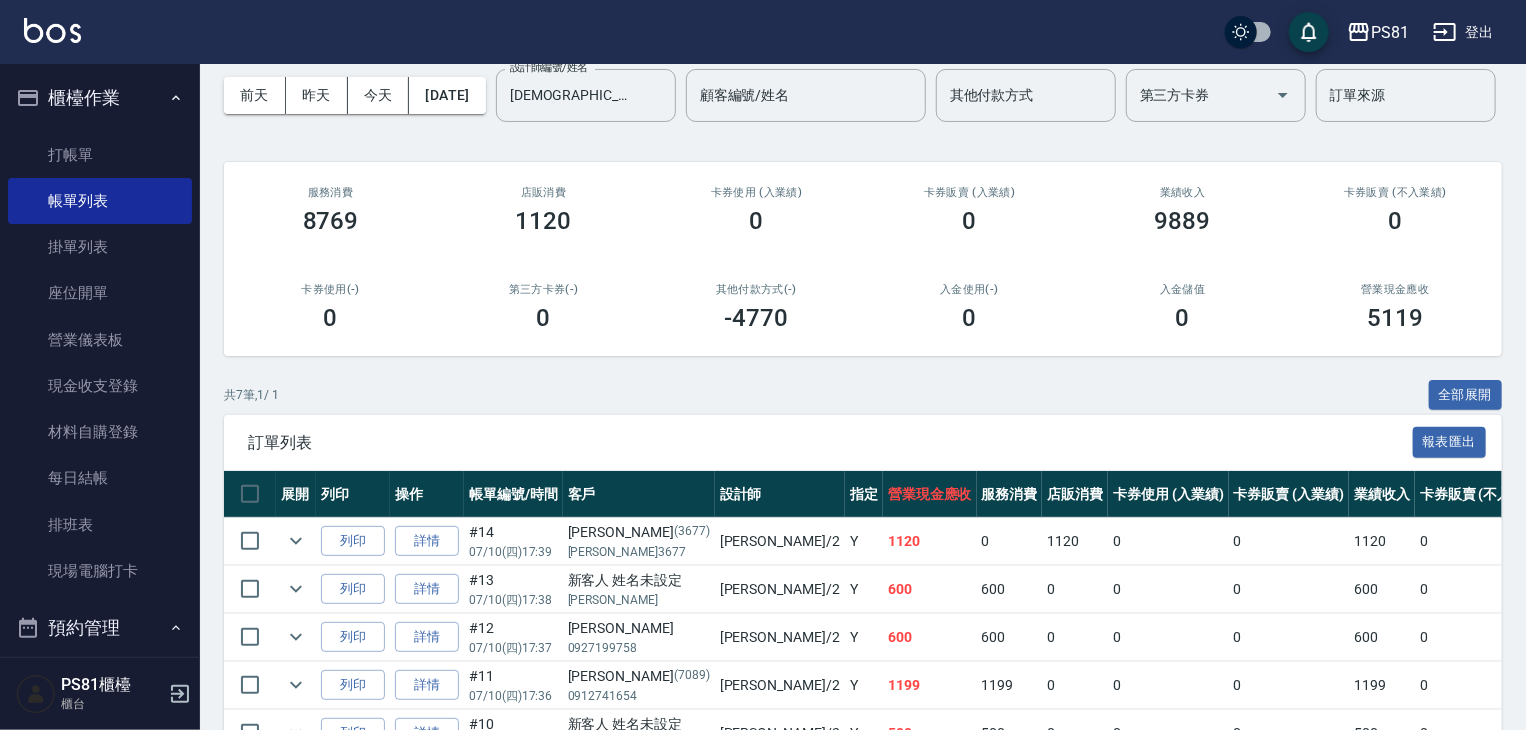 scroll, scrollTop: 0, scrollLeft: 0, axis: both 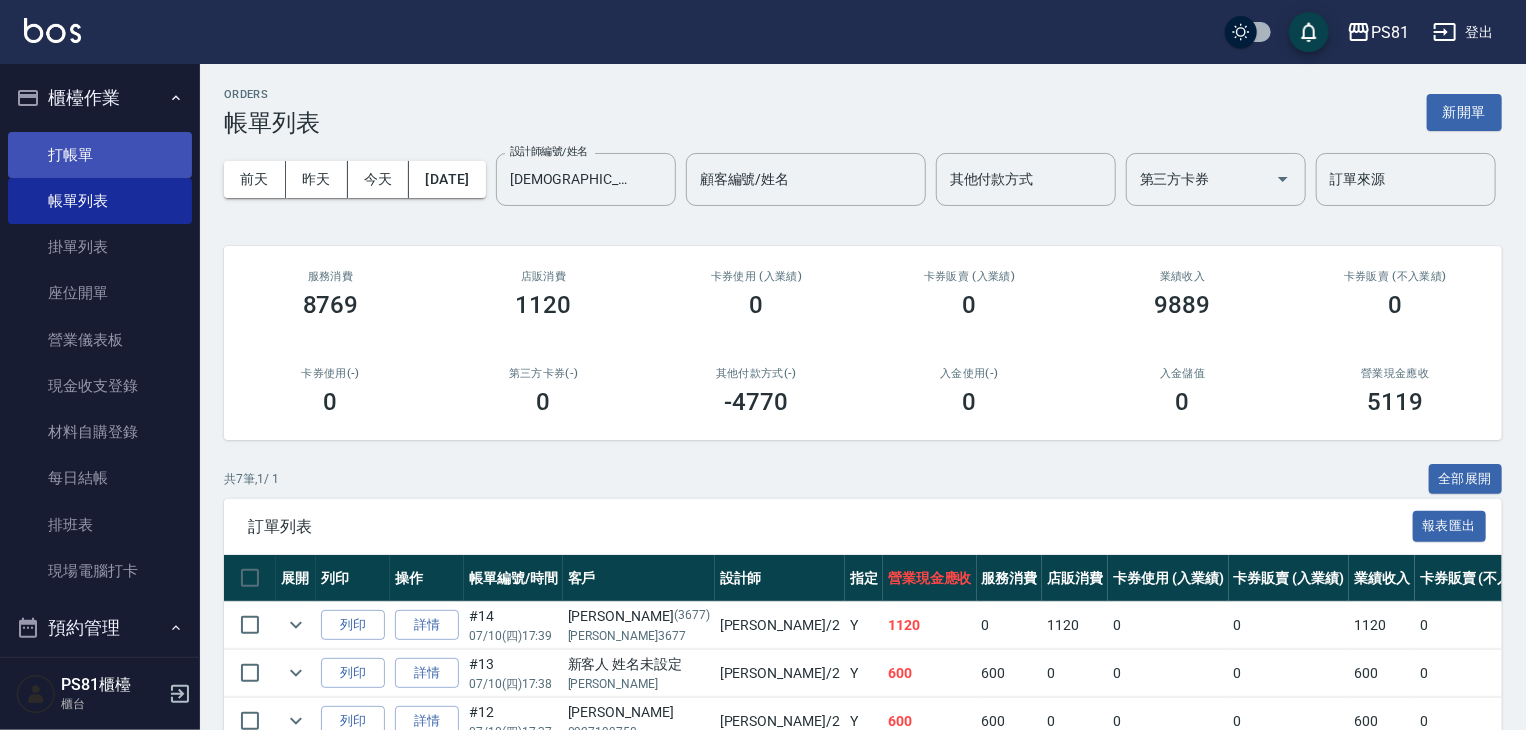 click on "打帳單" at bounding box center [100, 155] 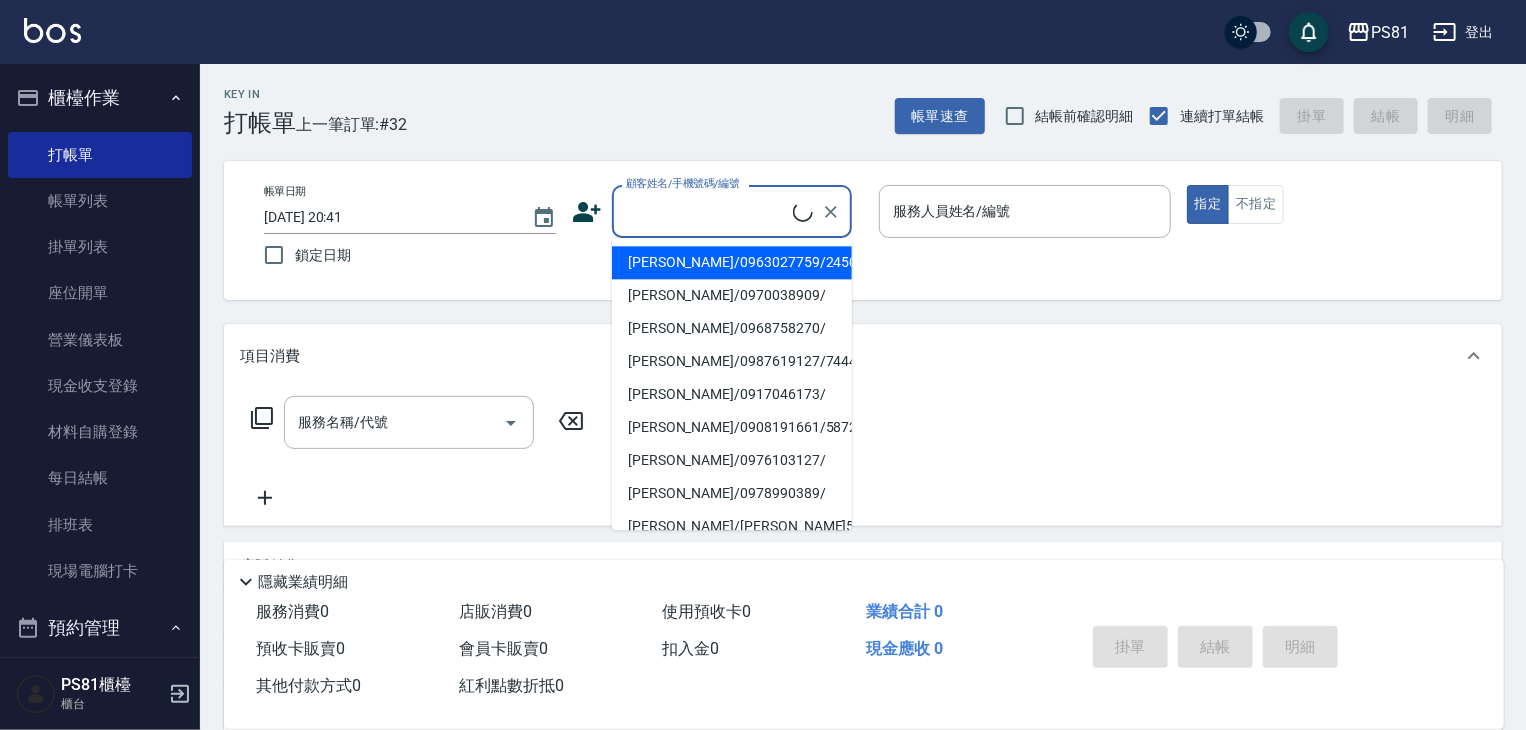 click on "顧客姓名/手機號碼/編號" at bounding box center [707, 211] 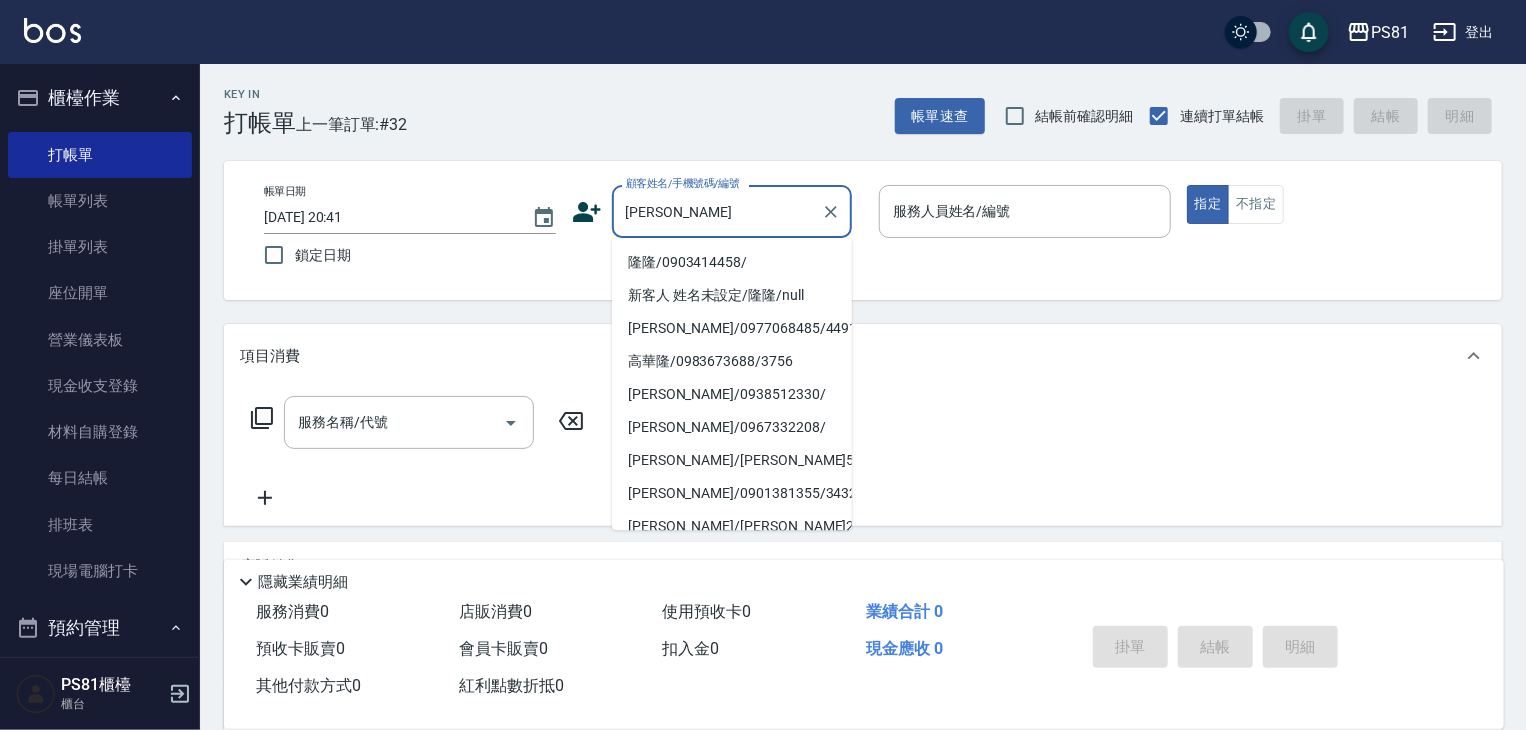click on "隆隆/0903414458/" at bounding box center (732, 262) 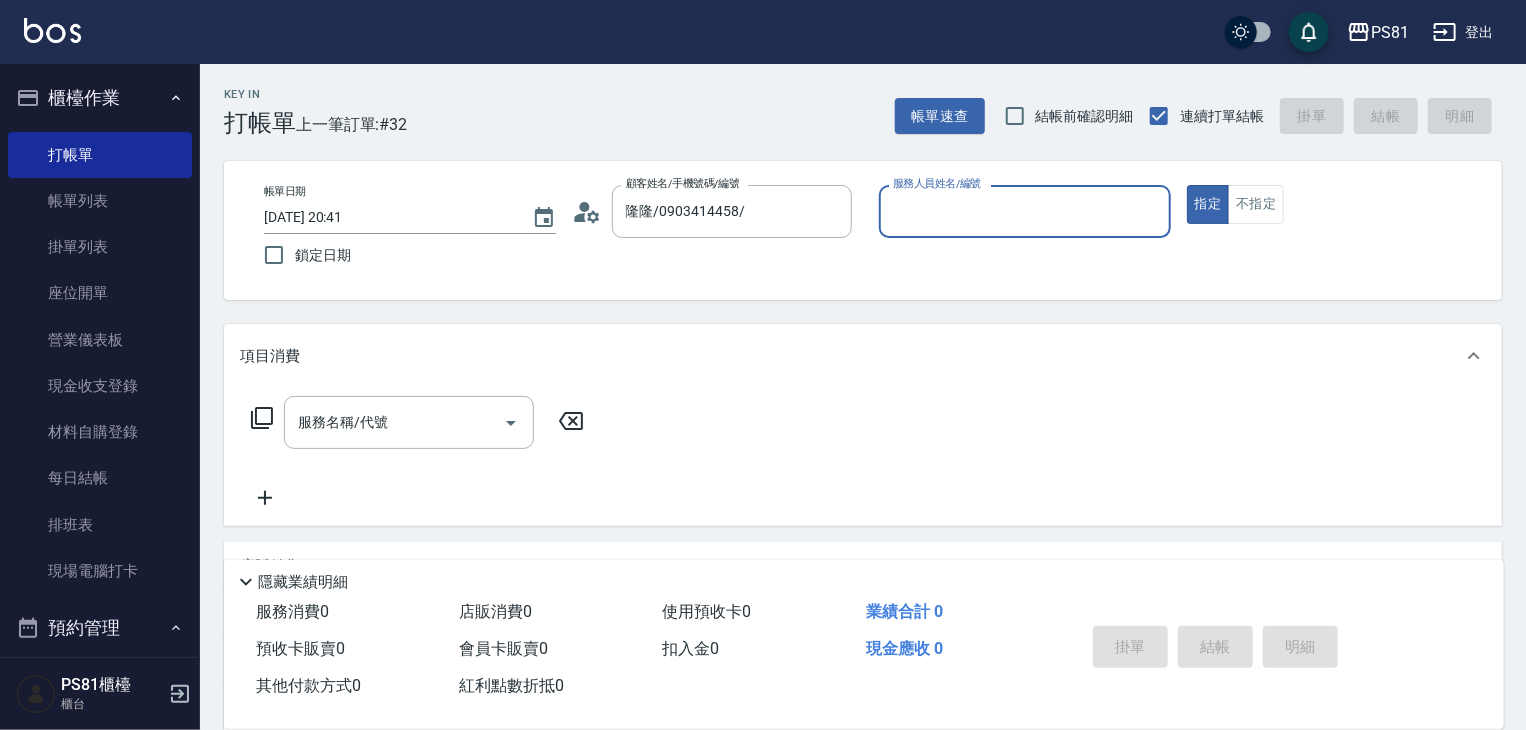 type on "[DEMOGRAPHIC_DATA]-2" 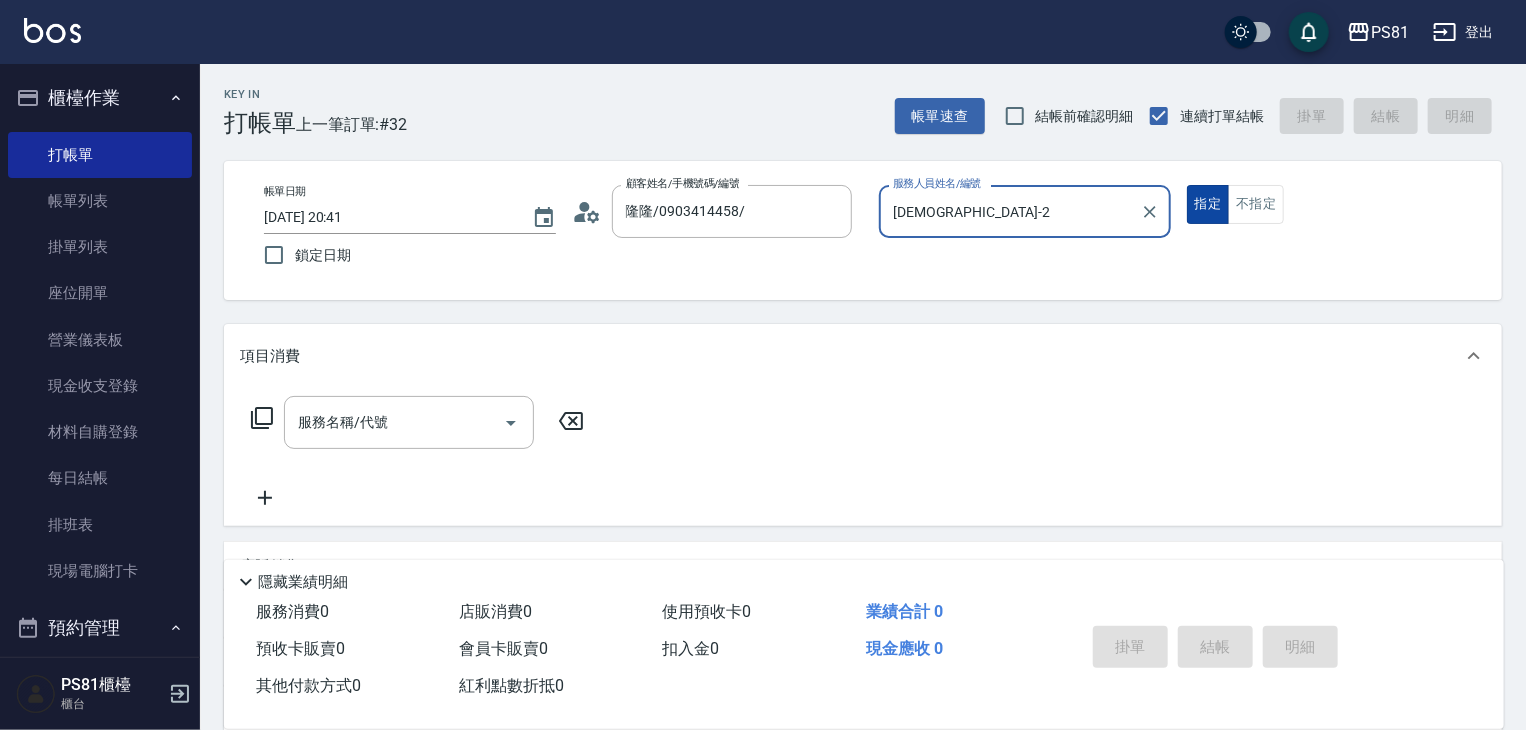 click on "指定" at bounding box center (1208, 204) 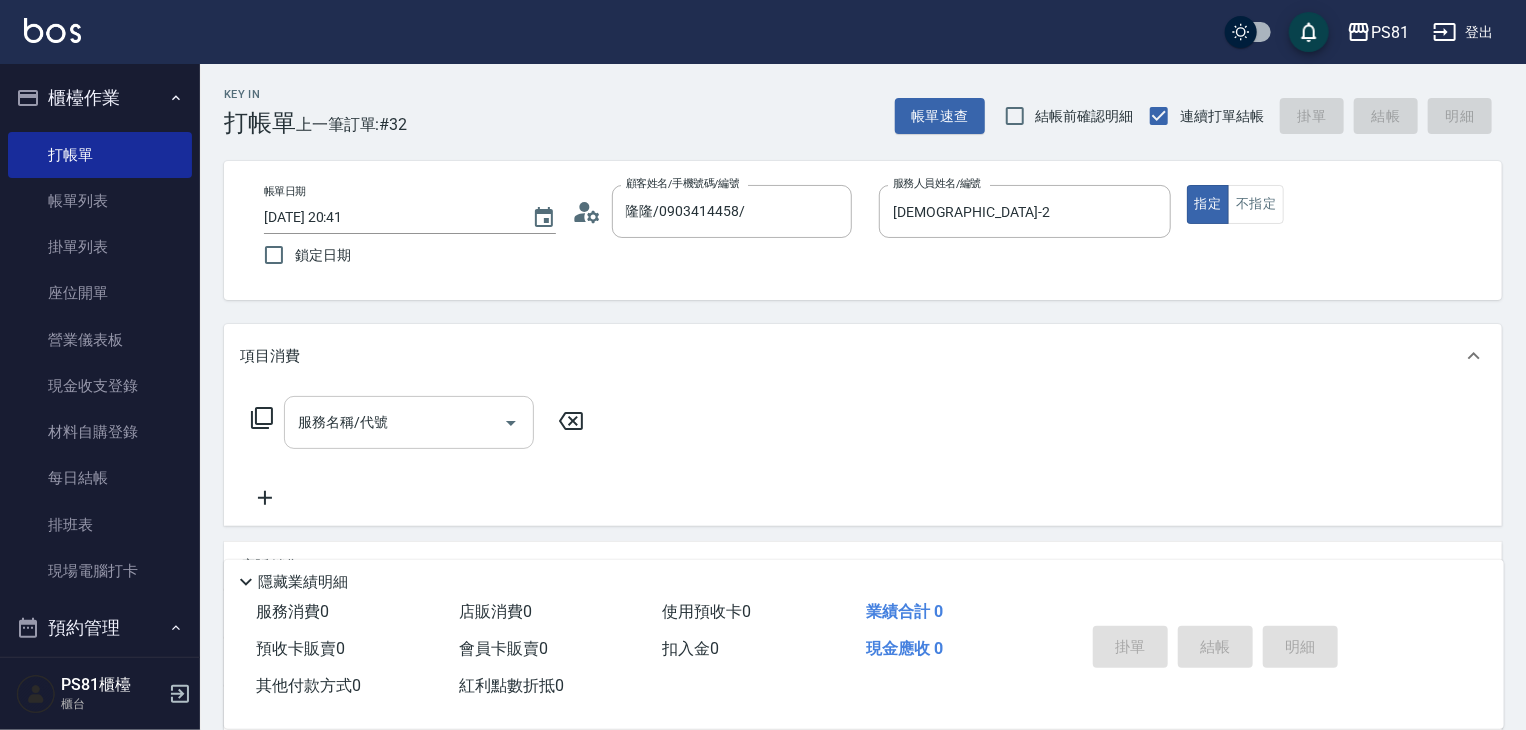 click on "服務名稱/代號" at bounding box center [394, 422] 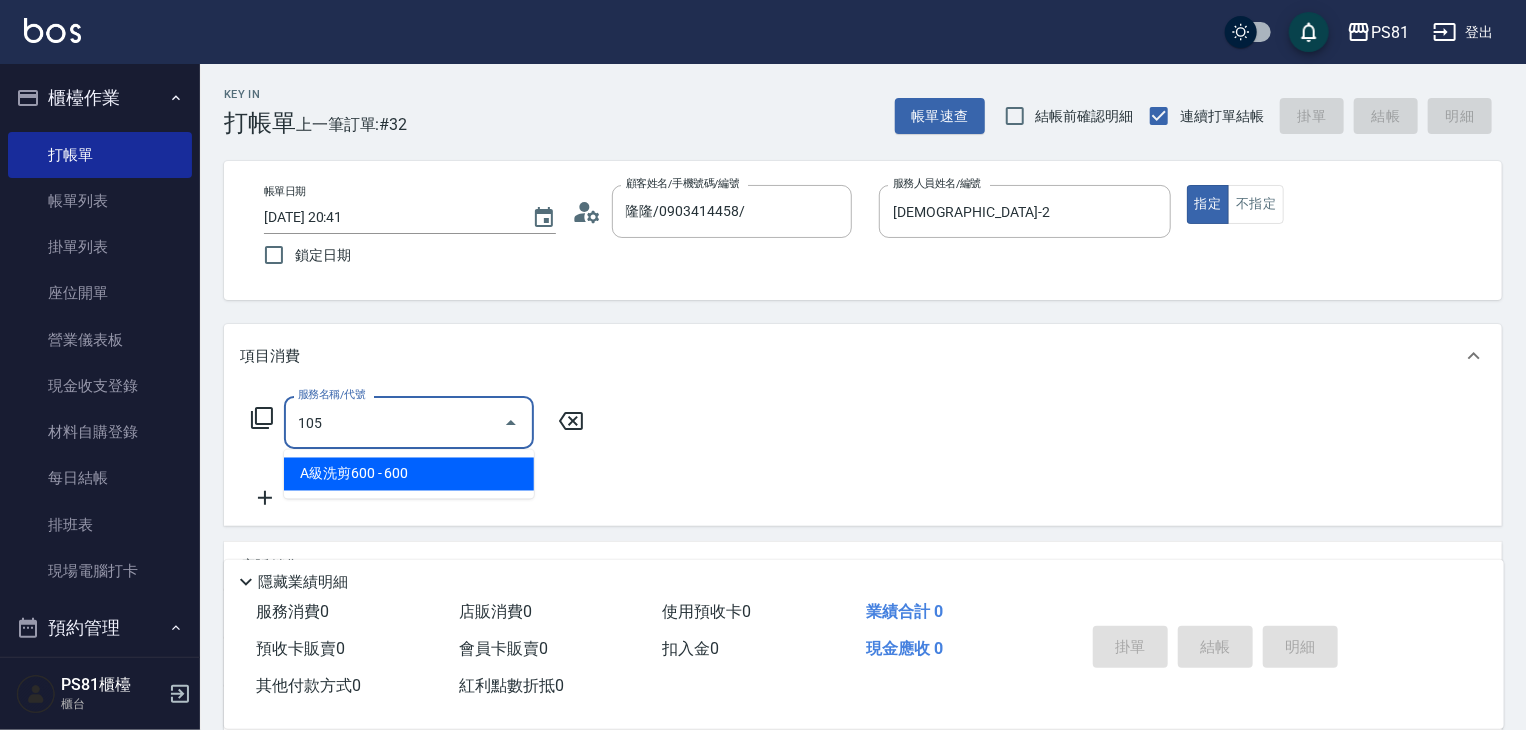 type on "A級洗剪600(105)" 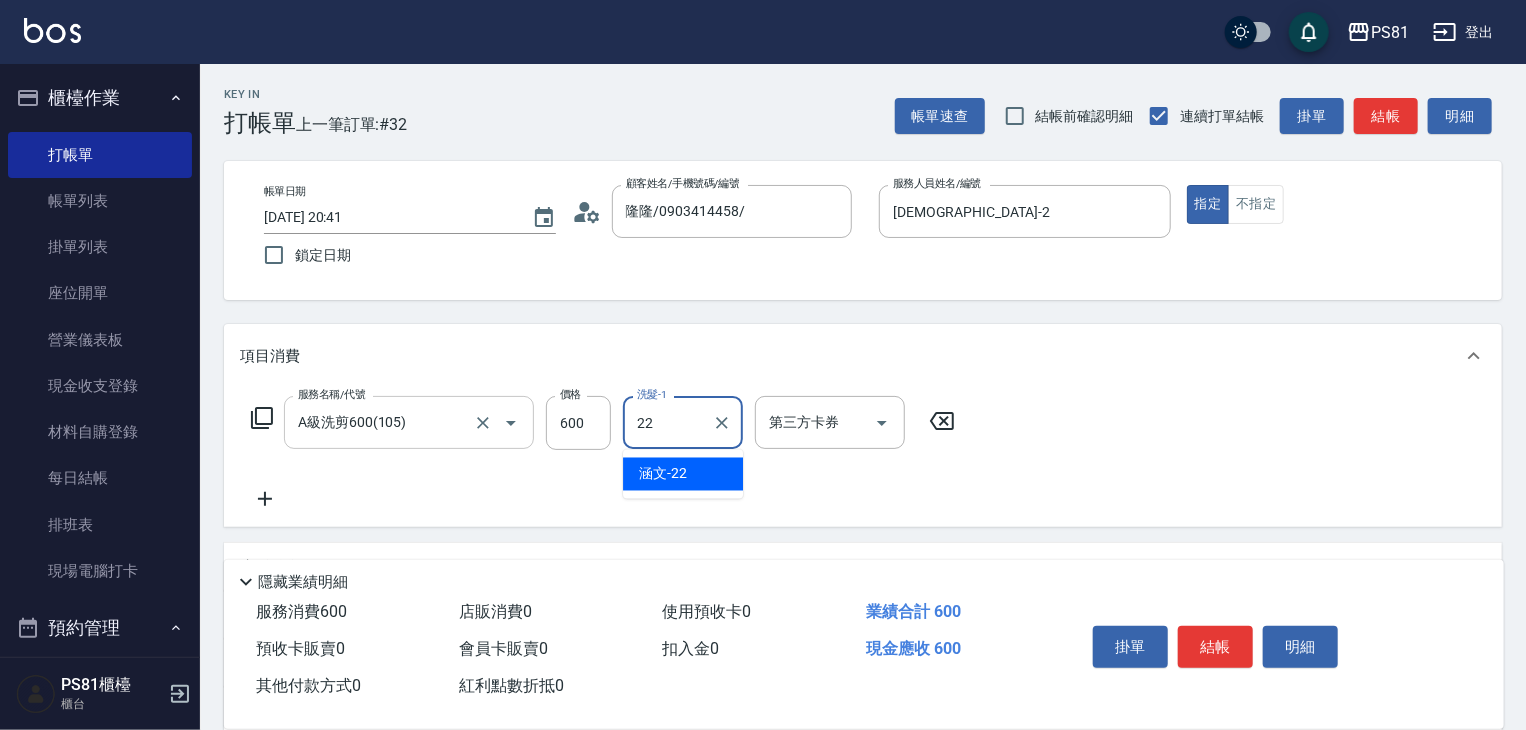 type on "涵文-22" 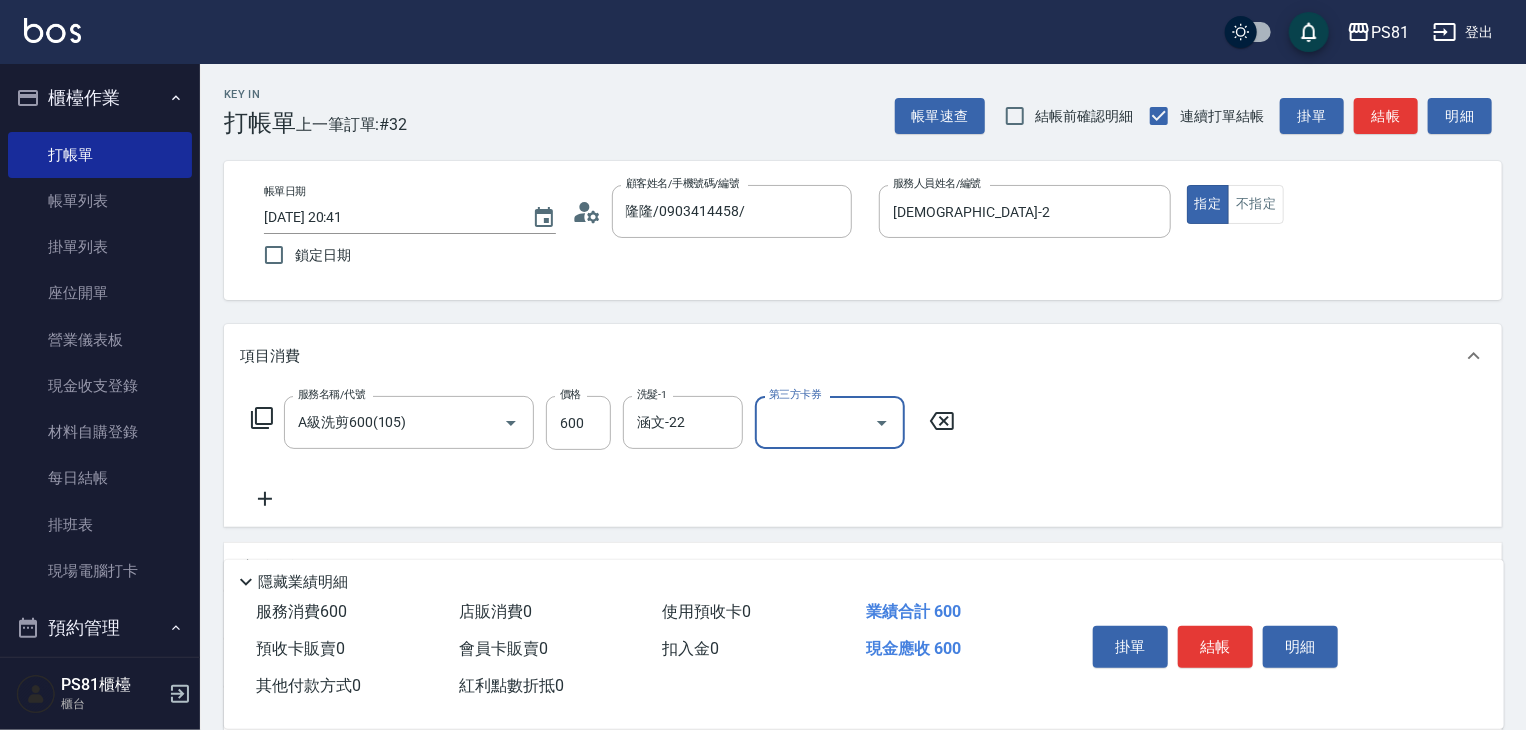 click on "服務名稱/代號 A級洗剪600(105) 服務名稱/代號 價格 600 價格 洗髮-1 涵文-22 洗髮-1 第三方卡券 第三方卡券" at bounding box center (863, 457) 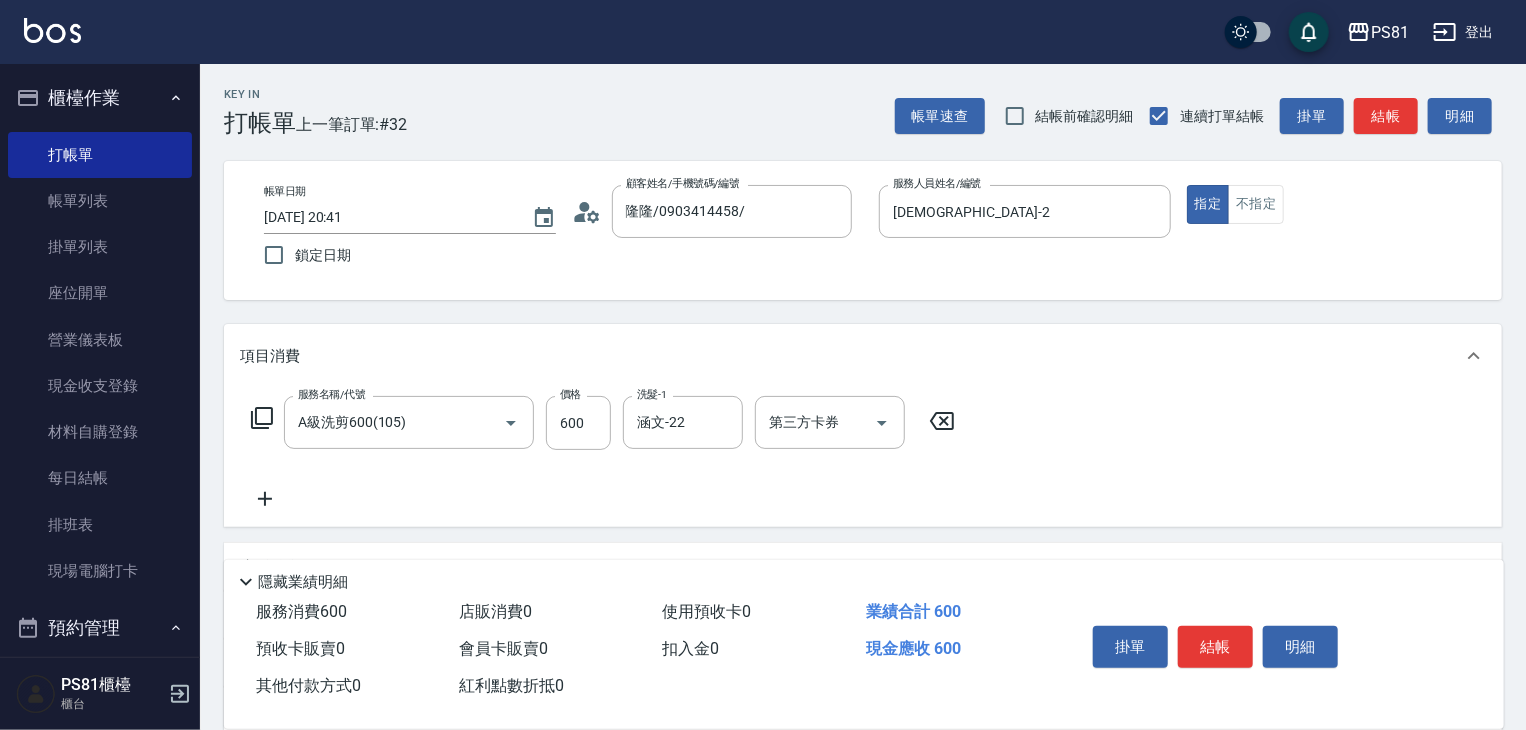 click on "服務名稱/代號 A級洗剪600(105) 服務名稱/代號 價格 600 價格 洗髮-1 涵文-22 洗髮-1 第三方卡券 第三方卡券" at bounding box center (863, 457) 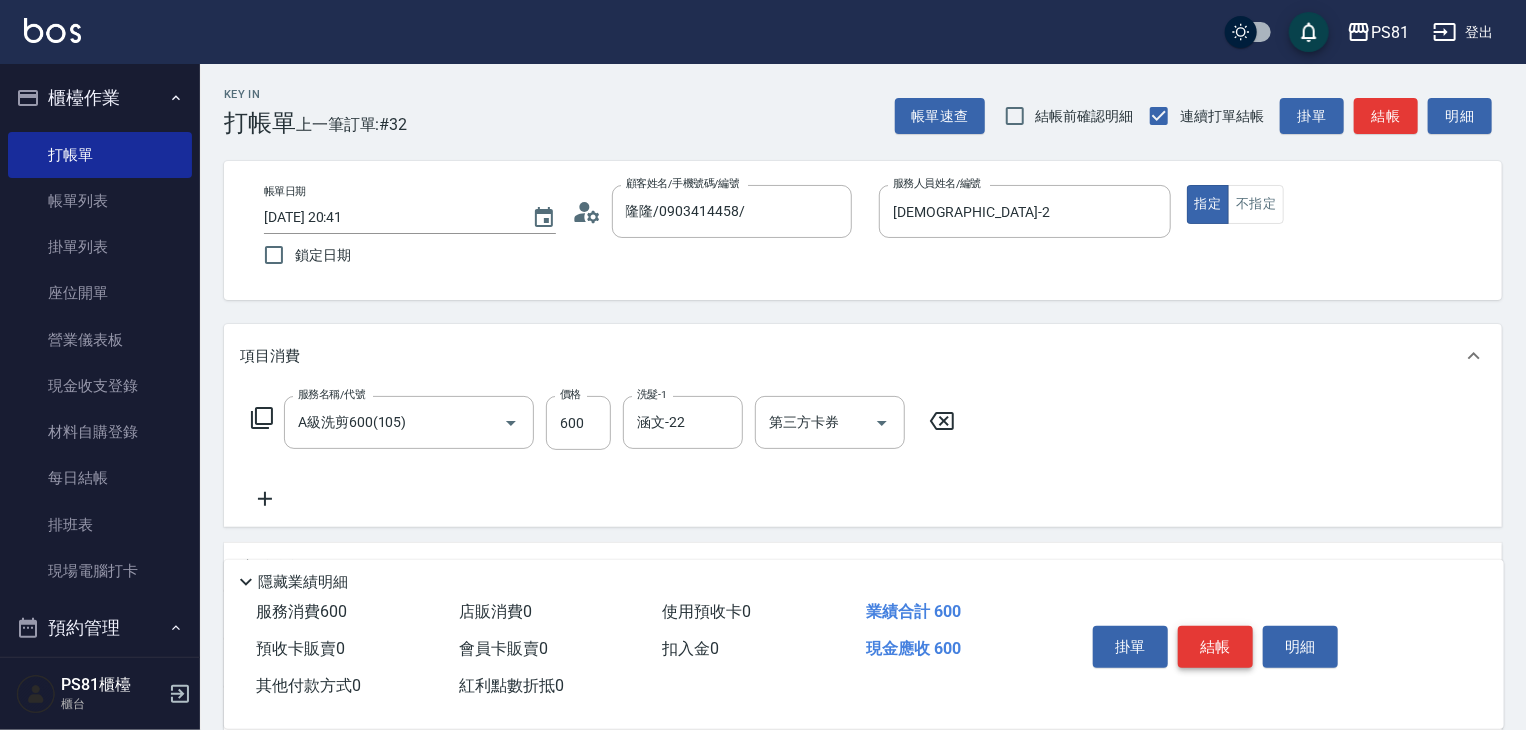 click on "結帳" at bounding box center (1215, 647) 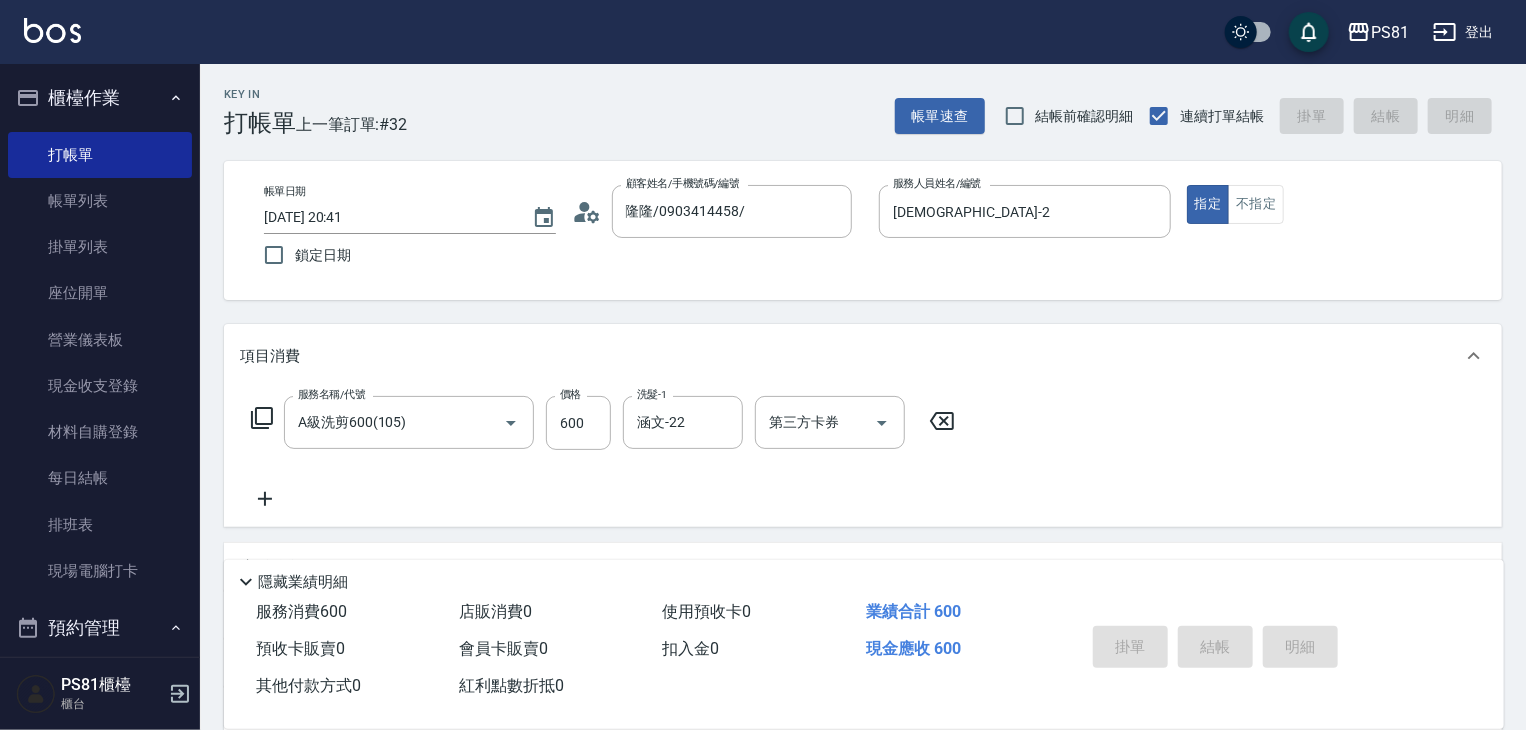 type on "[DATE] 20:42" 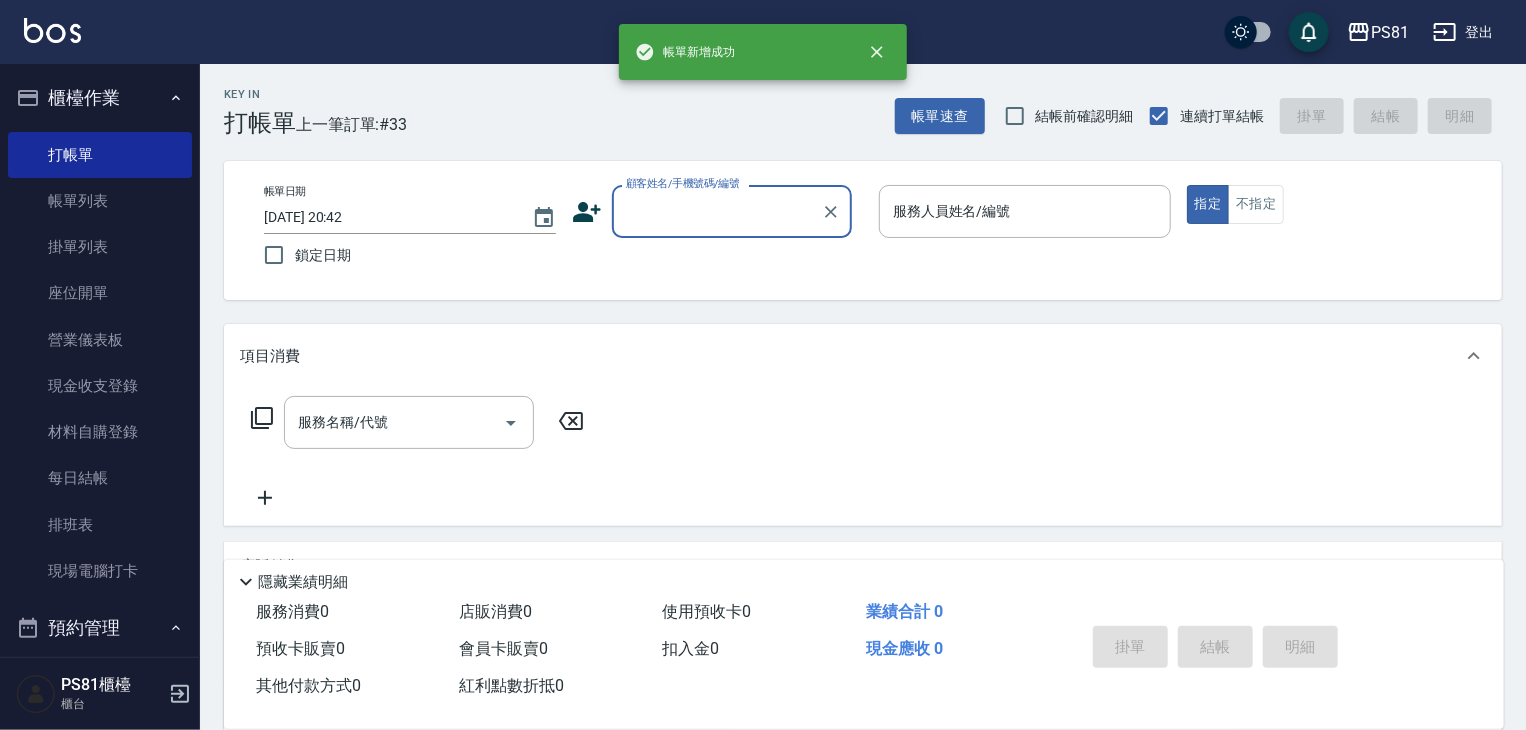 click on "顧客姓名/手機號碼/編號" at bounding box center [717, 211] 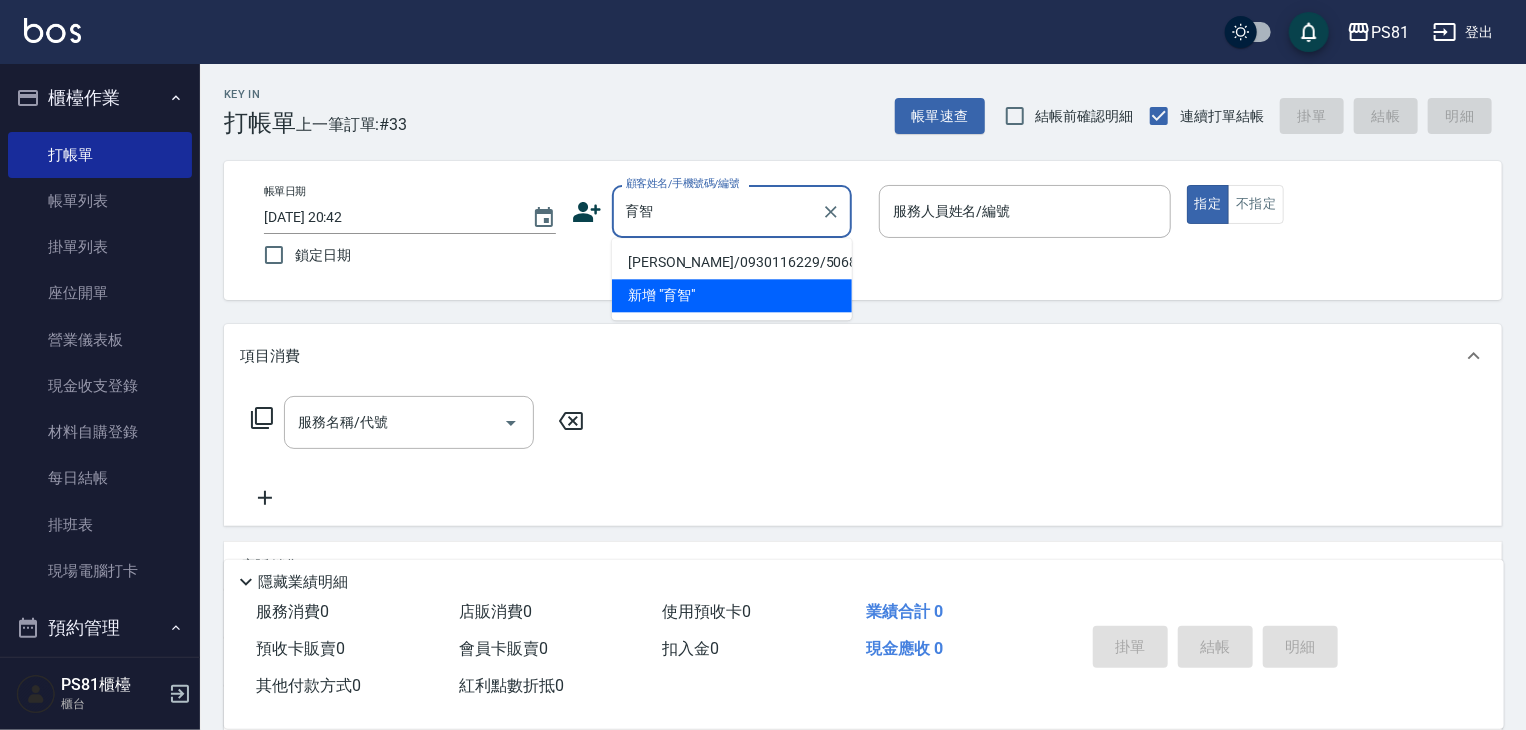 click on "[PERSON_NAME]/0930116229/5068" at bounding box center (732, 262) 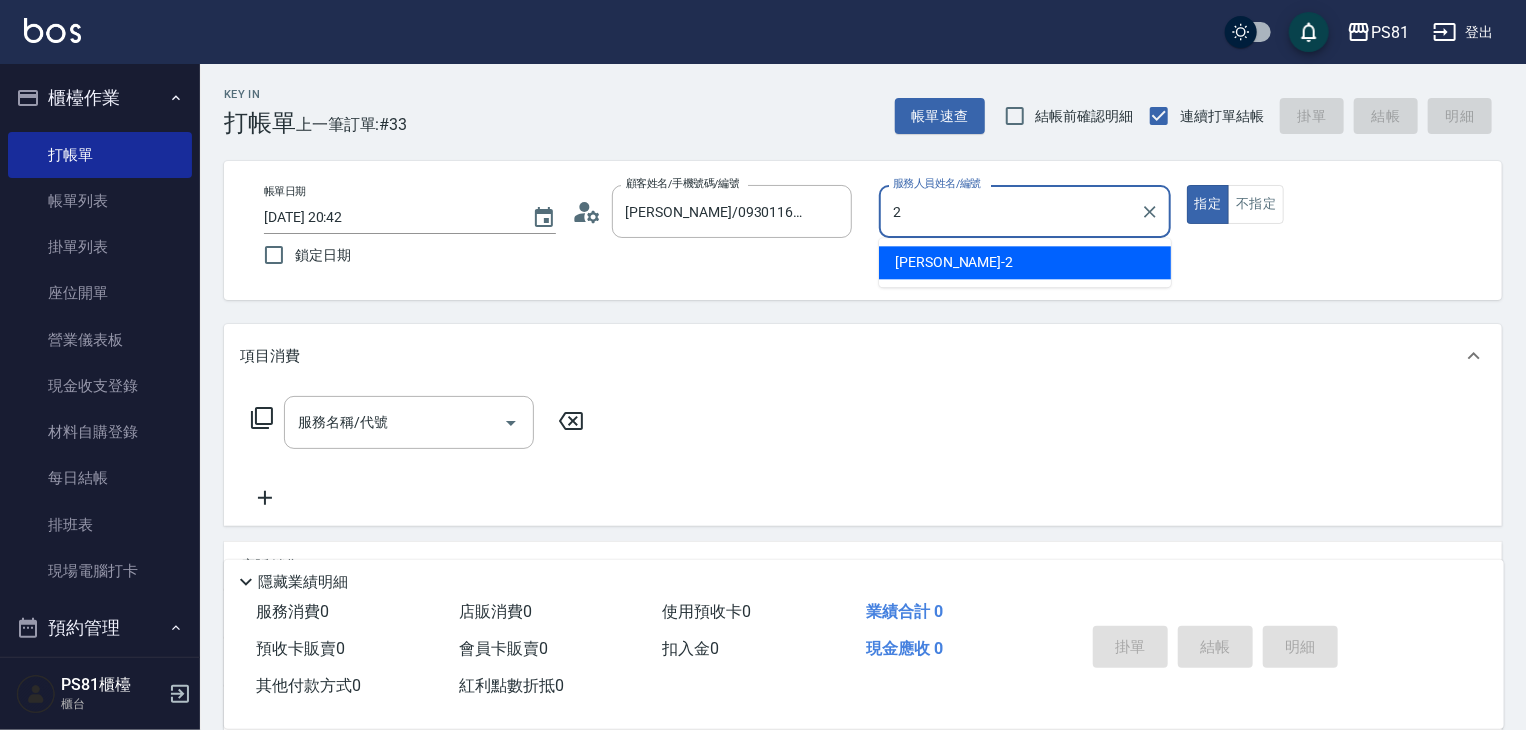 type on "[DEMOGRAPHIC_DATA]-2" 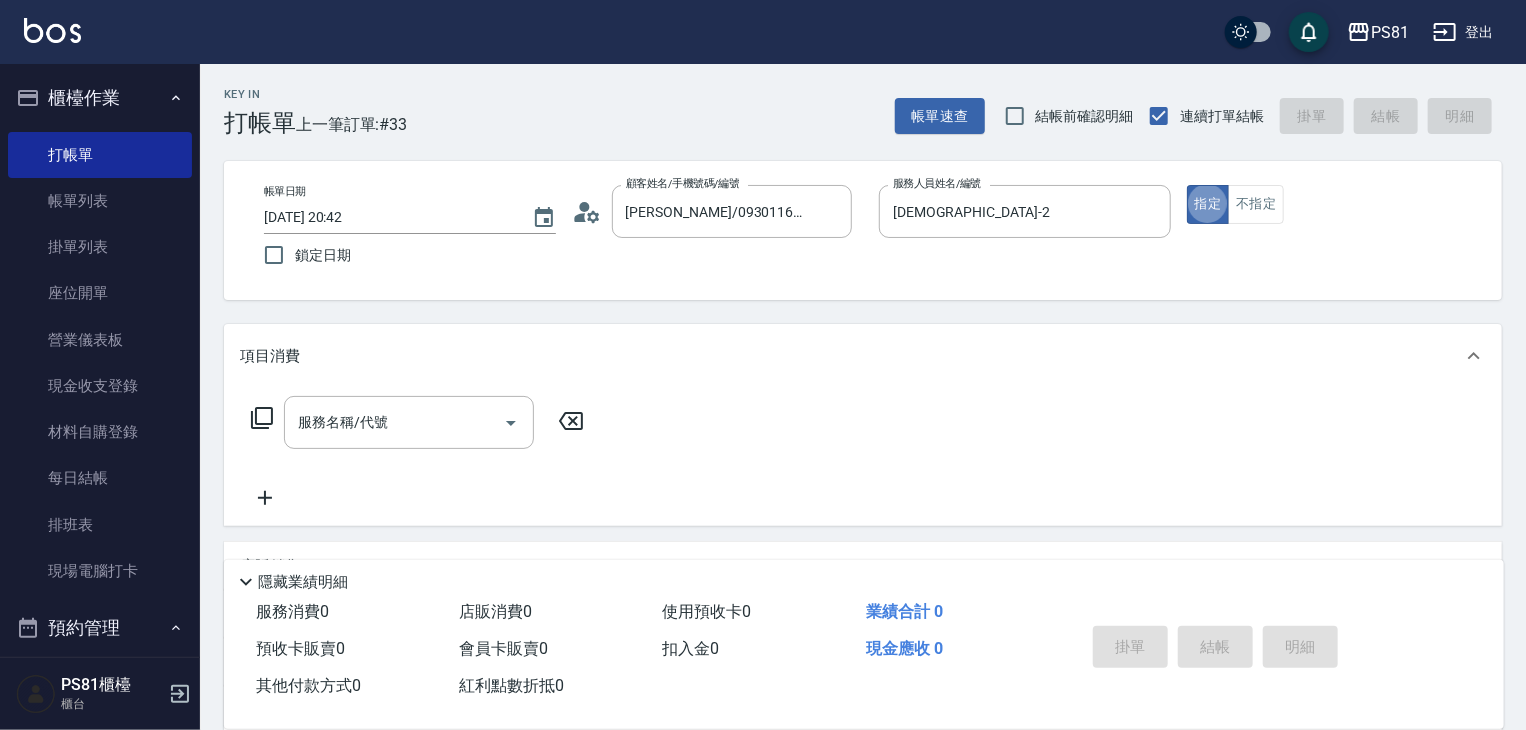 type on "true" 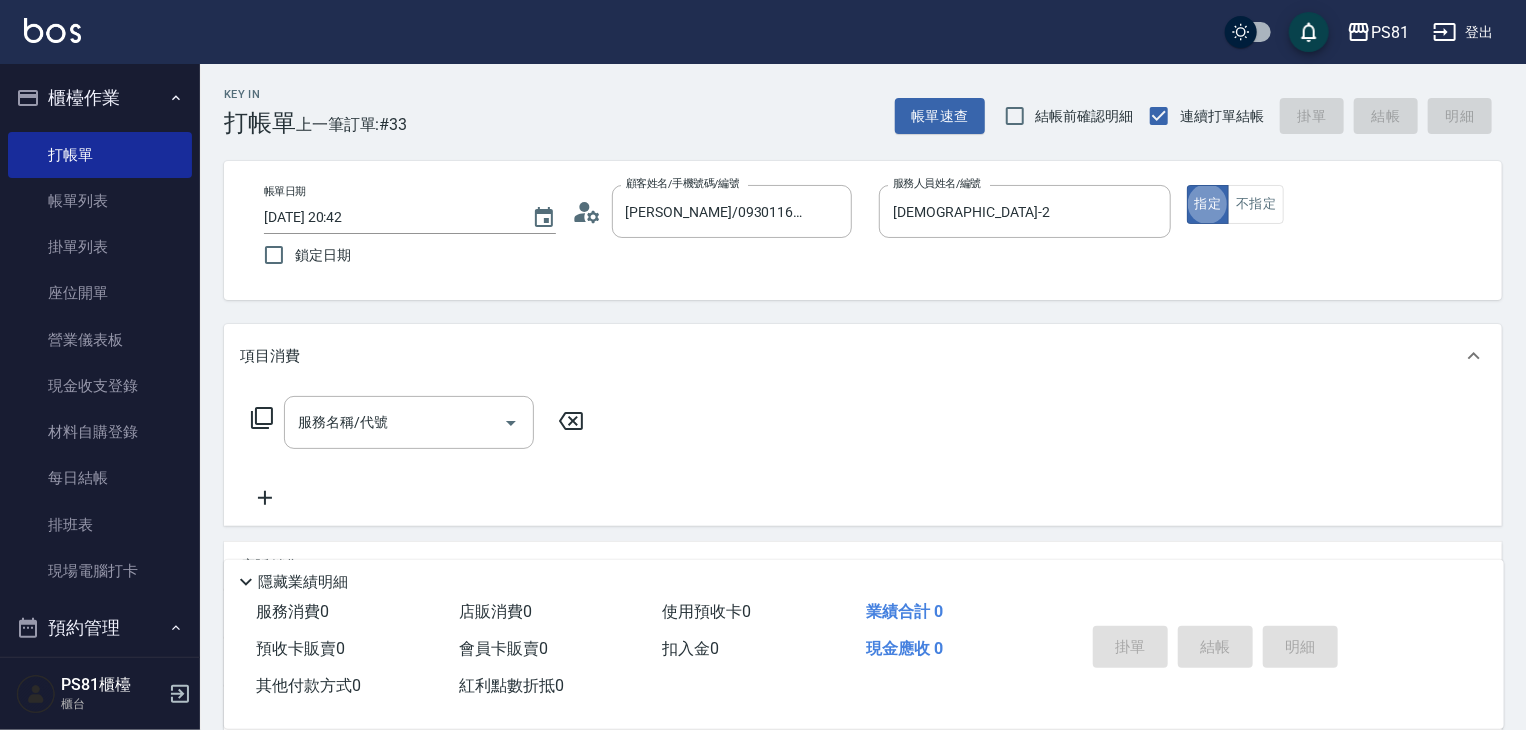 click on "帳單日期 [DATE] 20:42 鎖定日期 顧客姓名/手機號碼/編號 [PERSON_NAME]/0930116229/5068 顧客姓名/手機號碼/編號 服務人員姓名/編號 [PERSON_NAME]-2 服務人員姓名/編號 指定 不指定" at bounding box center (863, 230) 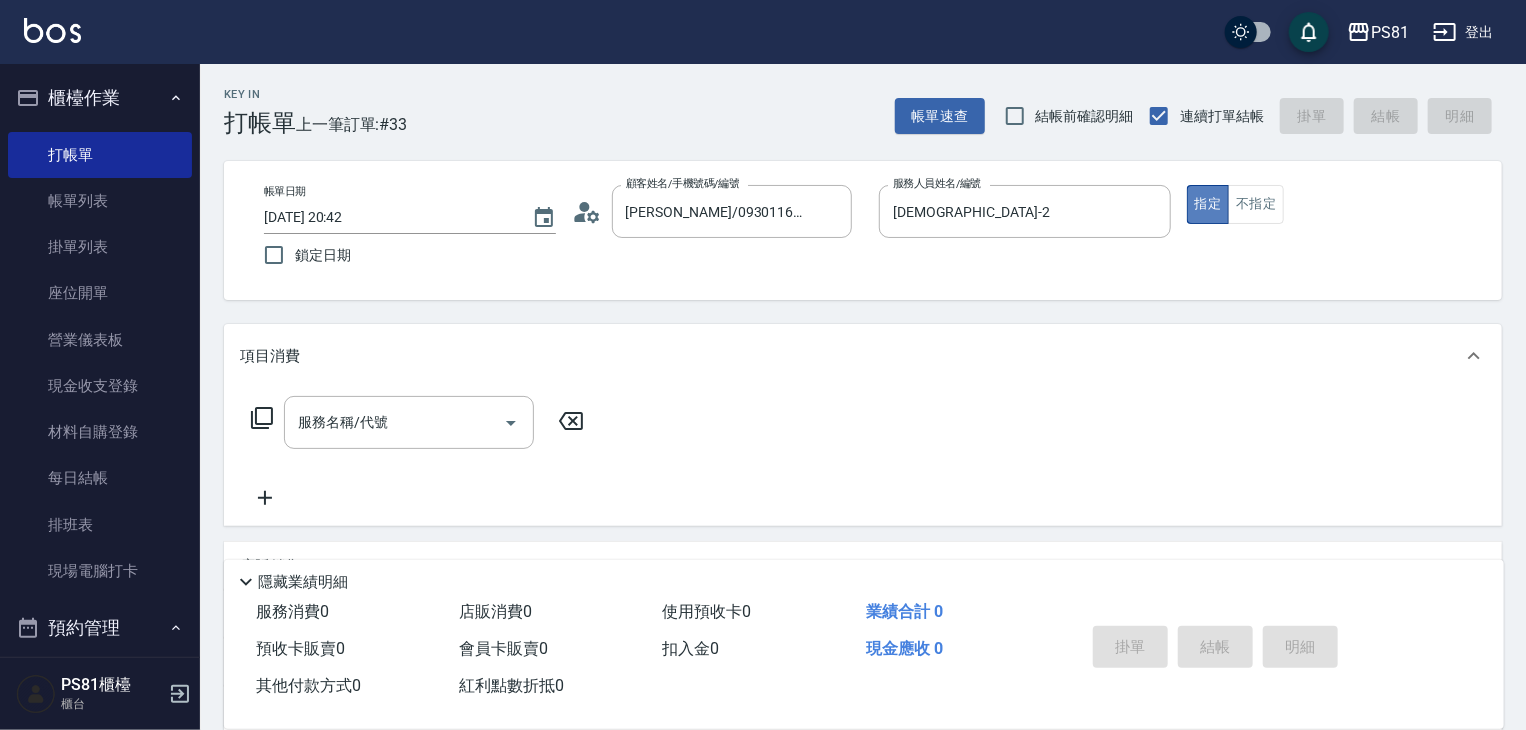 click on "指定" at bounding box center [1208, 204] 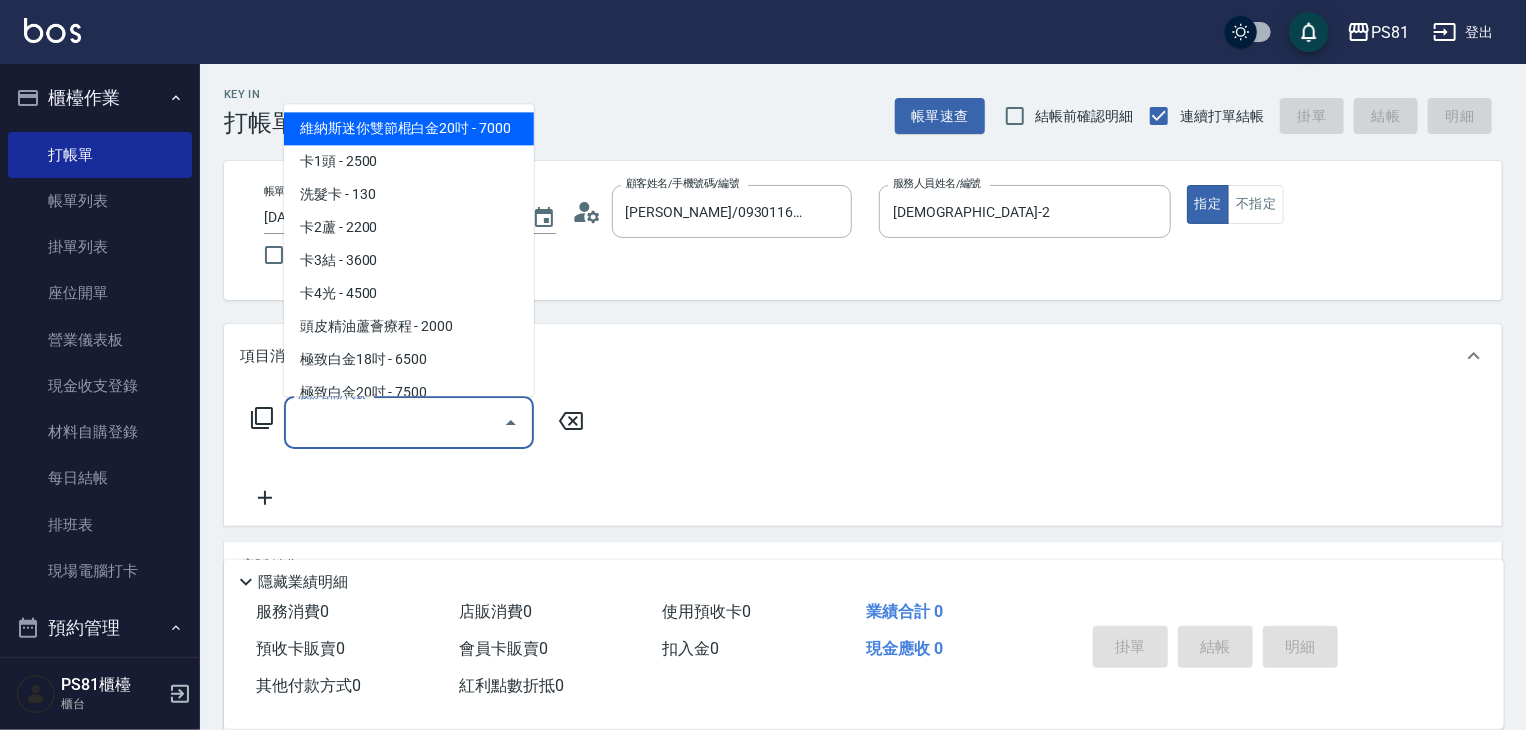 click on "服務名稱/代號" at bounding box center (394, 422) 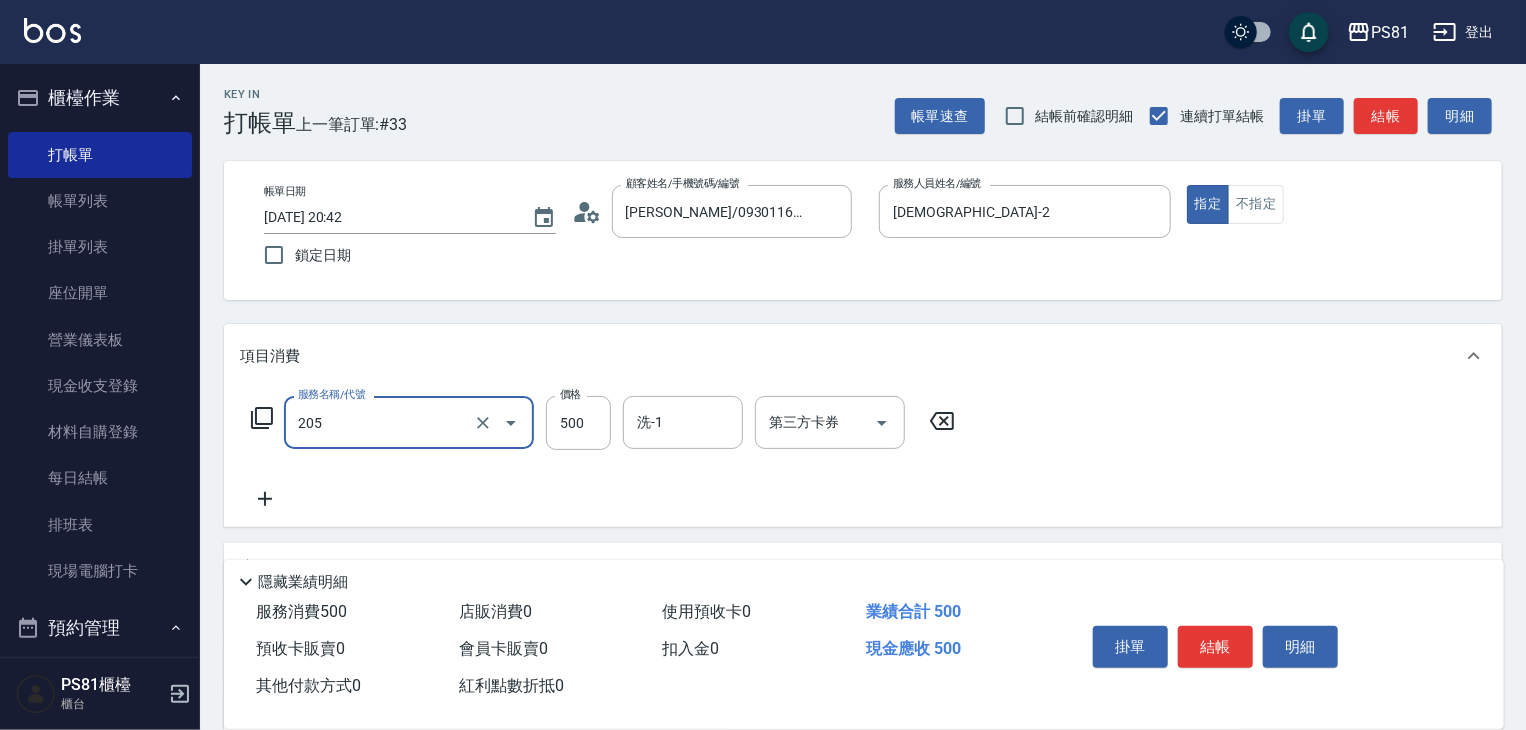 type 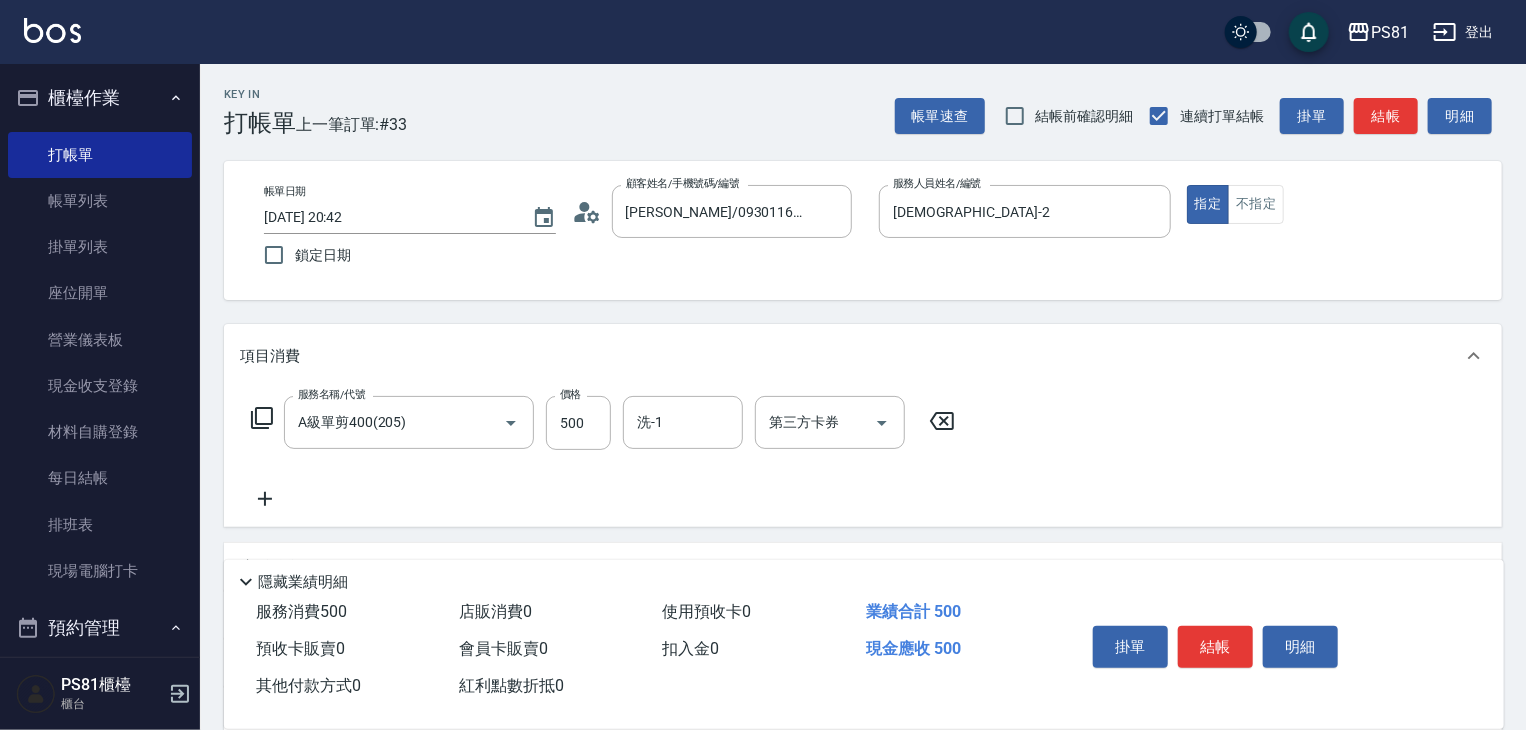drag, startPoint x: 503, startPoint y: 472, endPoint x: 1138, endPoint y: 592, distance: 646.23914 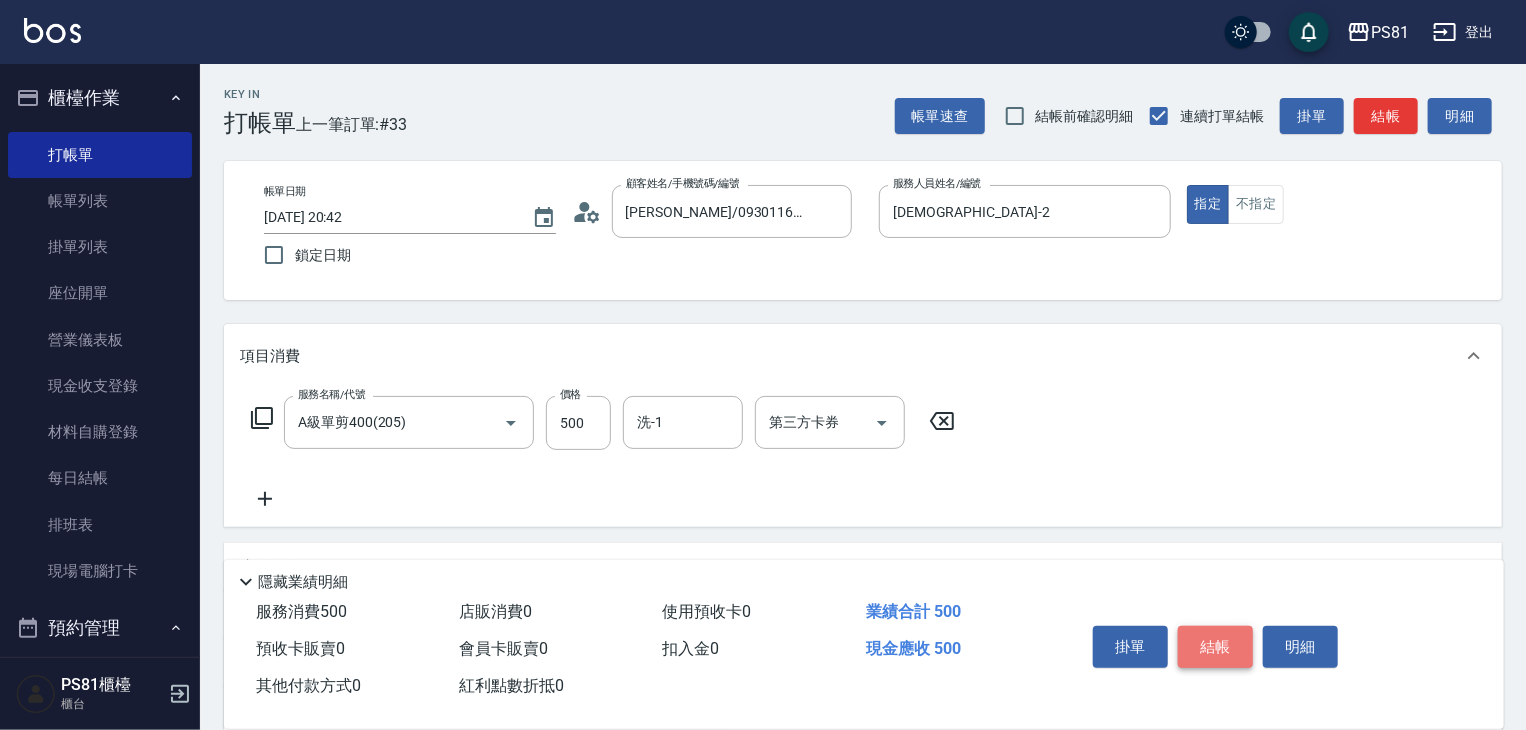 click on "結帳" at bounding box center (1215, 647) 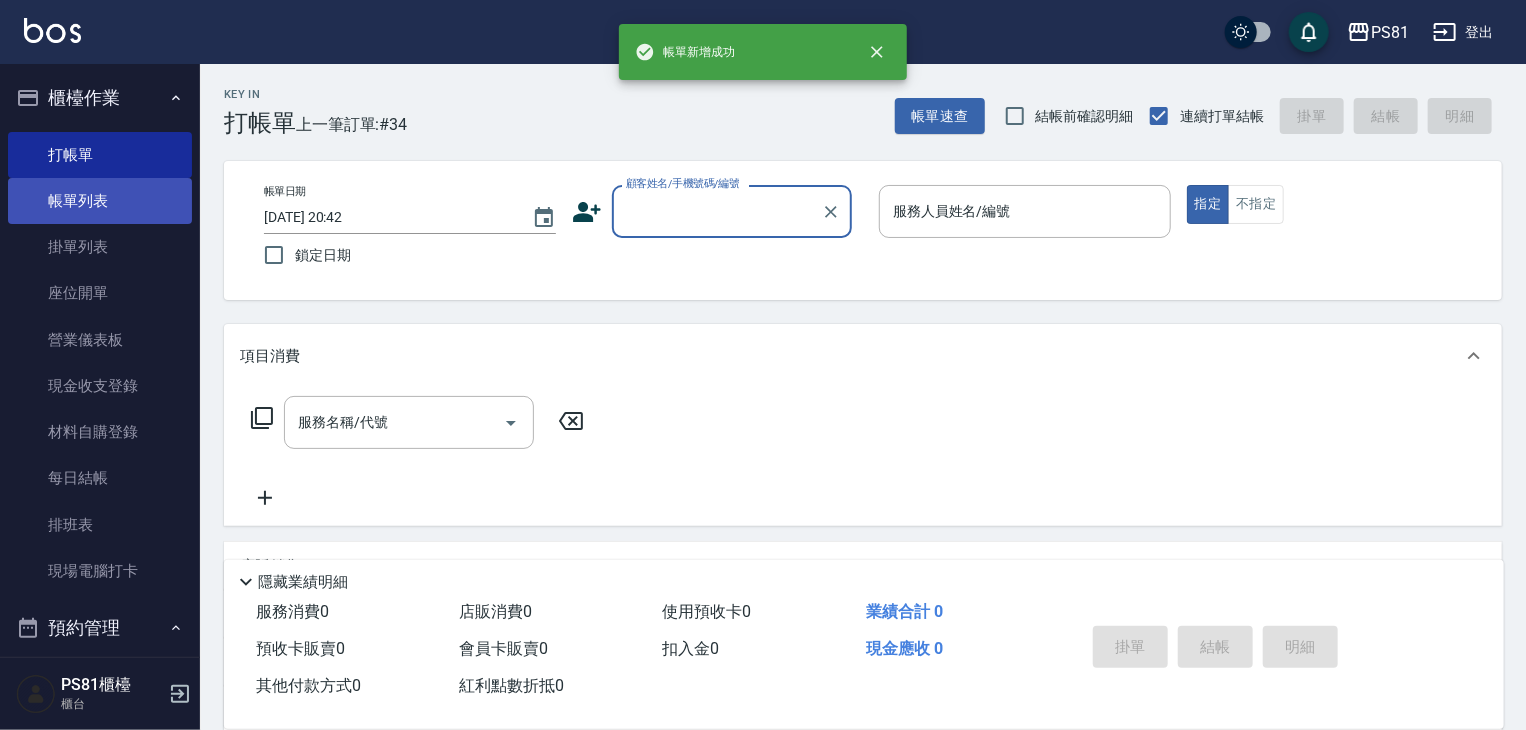 click on "帳單列表" at bounding box center [100, 201] 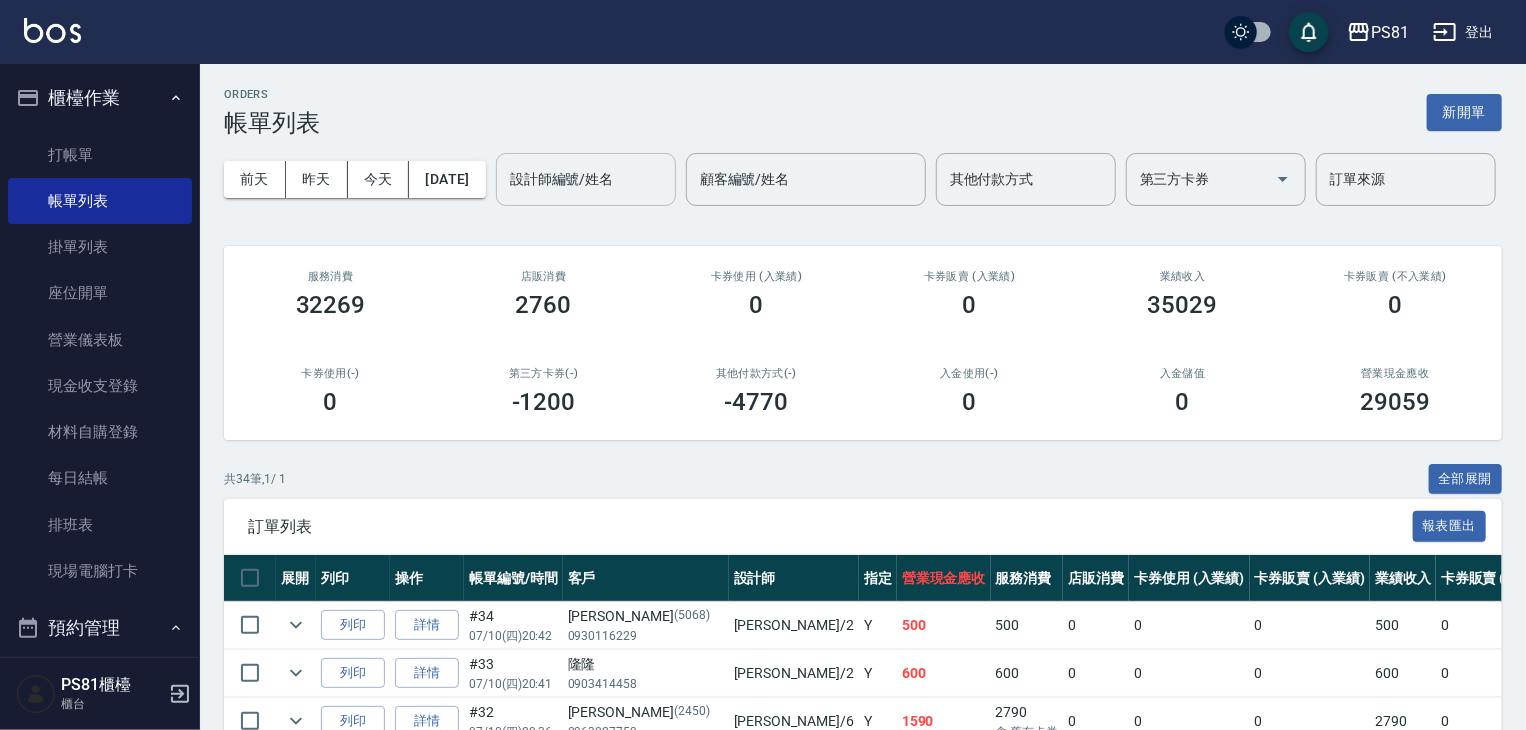 click on "設計師編號/姓名" at bounding box center [586, 179] 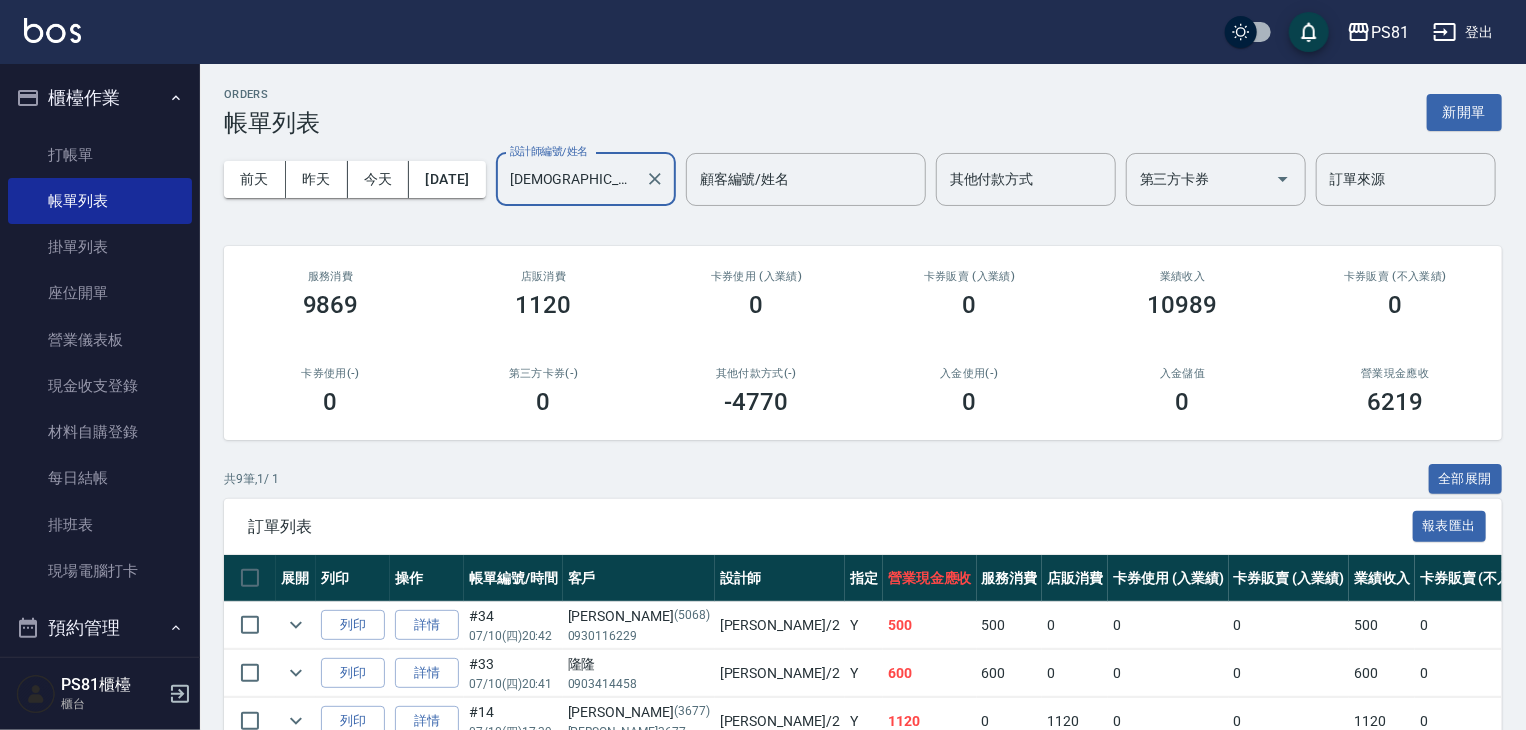 click on "卡券使用(-) 0" at bounding box center (330, 391) 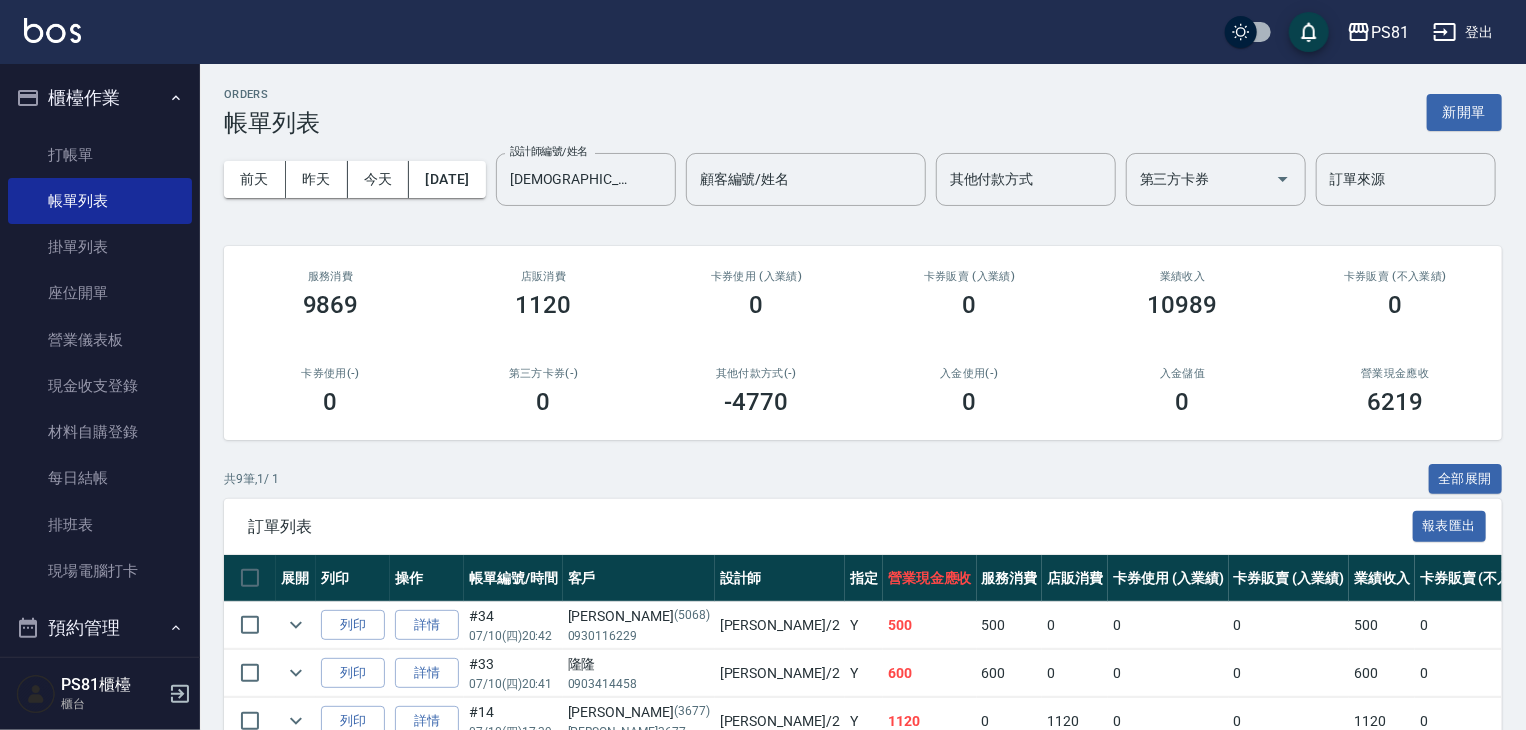 scroll, scrollTop: 456, scrollLeft: 0, axis: vertical 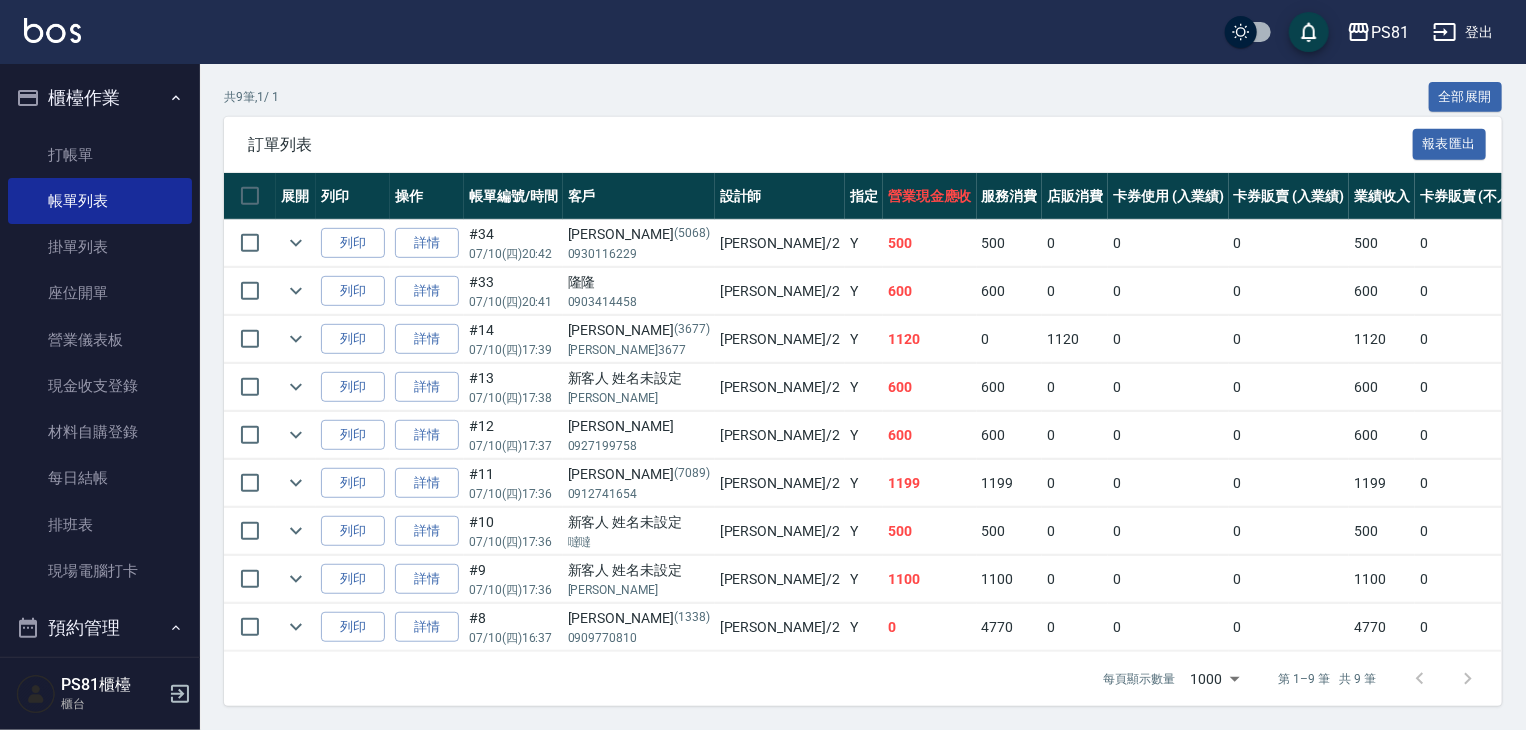 click on "#10 07/10 (四) 17:36" at bounding box center [513, 531] 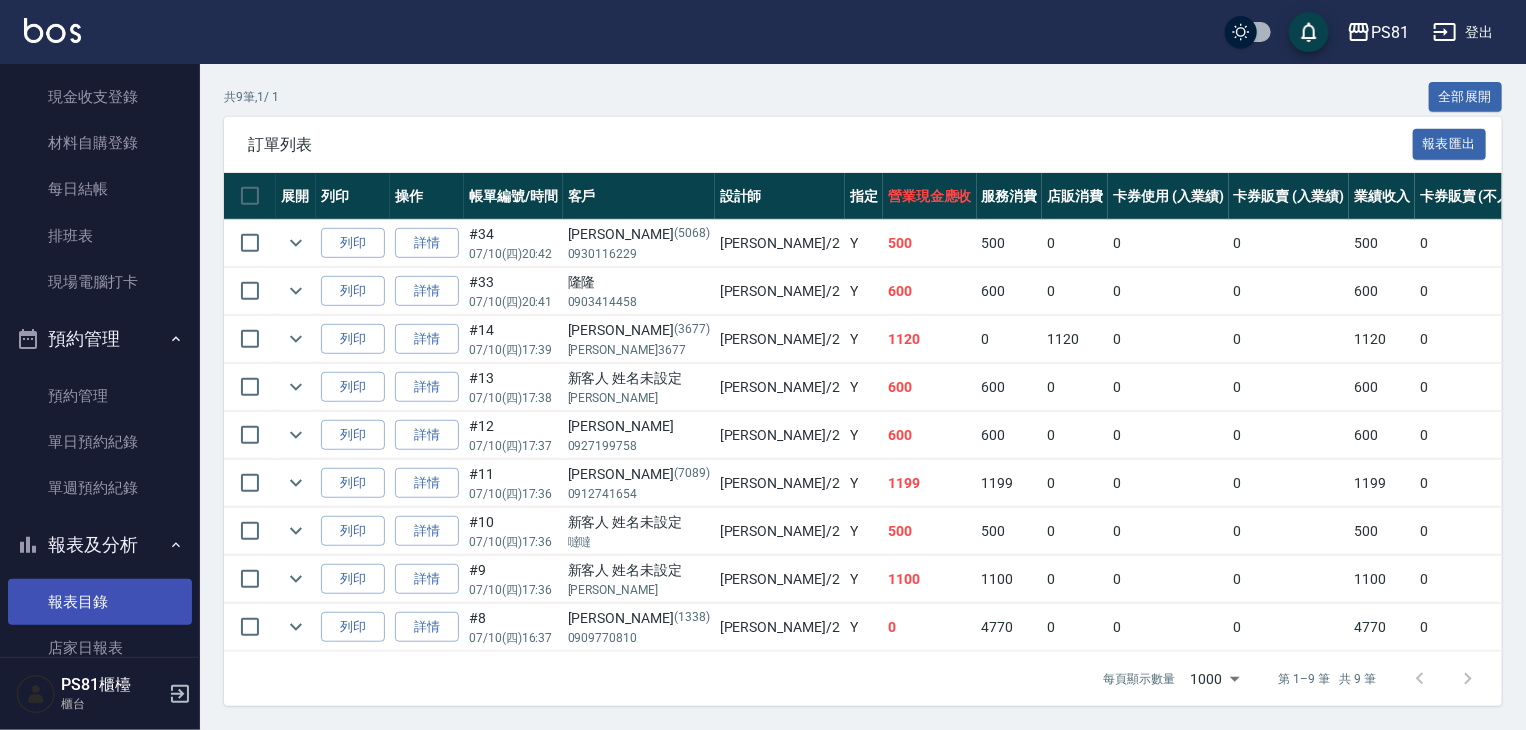 scroll, scrollTop: 500, scrollLeft: 0, axis: vertical 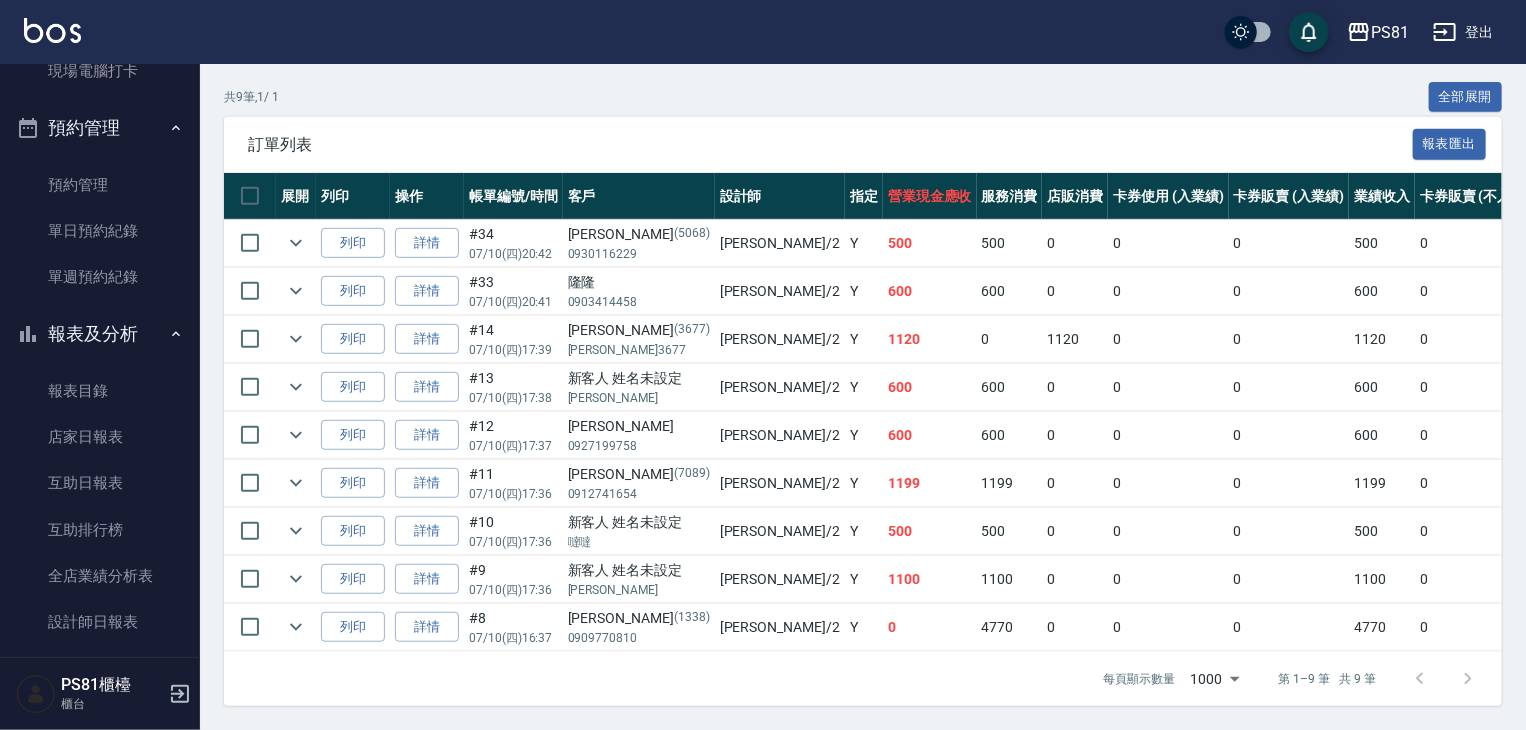 click on "預約管理" at bounding box center (100, 128) 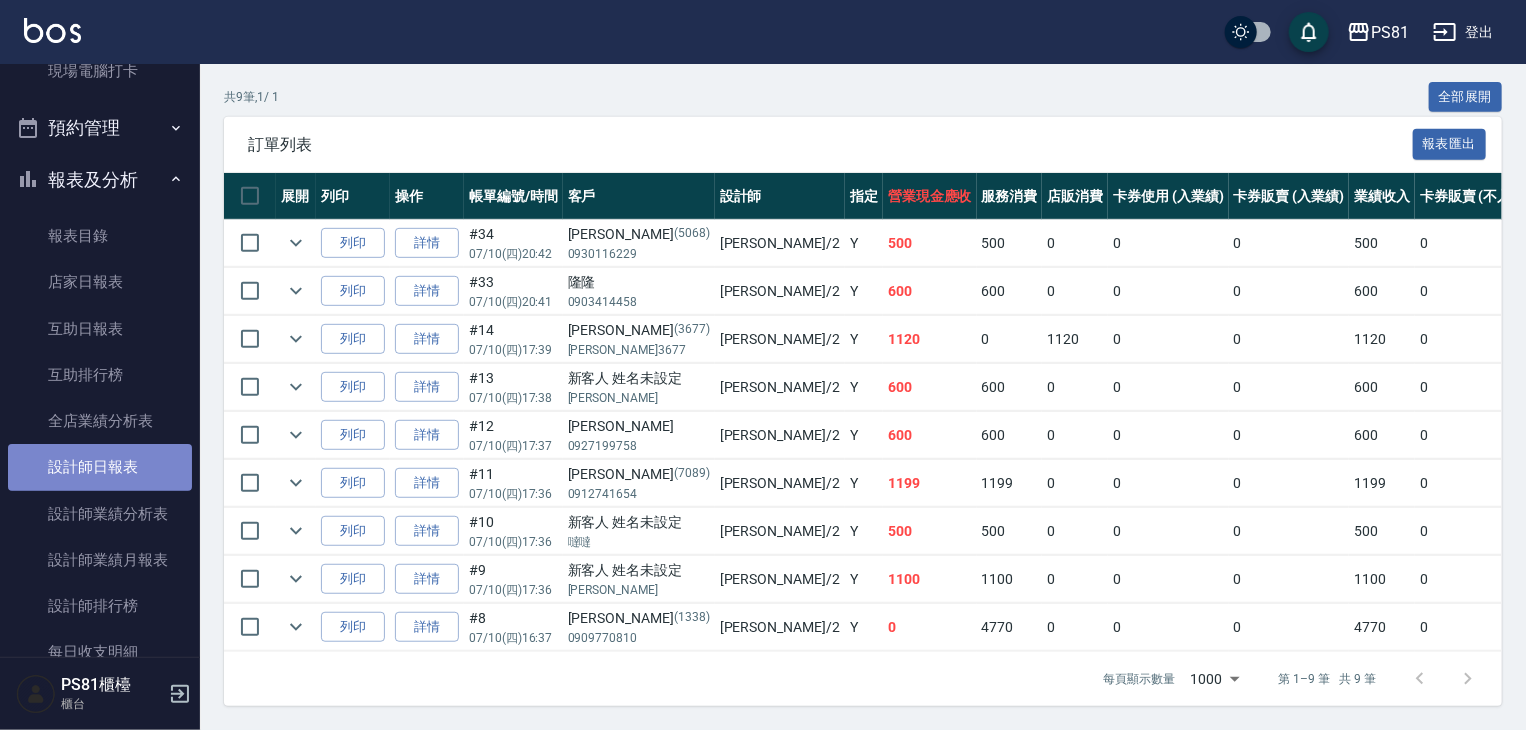 click on "設計師日報表" at bounding box center (100, 467) 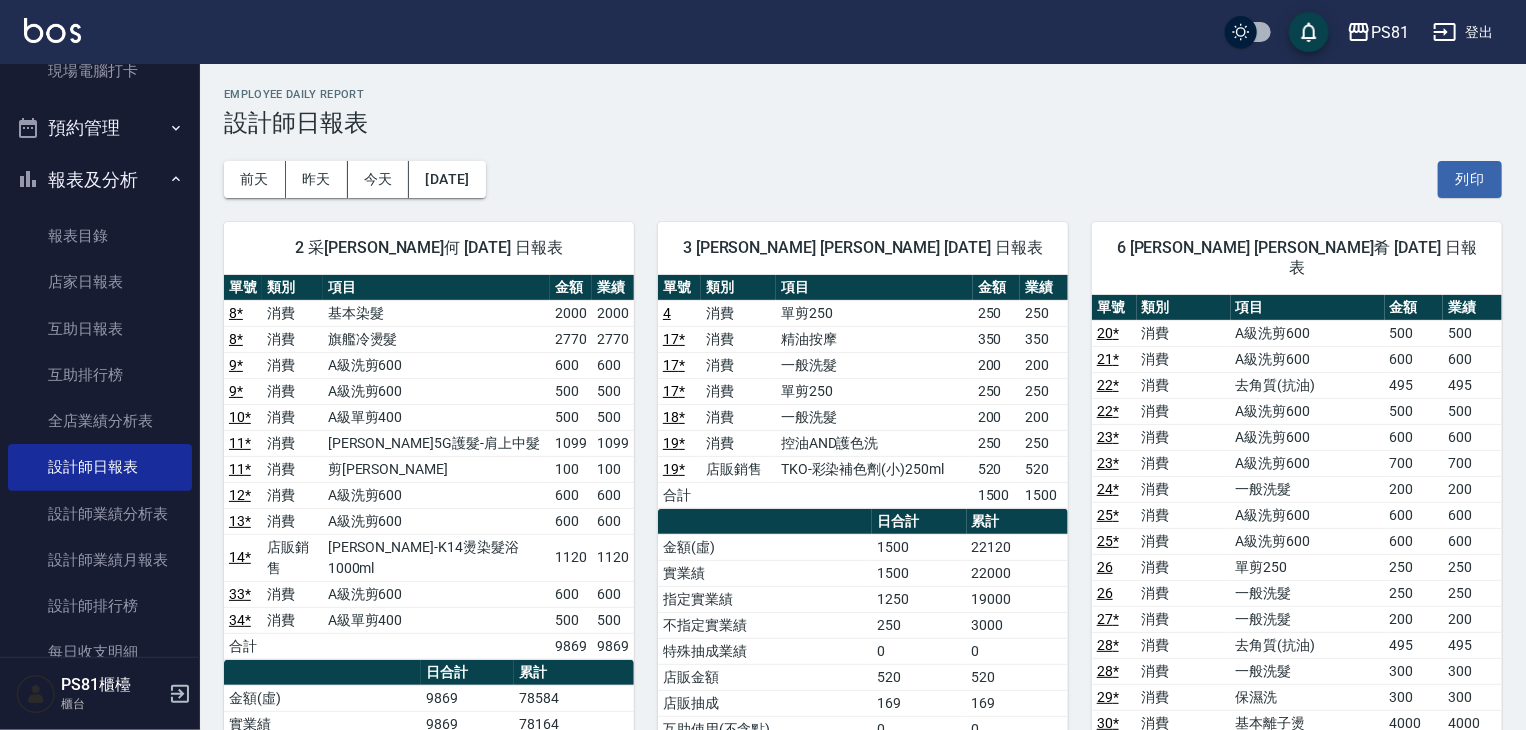 scroll, scrollTop: 100, scrollLeft: 0, axis: vertical 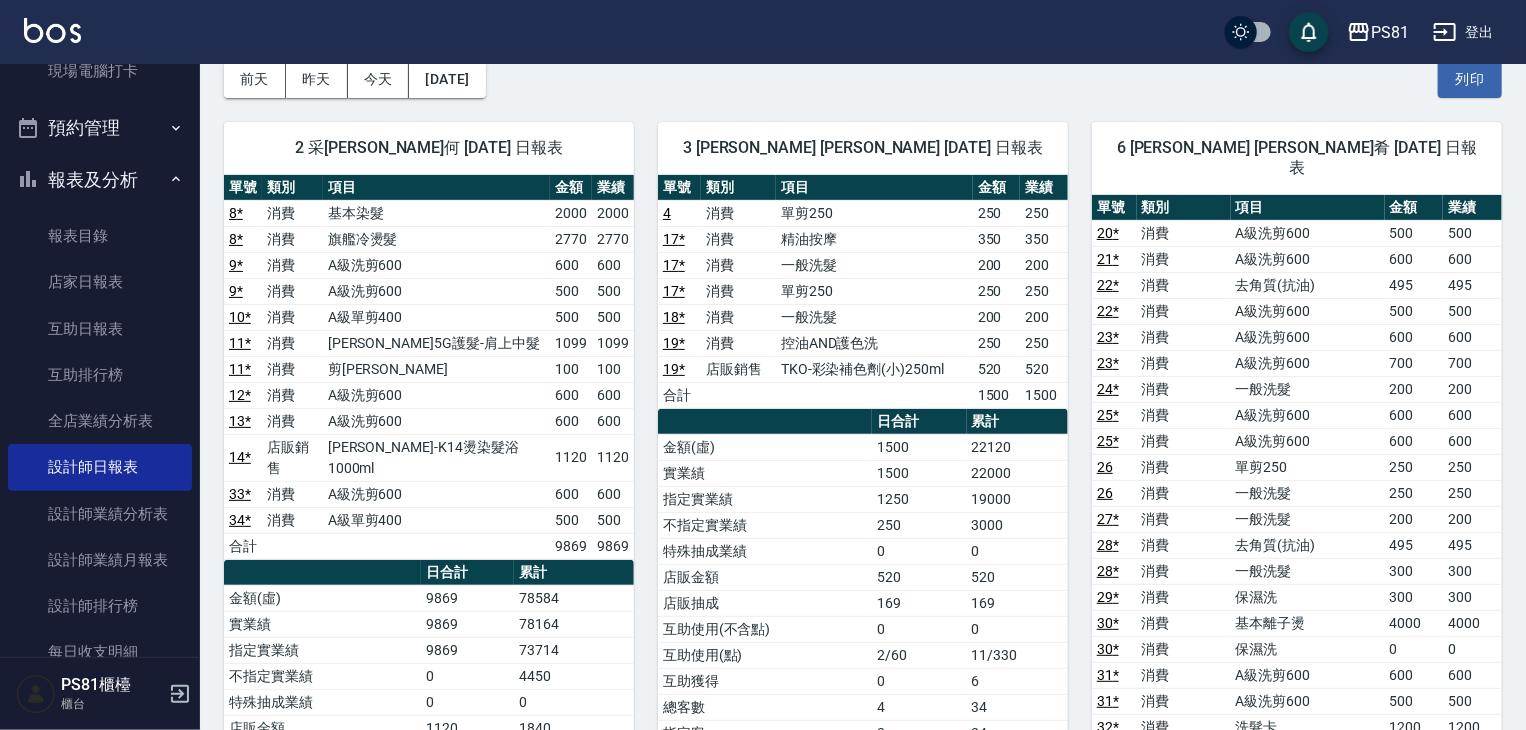 click on "不指定實業績" at bounding box center [765, 525] 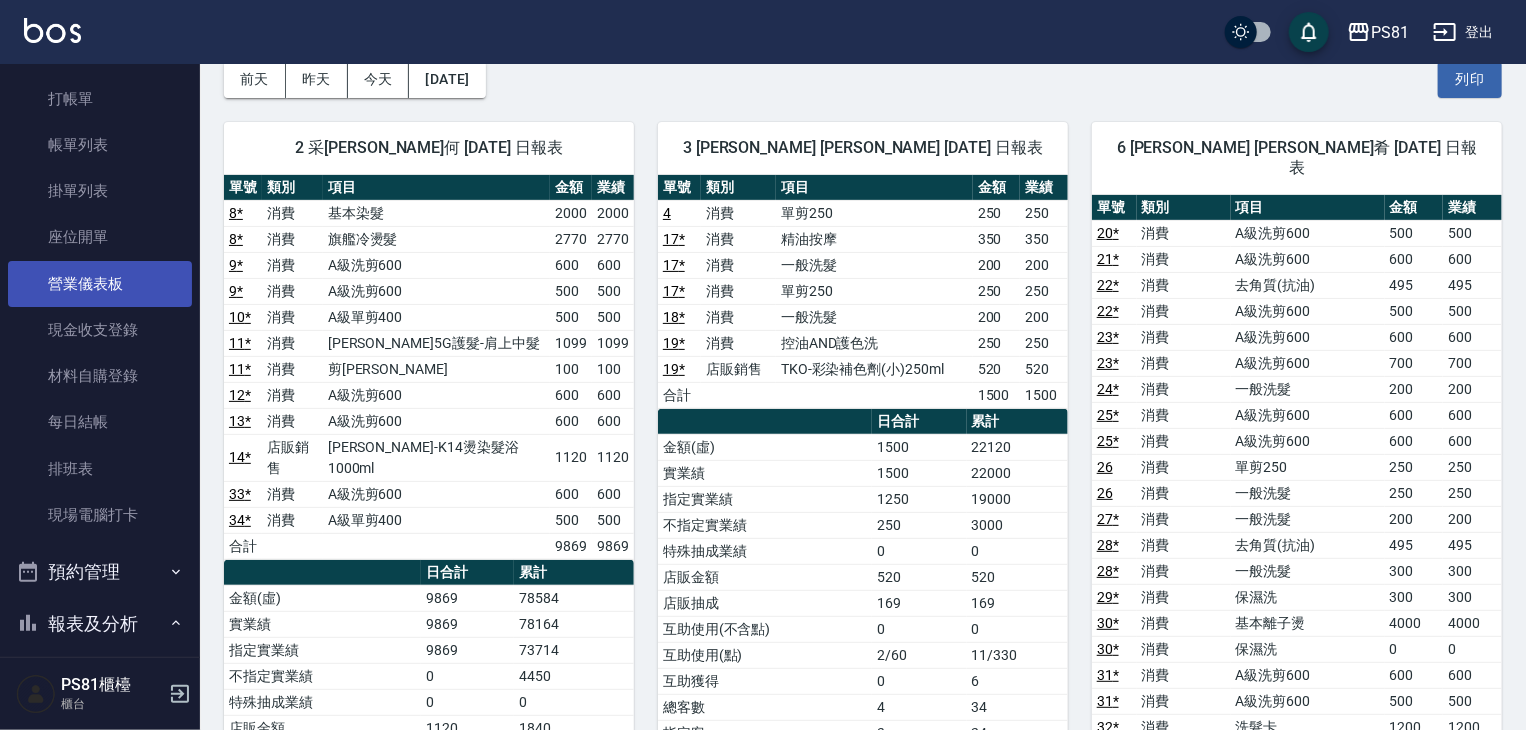 scroll, scrollTop: 0, scrollLeft: 0, axis: both 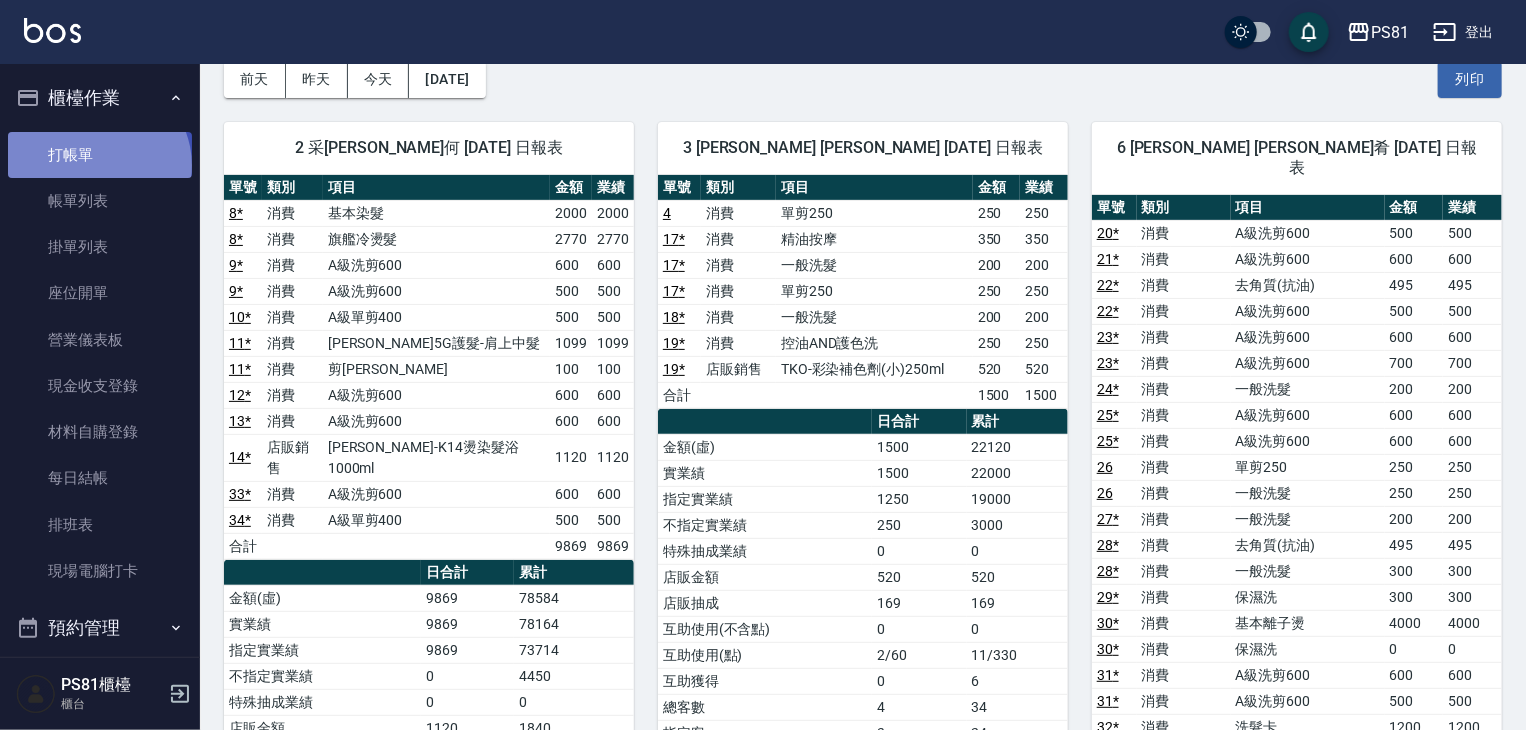 click on "打帳單" at bounding box center (100, 155) 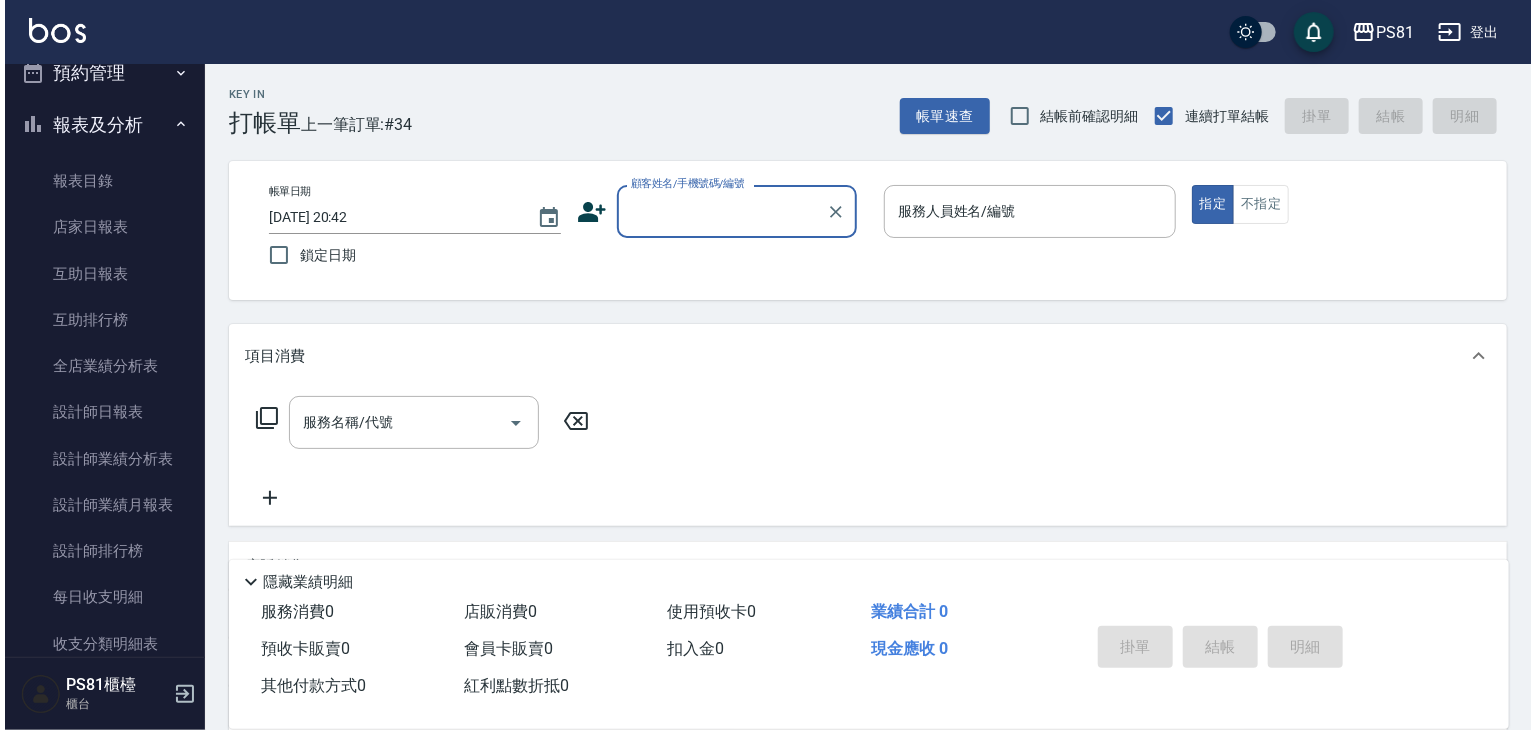 scroll, scrollTop: 600, scrollLeft: 0, axis: vertical 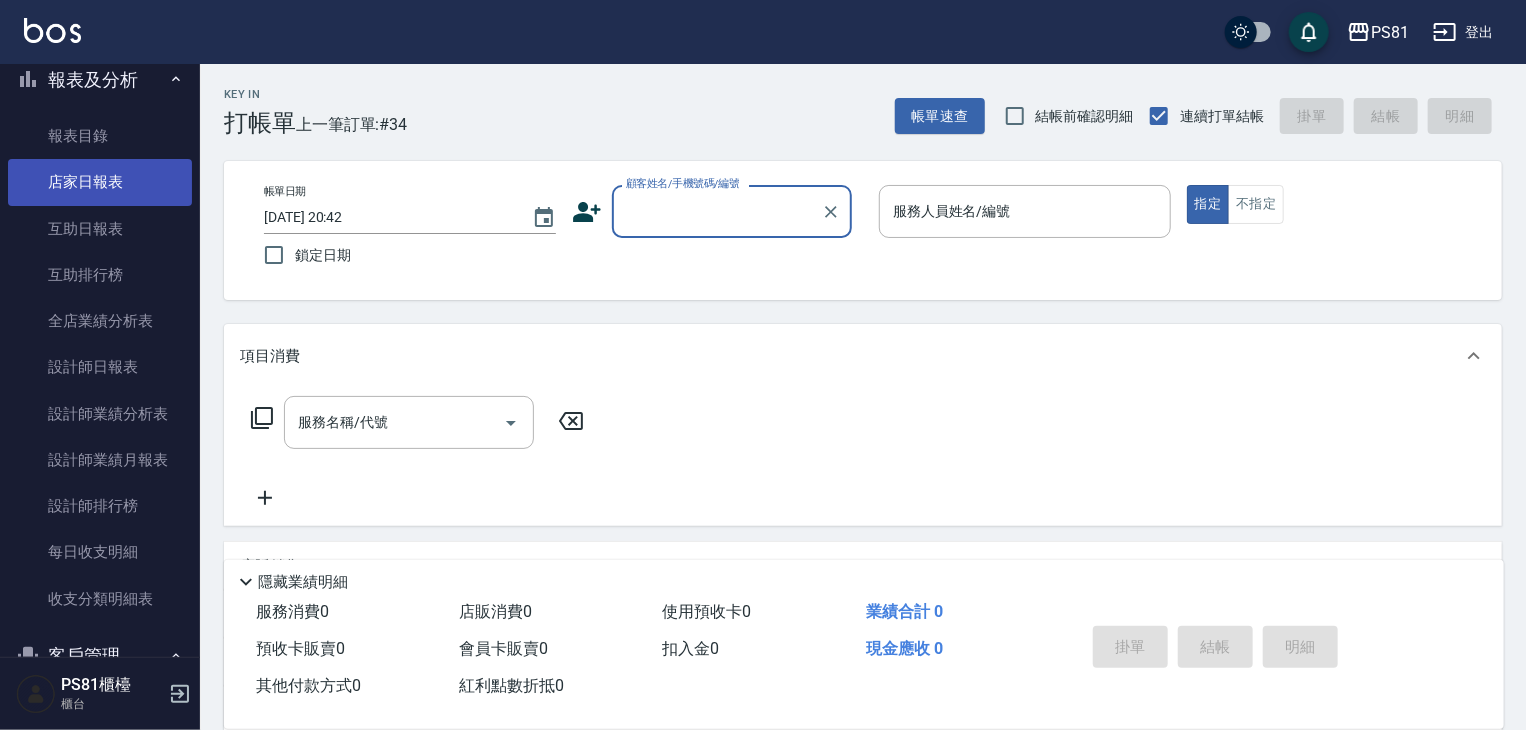 click on "店家日報表" at bounding box center [100, 182] 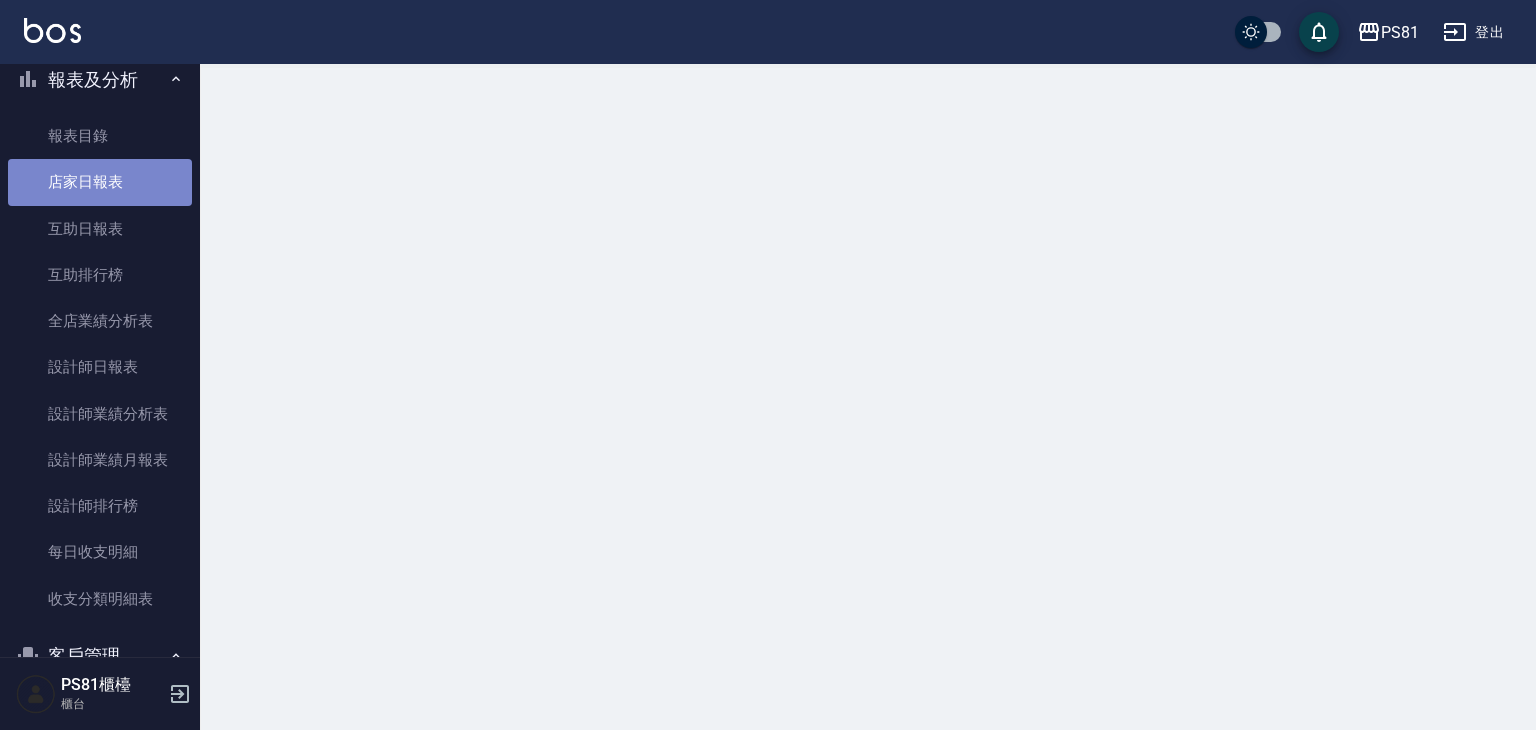 click on "店家日報表" at bounding box center (100, 182) 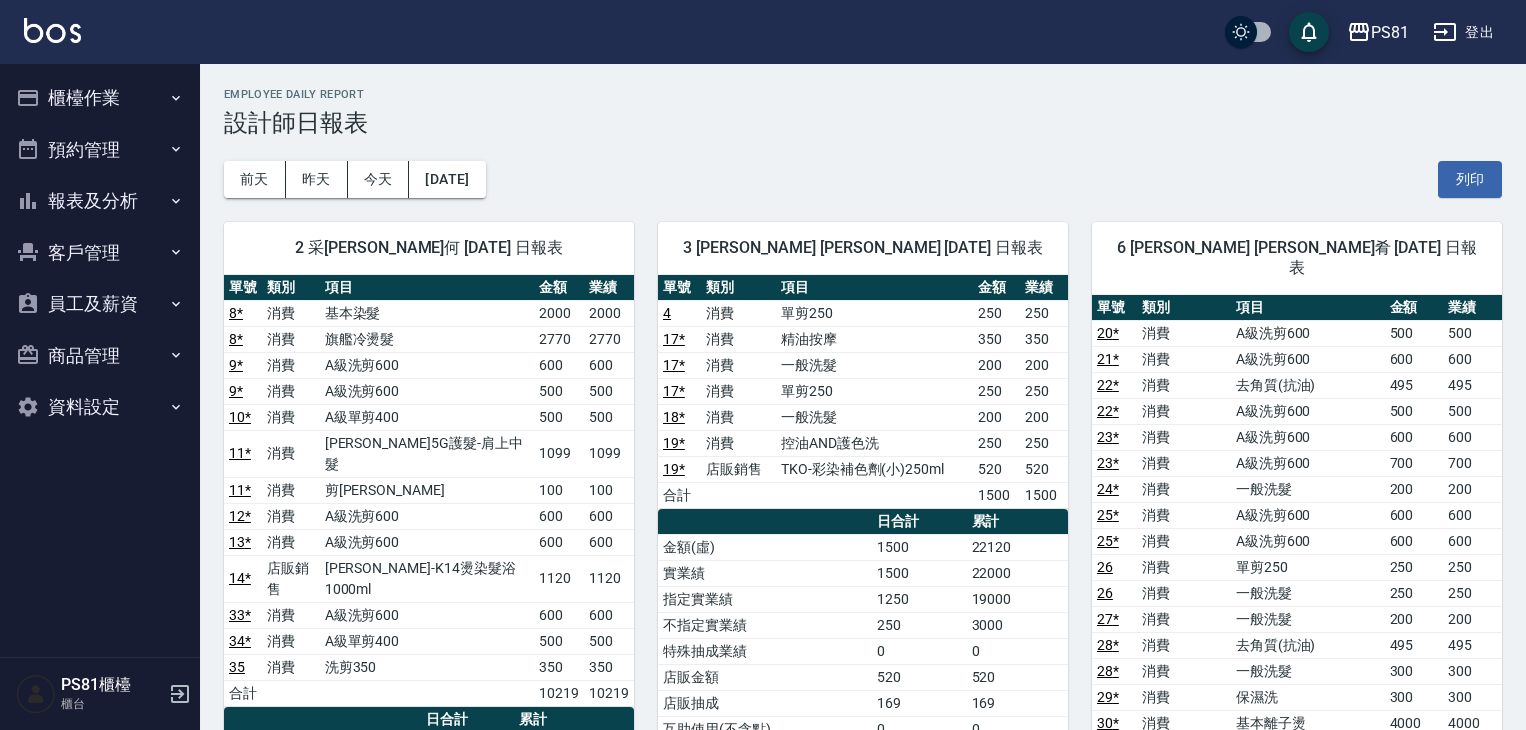 scroll, scrollTop: 0, scrollLeft: 0, axis: both 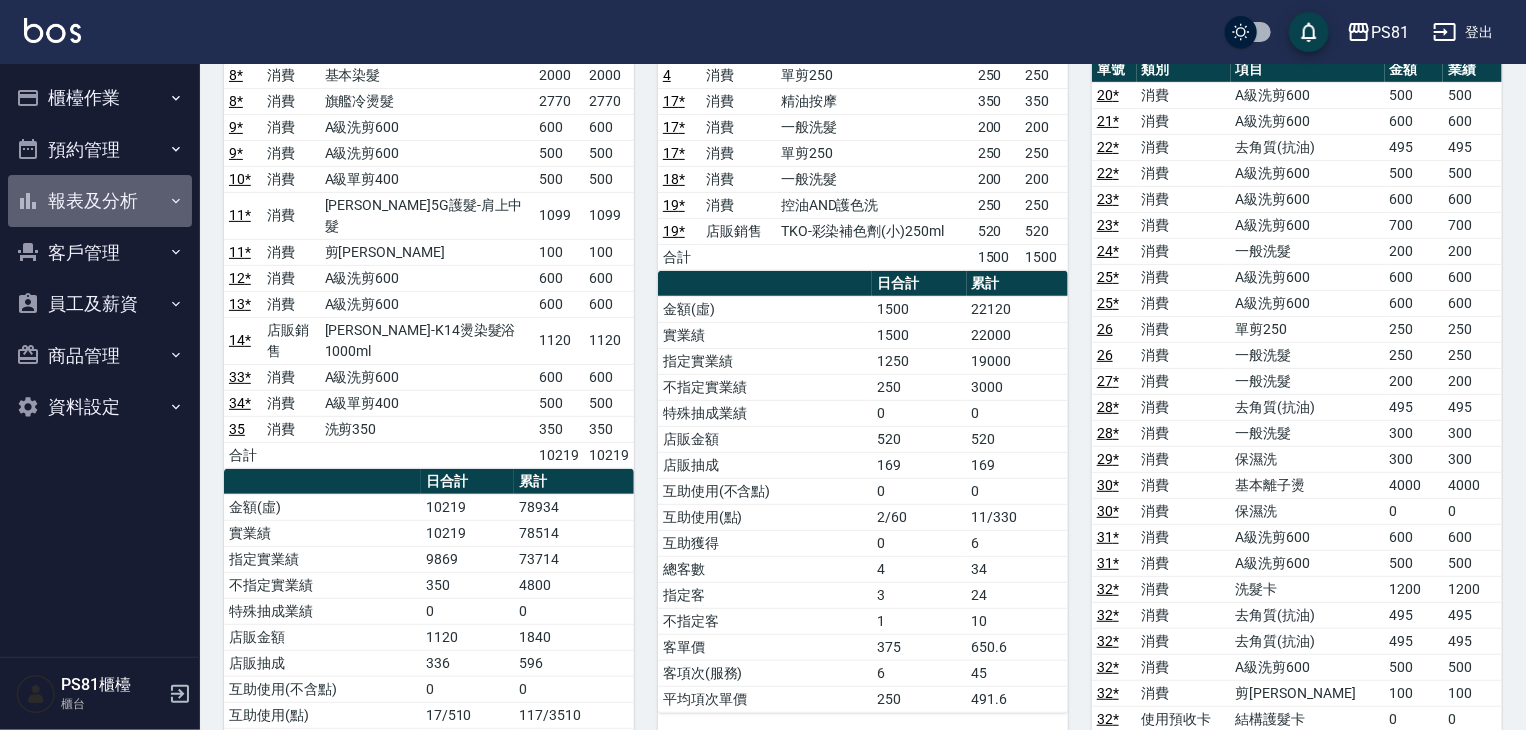 click on "報表及分析" at bounding box center [100, 201] 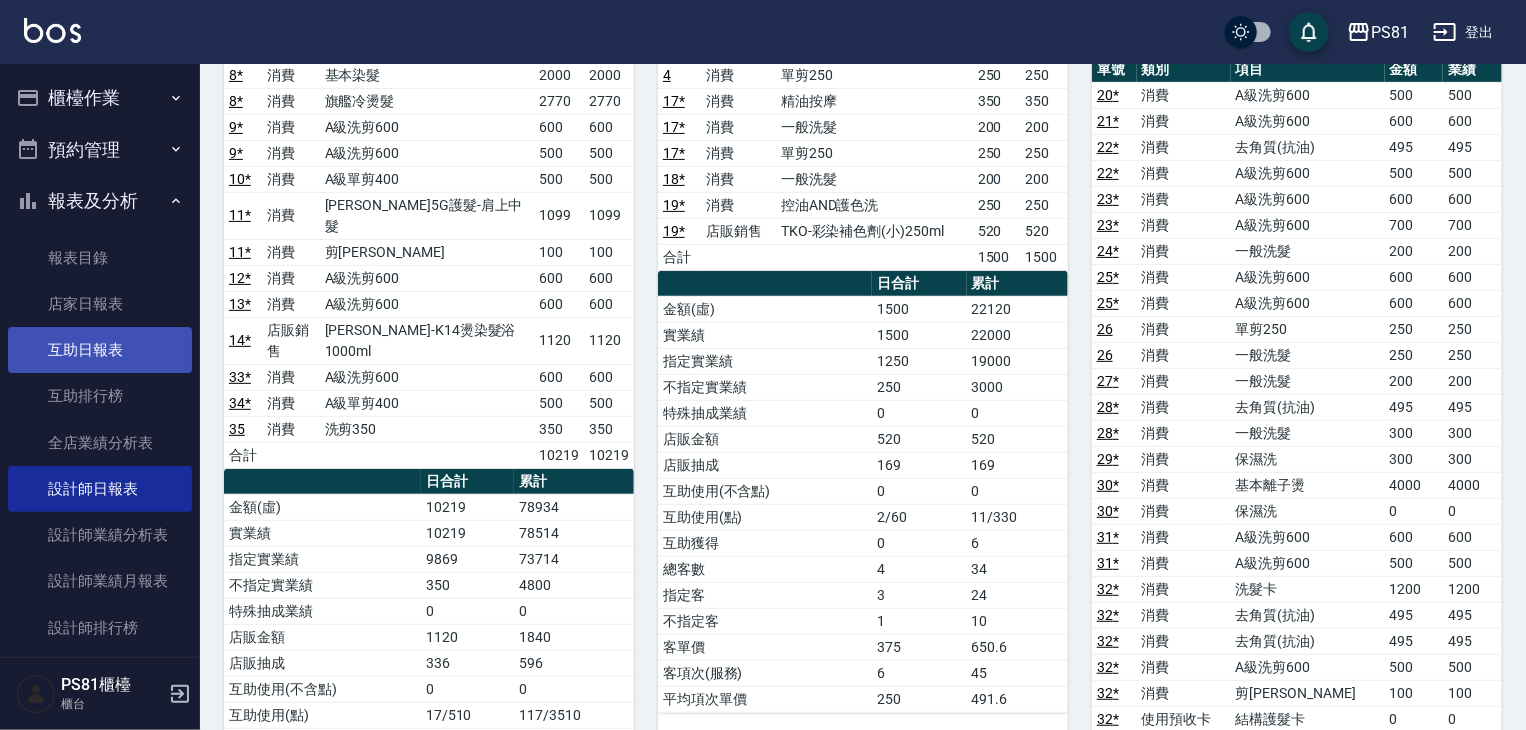 click on "互助日報表" at bounding box center (100, 350) 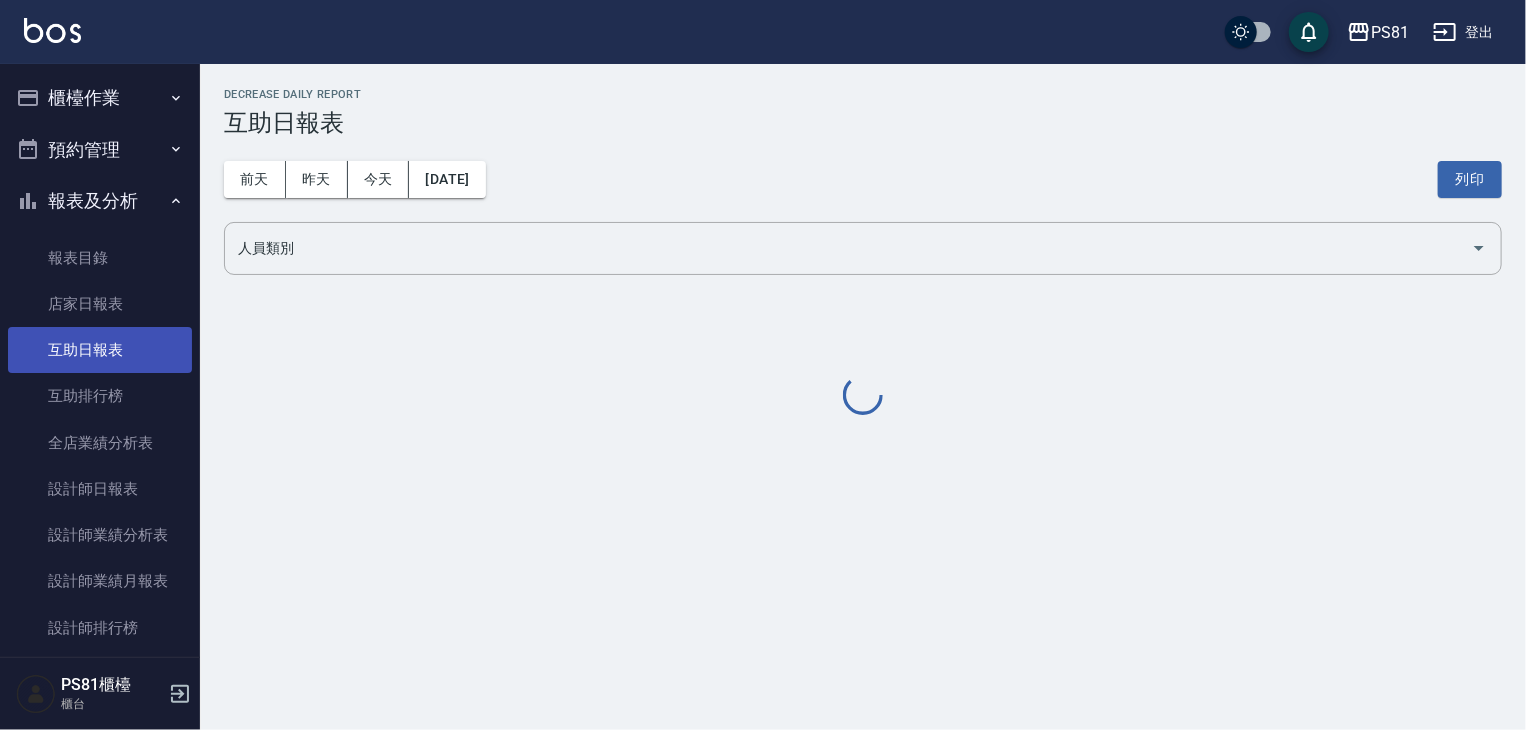 scroll, scrollTop: 0, scrollLeft: 0, axis: both 